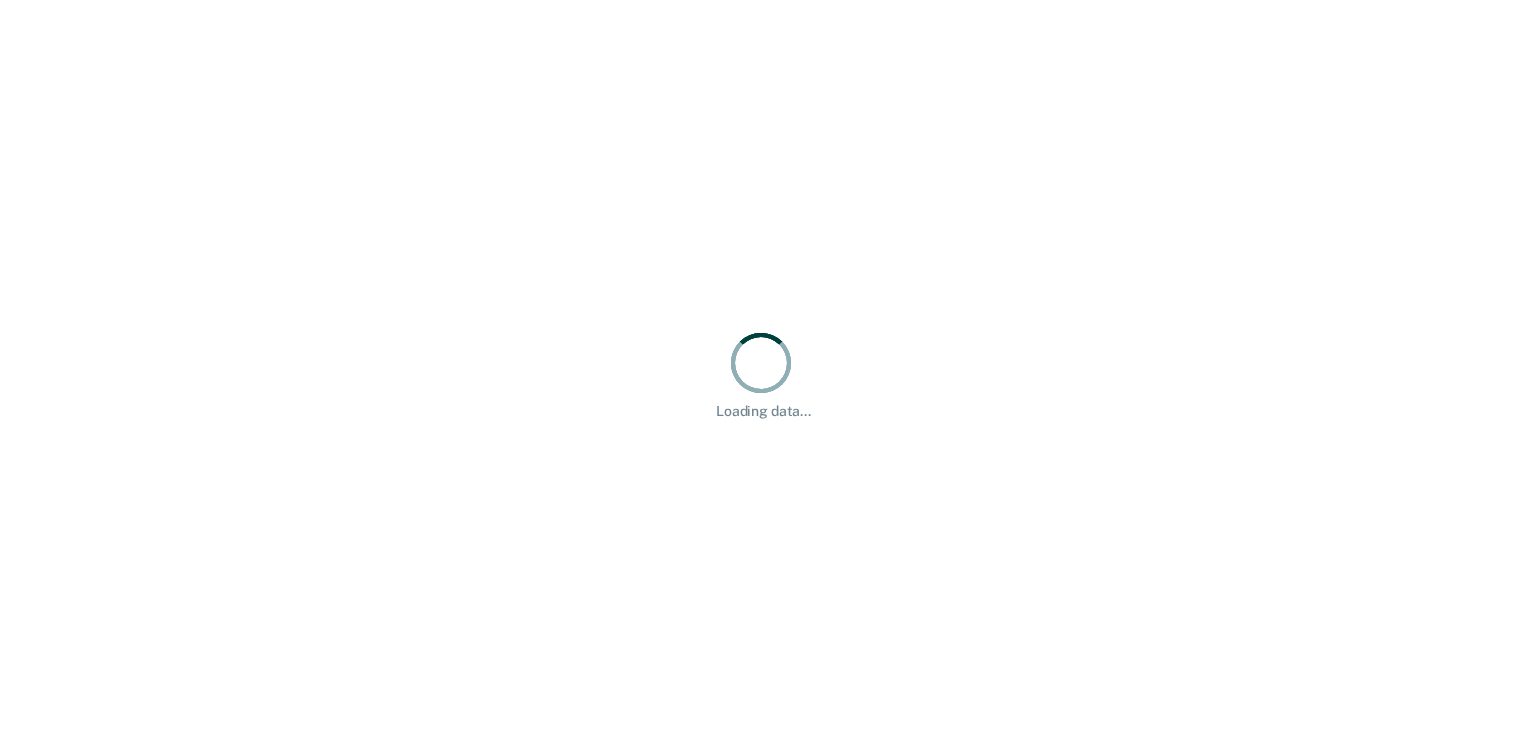 scroll, scrollTop: 0, scrollLeft: 0, axis: both 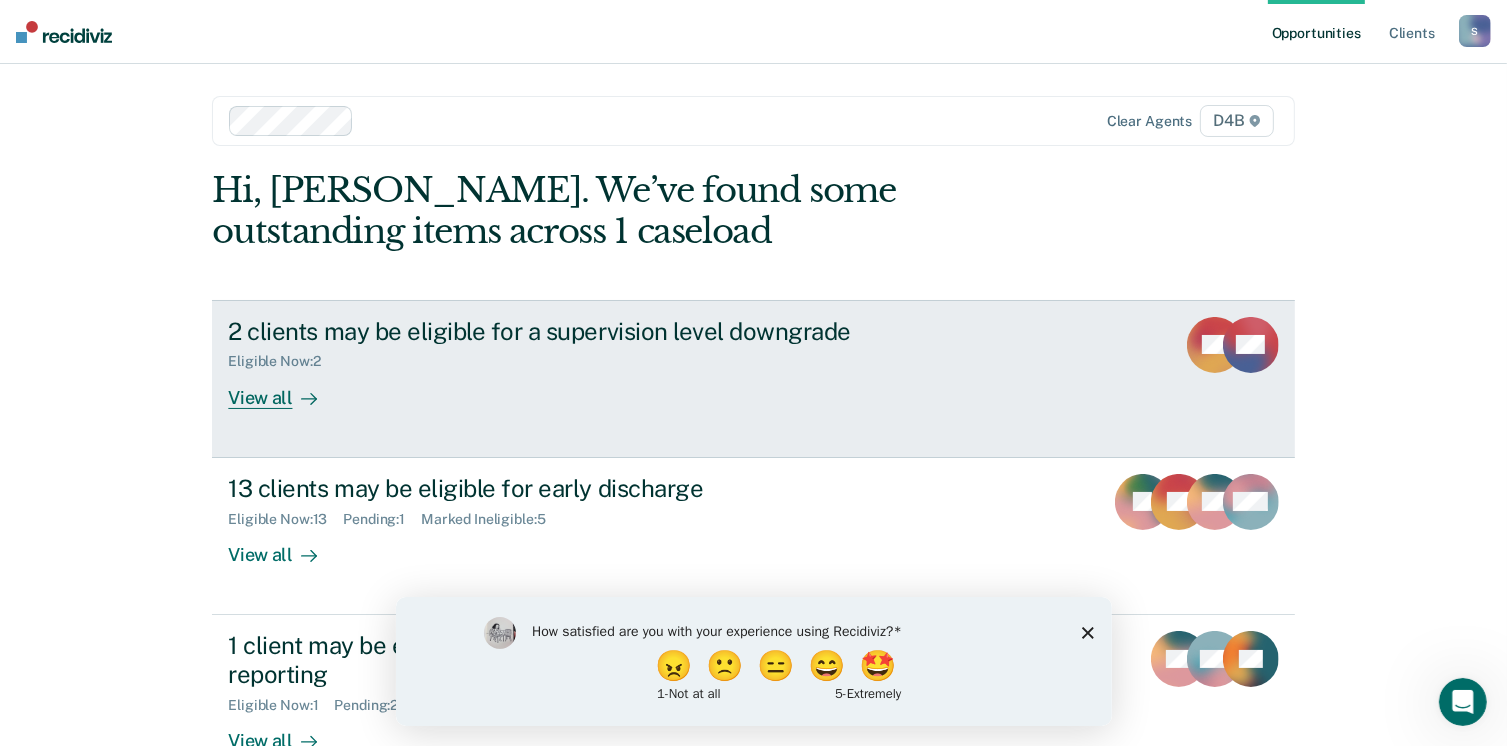 click on "2 clients may be eligible for a supervision level downgrade Eligible Now :  2 View all   SV AW" at bounding box center [753, 379] 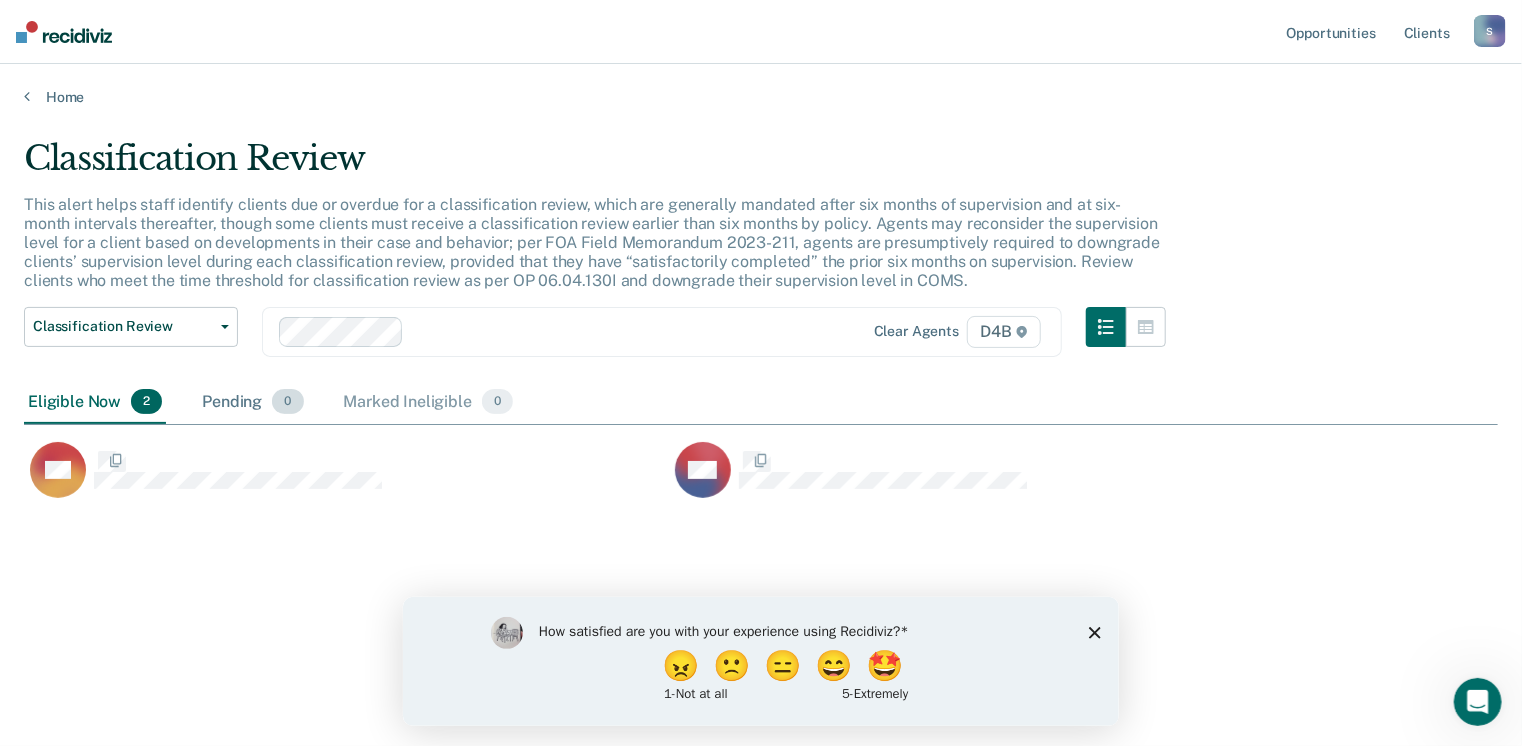 scroll, scrollTop: 16, scrollLeft: 16, axis: both 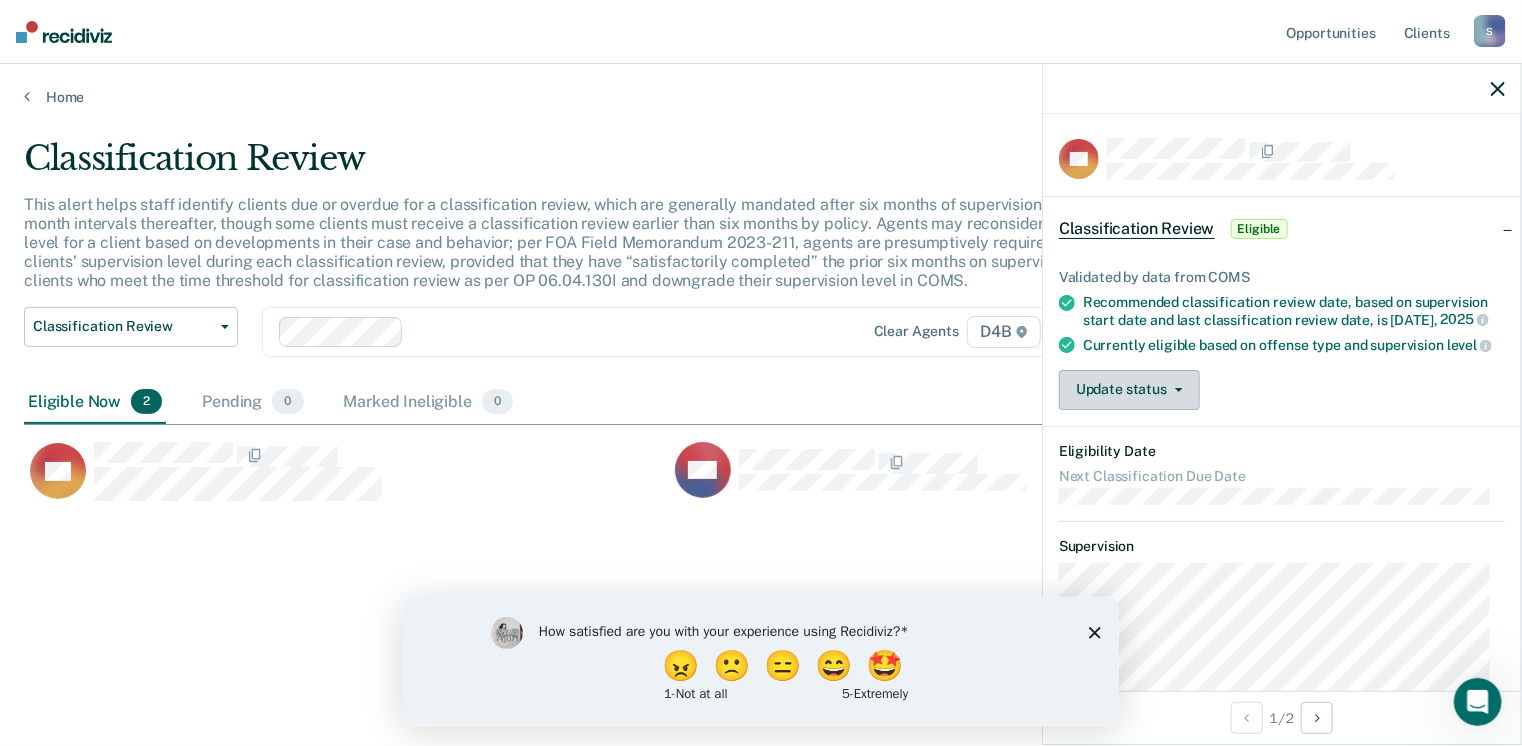 click on "Update status" at bounding box center [1129, 390] 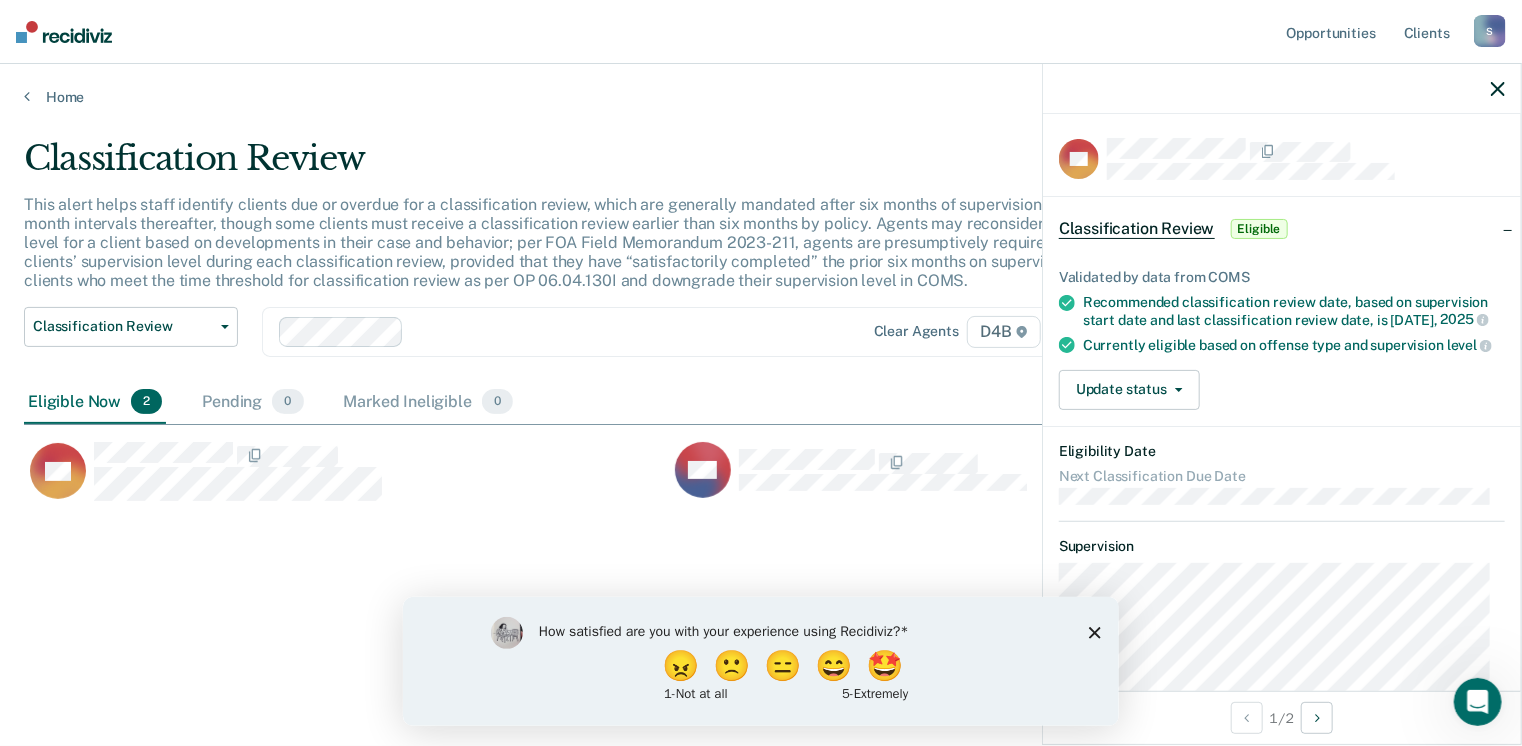 click on "Validated by data from COMS Recommended classification review date, based on supervision start date and last classification review date, is [DATE]   Currently eligible based on offense type and supervision   level   Update status [PERSON_NAME] Mark Ineligible" at bounding box center (1282, 331) 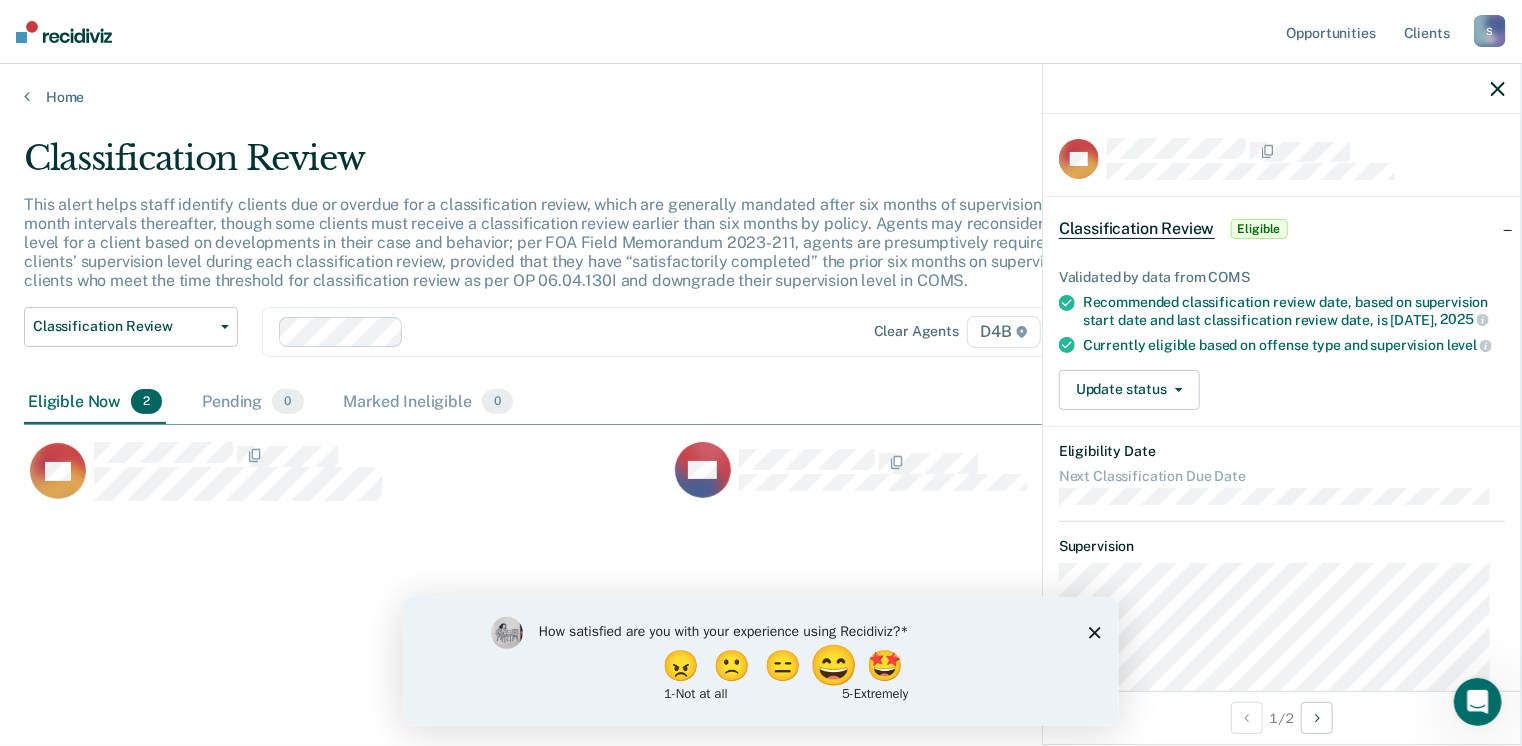 click on "😄" at bounding box center [835, 665] 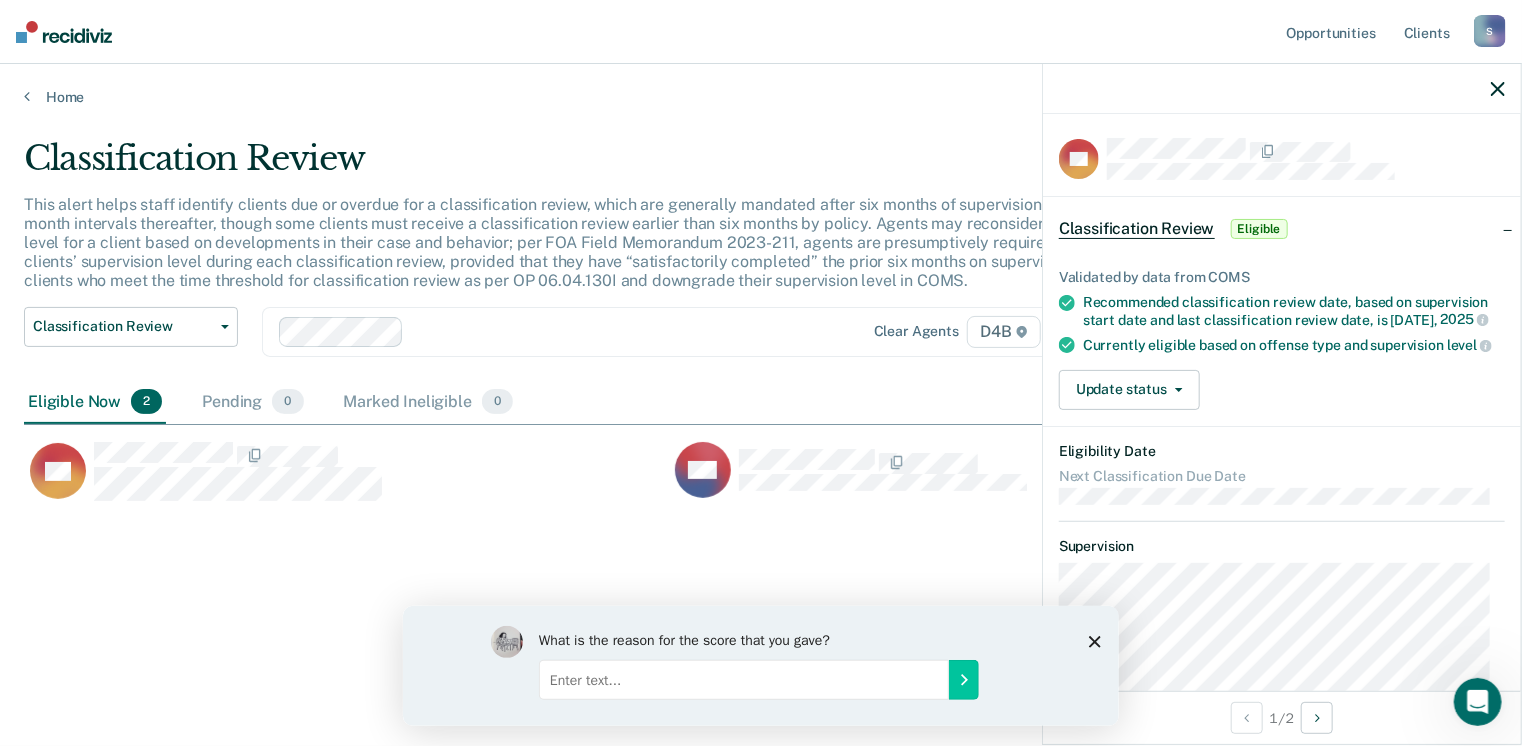 click 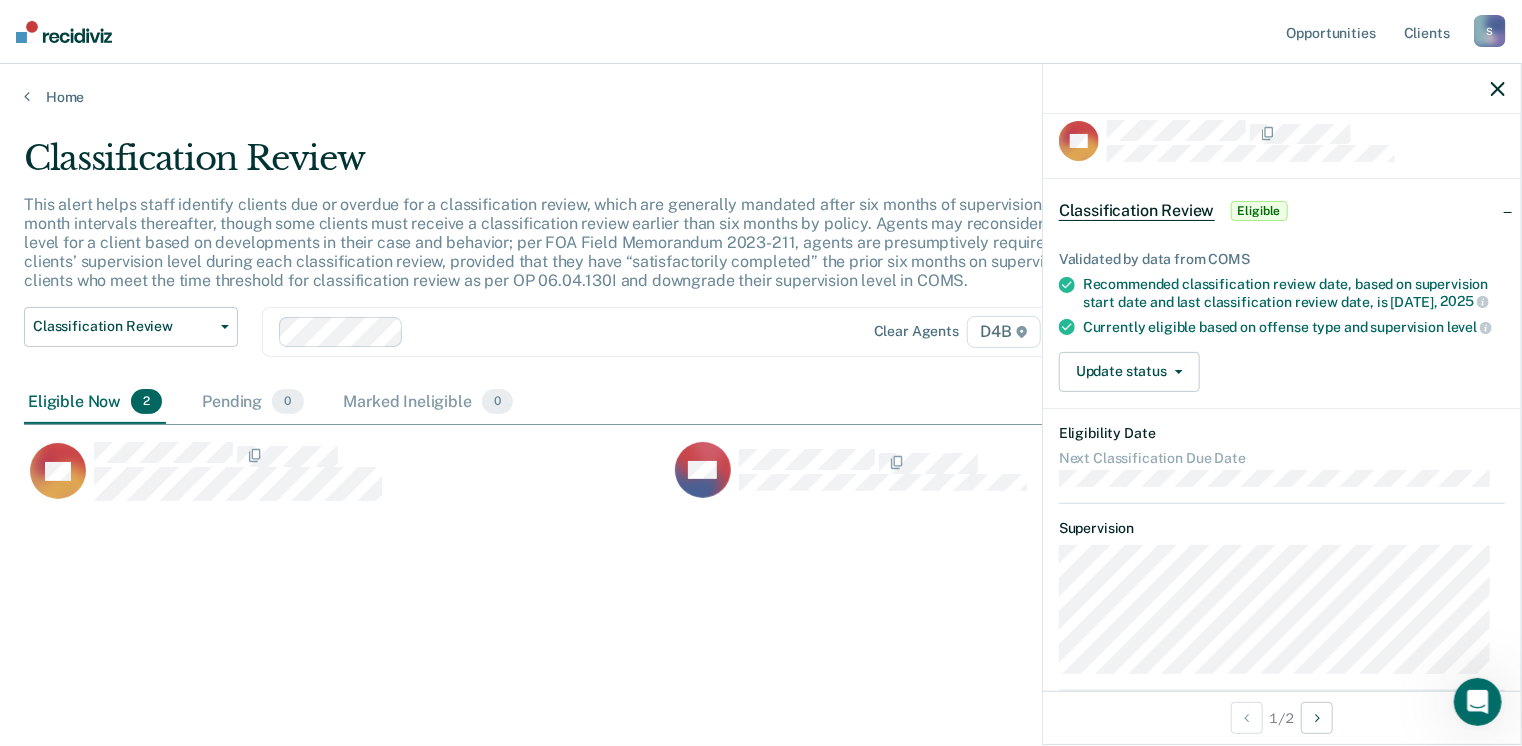 scroll, scrollTop: 0, scrollLeft: 0, axis: both 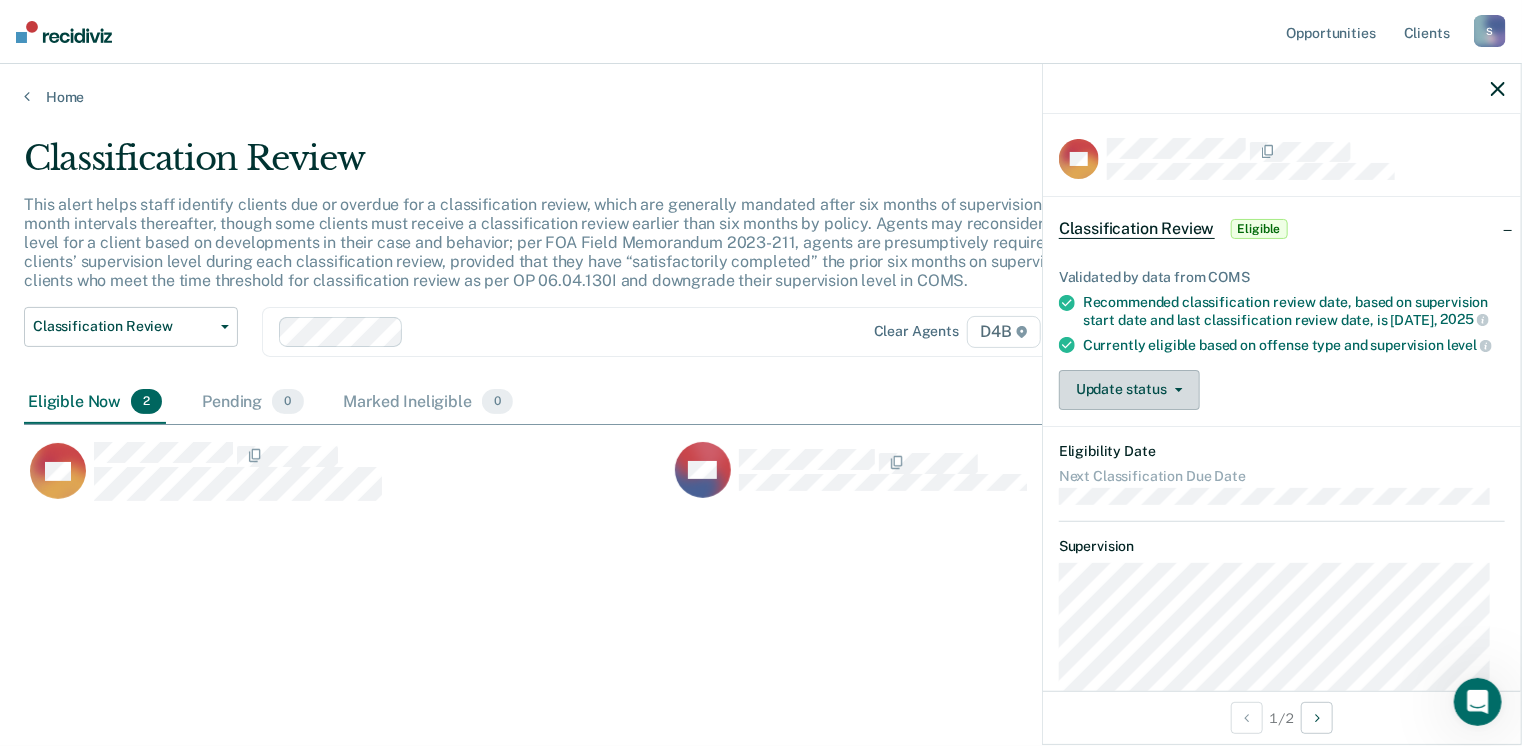 click on "Update status" at bounding box center [1129, 390] 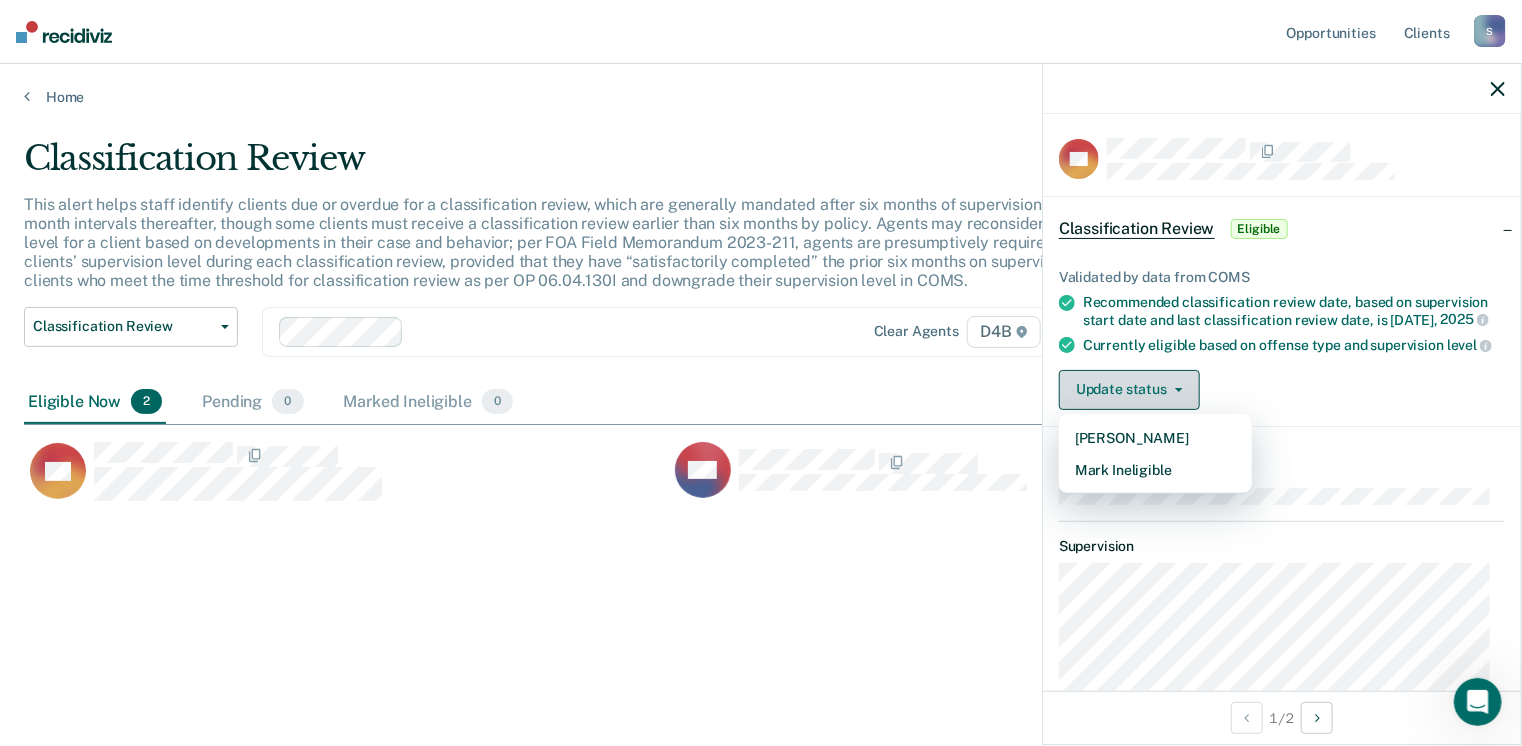 click on "Update status" at bounding box center (1129, 390) 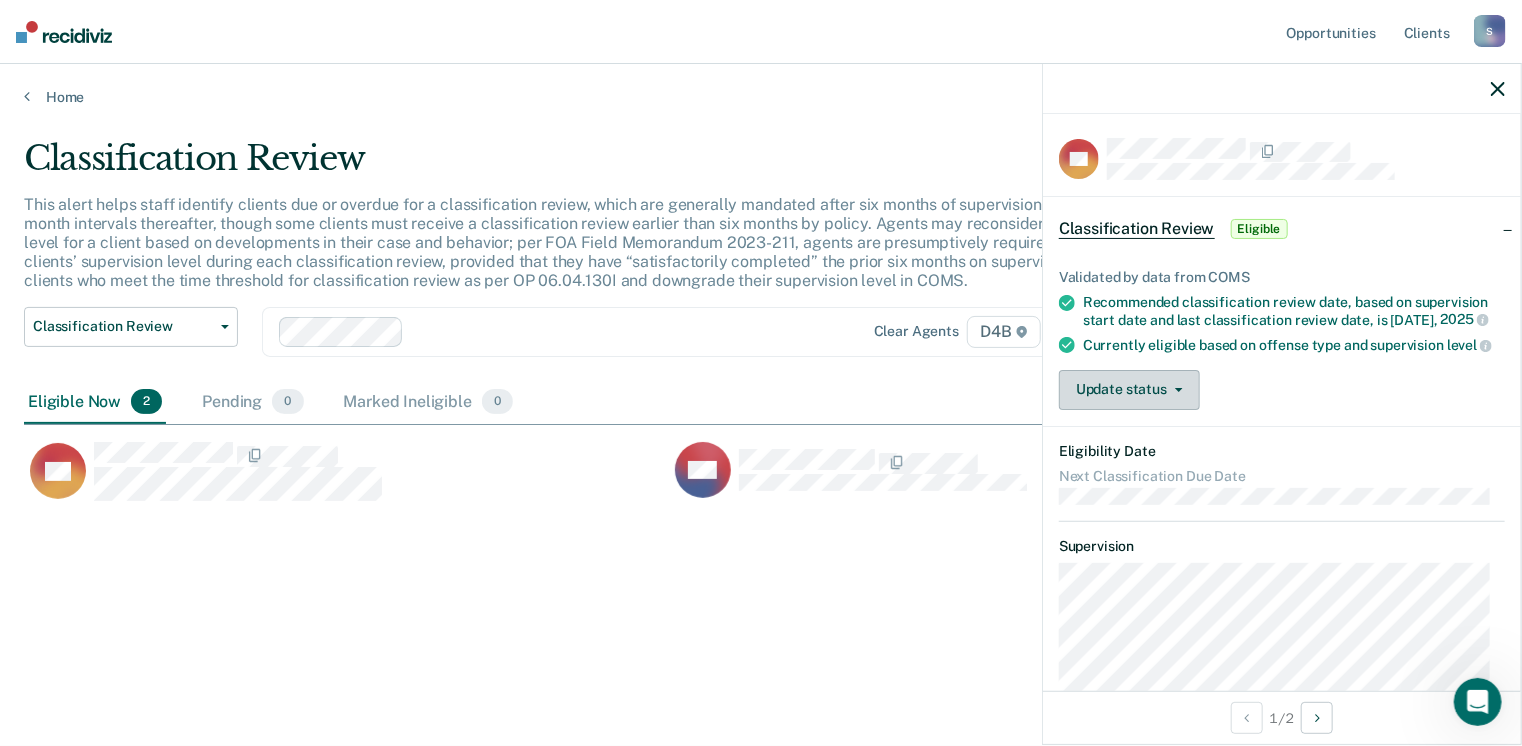 click on "Update status" at bounding box center [1129, 390] 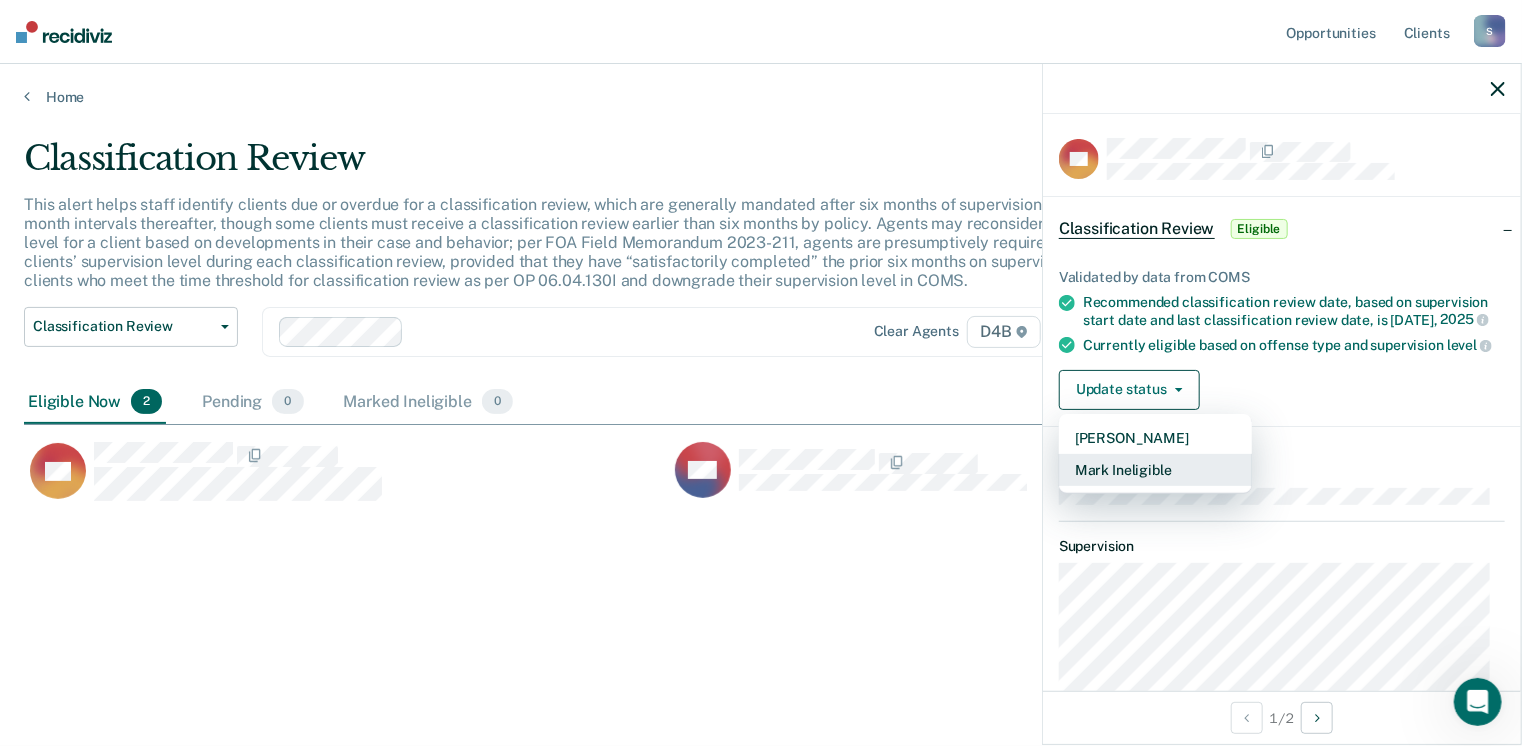 click on "Mark Ineligible" at bounding box center (1155, 470) 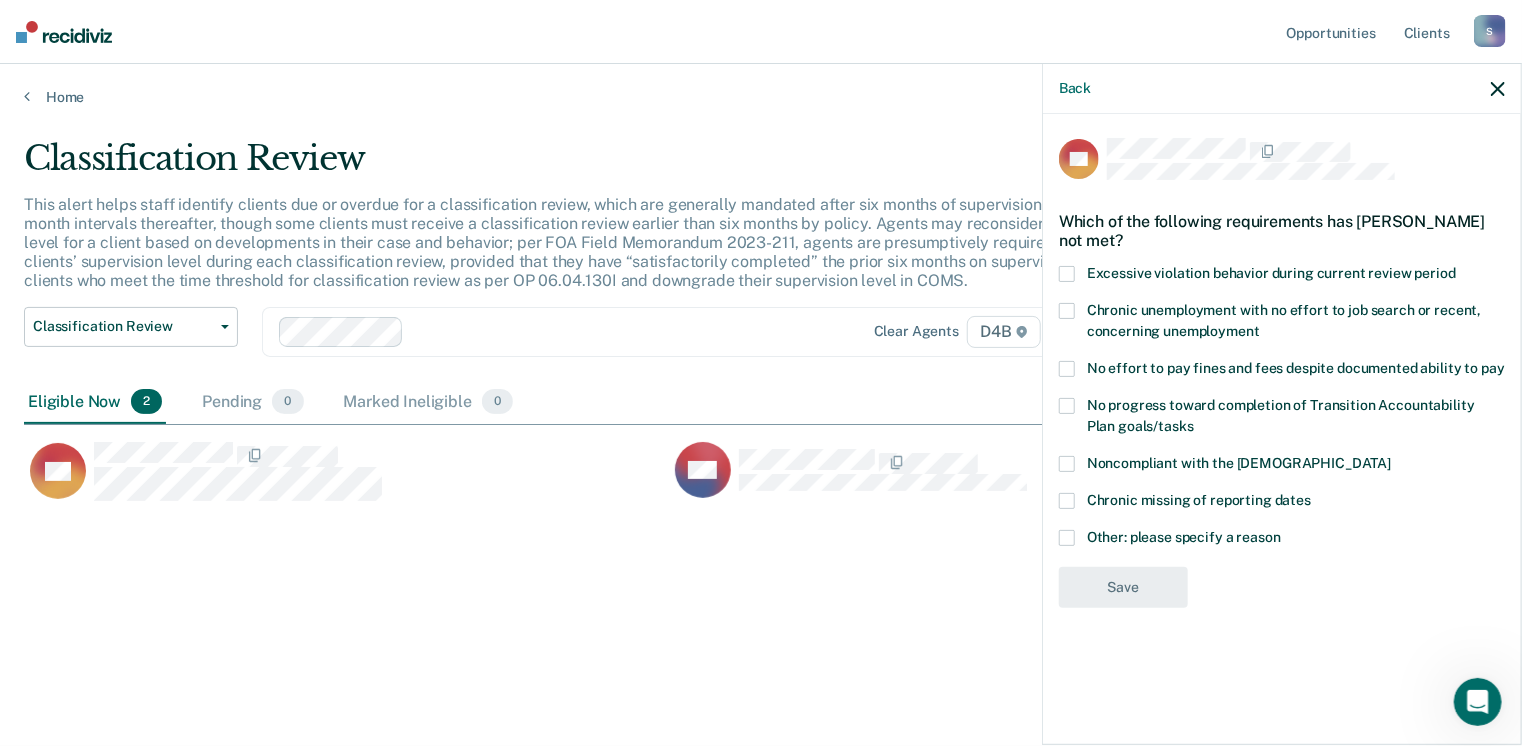 click on "Other: please specify a reason" at bounding box center (1282, 540) 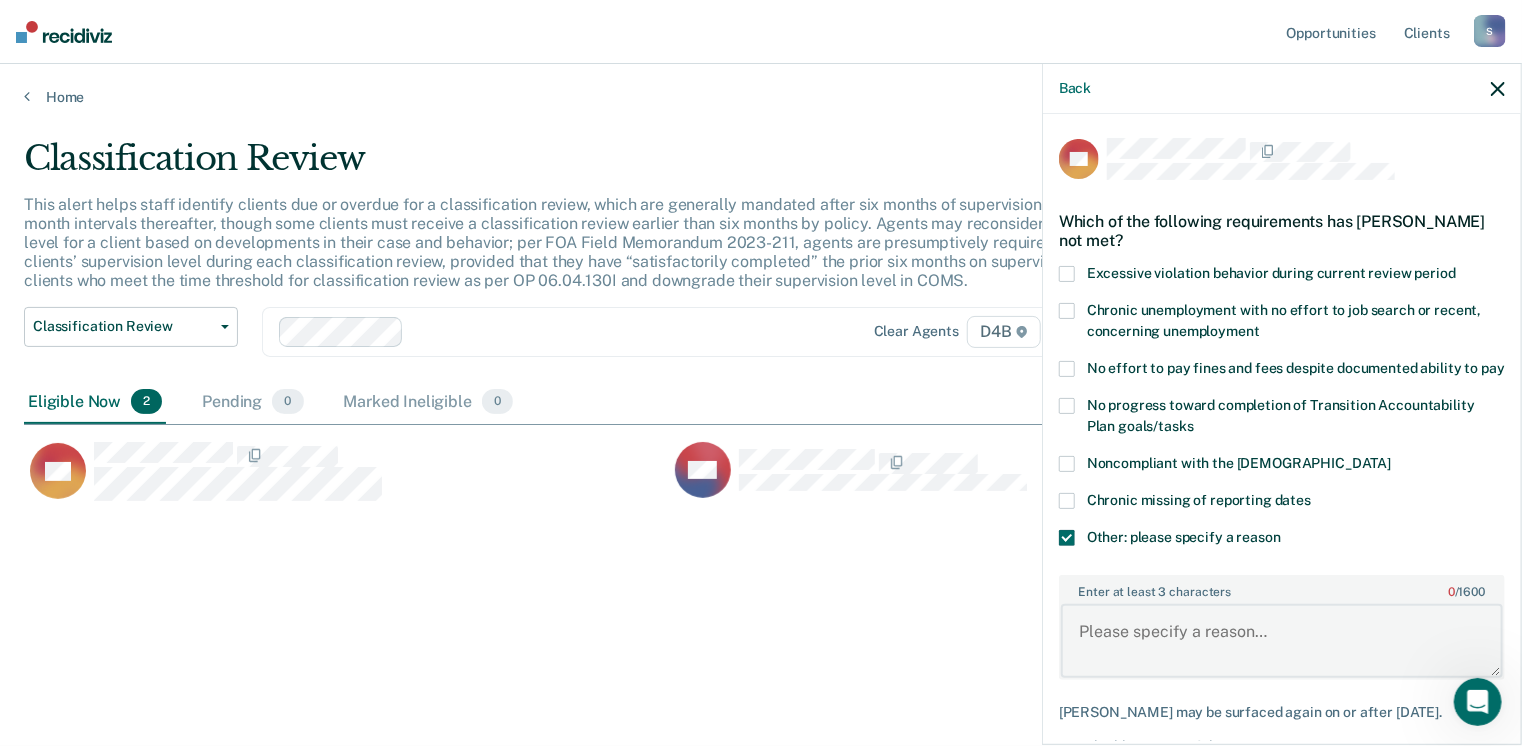 click on "Enter at least 3 characters 0  /  1600" at bounding box center [1282, 641] 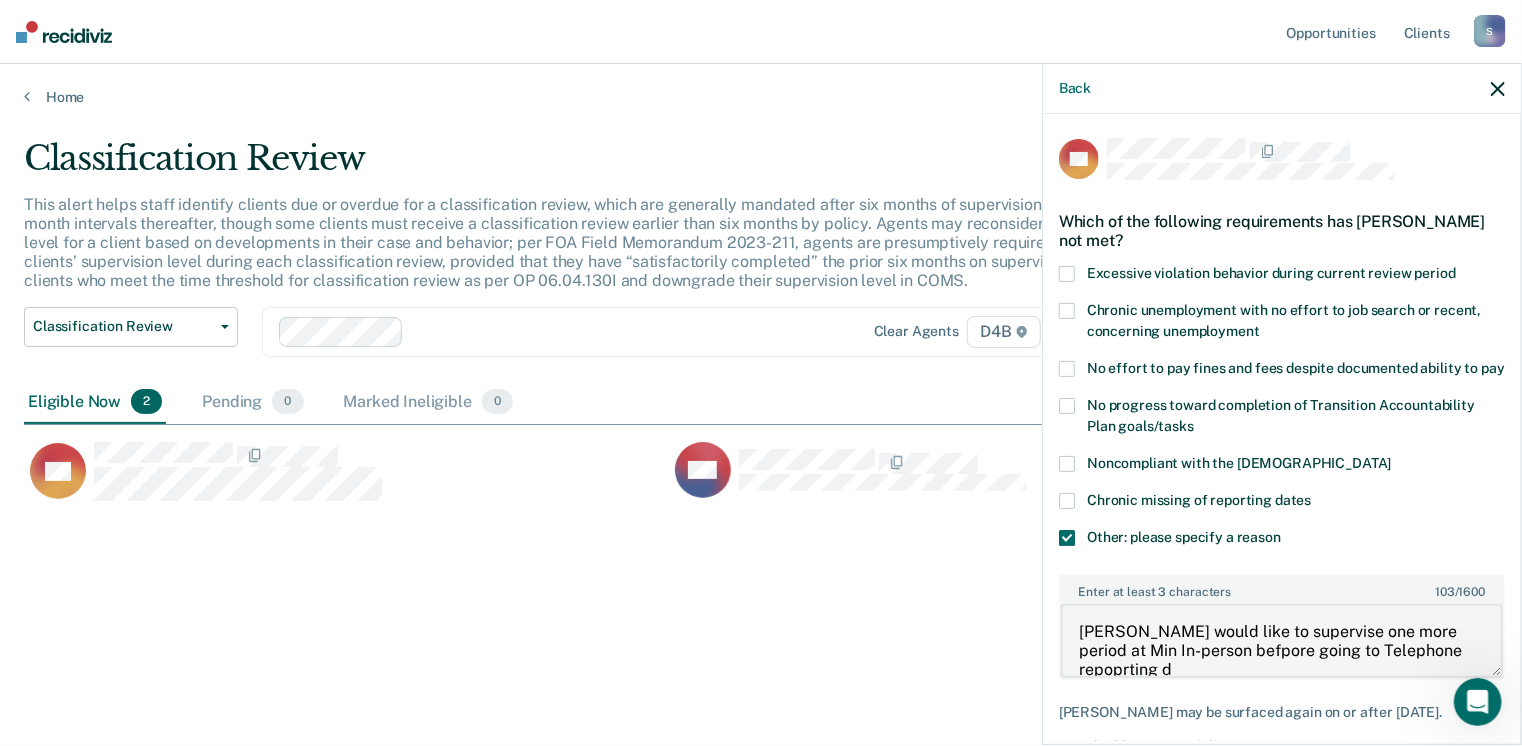 scroll, scrollTop: 4, scrollLeft: 0, axis: vertical 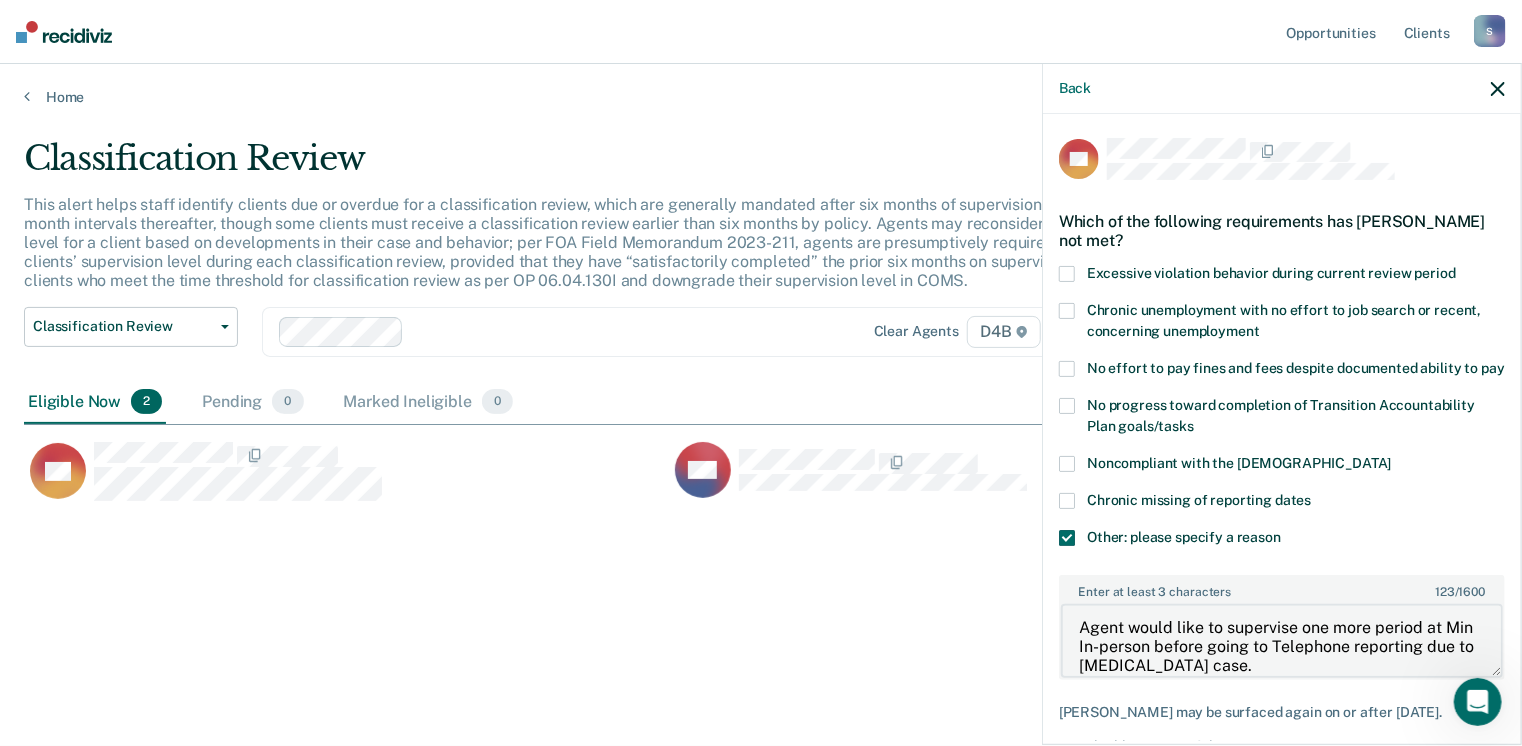 type on "Agent would like to supervise one more period at Min In-person before going to Telephone reporting due to [MEDICAL_DATA] case." 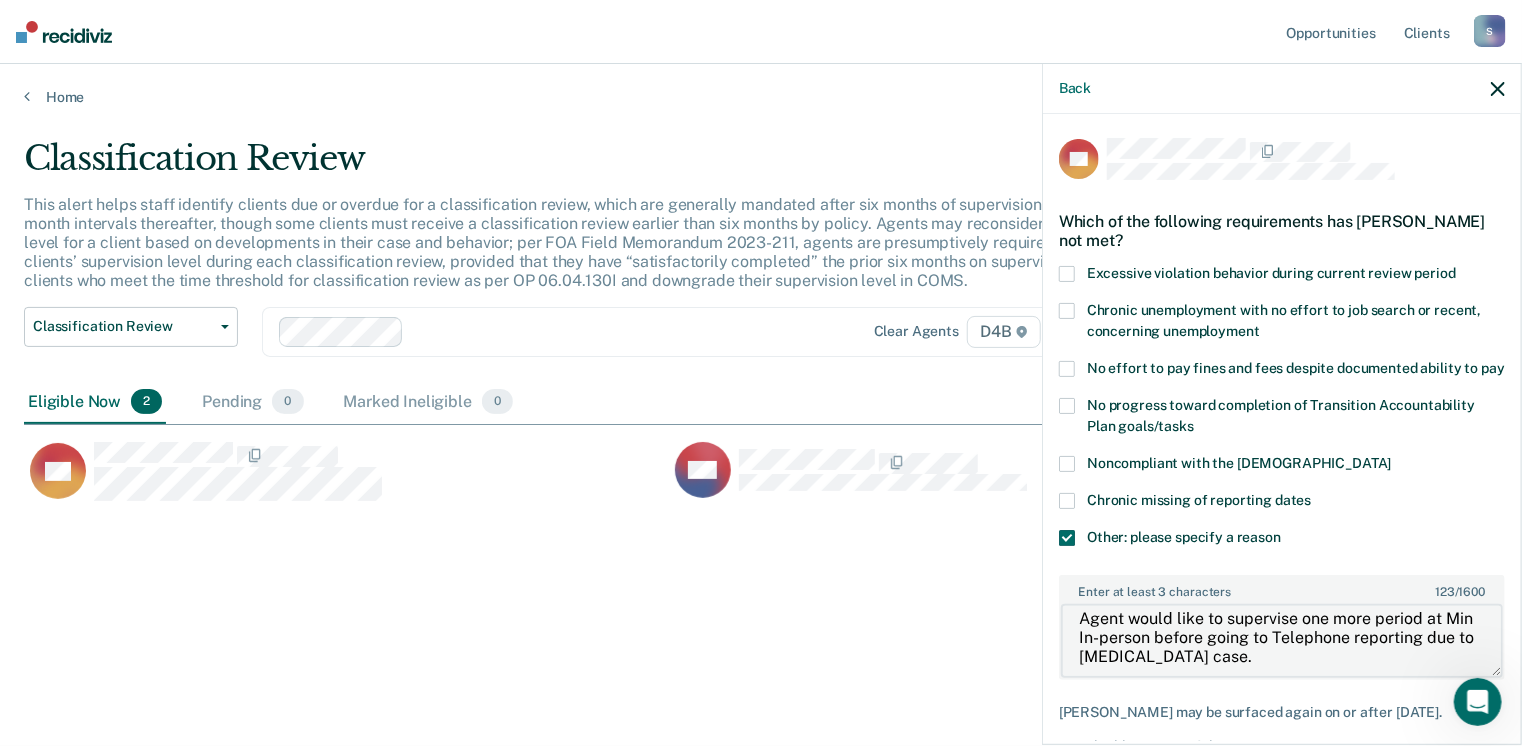 scroll, scrollTop: 19, scrollLeft: 0, axis: vertical 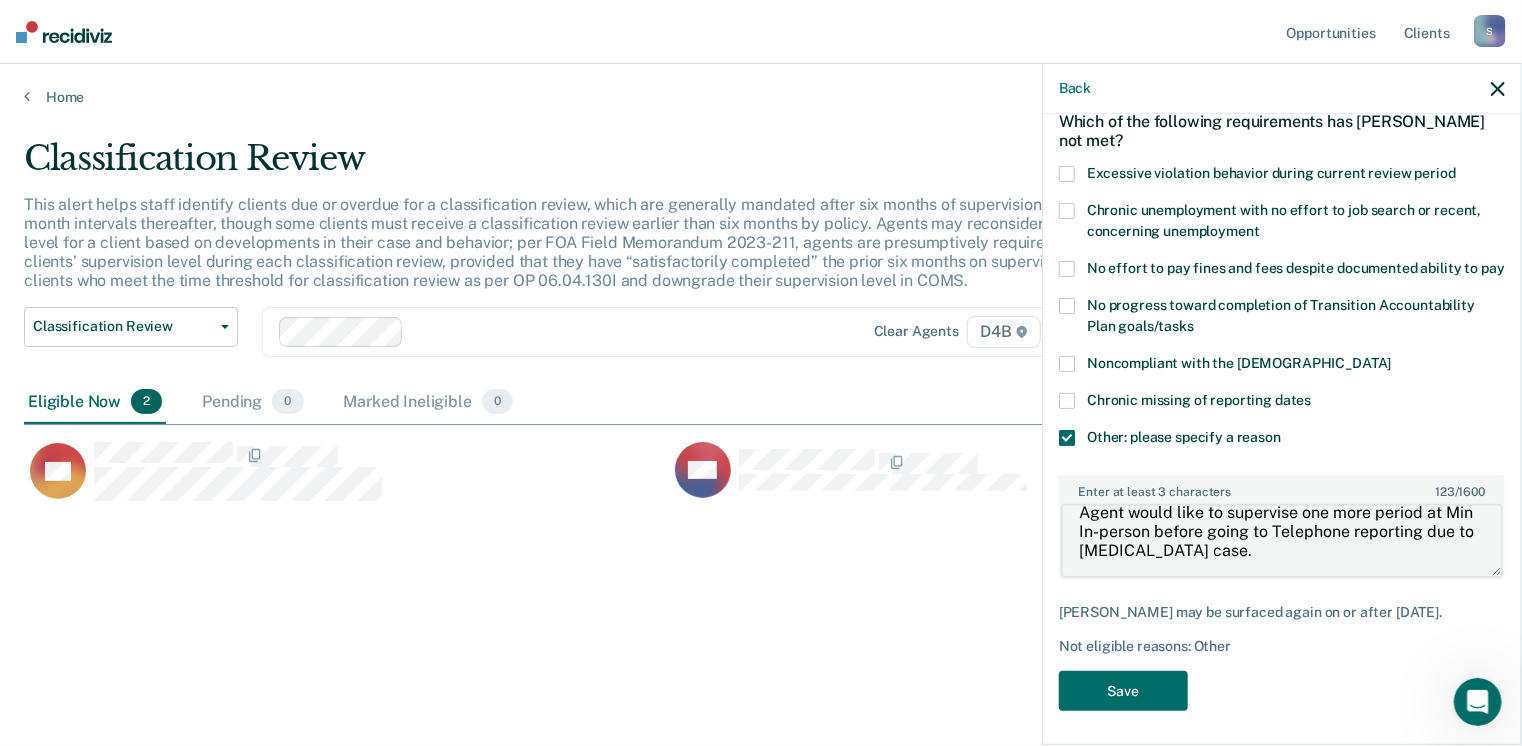click on "Agent would like to supervise one more period at Min In-person before going to Telephone reporting due to [MEDICAL_DATA] case." at bounding box center [1282, 541] 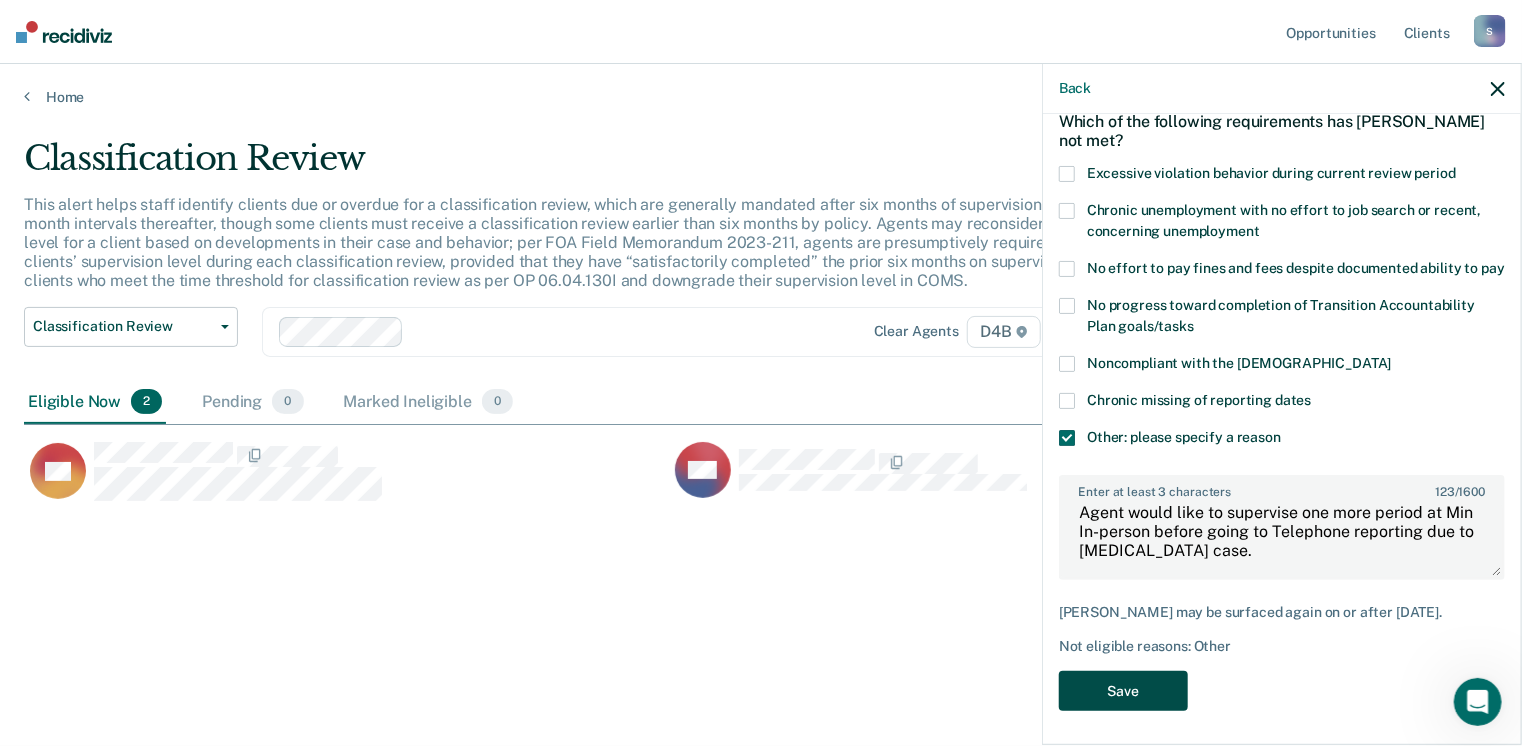 click on "Save" at bounding box center [1123, 691] 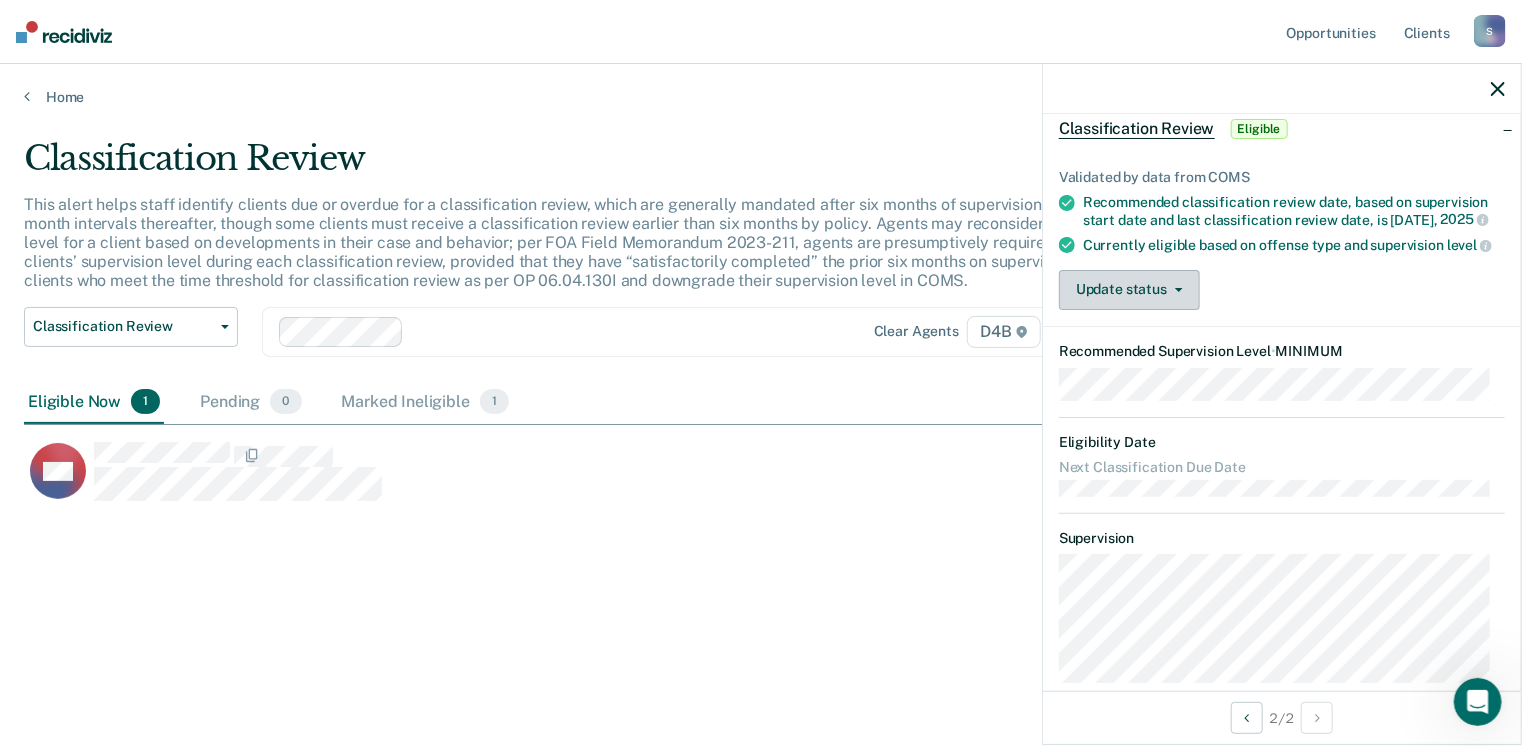 click on "Update status" at bounding box center (1129, 290) 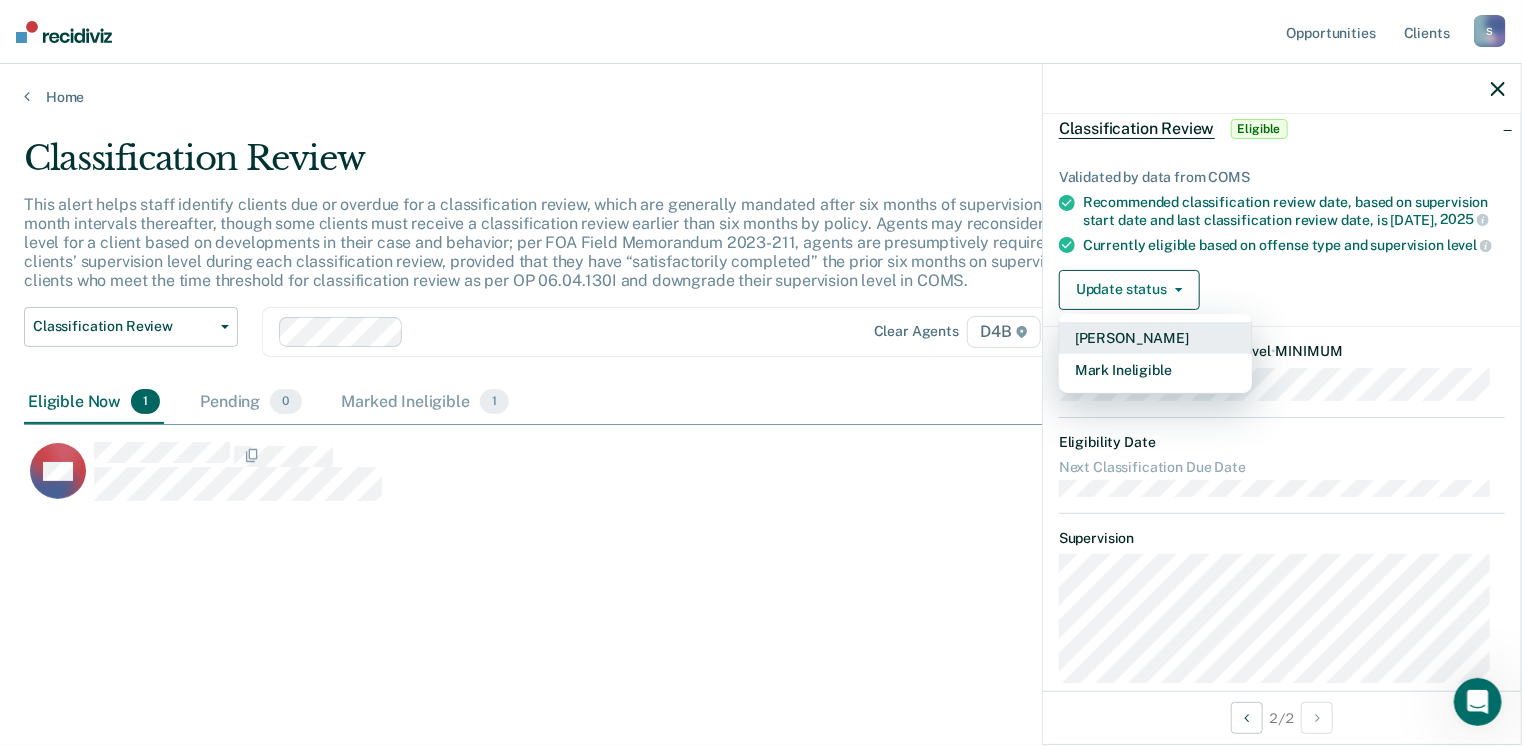 click on "[PERSON_NAME]" at bounding box center (1155, 338) 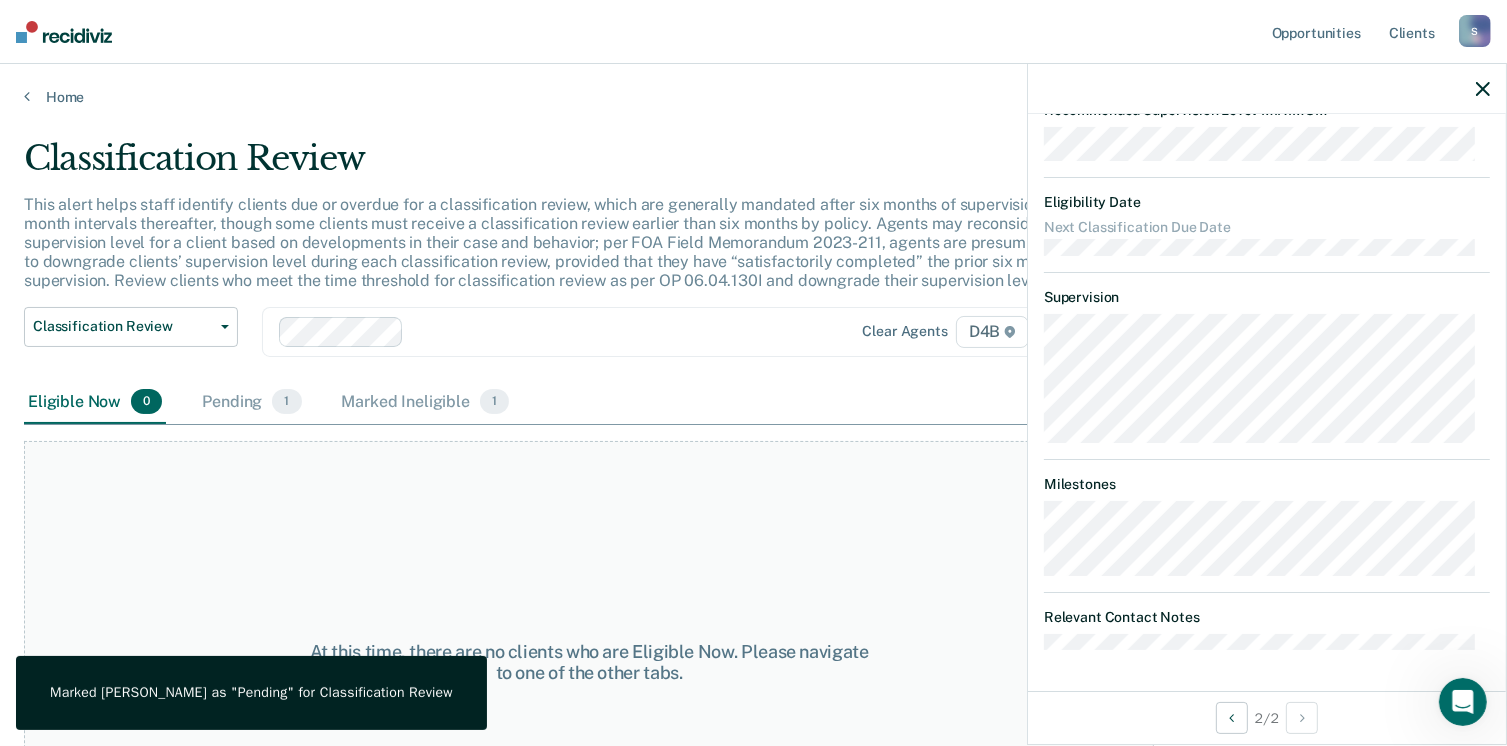 scroll, scrollTop: 448, scrollLeft: 0, axis: vertical 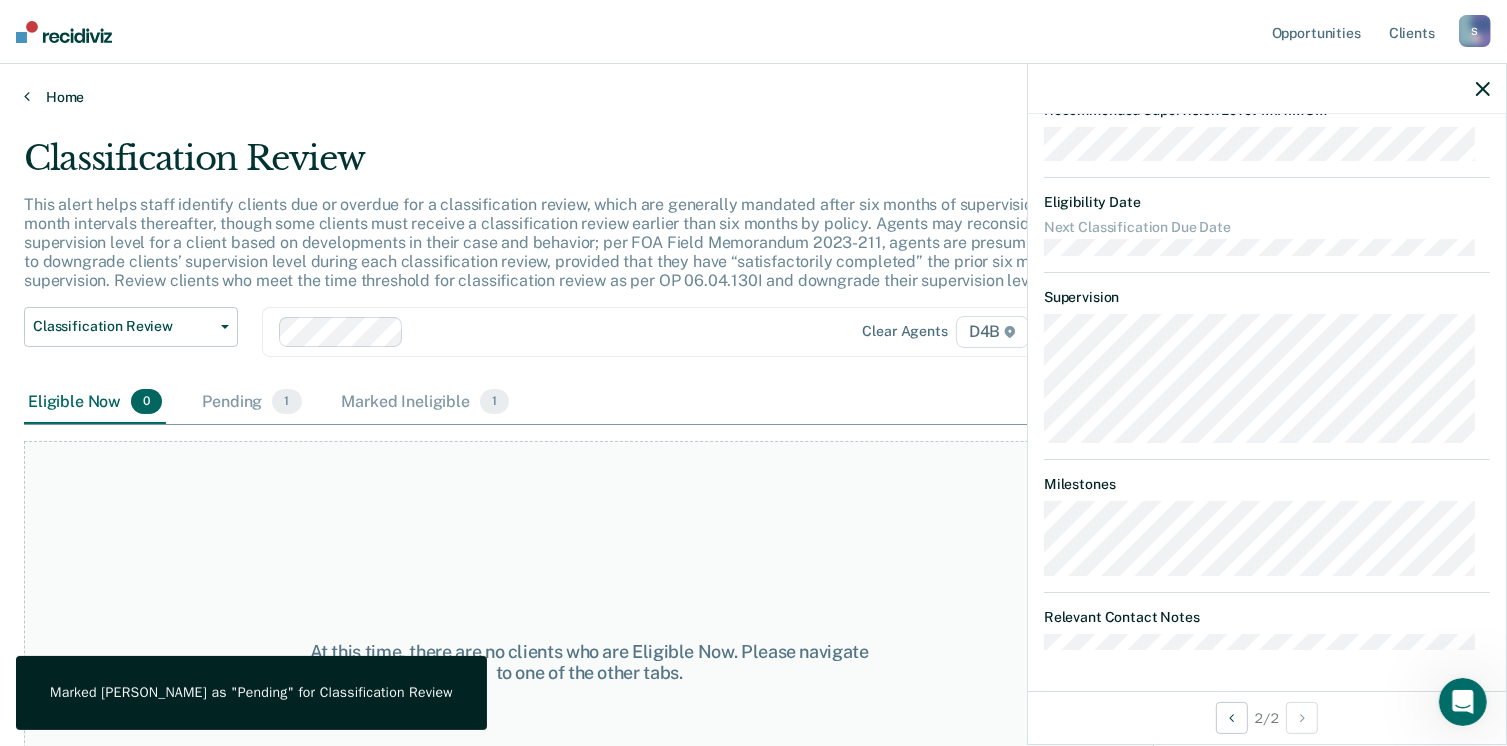 click at bounding box center (27, 96) 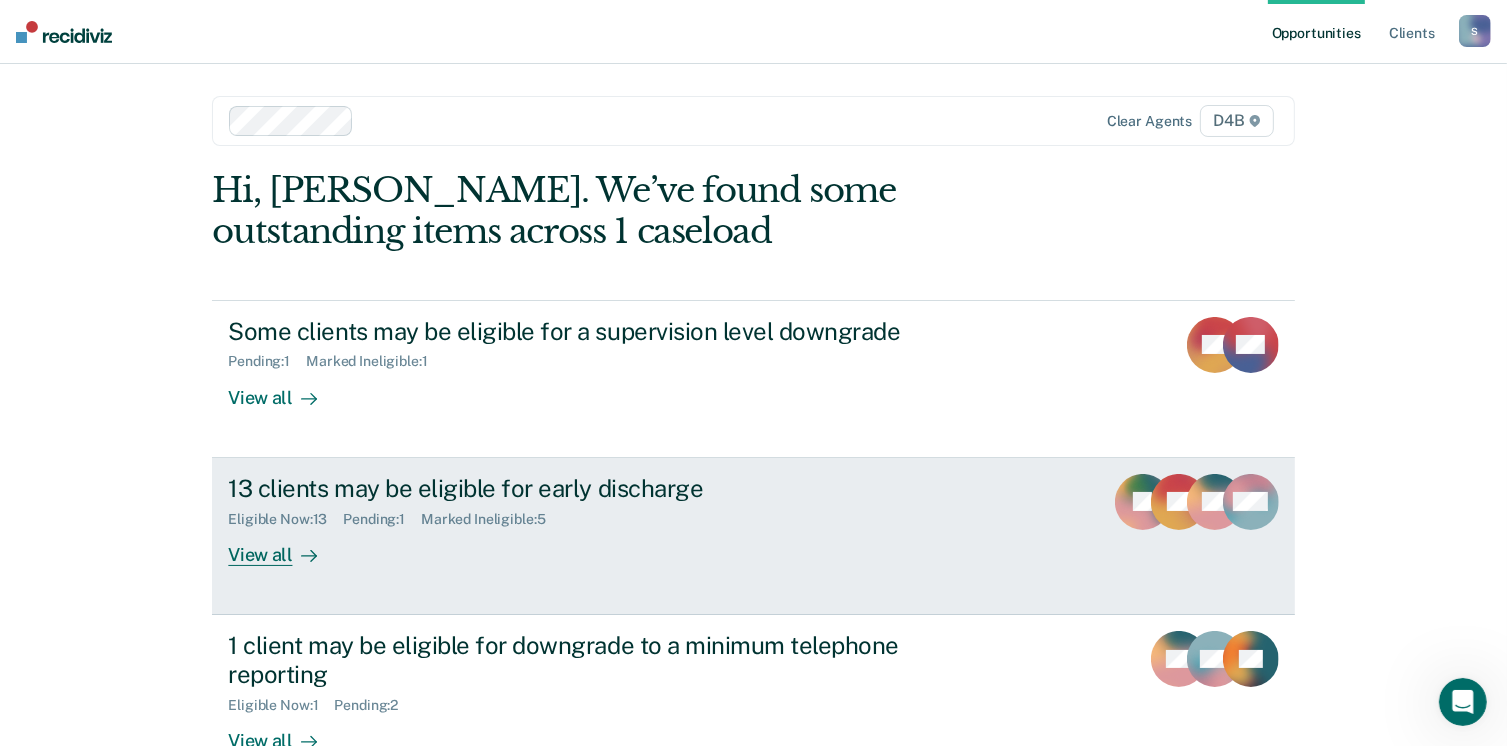 click on "13 clients may be eligible for early discharge" at bounding box center [579, 488] 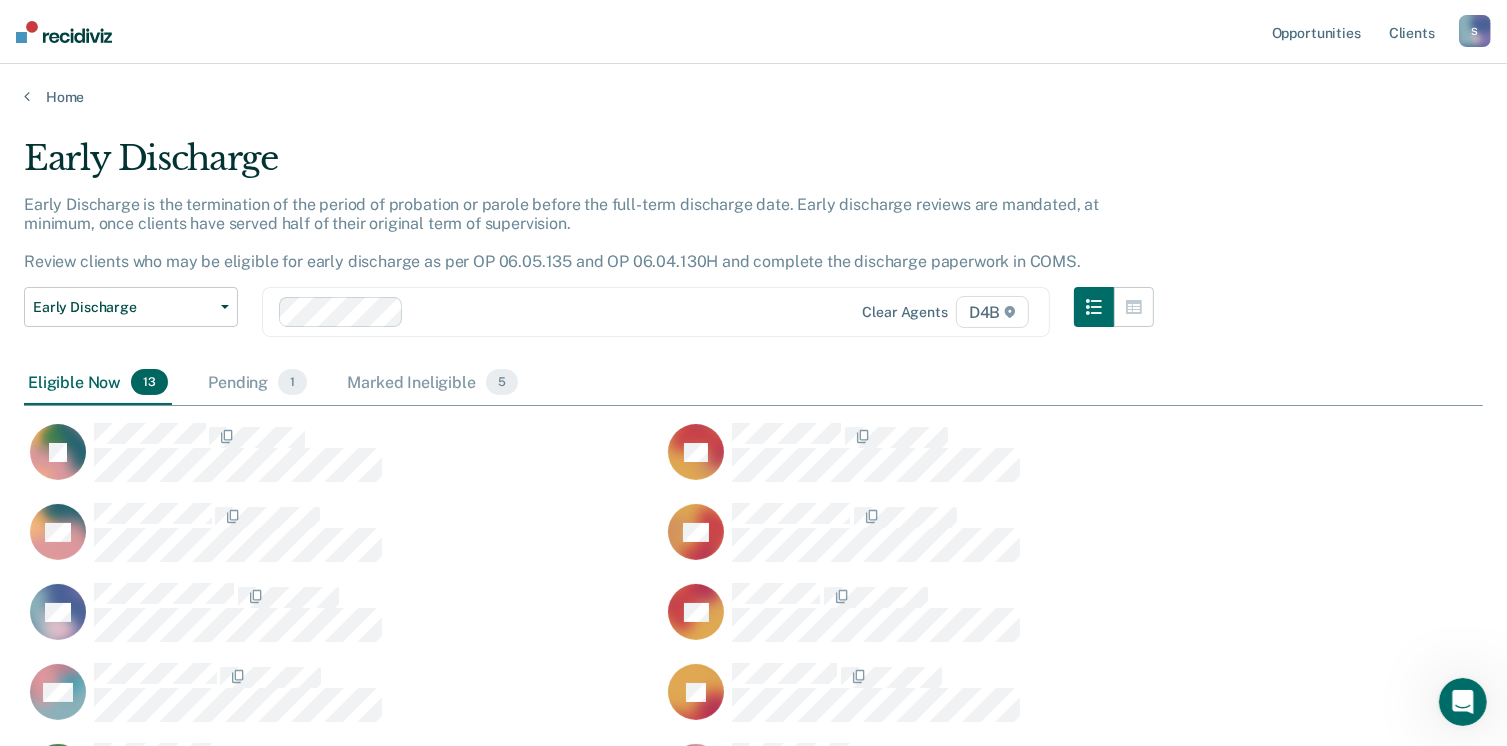 scroll, scrollTop: 16, scrollLeft: 16, axis: both 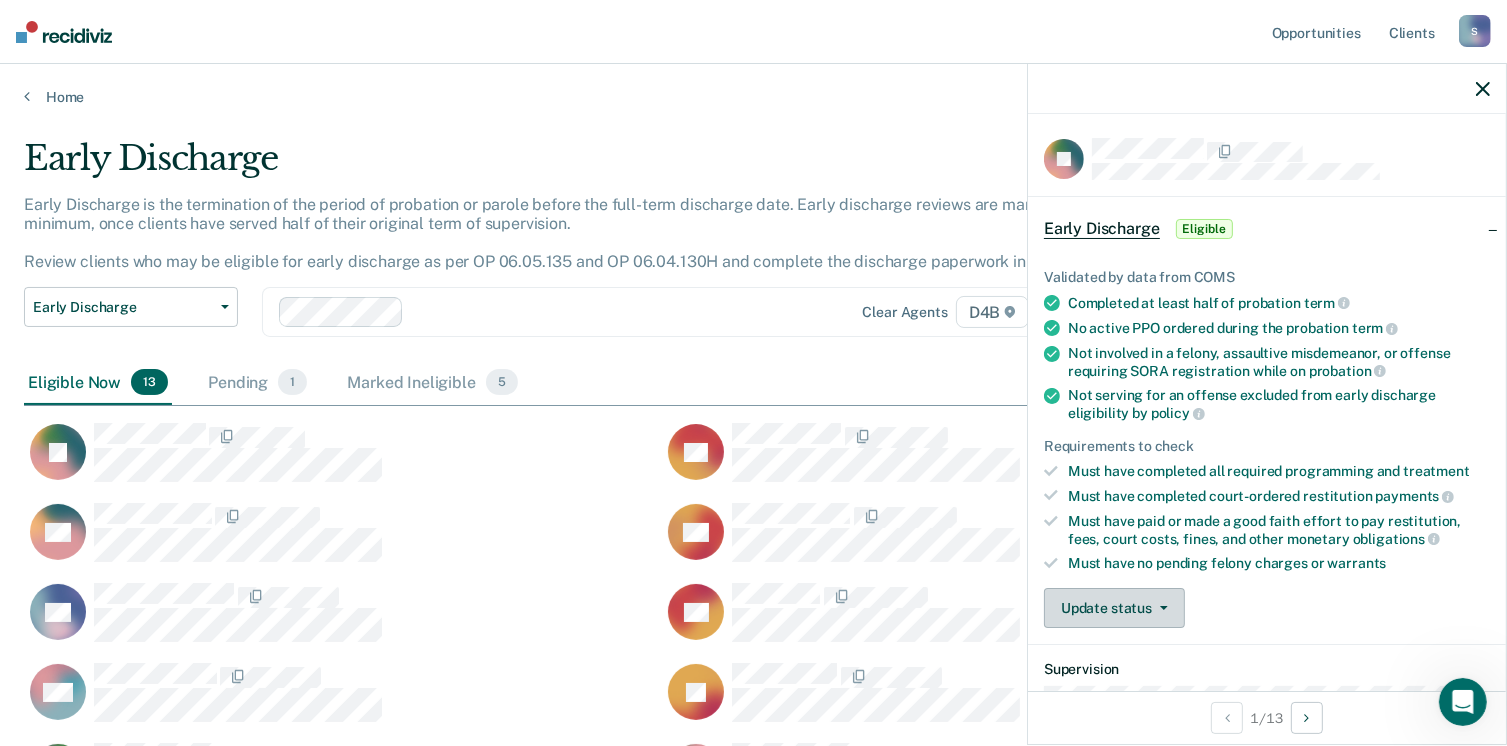 click on "Update status" at bounding box center (1114, 608) 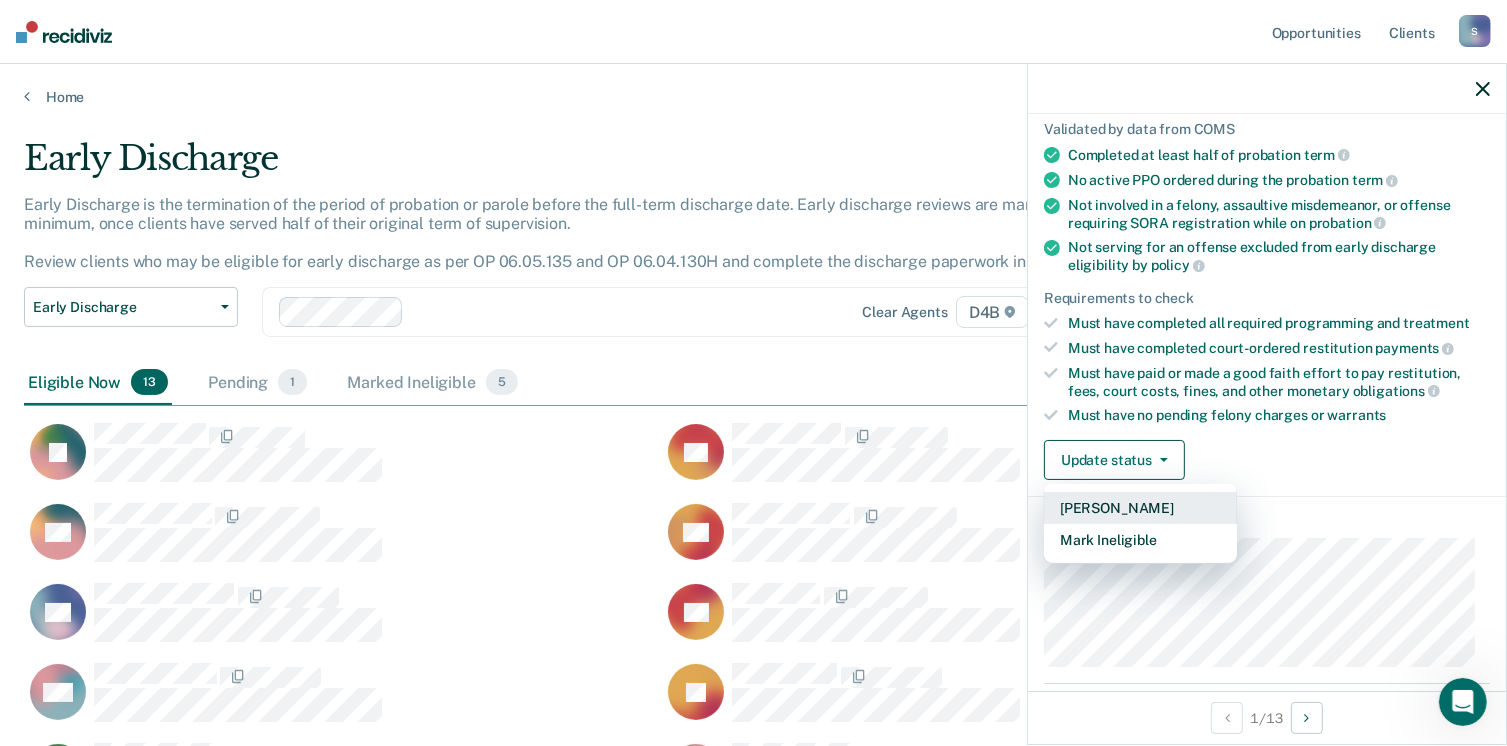 scroll, scrollTop: 200, scrollLeft: 0, axis: vertical 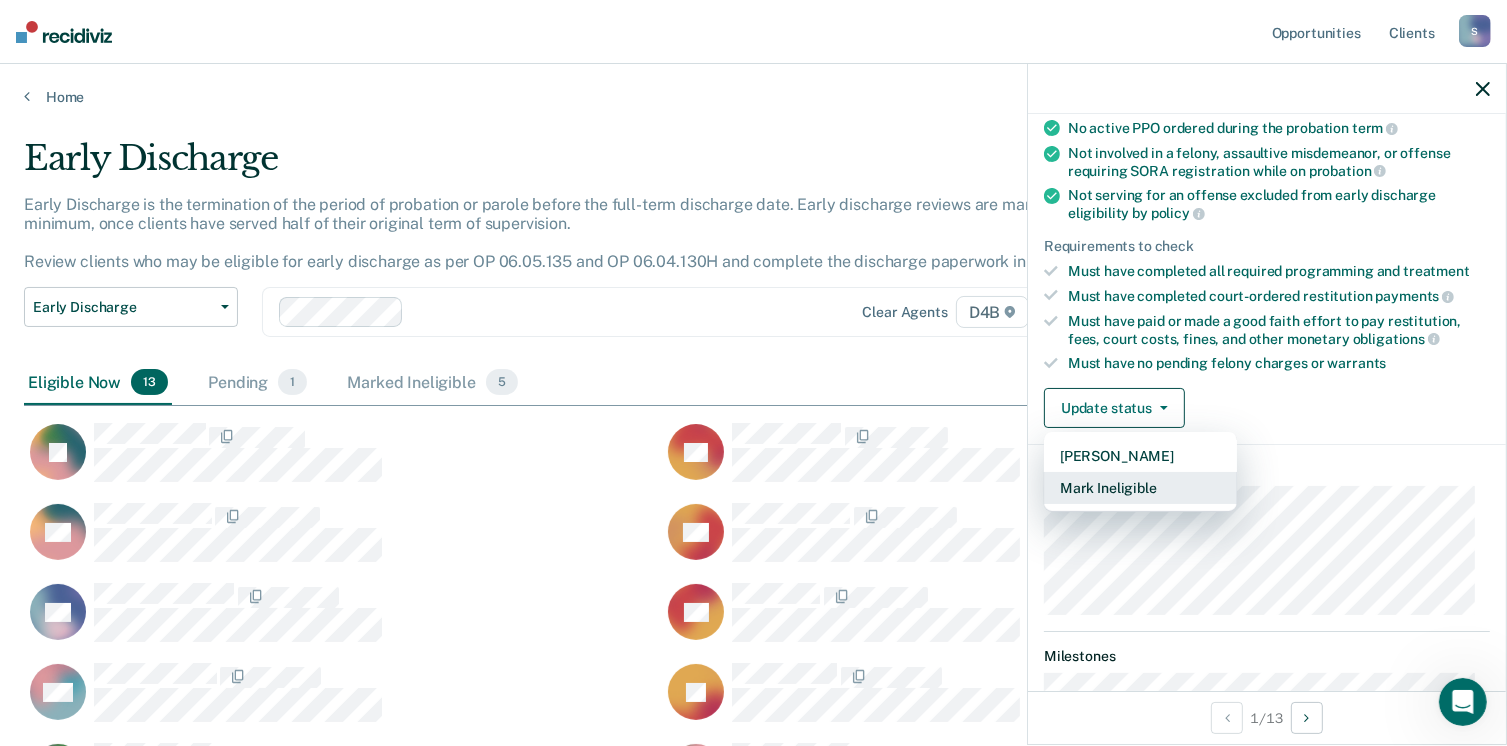 click on "Mark Ineligible" at bounding box center (1140, 488) 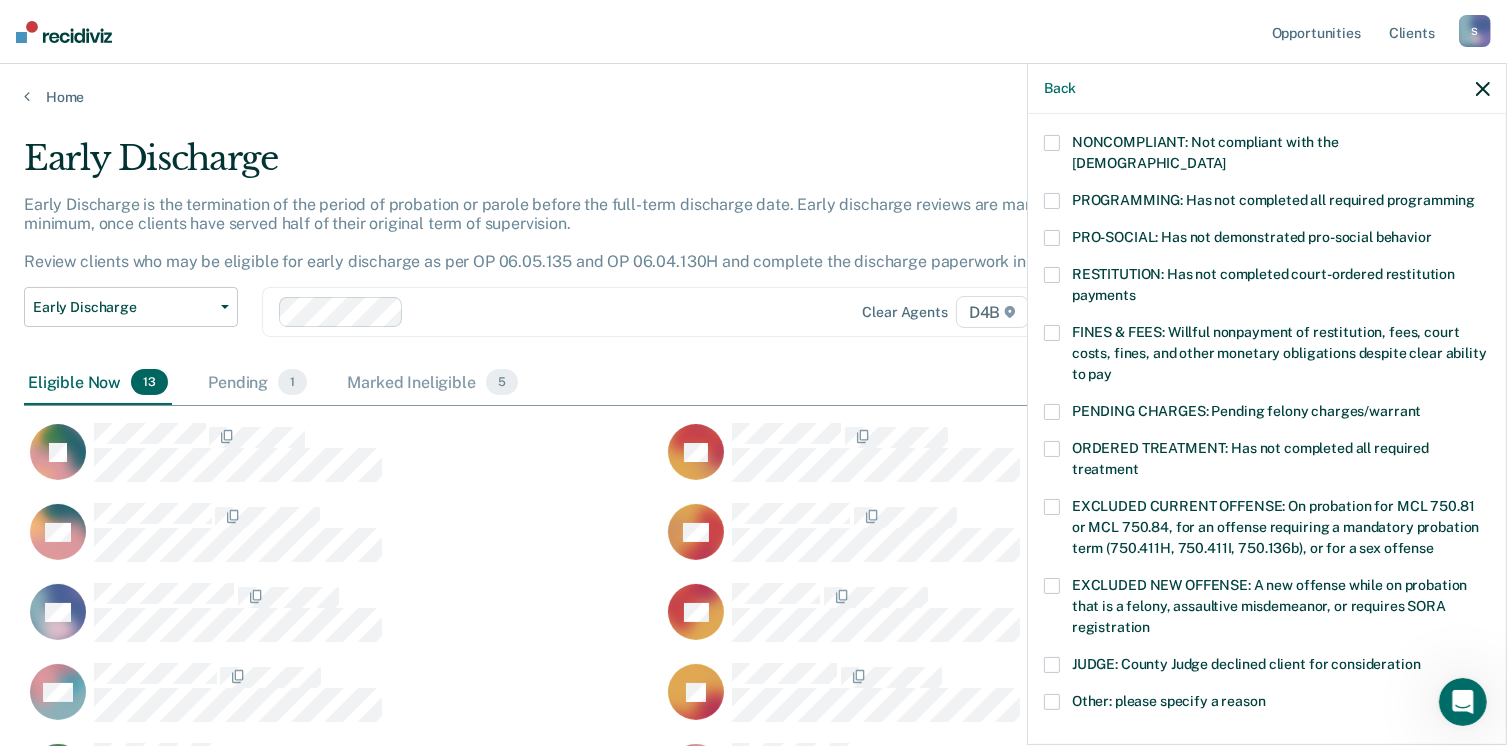 scroll, scrollTop: 500, scrollLeft: 0, axis: vertical 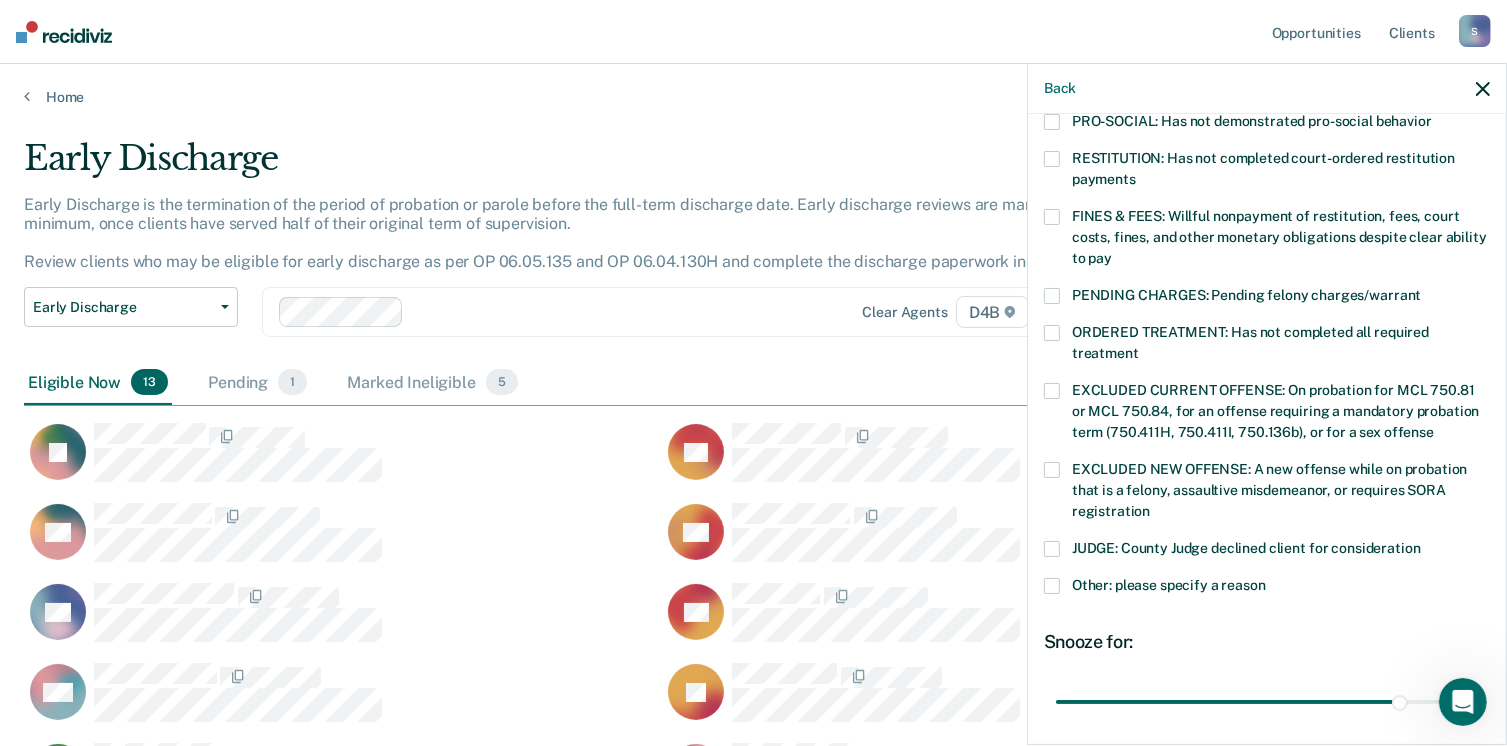click at bounding box center (1052, 586) 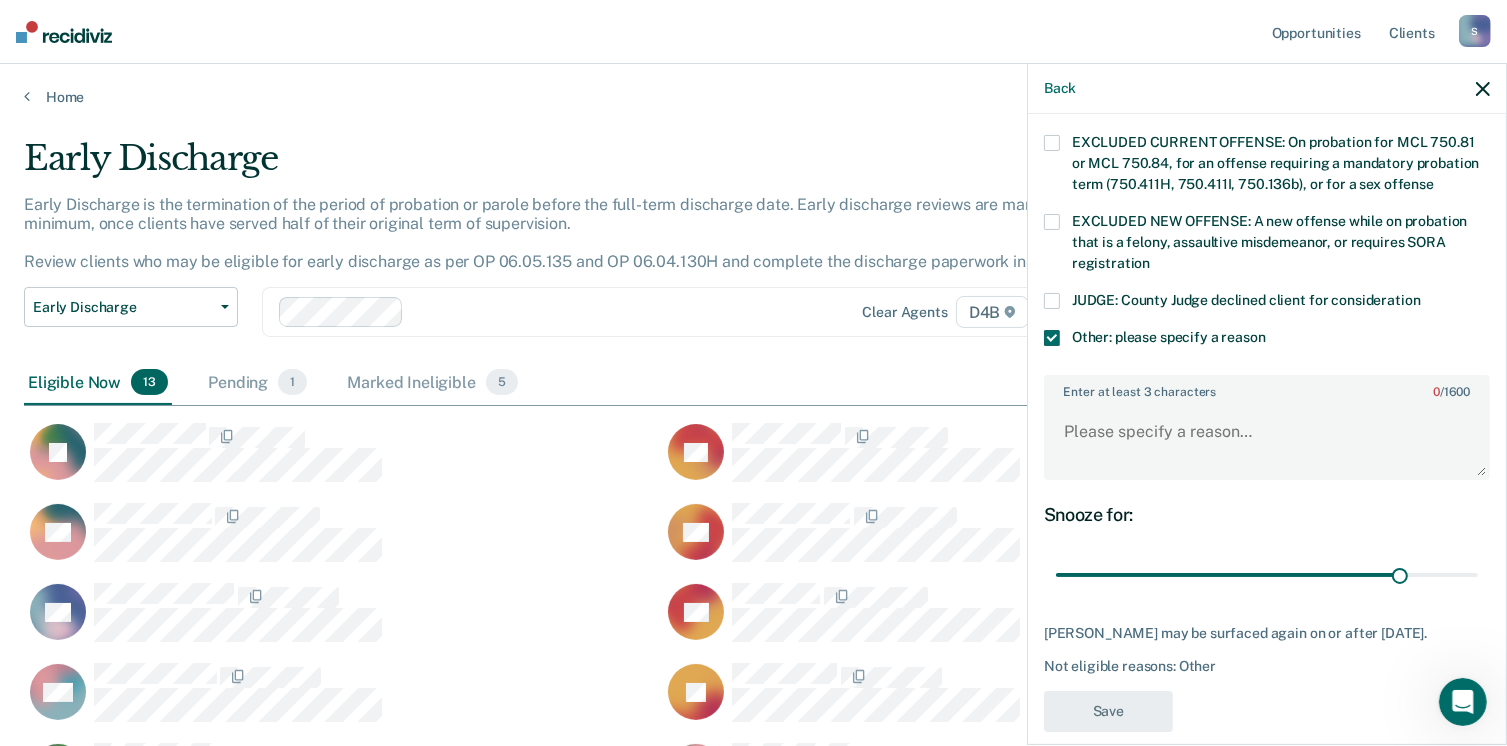 scroll, scrollTop: 749, scrollLeft: 0, axis: vertical 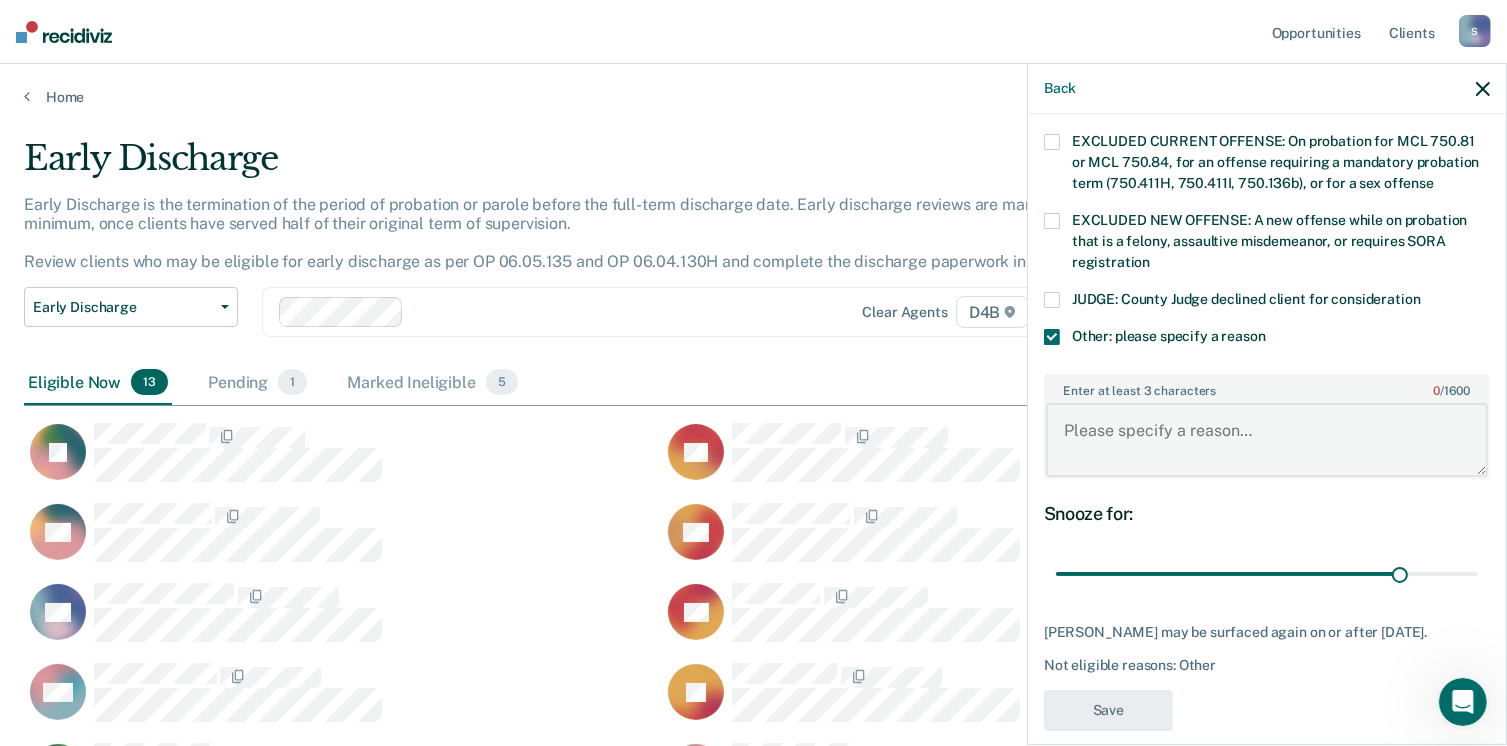 click on "Enter at least 3 characters 0  /  1600" at bounding box center [1267, 440] 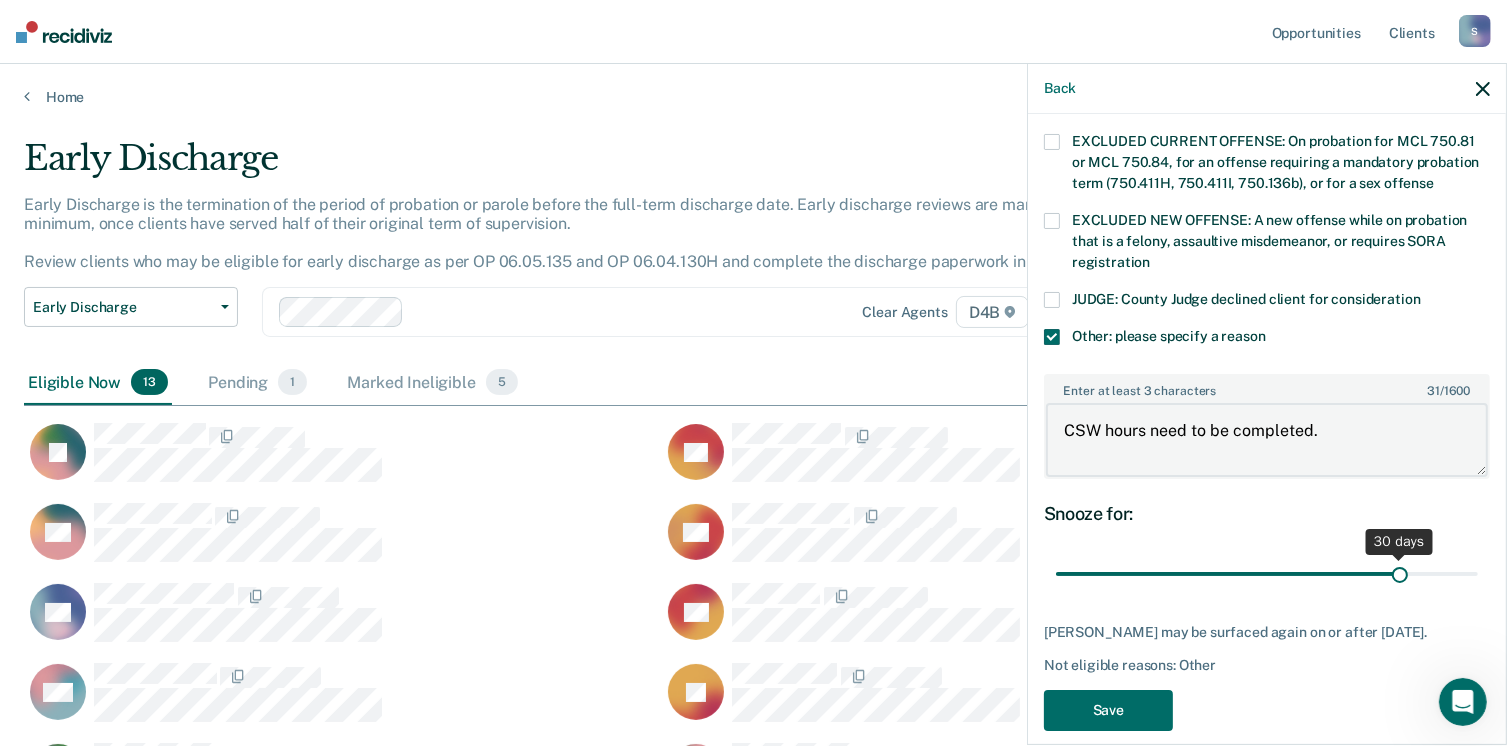 type on "CSW hours need to be completed." 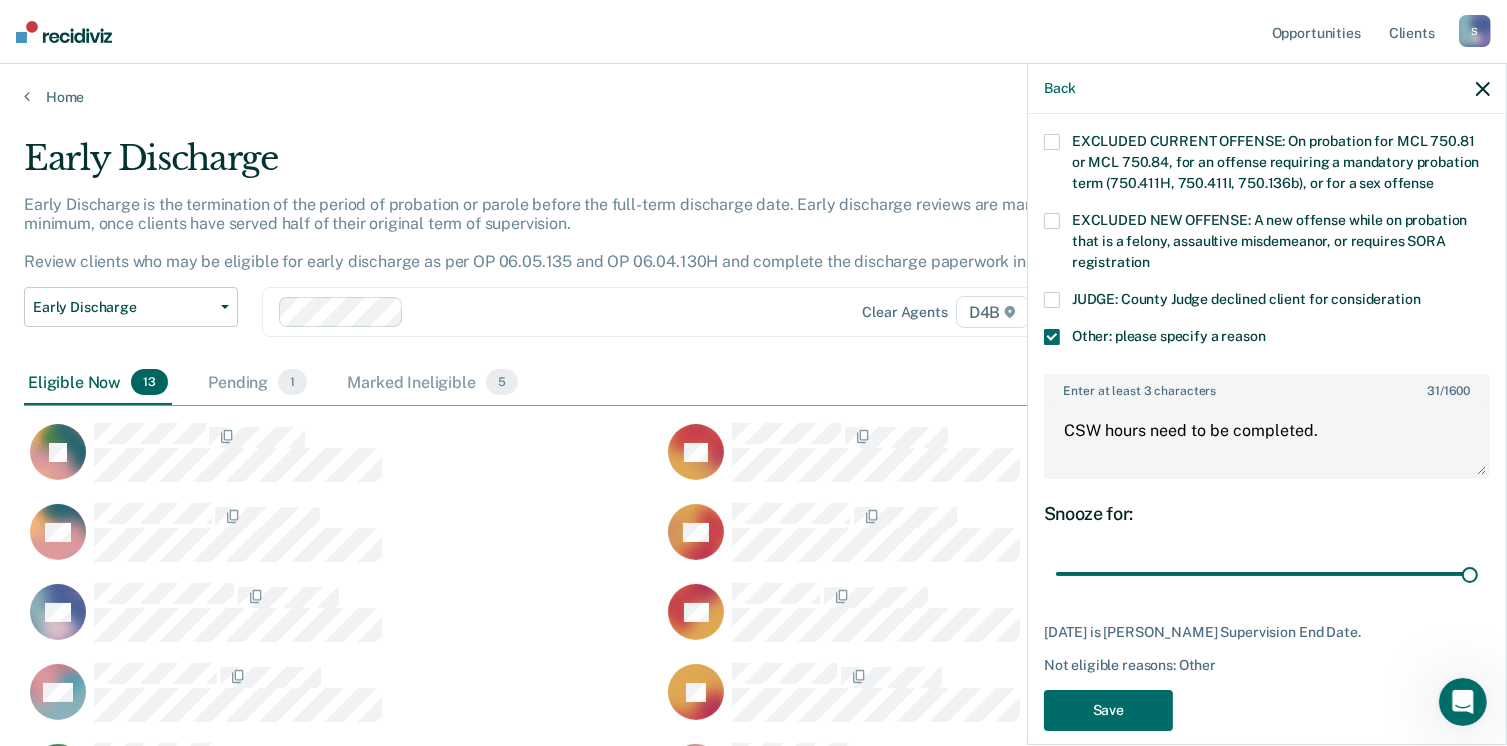 drag, startPoint x: 1385, startPoint y: 553, endPoint x: 1505, endPoint y: 565, distance: 120.59851 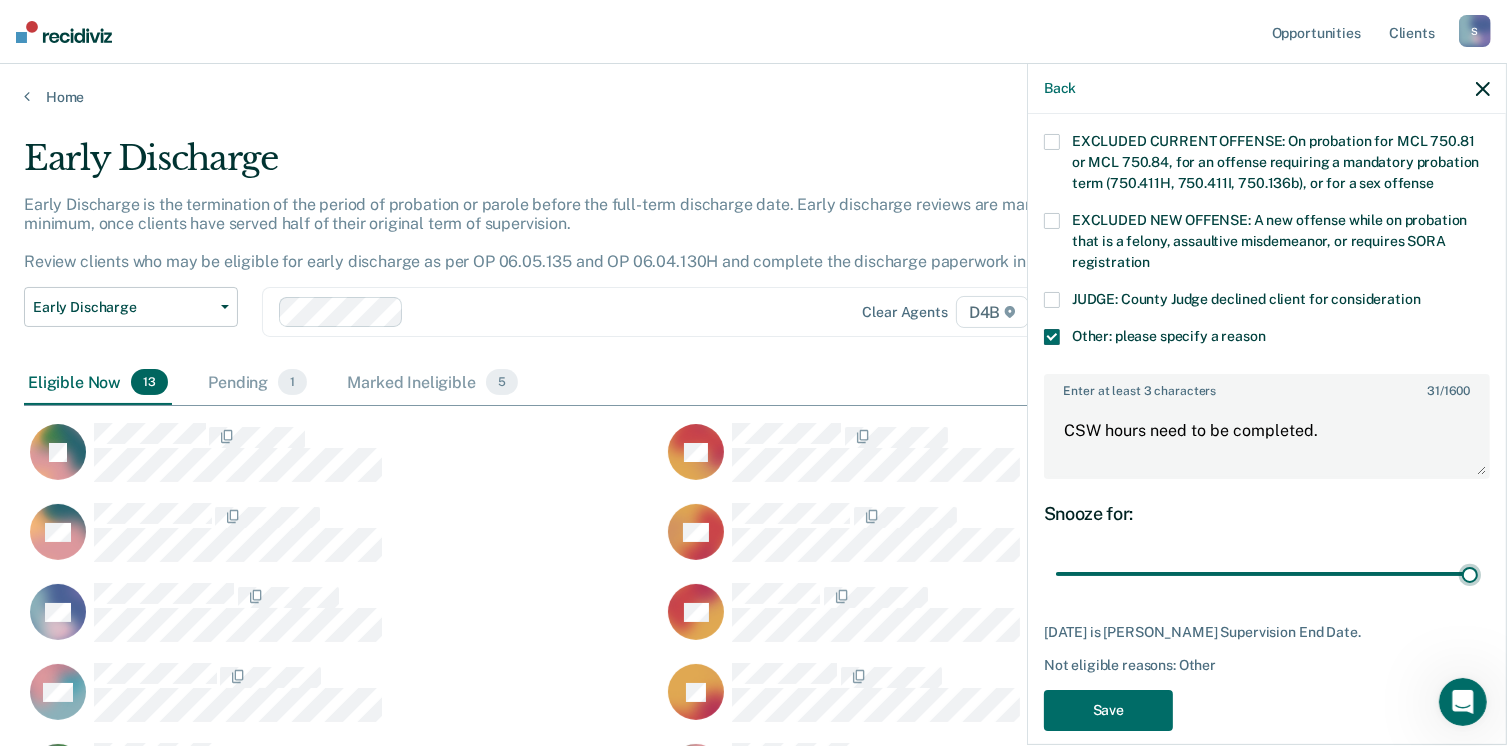 type on "36" 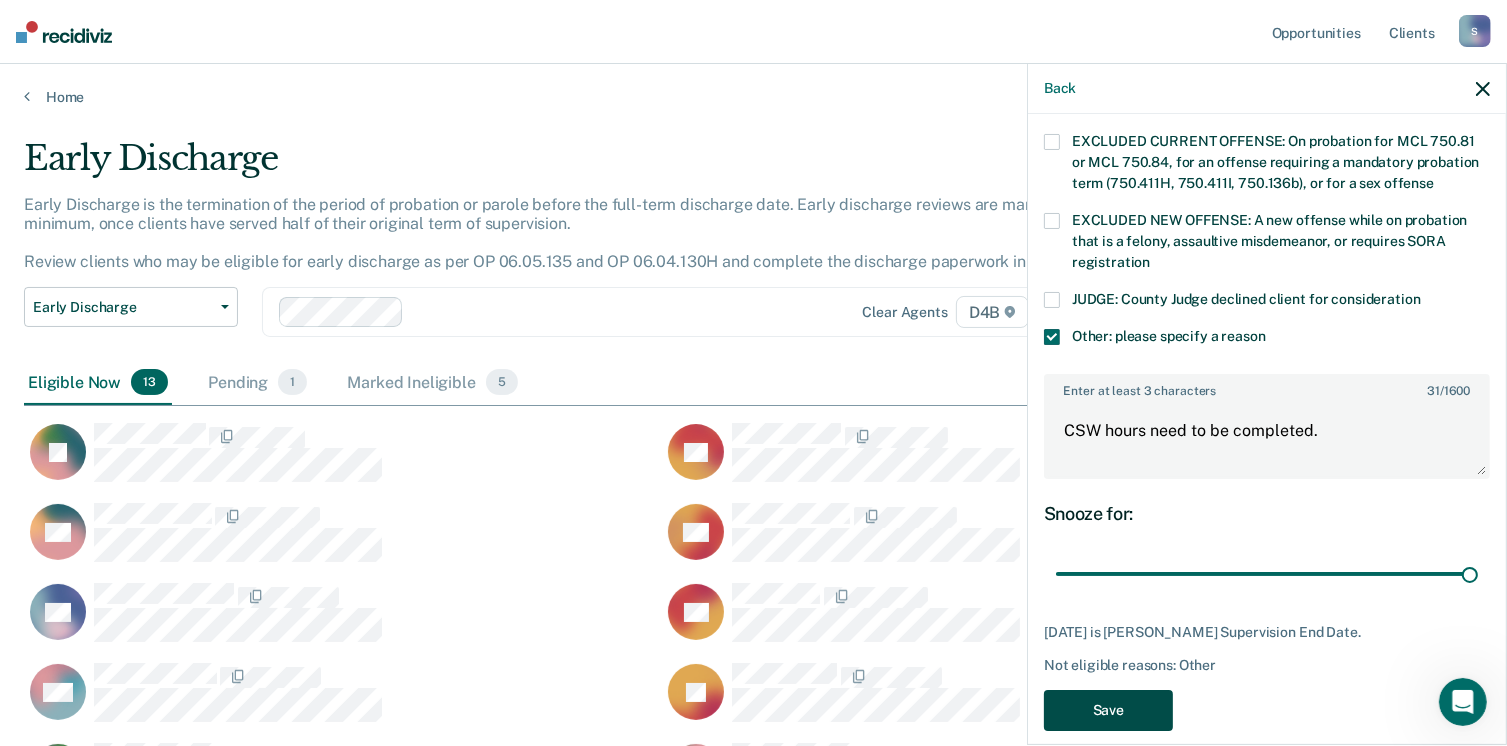 click on "Save" at bounding box center [1108, 710] 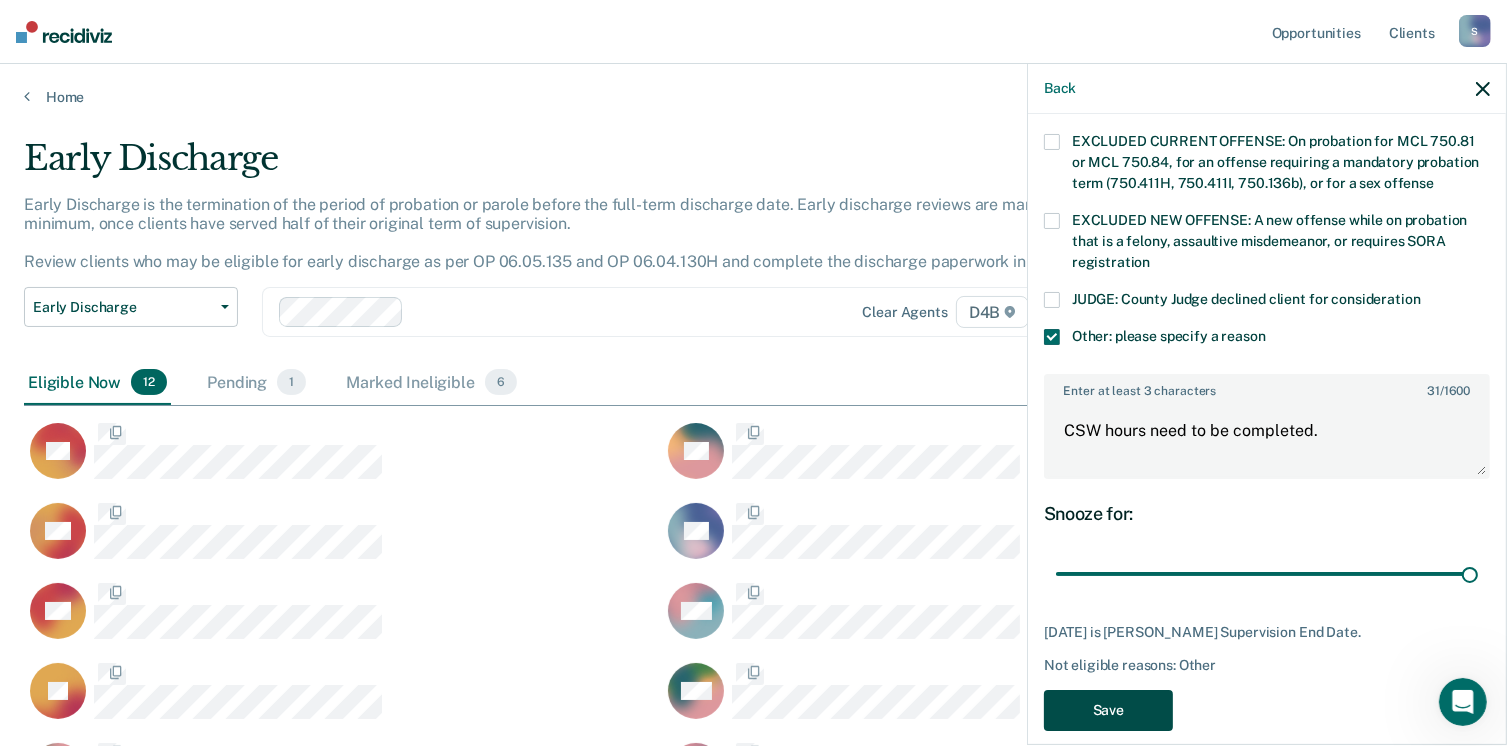 scroll, scrollTop: 740, scrollLeft: 1444, axis: both 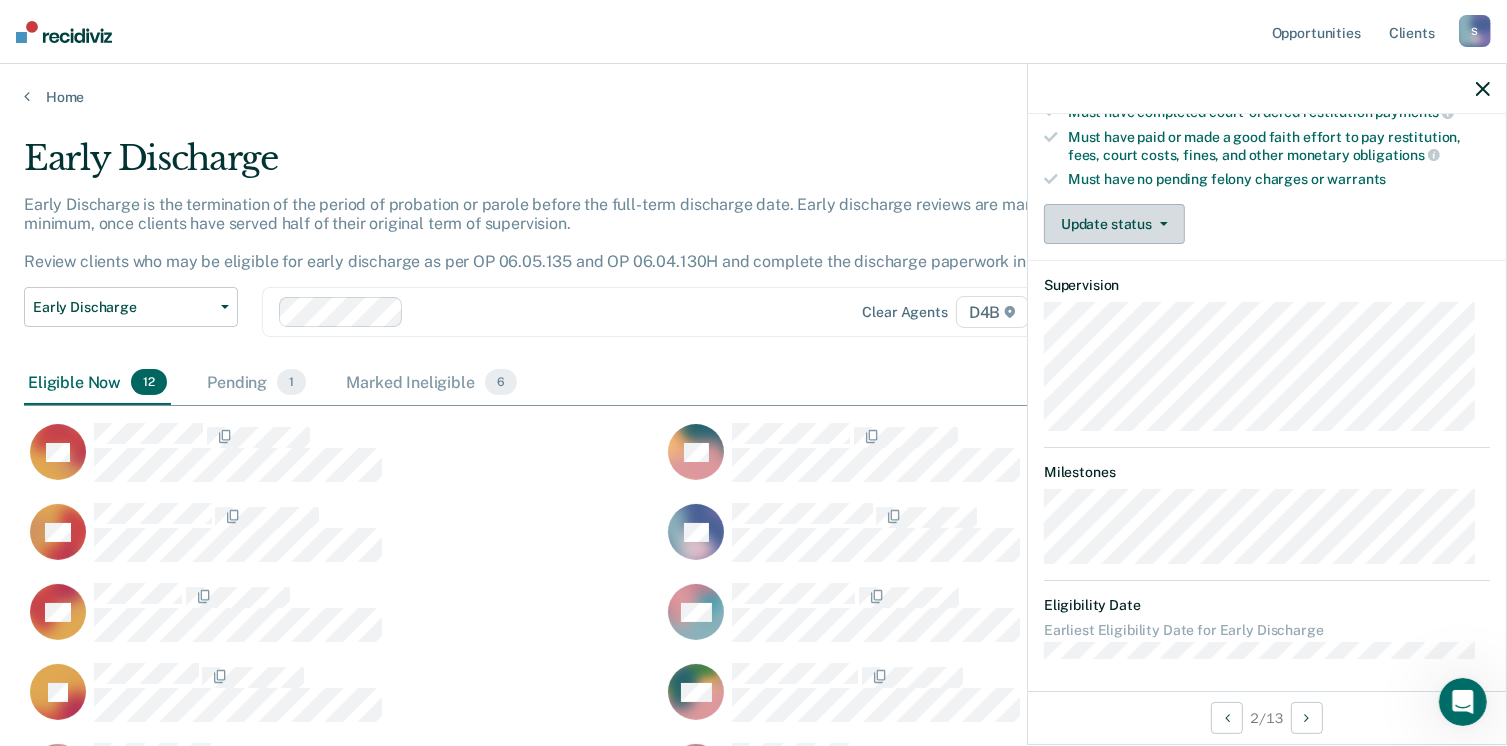 click on "Update status" at bounding box center [1114, 224] 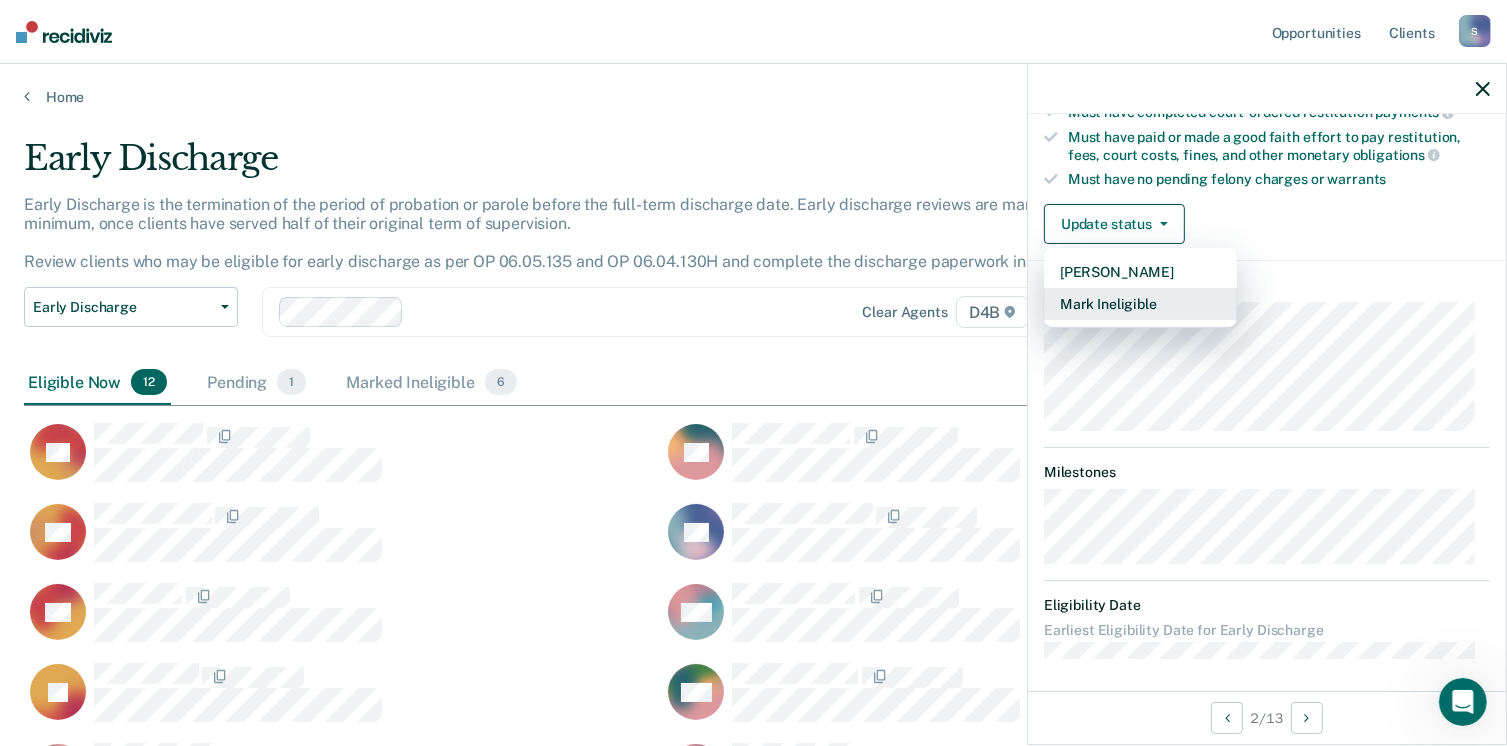 click on "Mark Ineligible" at bounding box center [1140, 304] 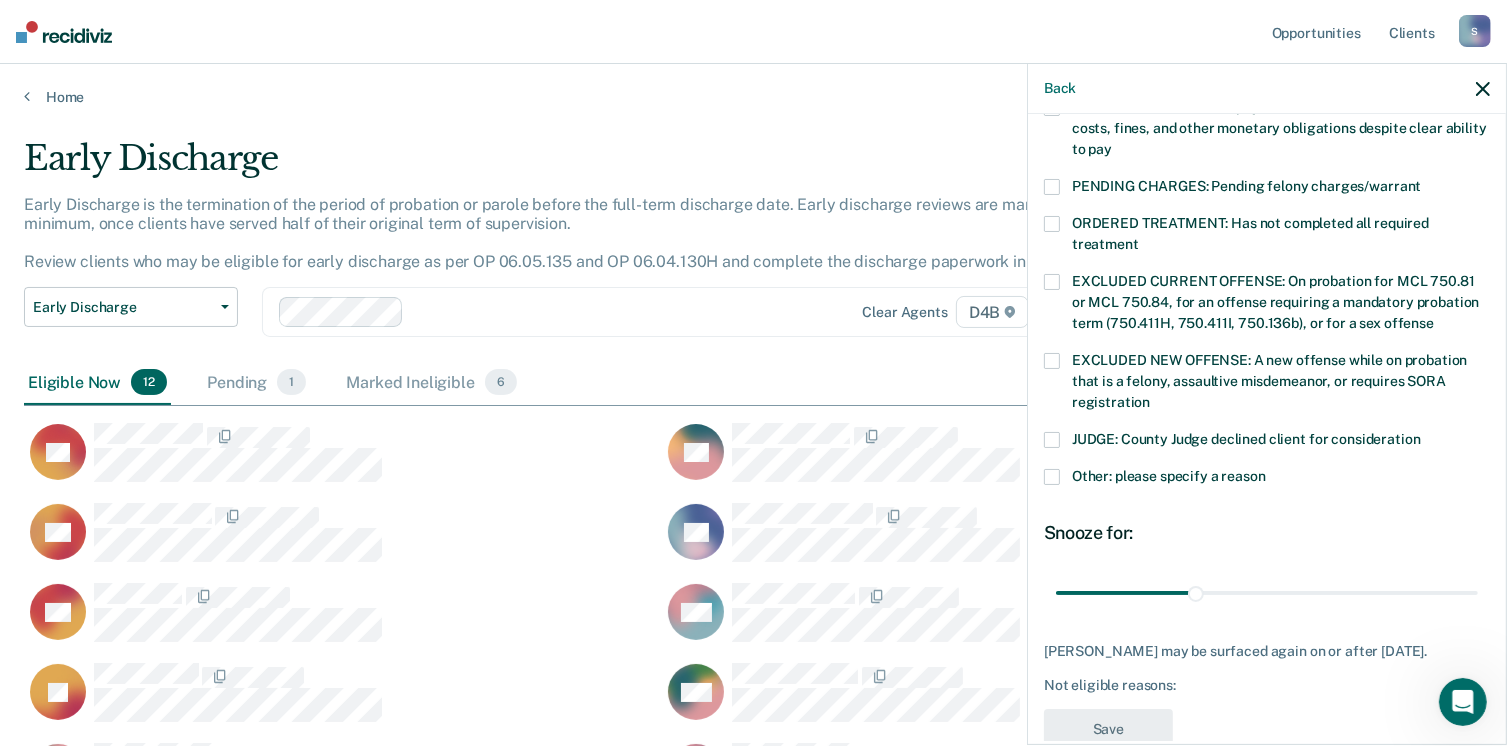 scroll, scrollTop: 630, scrollLeft: 0, axis: vertical 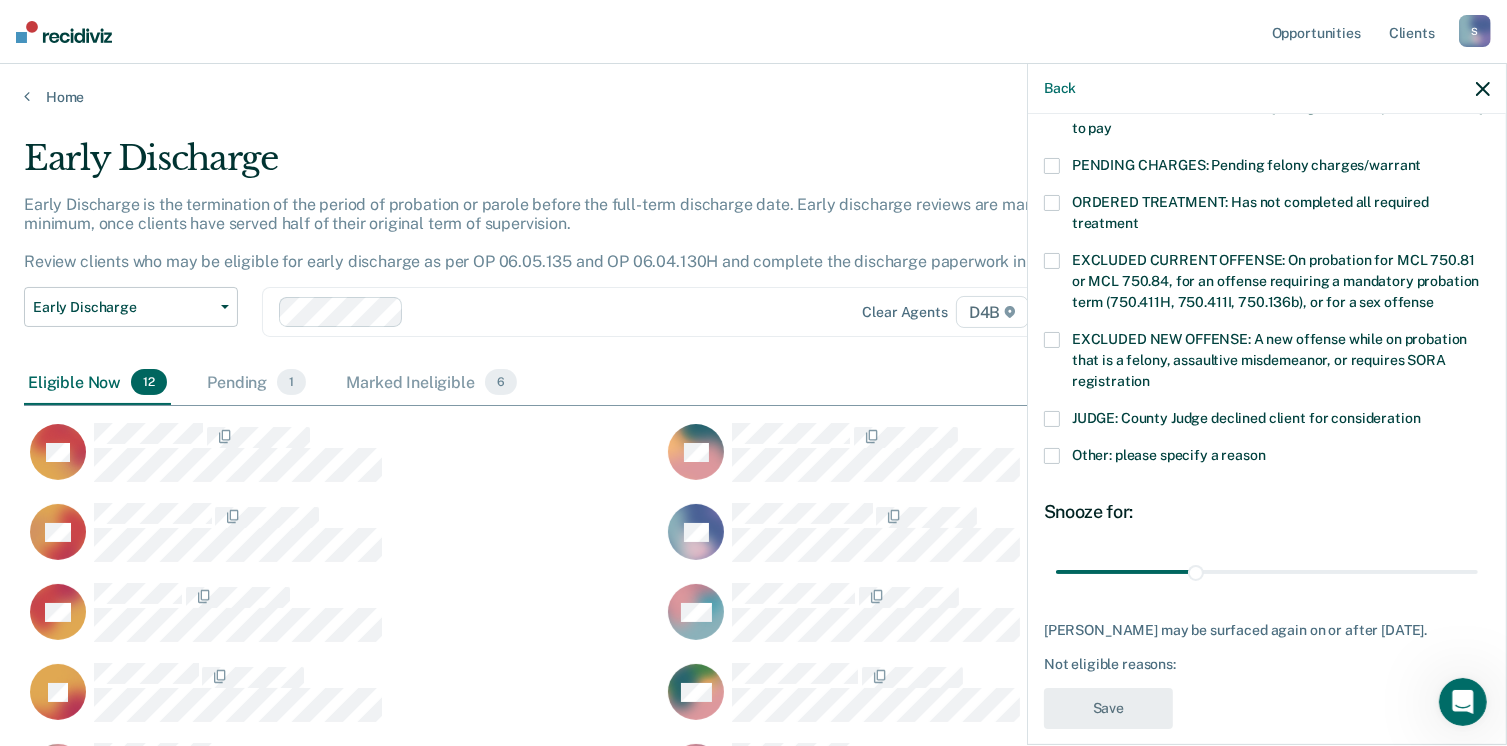 click at bounding box center (1052, 456) 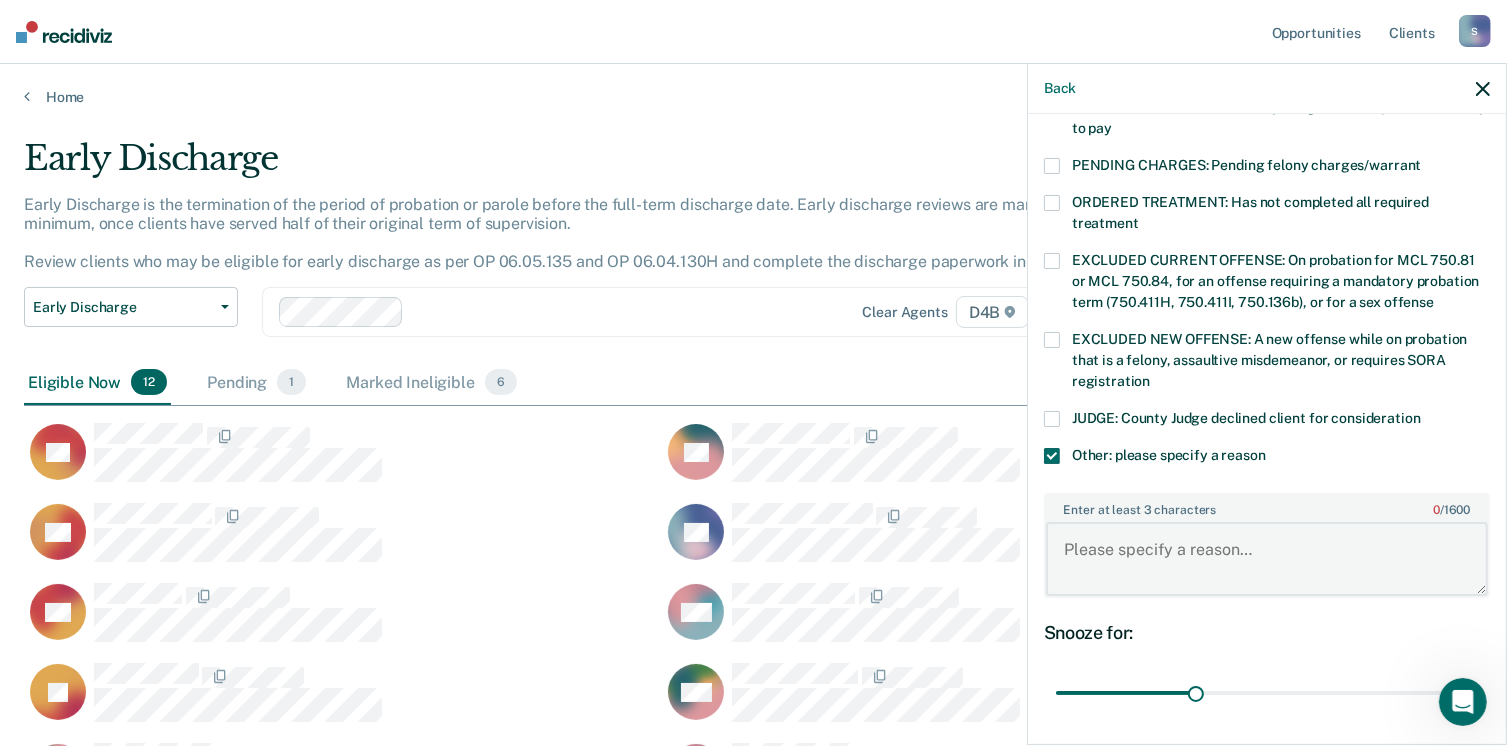 click on "Enter at least 3 characters 0  /  1600" at bounding box center (1267, 559) 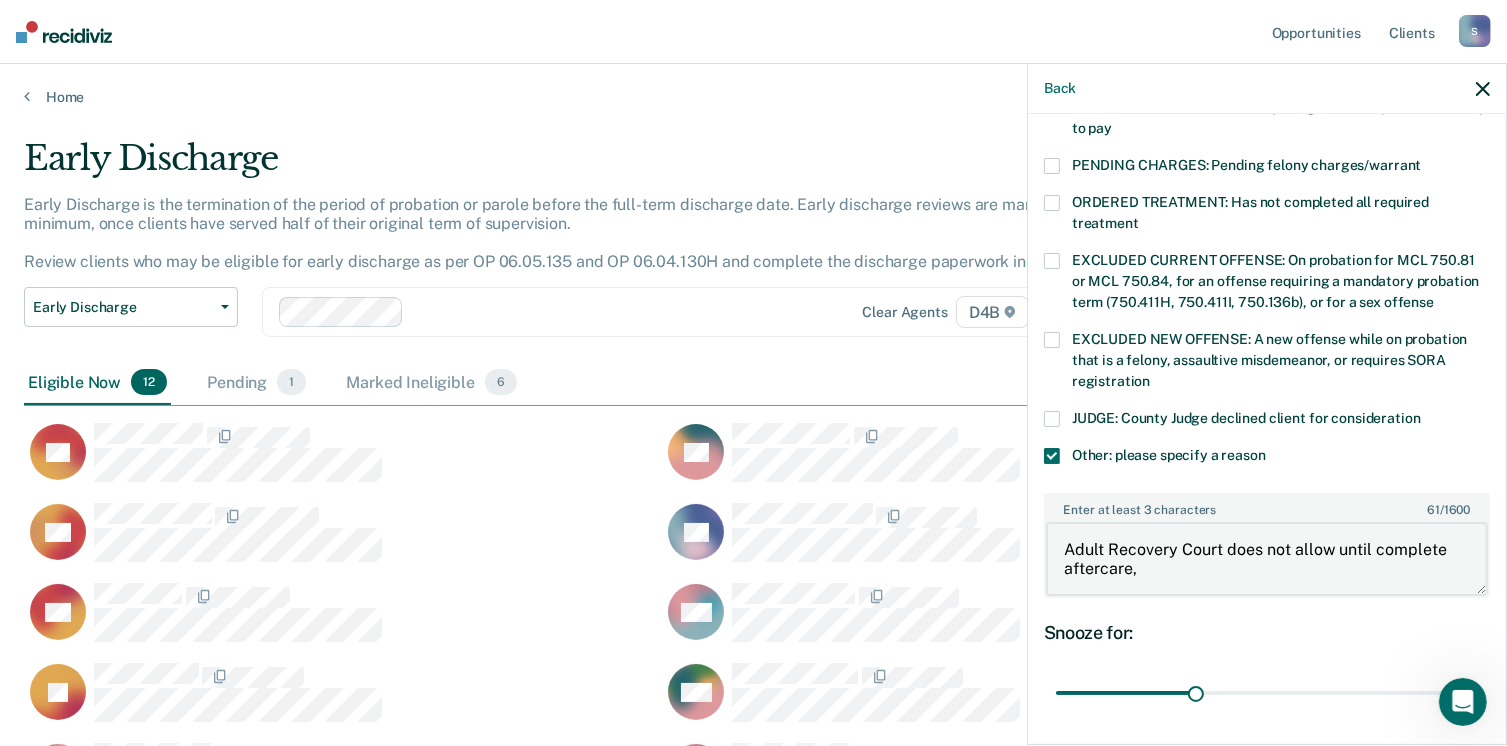 drag, startPoint x: 1141, startPoint y: 544, endPoint x: 1000, endPoint y: 501, distance: 147.411 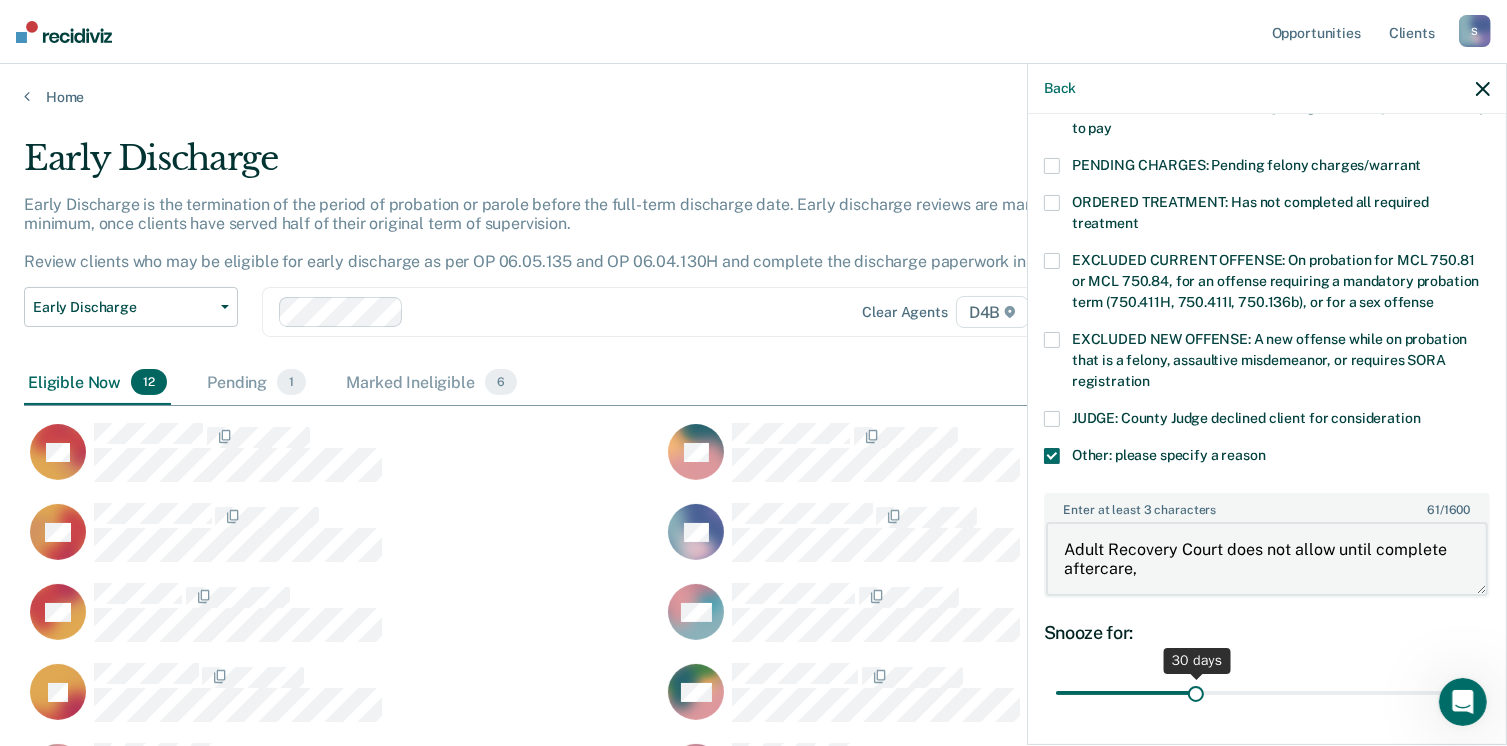 type on "Adult Recovery Court does not allow until complete aftercare," 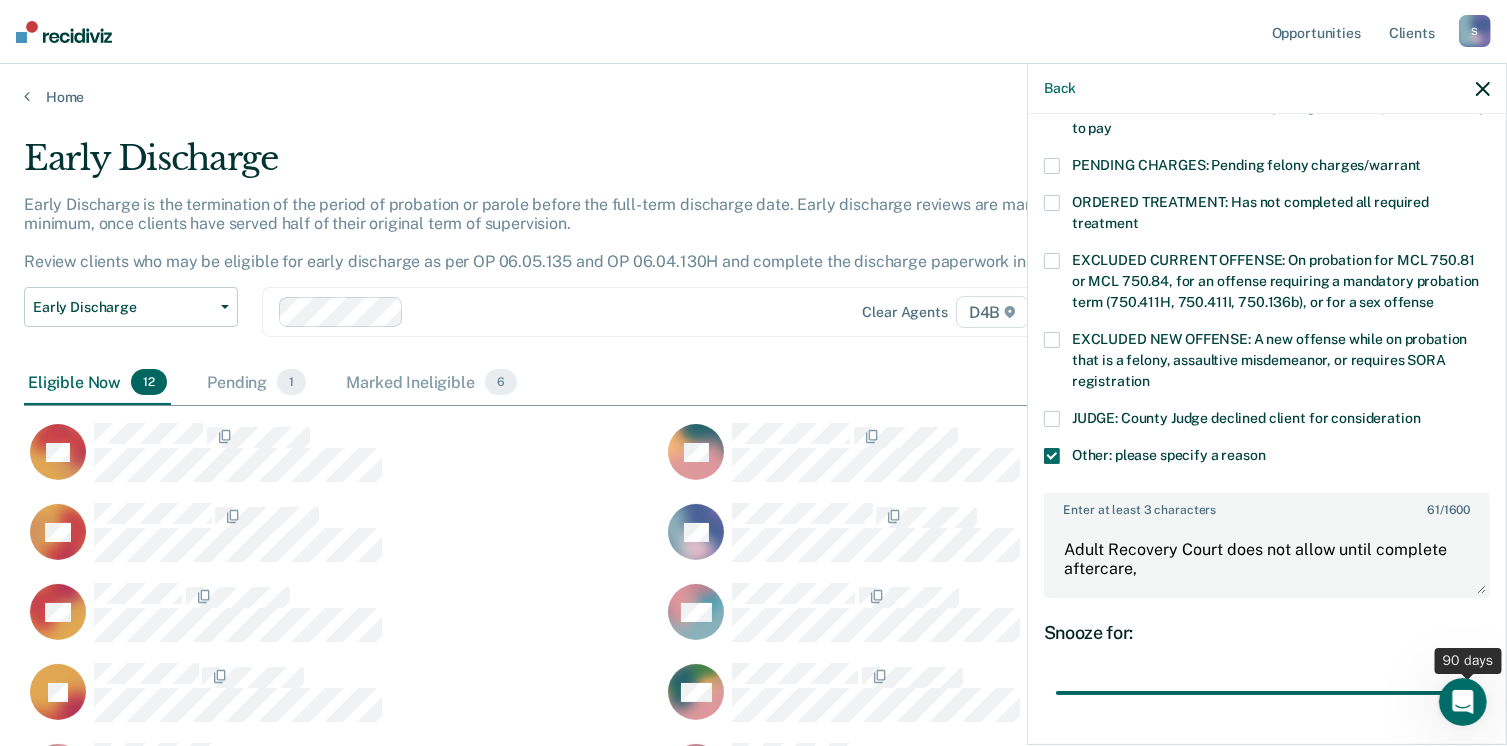 drag, startPoint x: 1194, startPoint y: 670, endPoint x: 1460, endPoint y: 661, distance: 266.15222 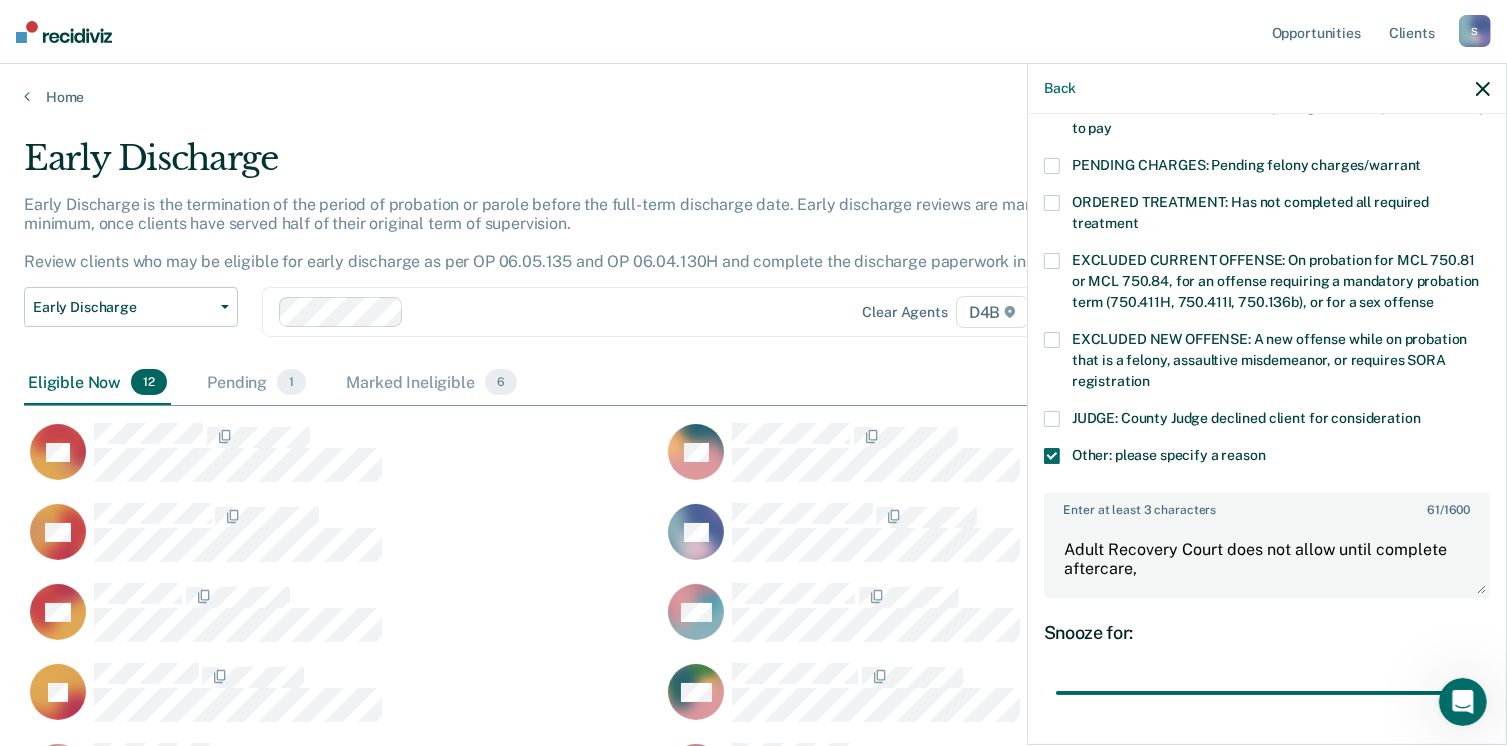 scroll, scrollTop: 766, scrollLeft: 0, axis: vertical 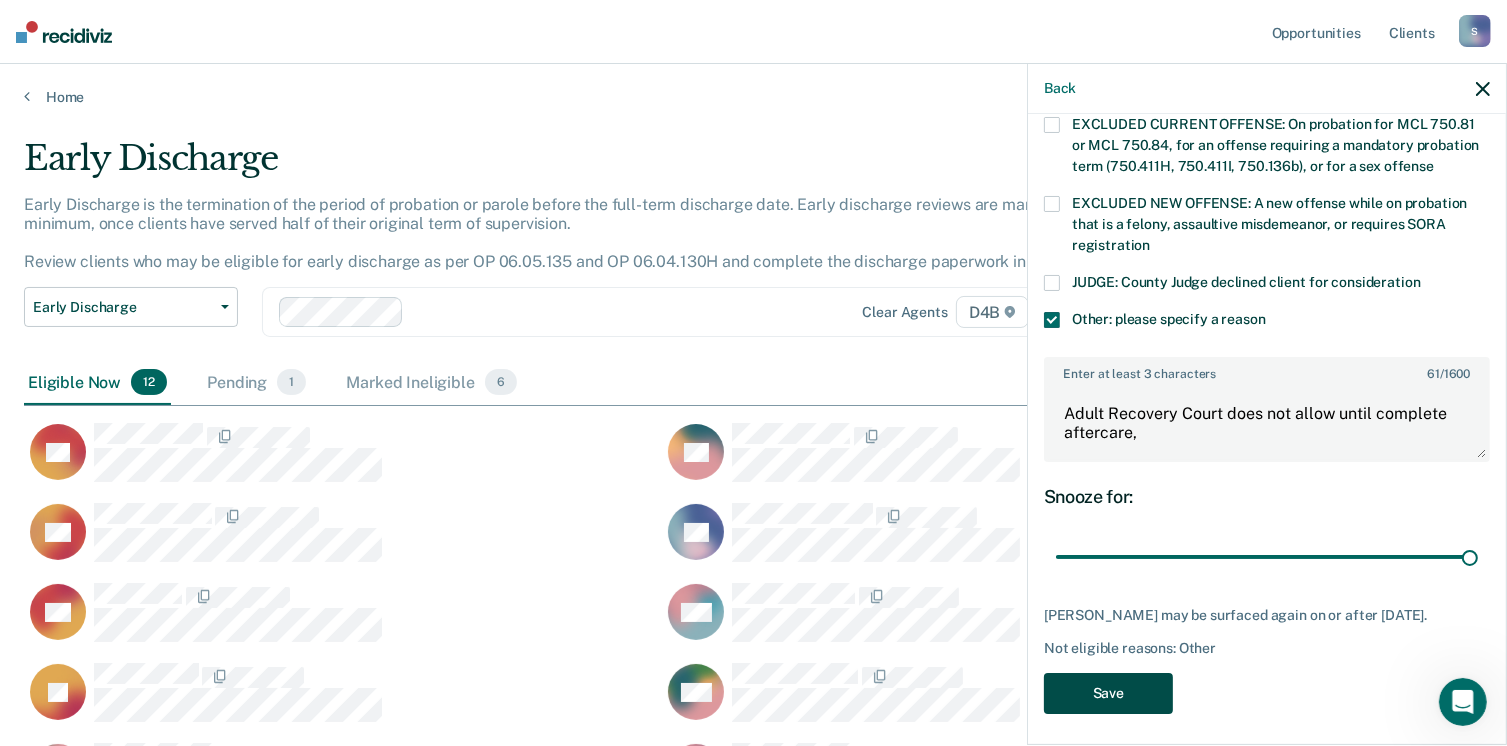 click on "Save" at bounding box center [1108, 693] 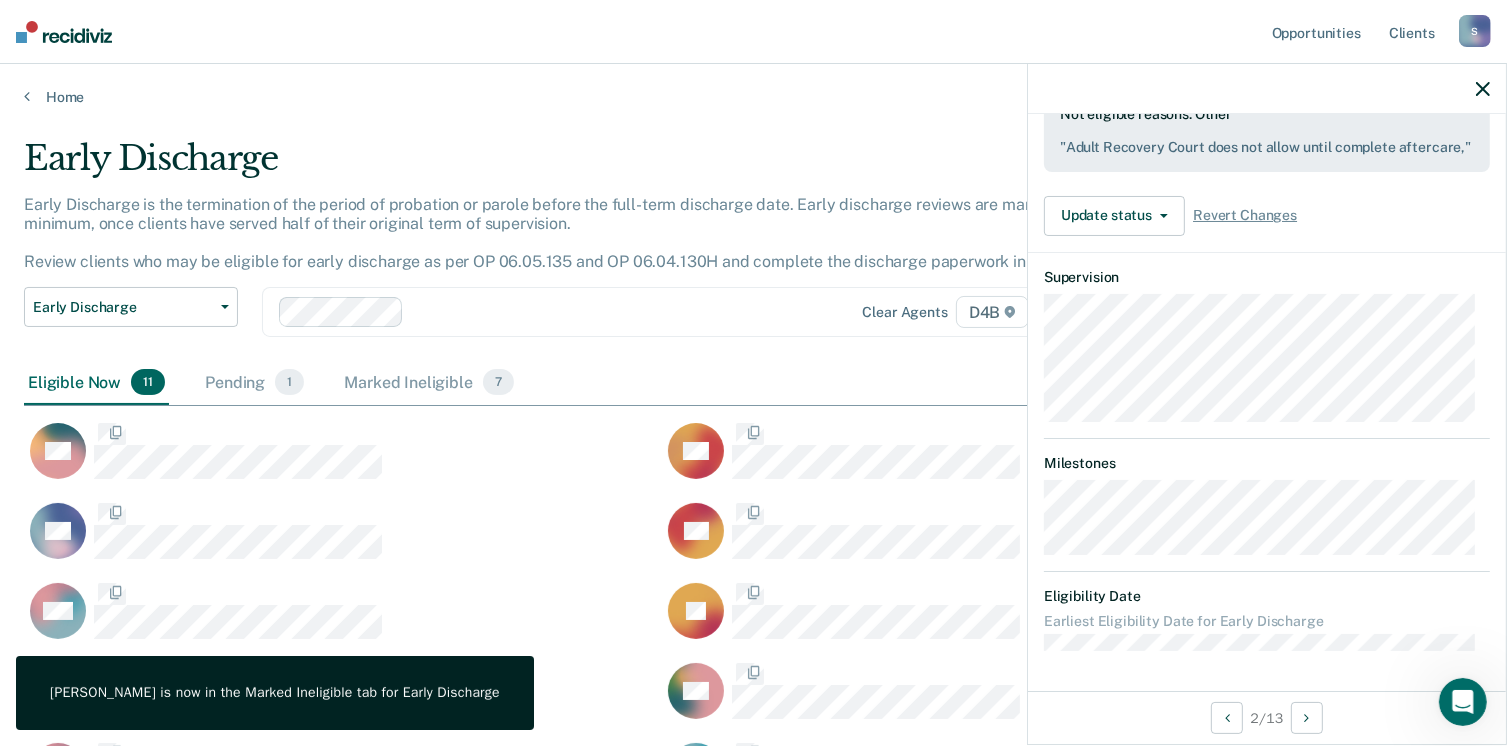 scroll, scrollTop: 581, scrollLeft: 0, axis: vertical 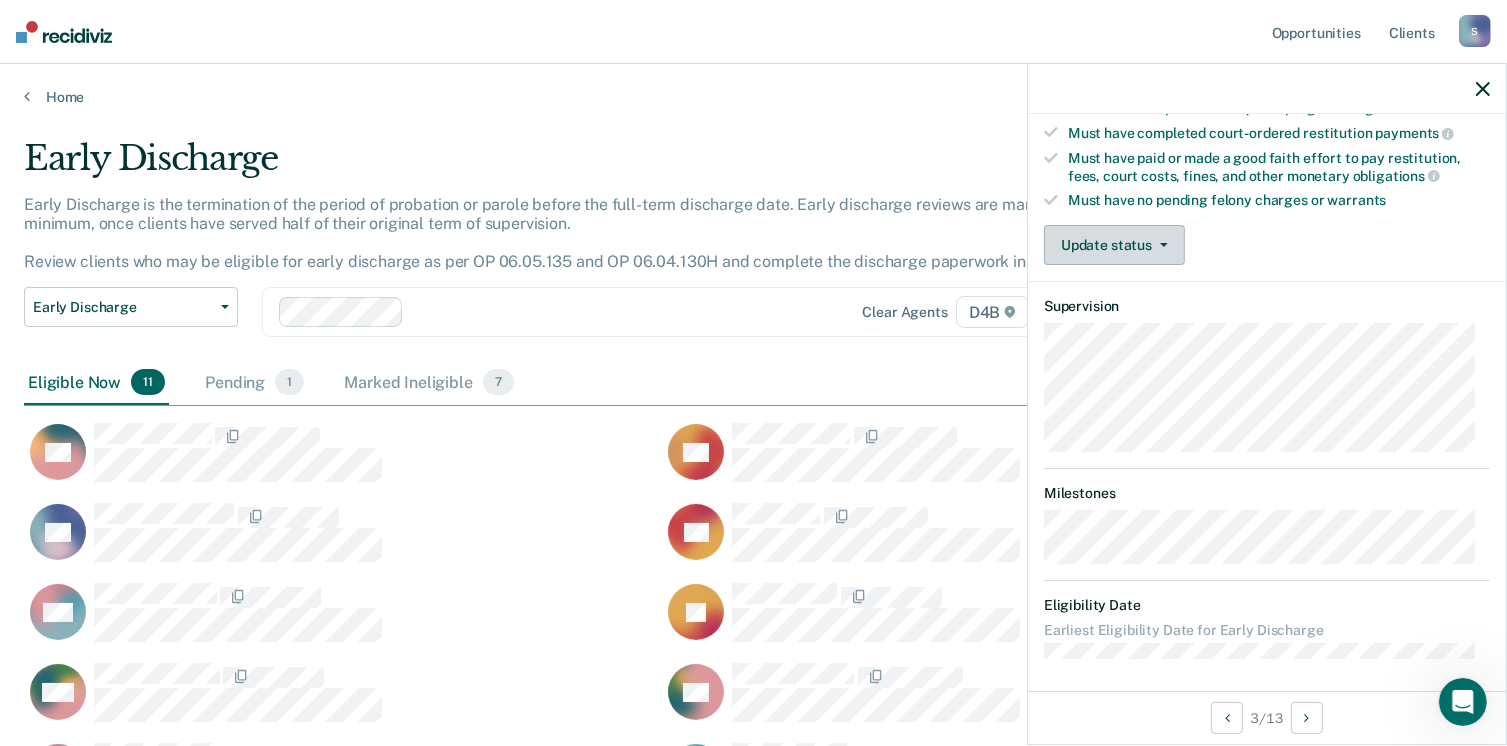 click on "Update status" at bounding box center [1114, 245] 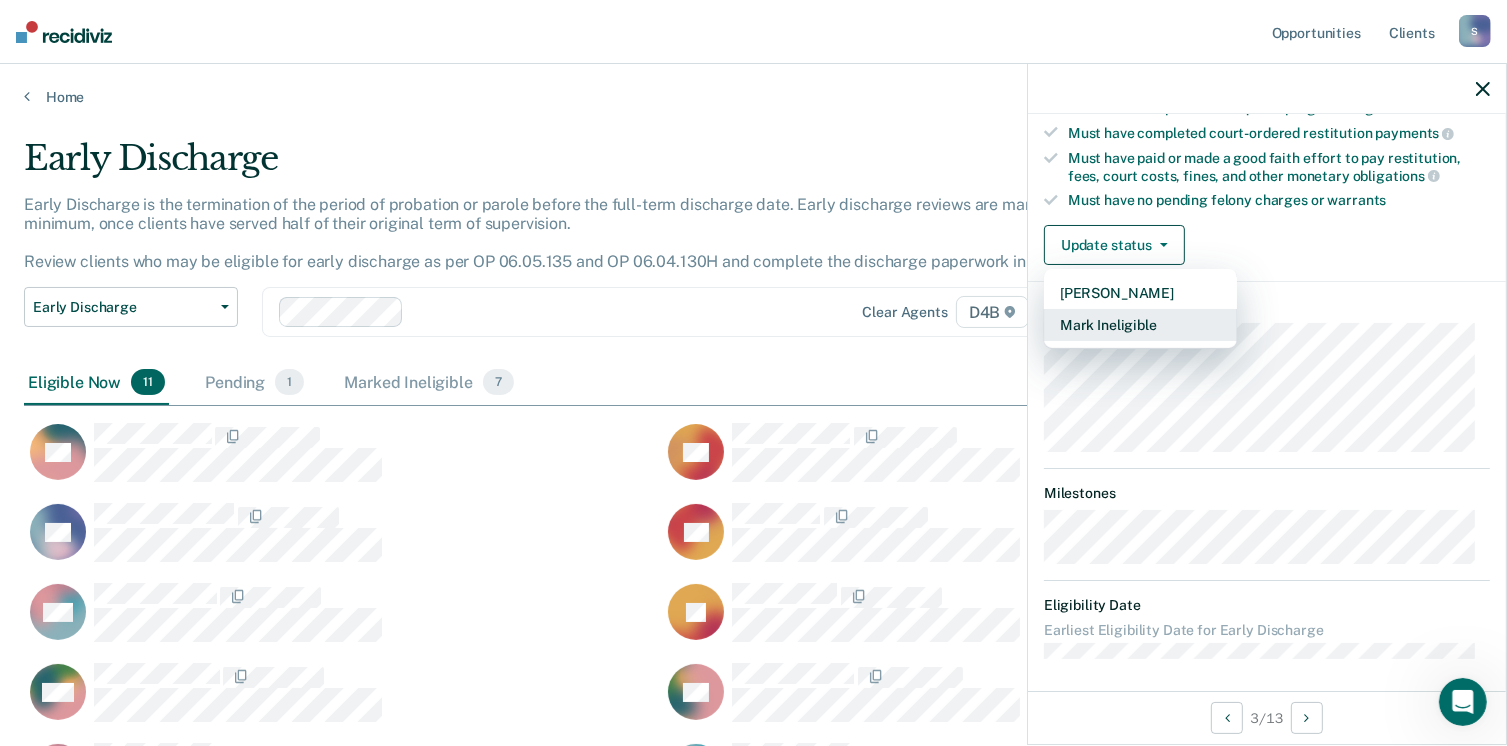 click on "Mark Ineligible" at bounding box center [1140, 325] 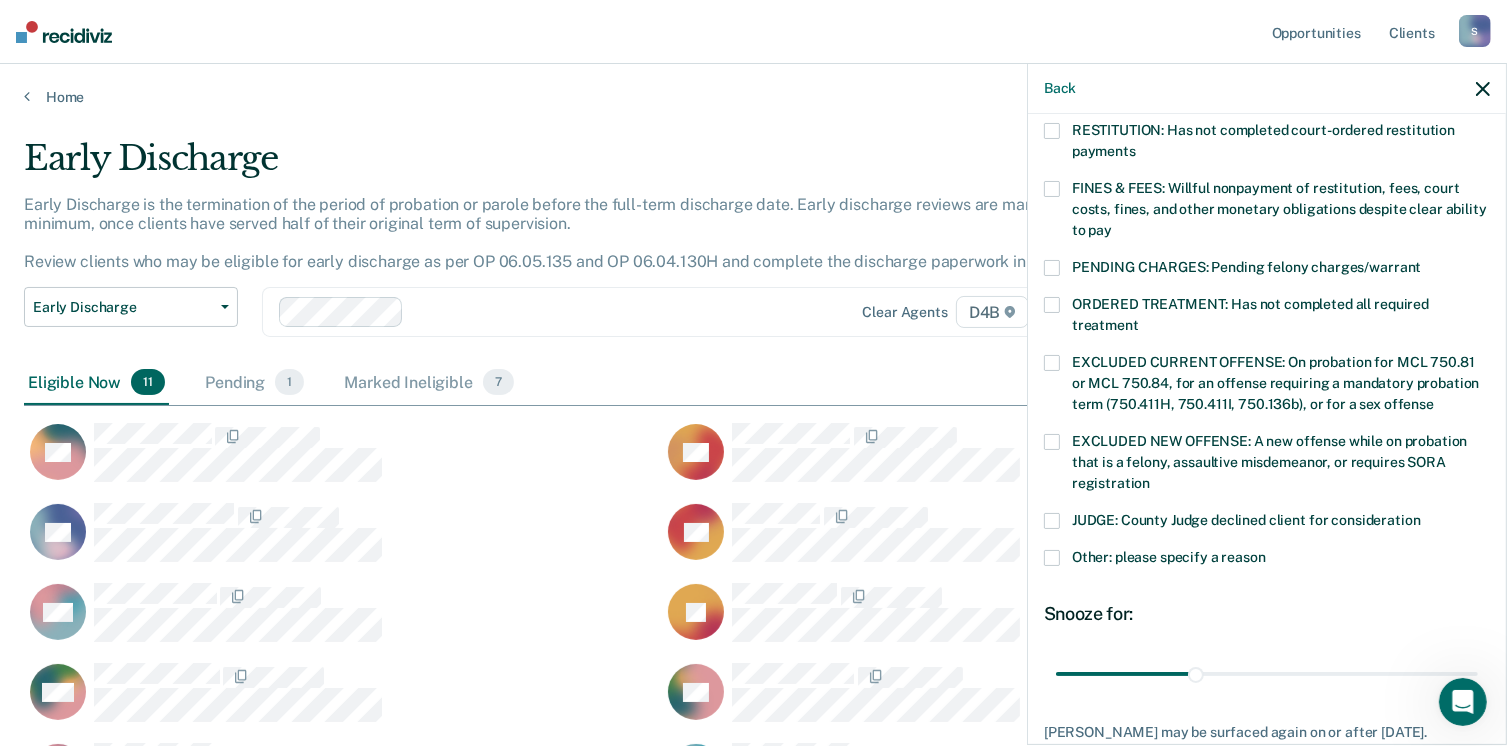 scroll, scrollTop: 563, scrollLeft: 0, axis: vertical 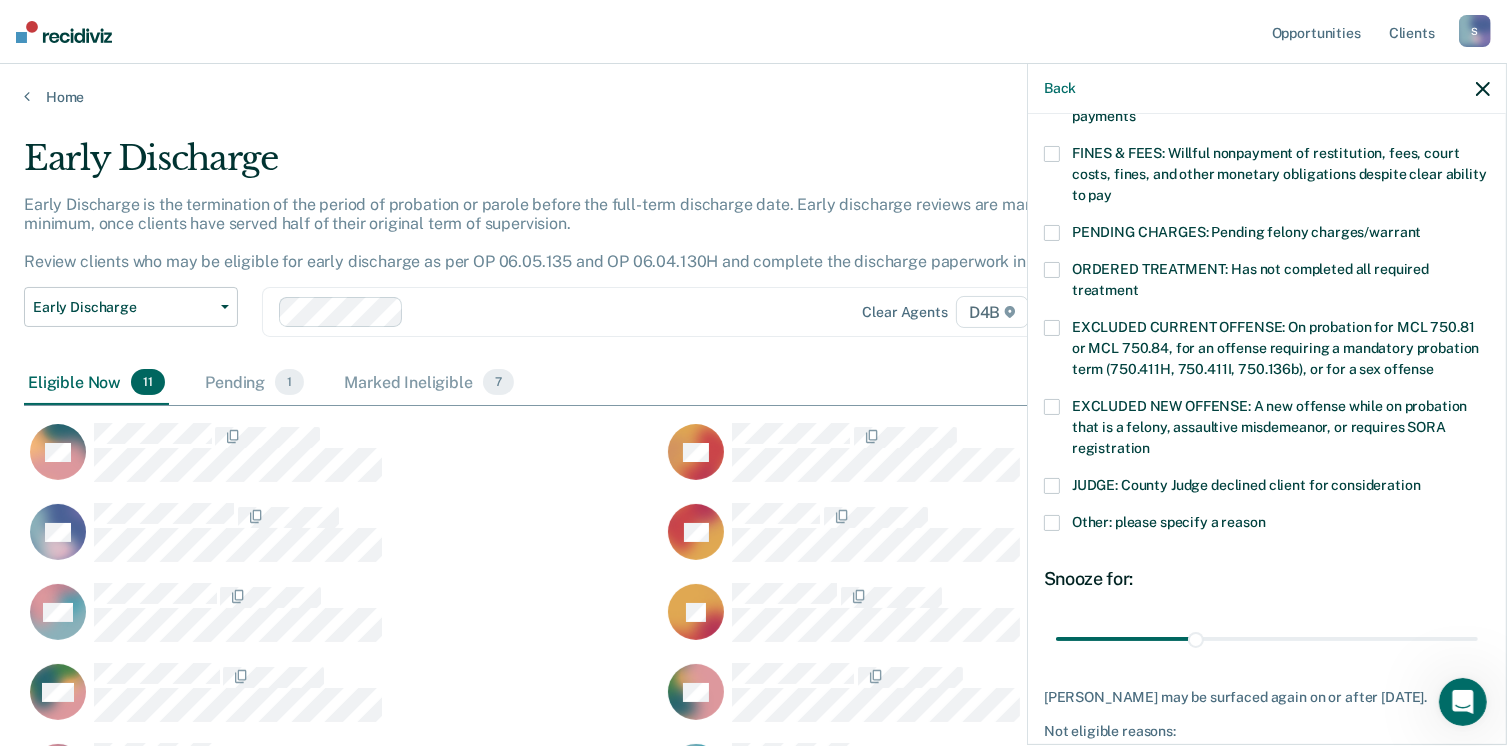click on "JUDGE: County Judge declined client for consideration" at bounding box center [1267, 488] 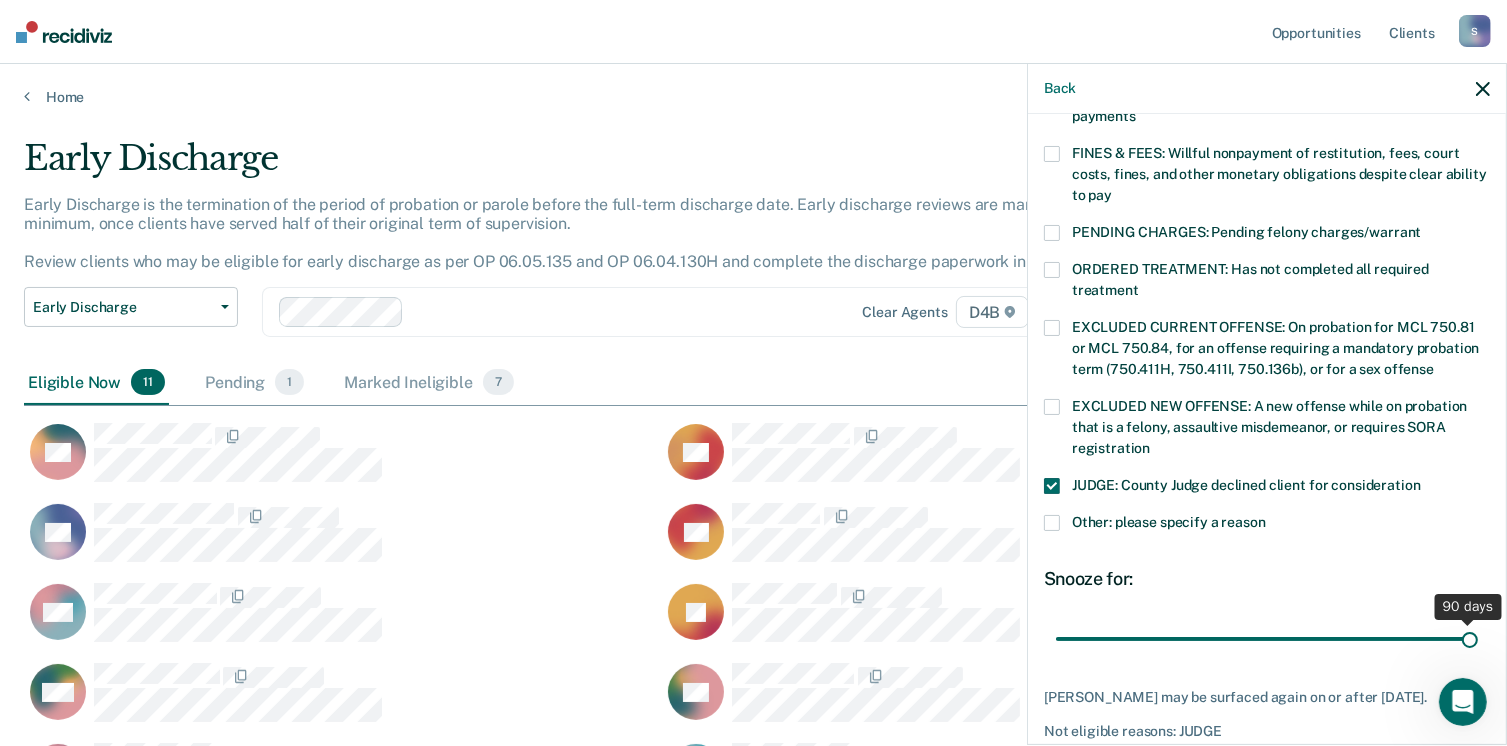 drag, startPoint x: 1192, startPoint y: 613, endPoint x: 1486, endPoint y: 597, distance: 294.43506 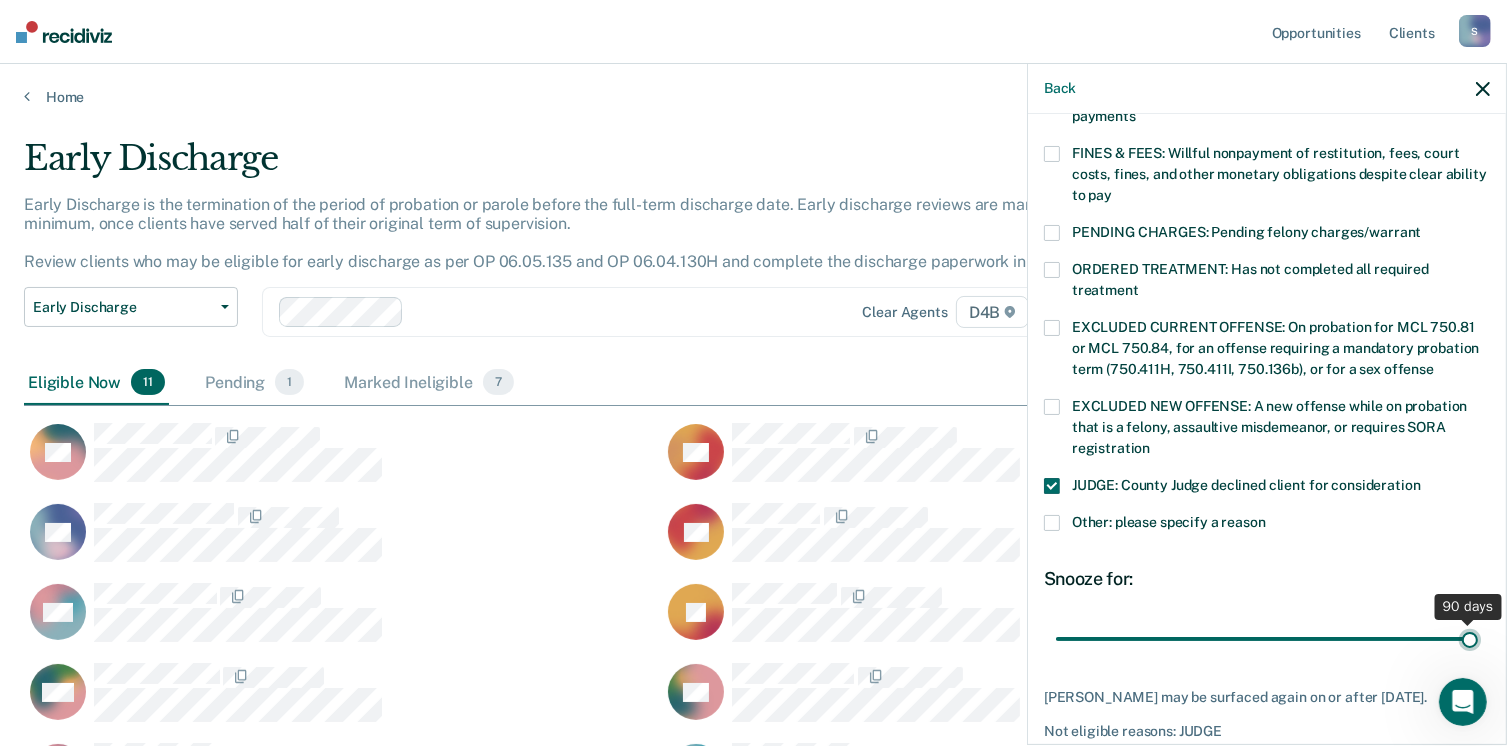 type on "90" 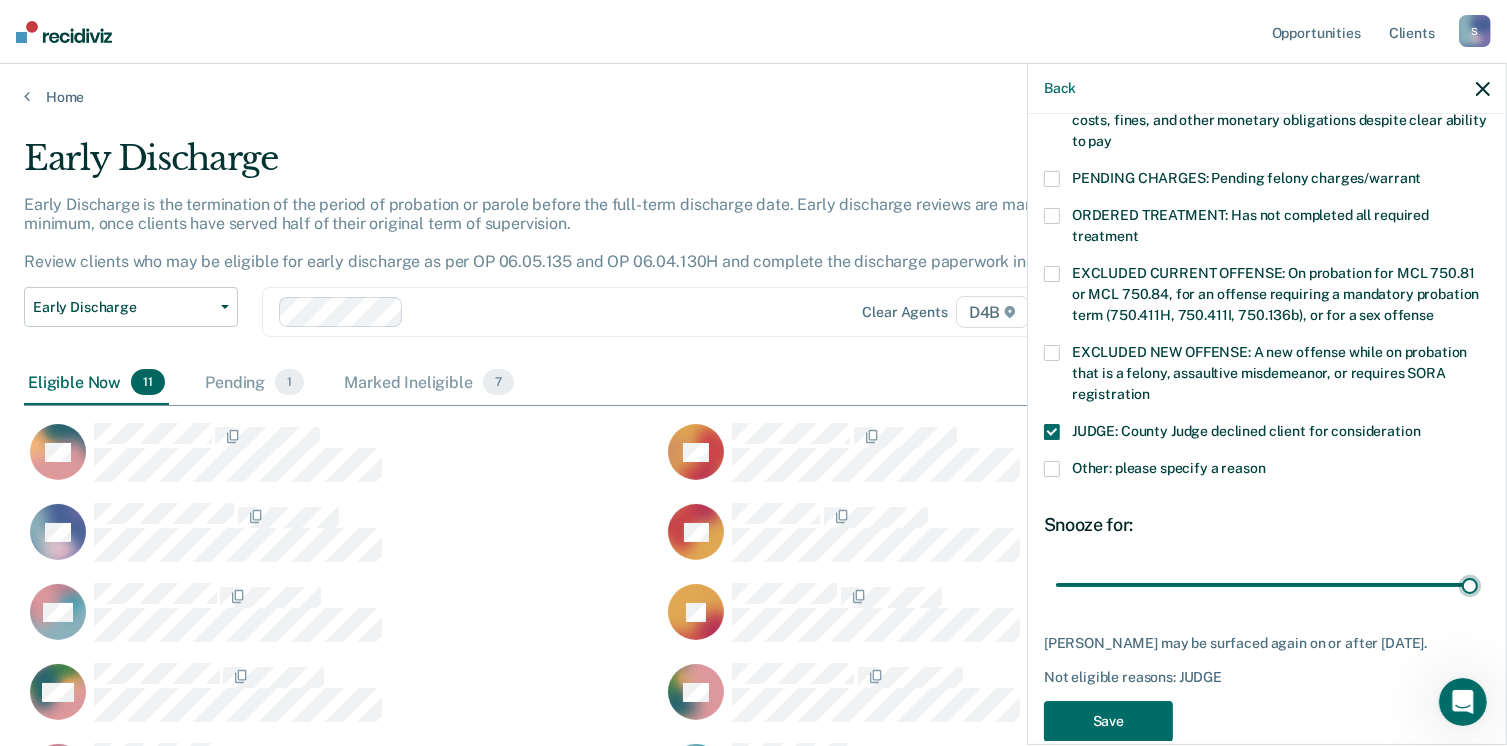 scroll, scrollTop: 647, scrollLeft: 0, axis: vertical 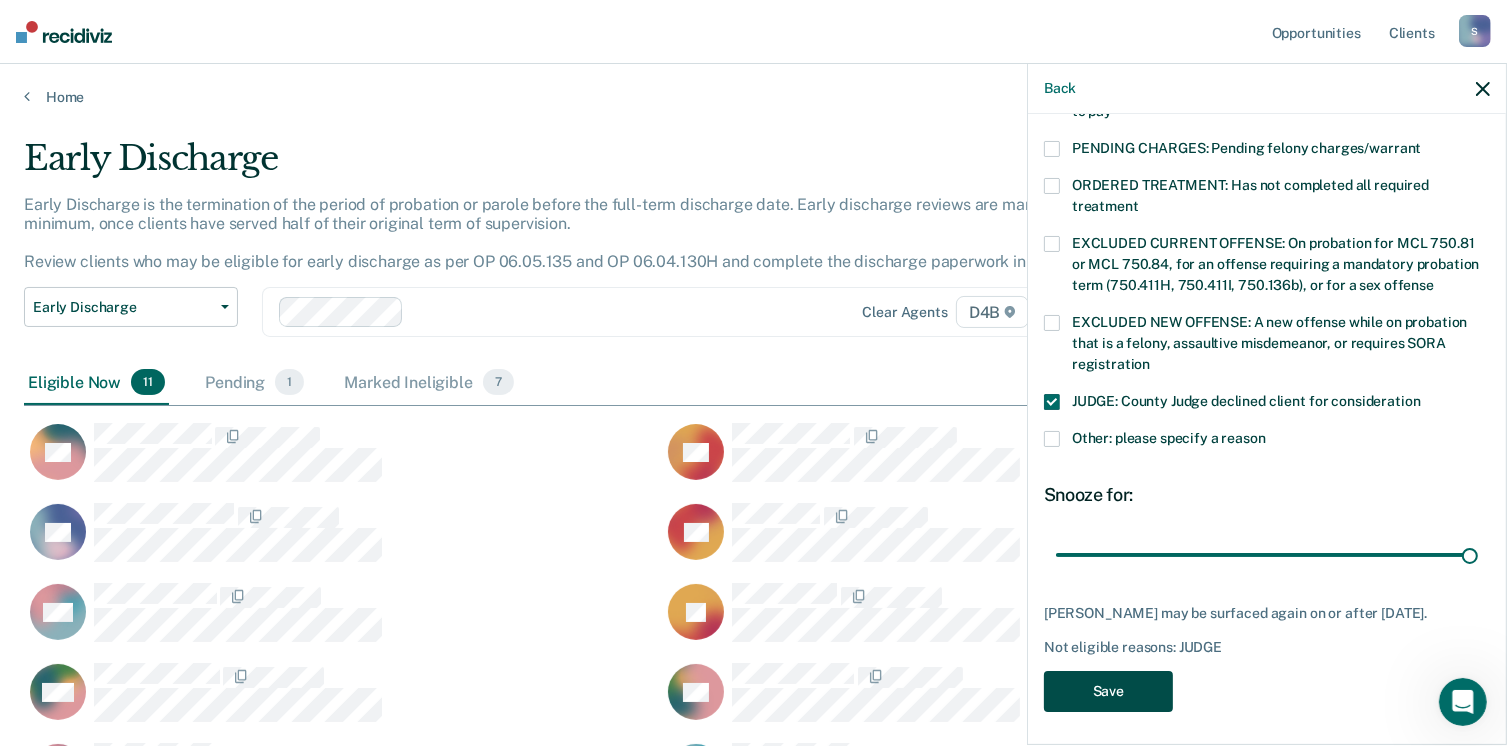 drag, startPoint x: 1128, startPoint y: 677, endPoint x: 1075, endPoint y: 677, distance: 53 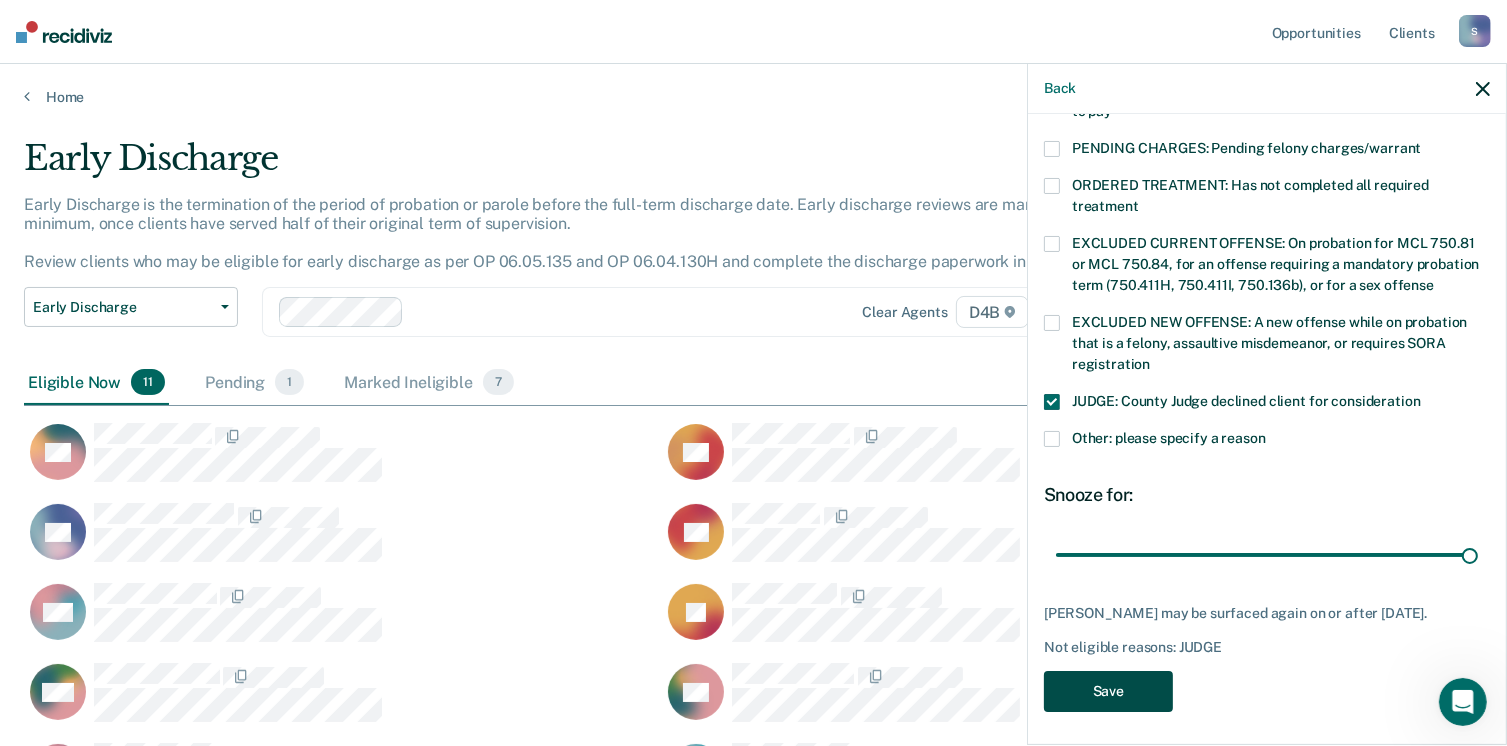 click on "Save" at bounding box center [1108, 691] 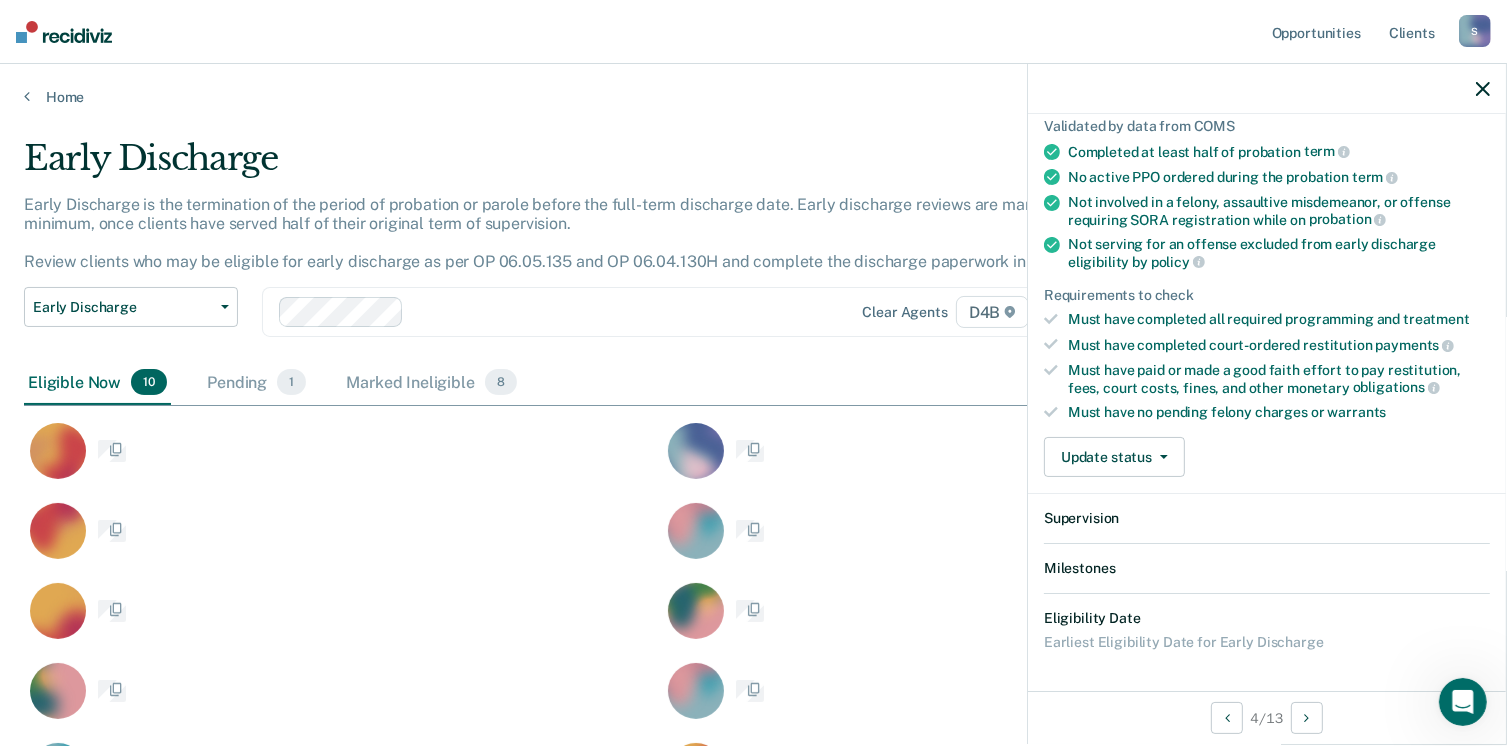 scroll, scrollTop: 363, scrollLeft: 0, axis: vertical 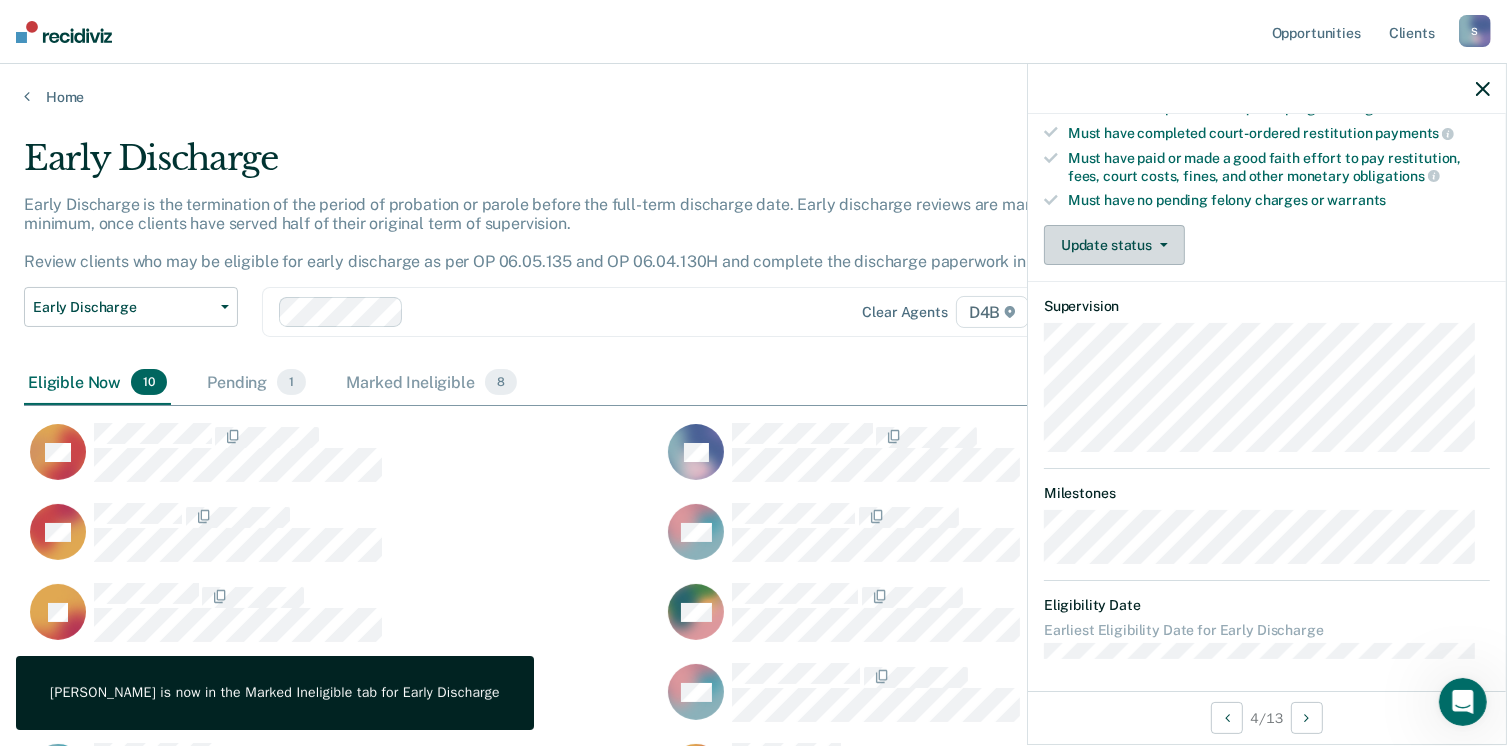 click on "Update status" at bounding box center (1114, 245) 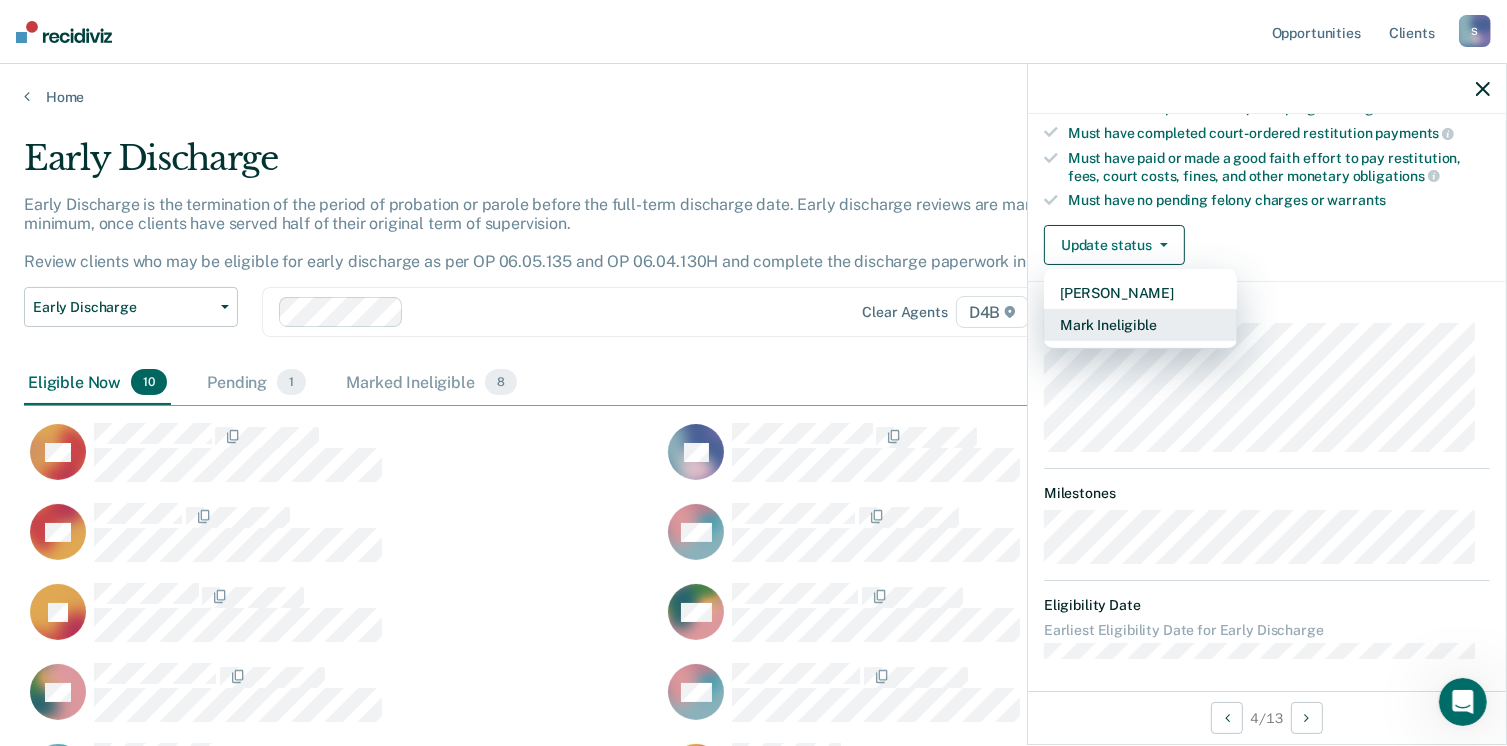 click on "Mark Ineligible" at bounding box center (1140, 325) 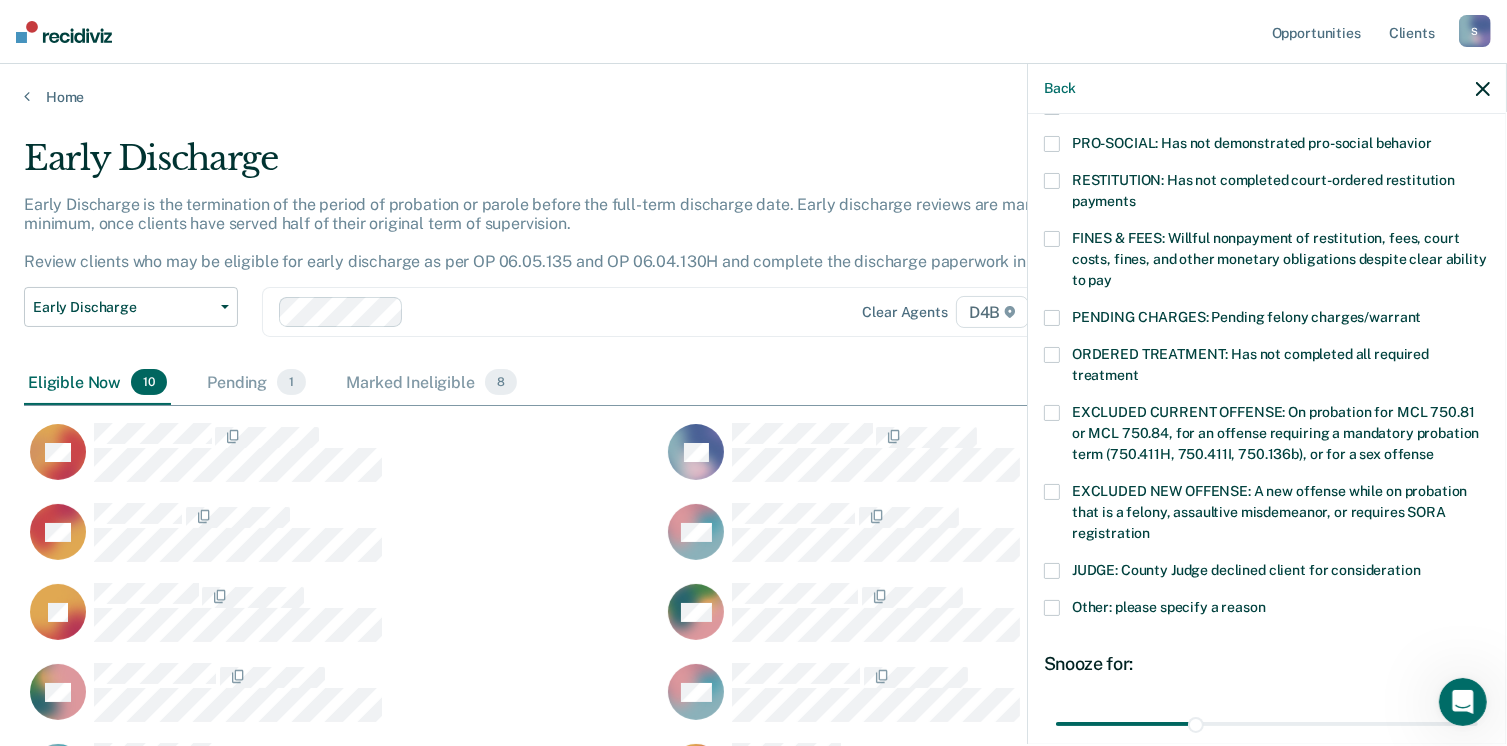 scroll, scrollTop: 630, scrollLeft: 0, axis: vertical 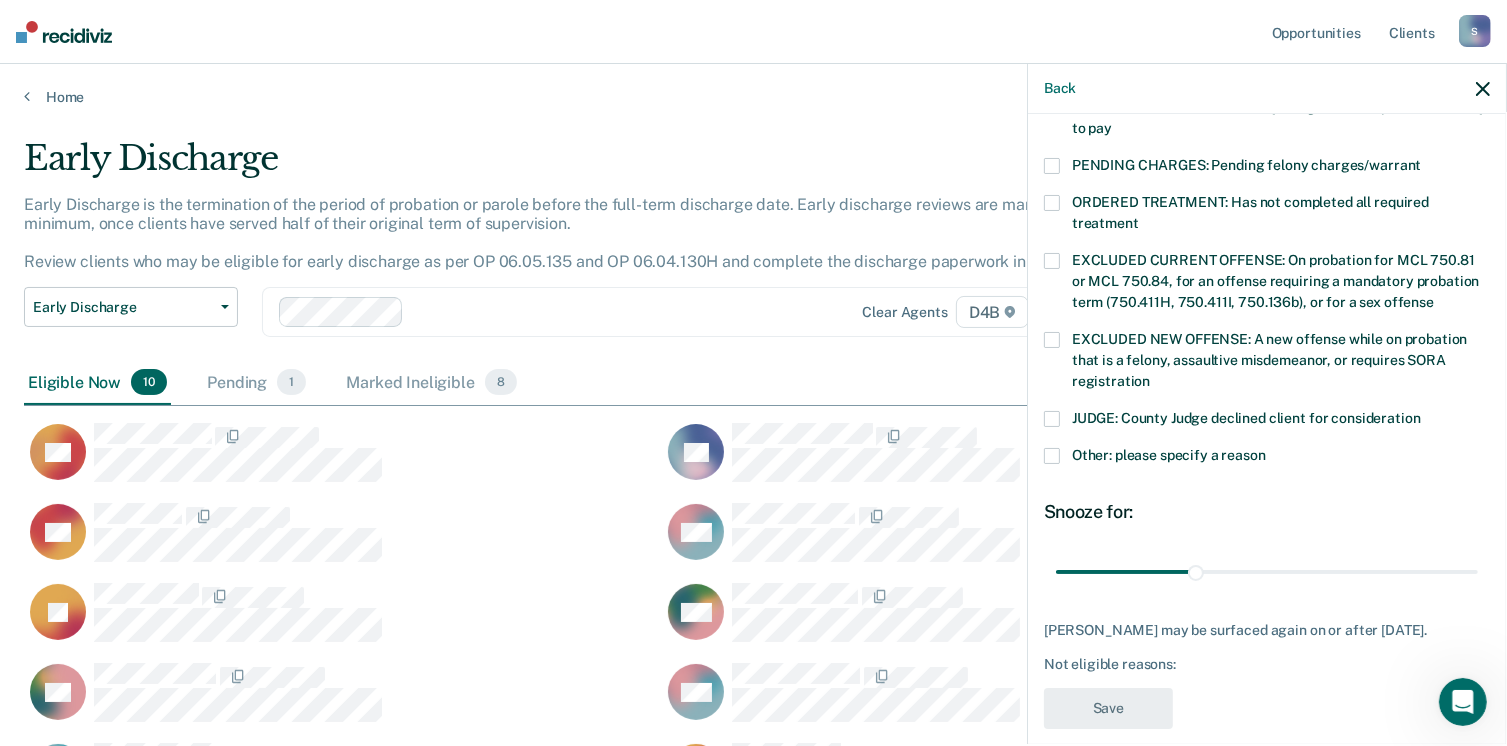 click on "Other: please specify a reason" at bounding box center [1267, 458] 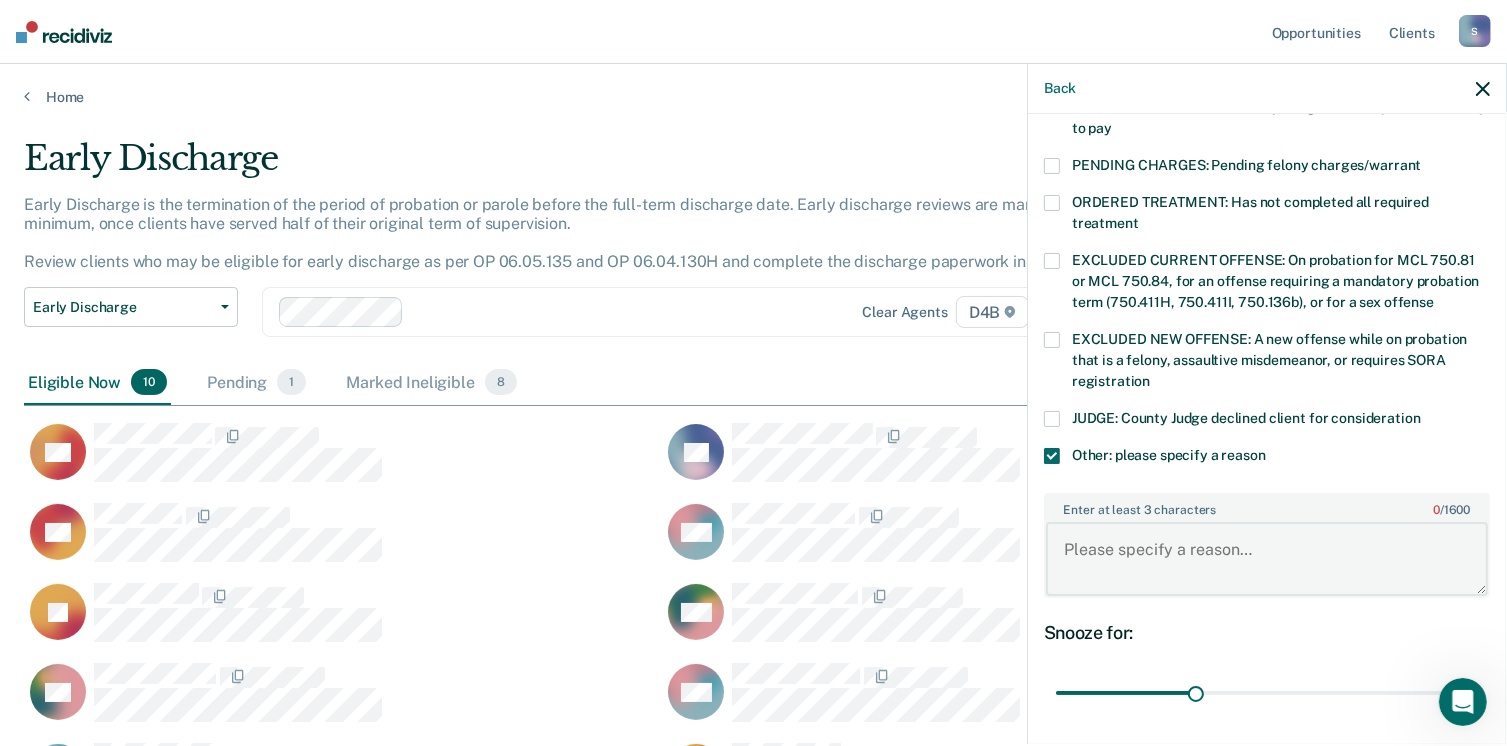 click on "Enter at least 3 characters 0  /  1600" at bounding box center [1267, 559] 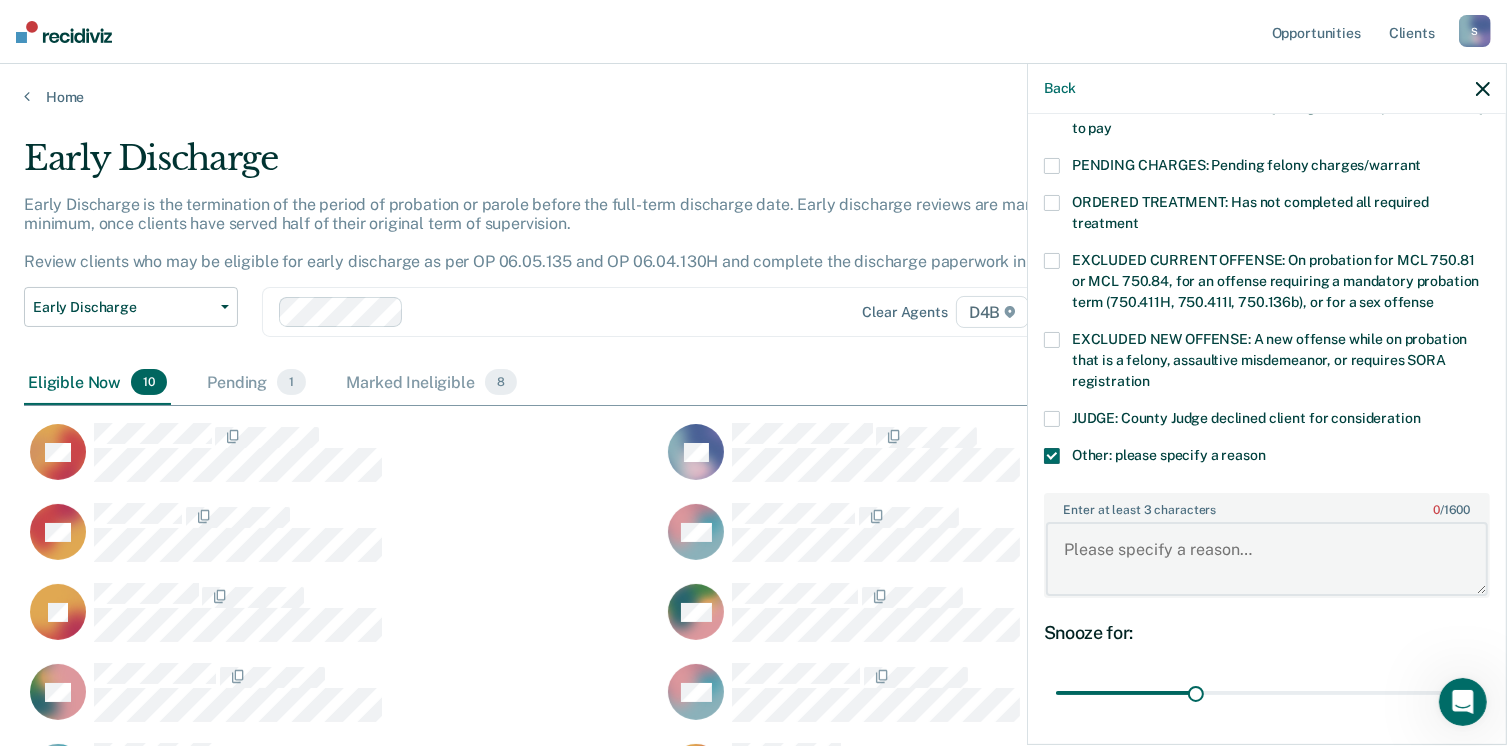 paste on "Adult Recovery Court does not allow until complete aftercare," 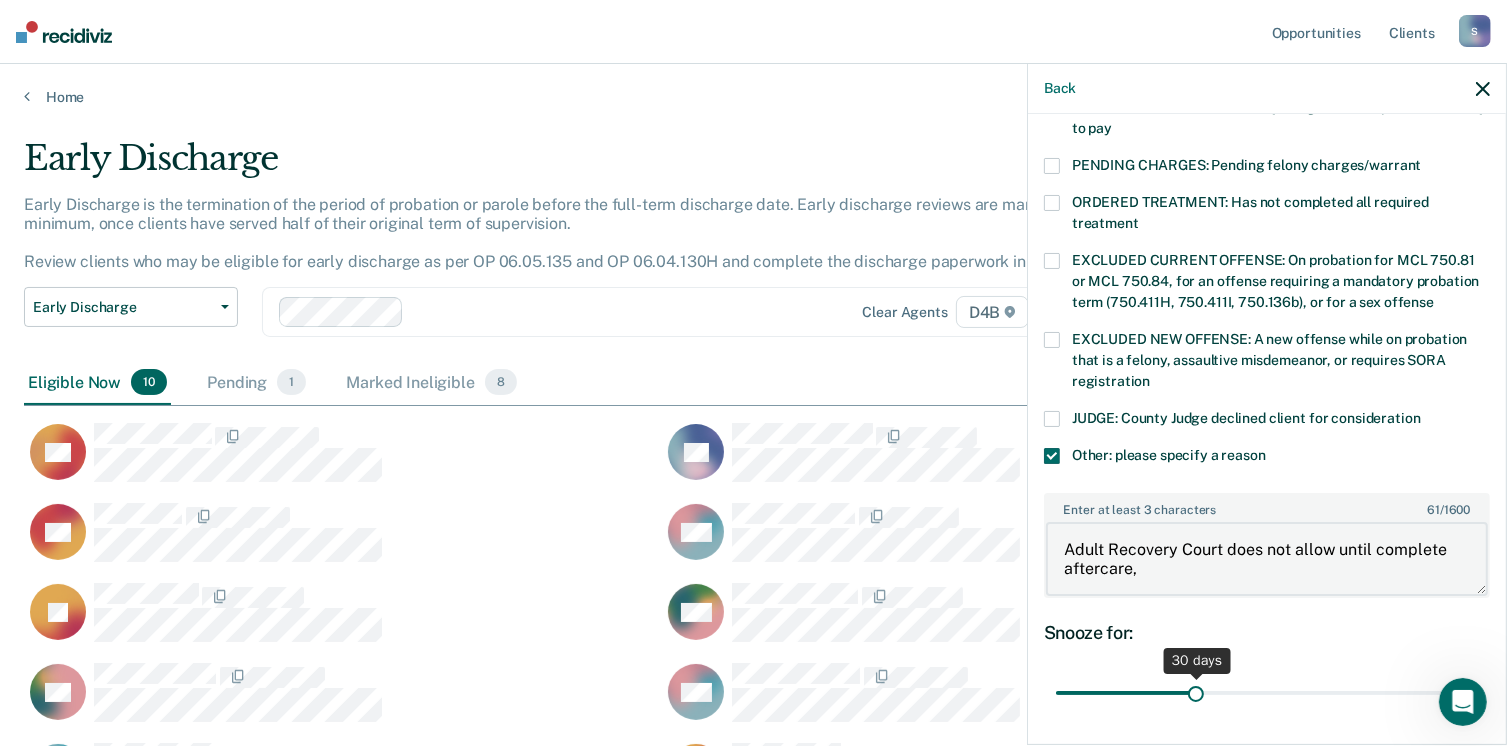 type on "Adult Recovery Court does not allow until complete aftercare," 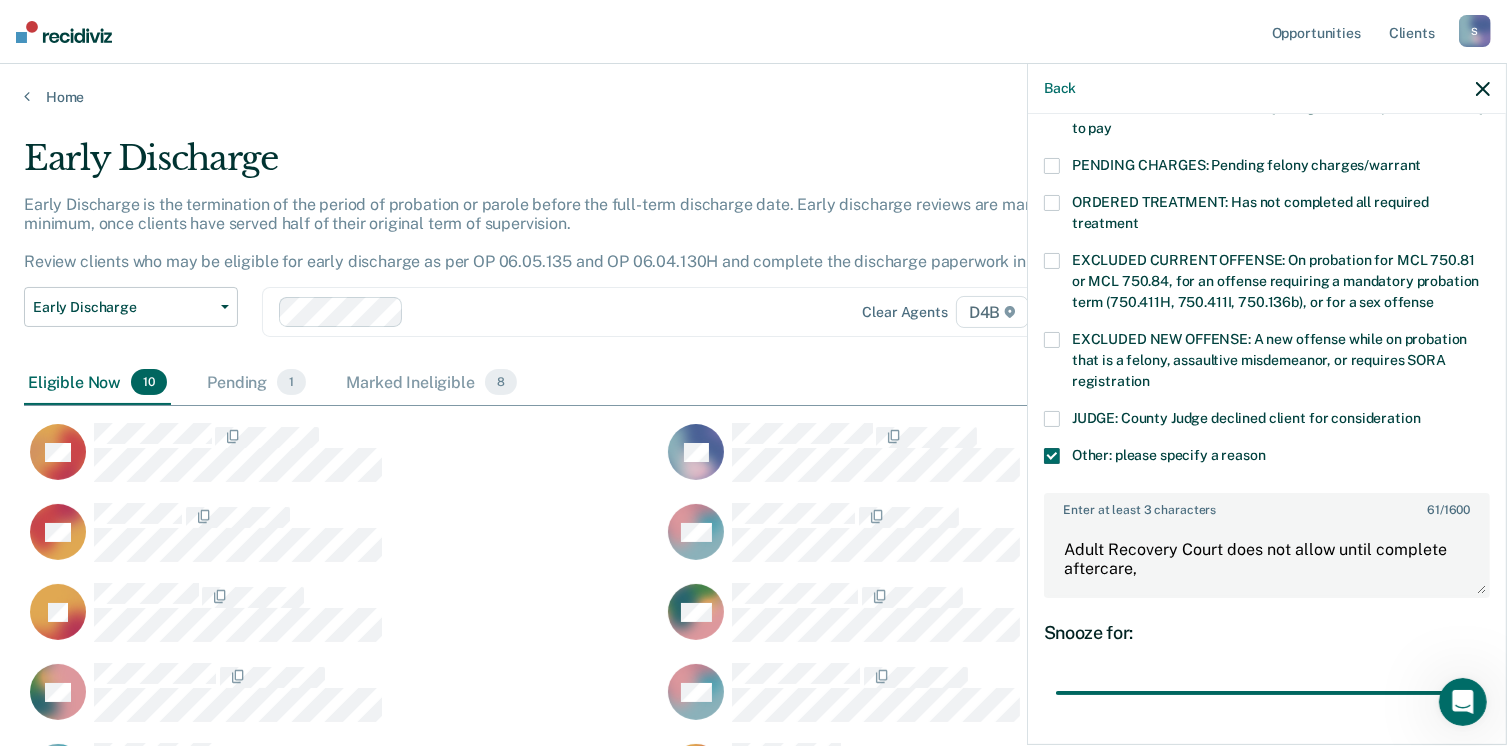 drag, startPoint x: 1196, startPoint y: 667, endPoint x: 1518, endPoint y: 662, distance: 322.03882 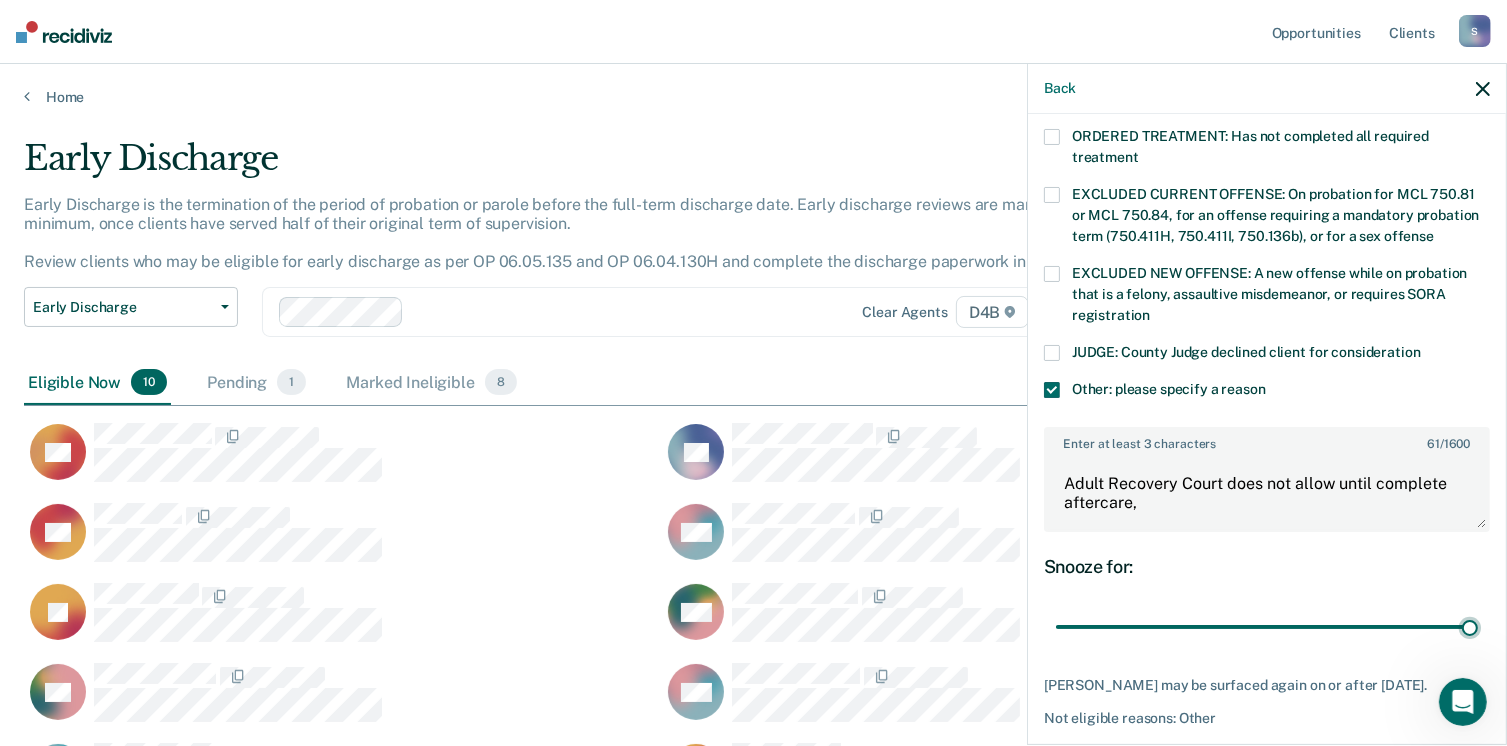 scroll, scrollTop: 766, scrollLeft: 0, axis: vertical 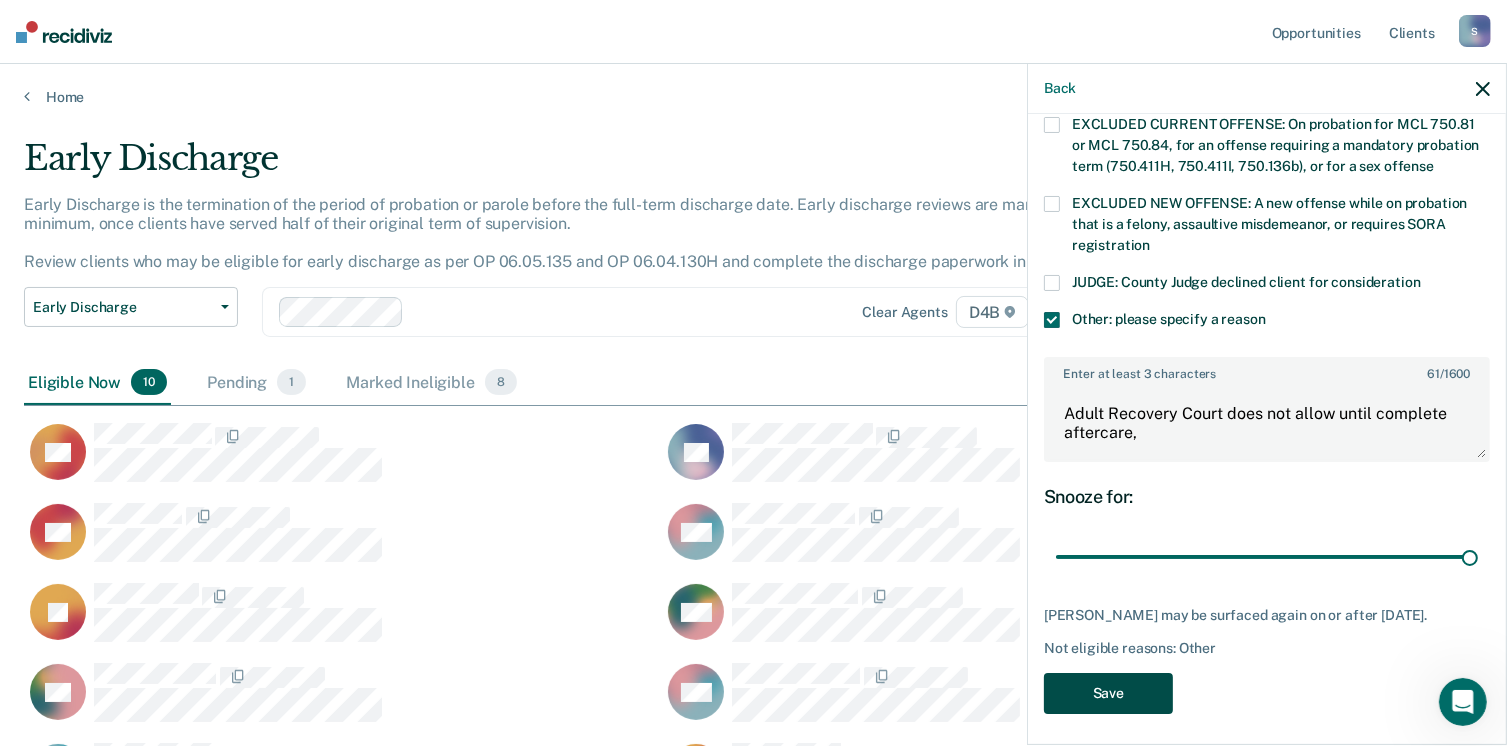 drag, startPoint x: 1102, startPoint y: 680, endPoint x: 1099, endPoint y: 661, distance: 19.235384 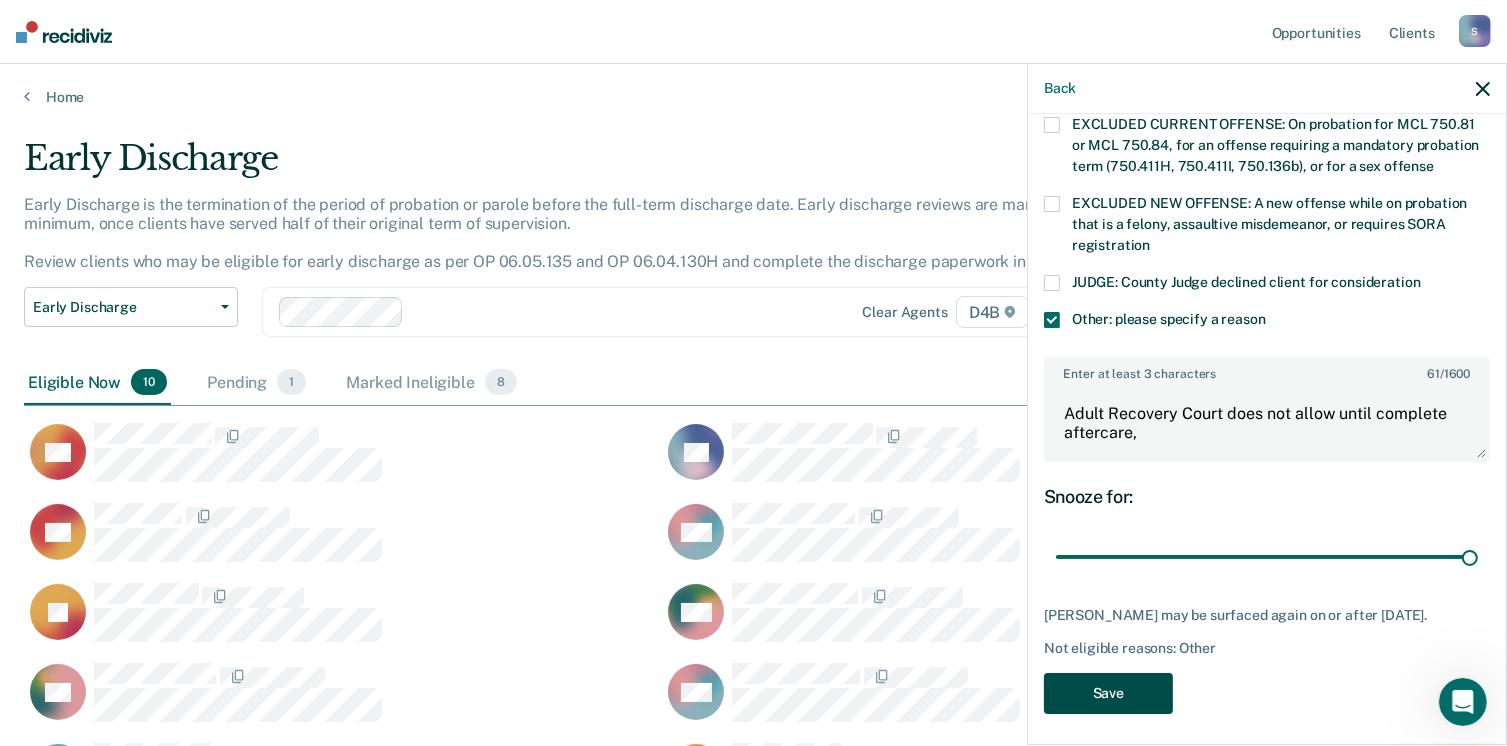 click on "Save" at bounding box center [1108, 693] 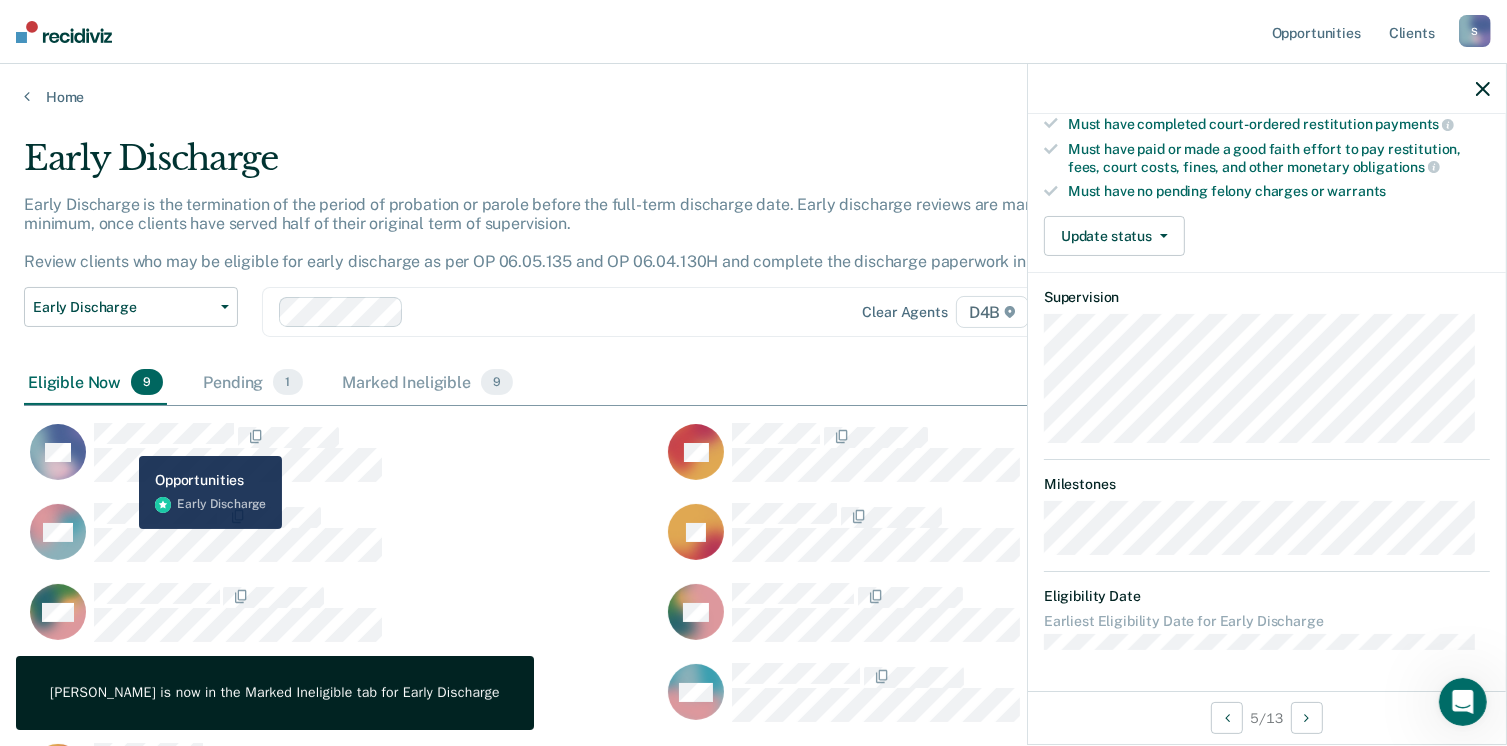 scroll, scrollTop: 363, scrollLeft: 0, axis: vertical 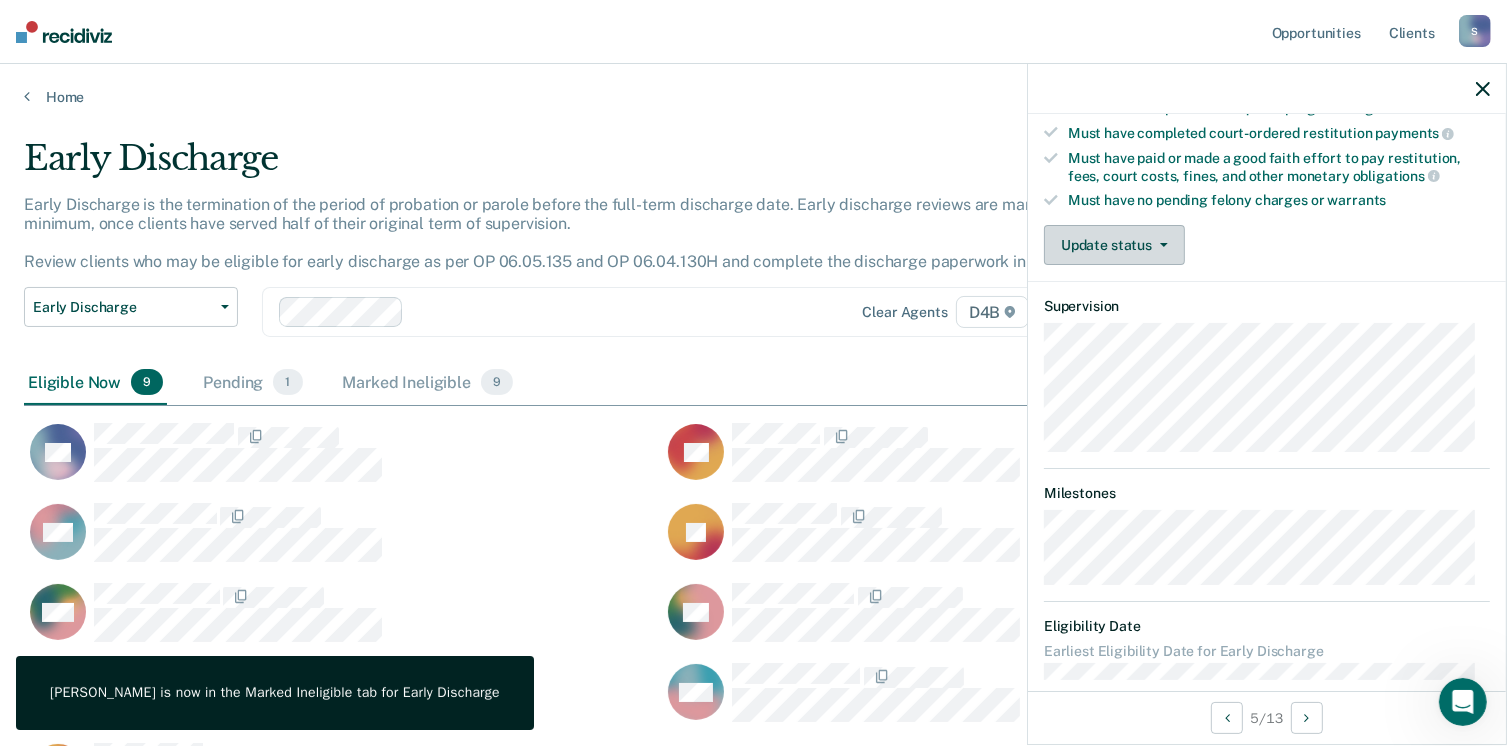 click on "Update status" at bounding box center [1114, 245] 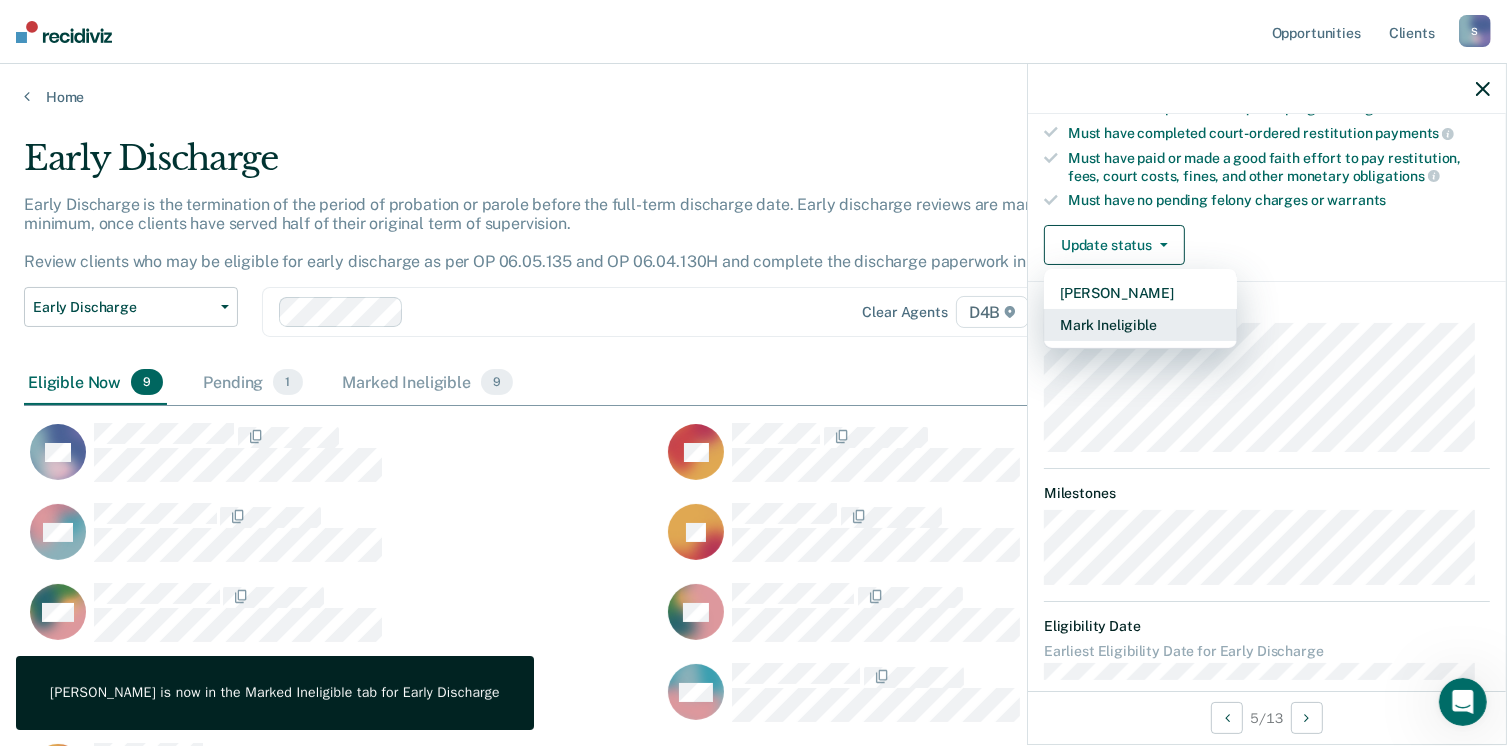 click on "Mark Ineligible" at bounding box center [1140, 325] 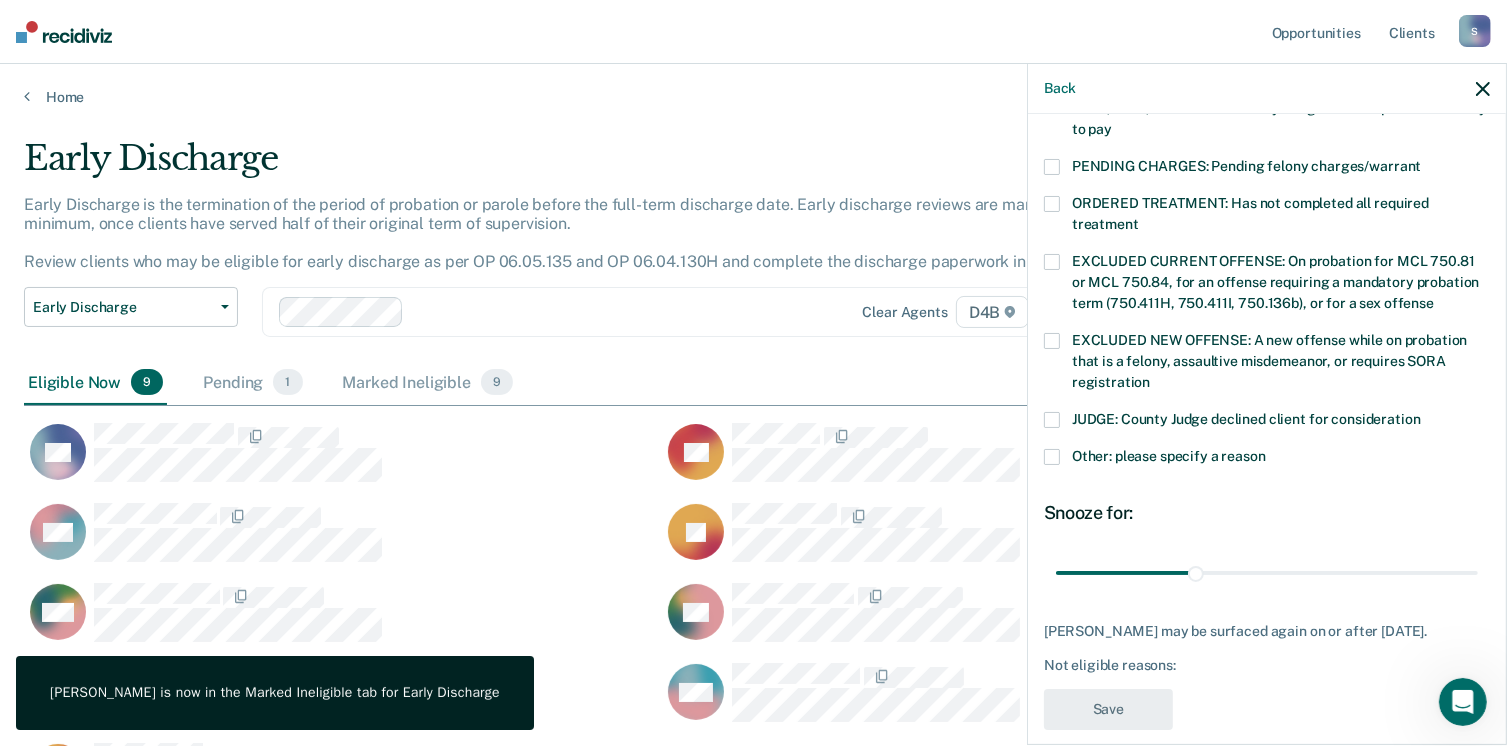 scroll, scrollTop: 630, scrollLeft: 0, axis: vertical 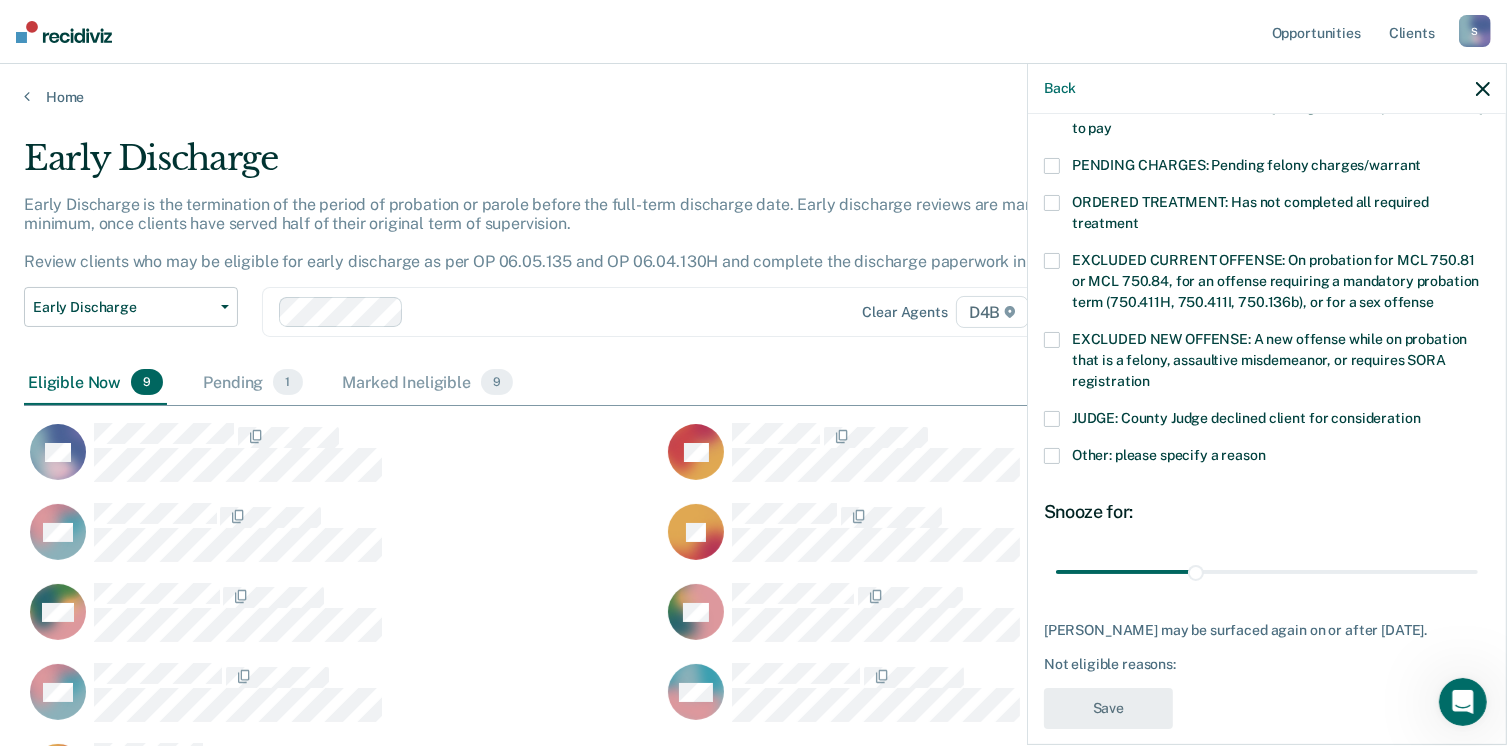 drag, startPoint x: 1058, startPoint y: 430, endPoint x: 1074, endPoint y: 453, distance: 28.01785 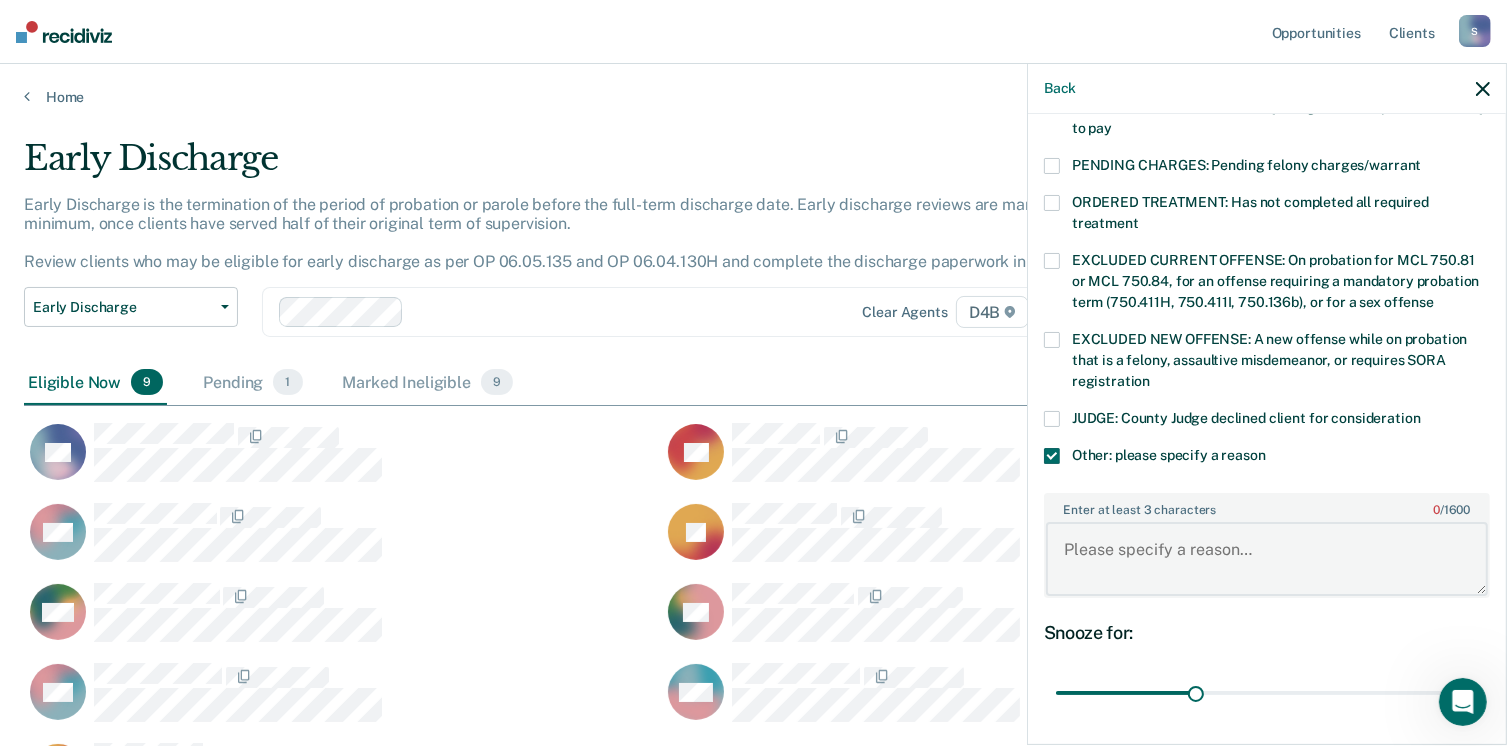 click on "Enter at least 3 characters 0  /  1600" at bounding box center (1267, 559) 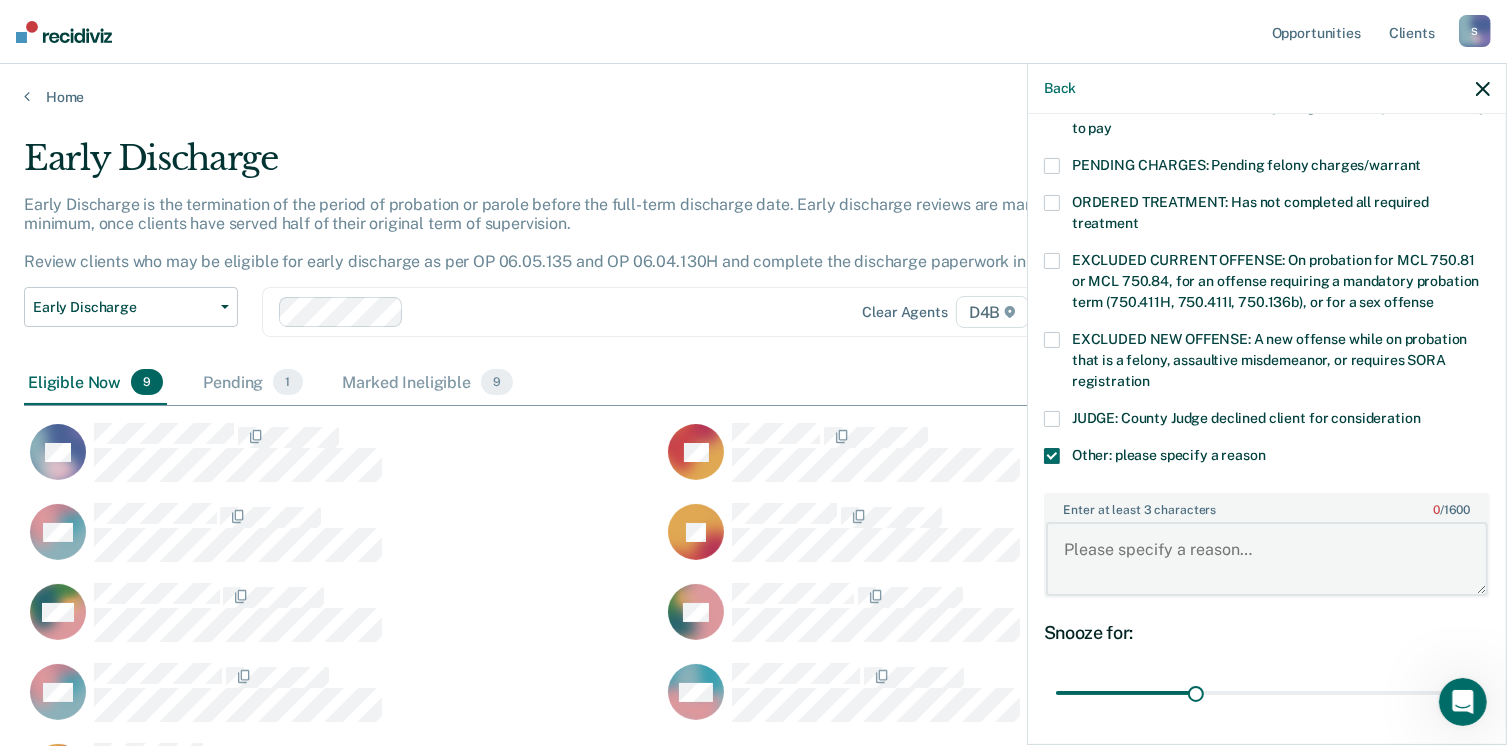 paste on "Adult Recovery Court does not allow until complete aftercare," 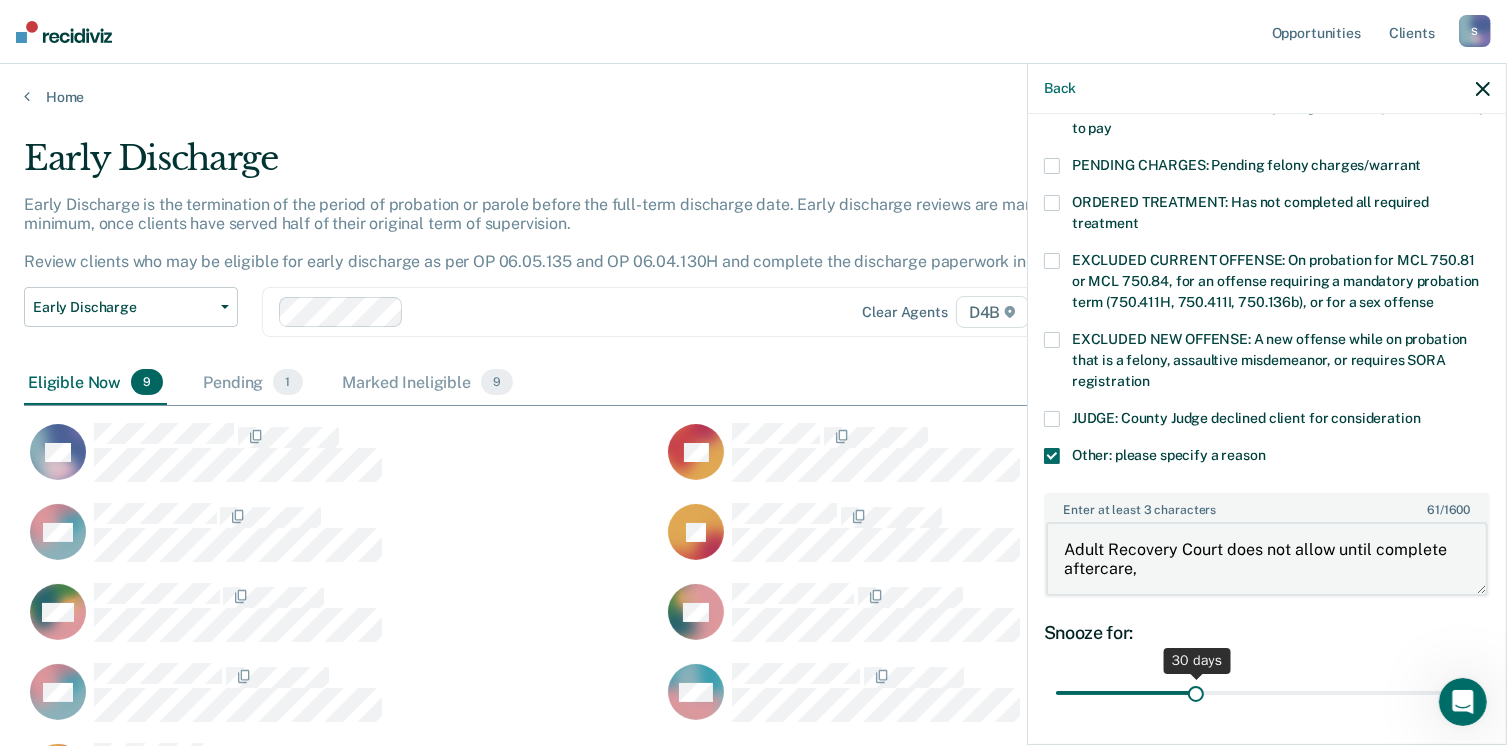 type on "Adult Recovery Court does not allow until complete aftercare," 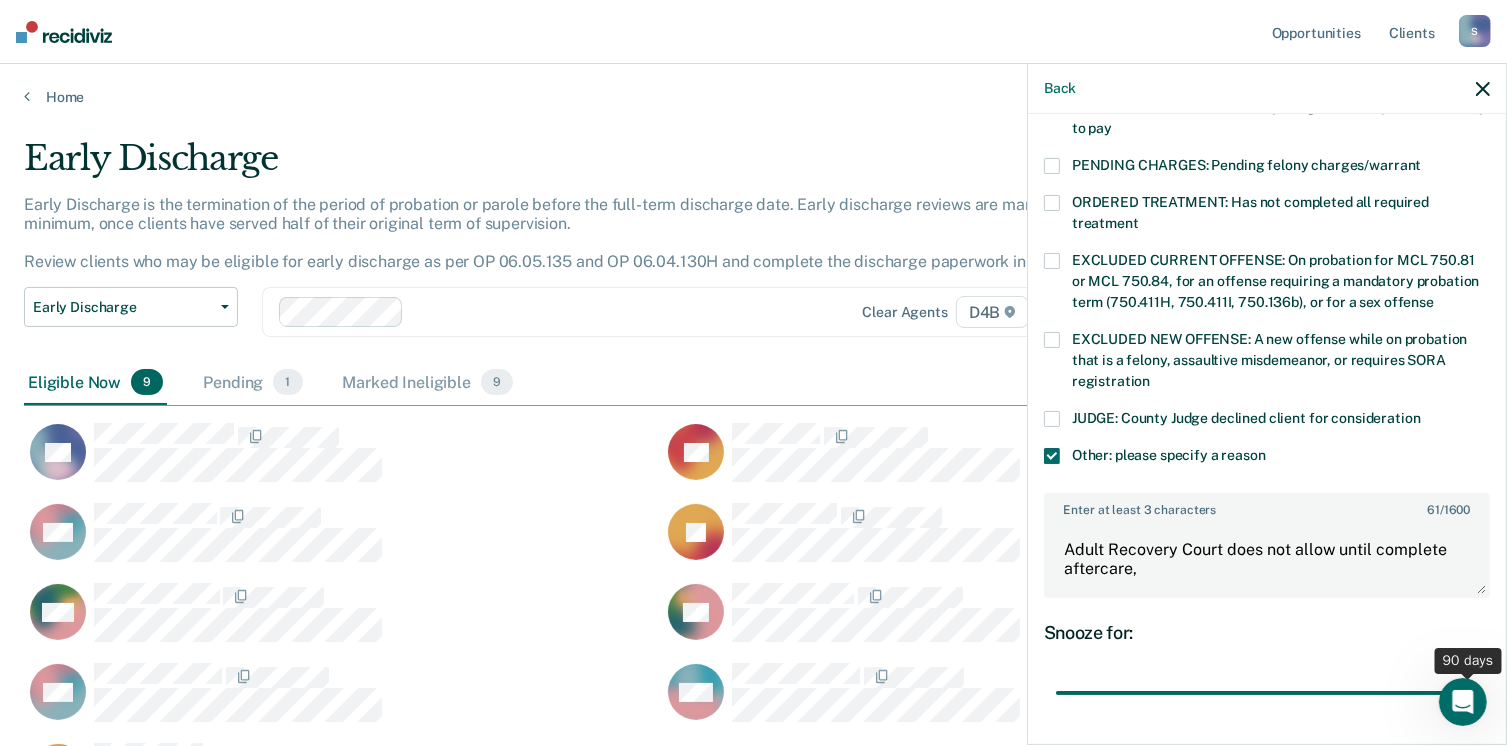 drag, startPoint x: 1193, startPoint y: 669, endPoint x: 1350, endPoint y: 611, distance: 167.37085 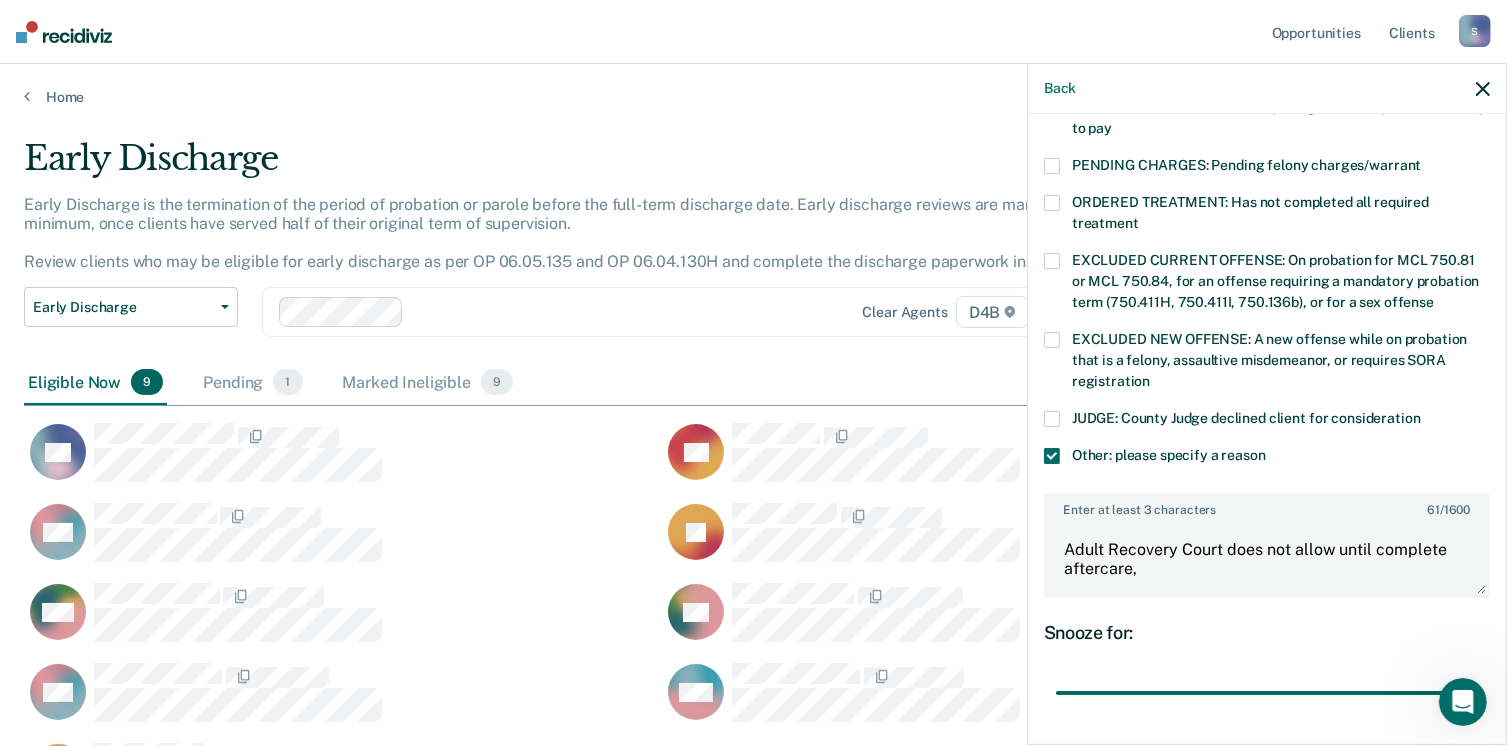 type on "90" 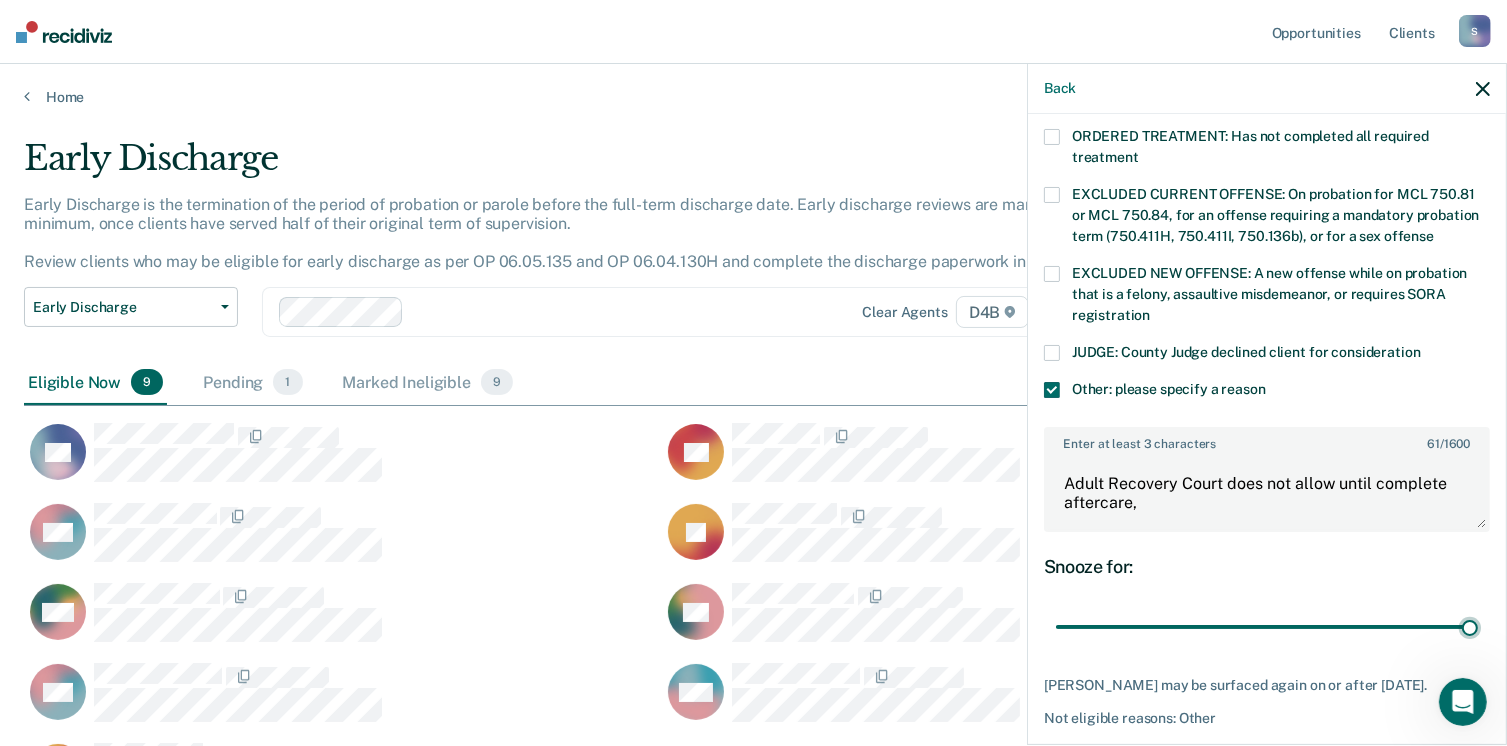 scroll, scrollTop: 766, scrollLeft: 0, axis: vertical 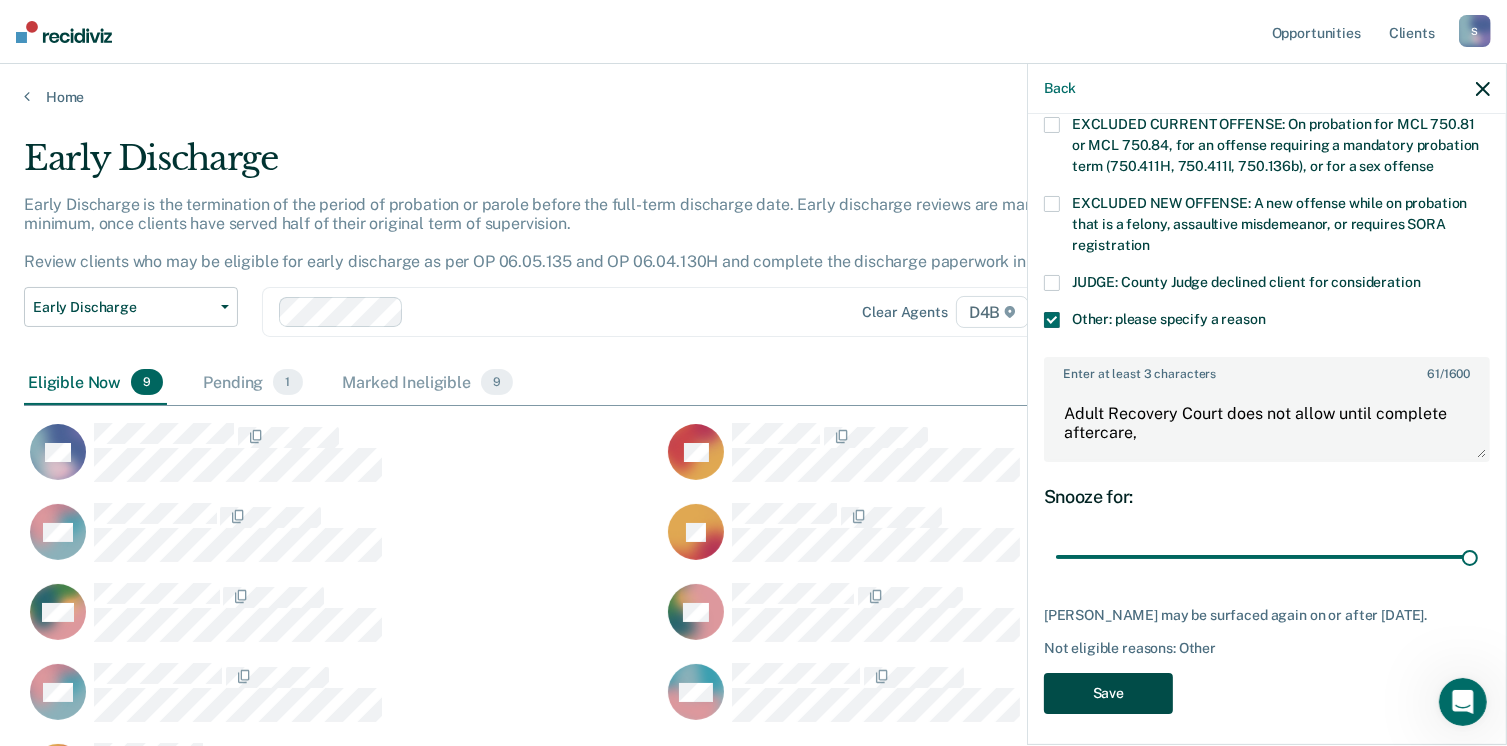 click on "Save" at bounding box center (1108, 693) 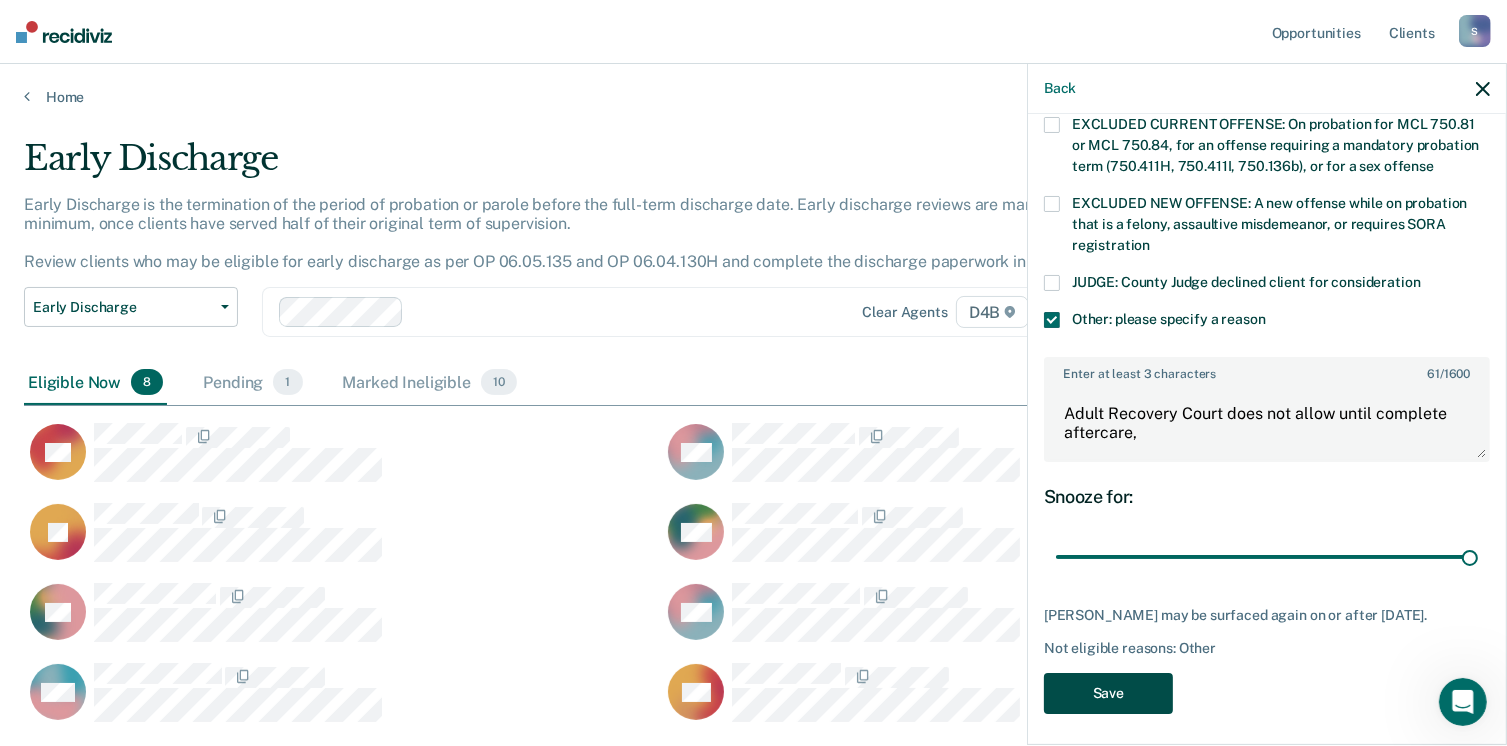 scroll, scrollTop: 580, scrollLeft: 1444, axis: both 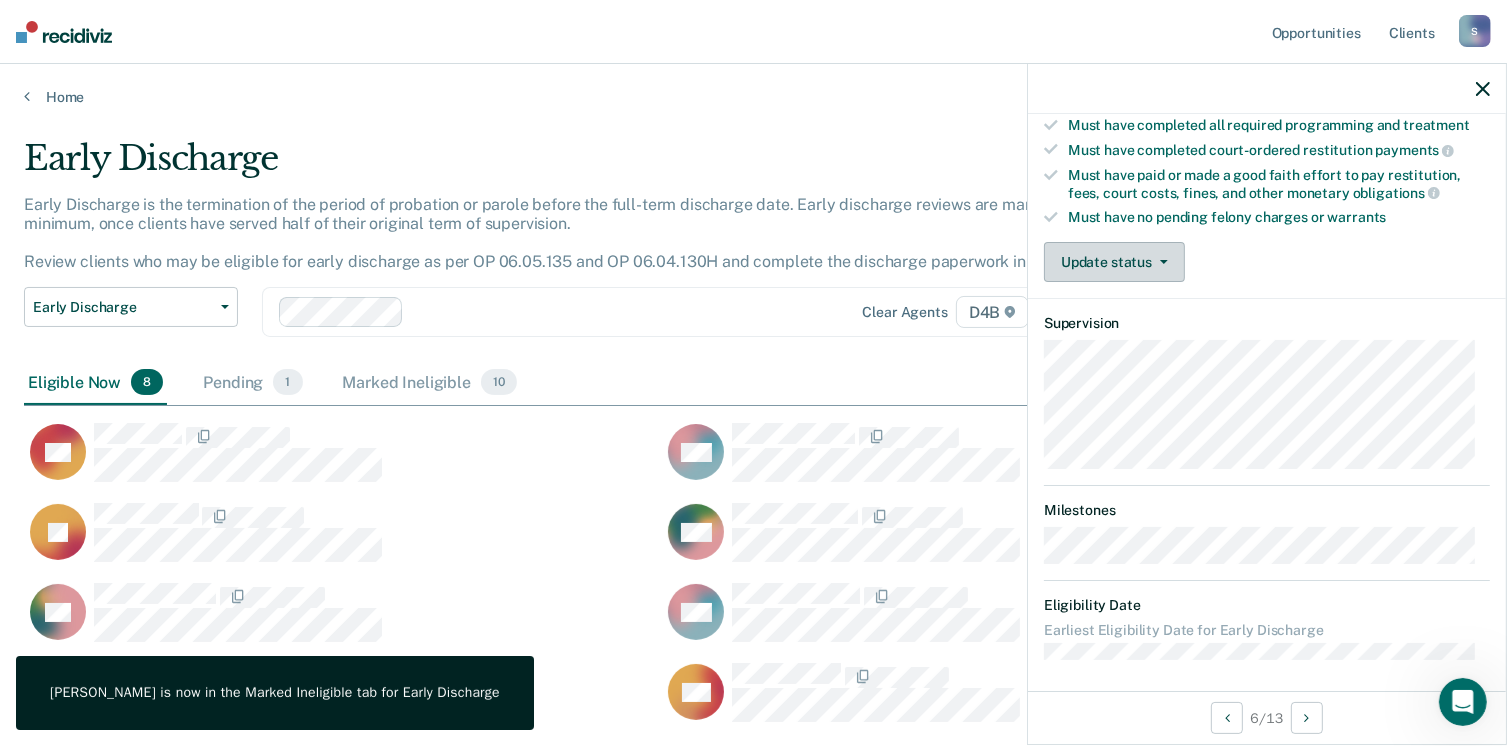 click on "Update status" at bounding box center [1114, 262] 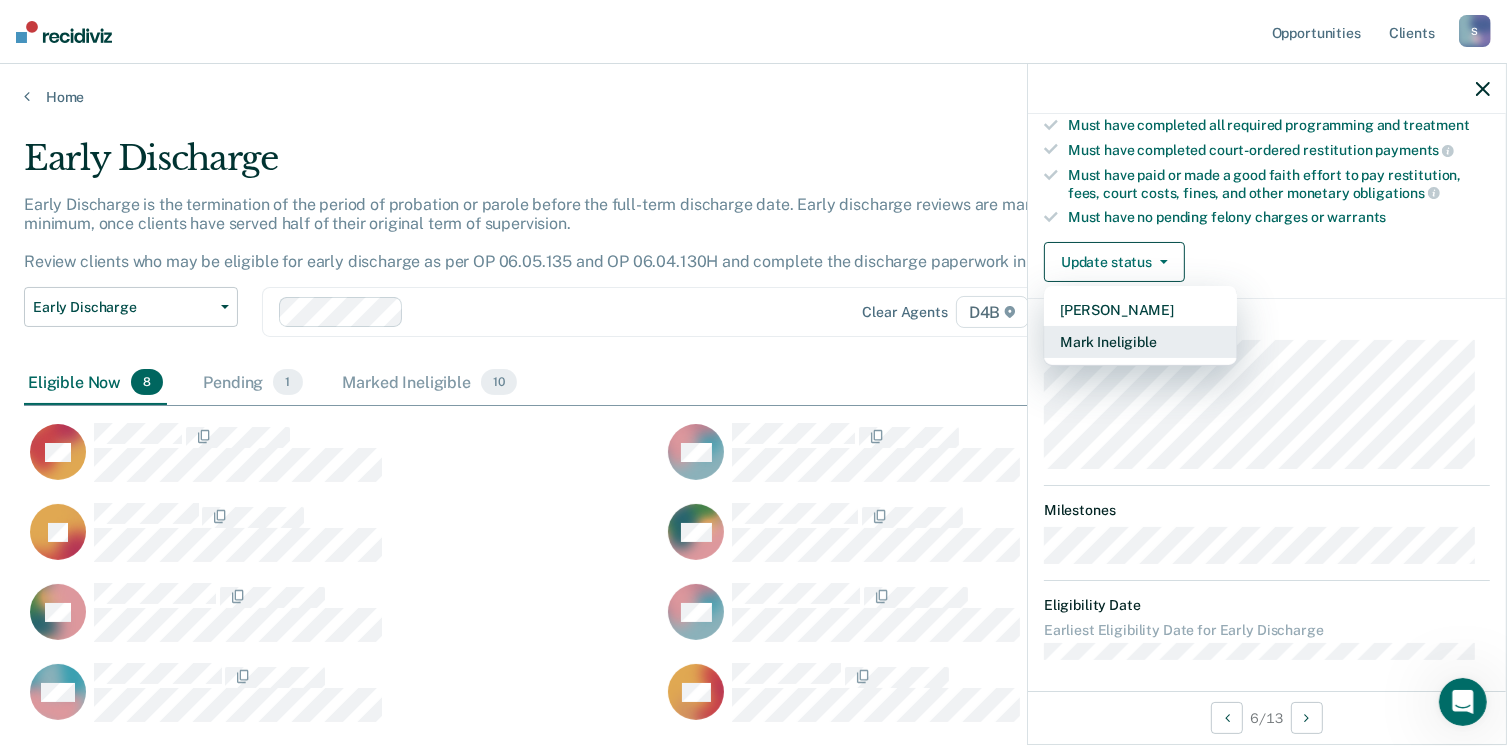 click on "Mark Ineligible" at bounding box center (1140, 342) 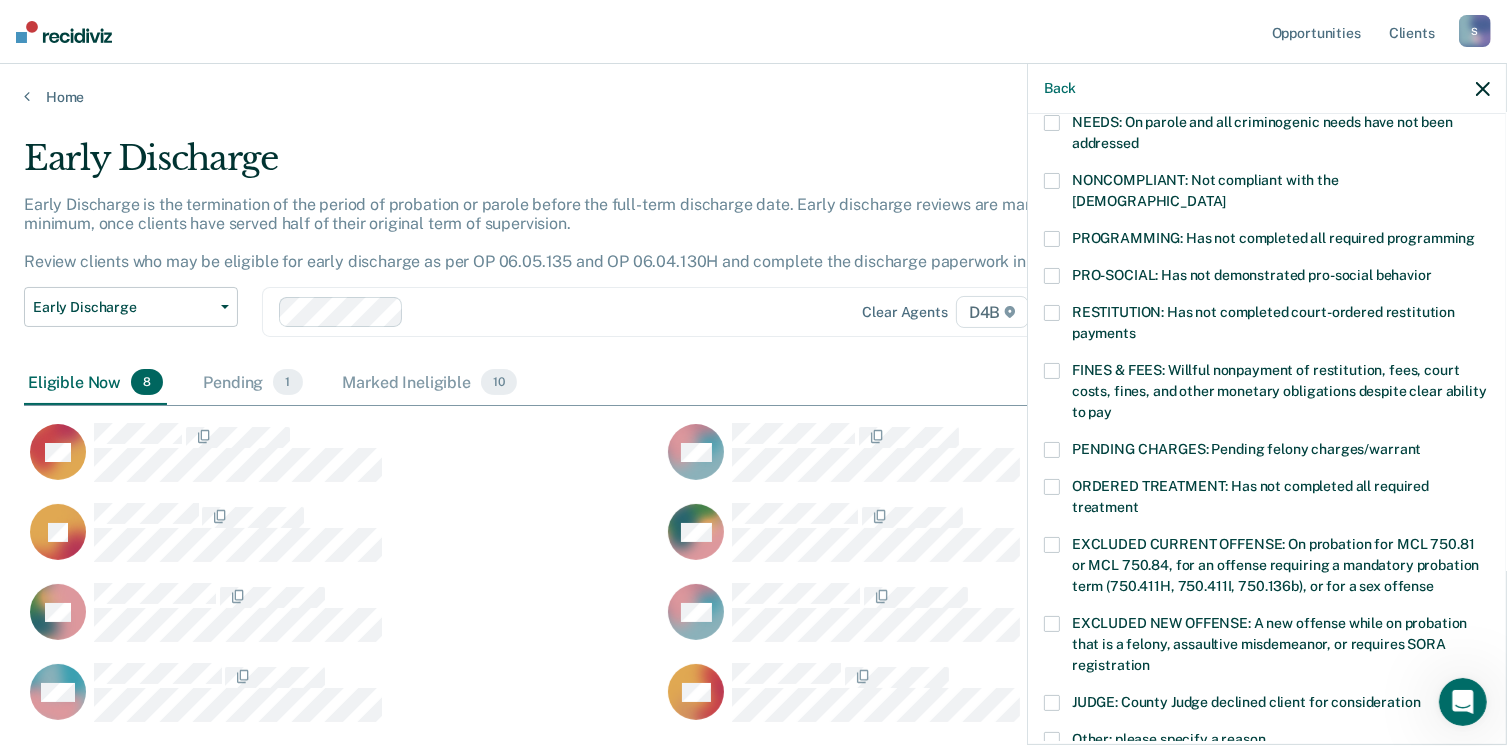 scroll, scrollTop: 630, scrollLeft: 0, axis: vertical 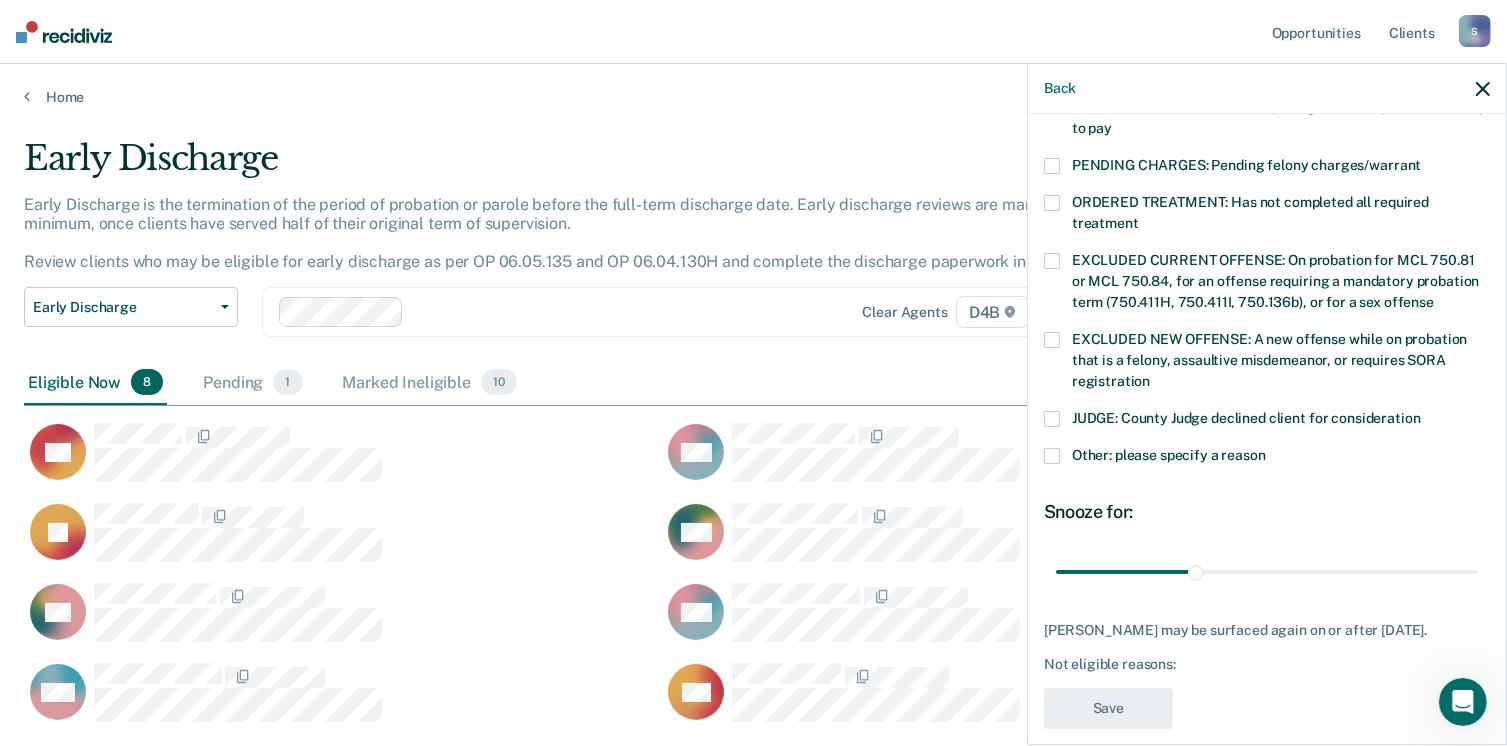 click at bounding box center [1052, 456] 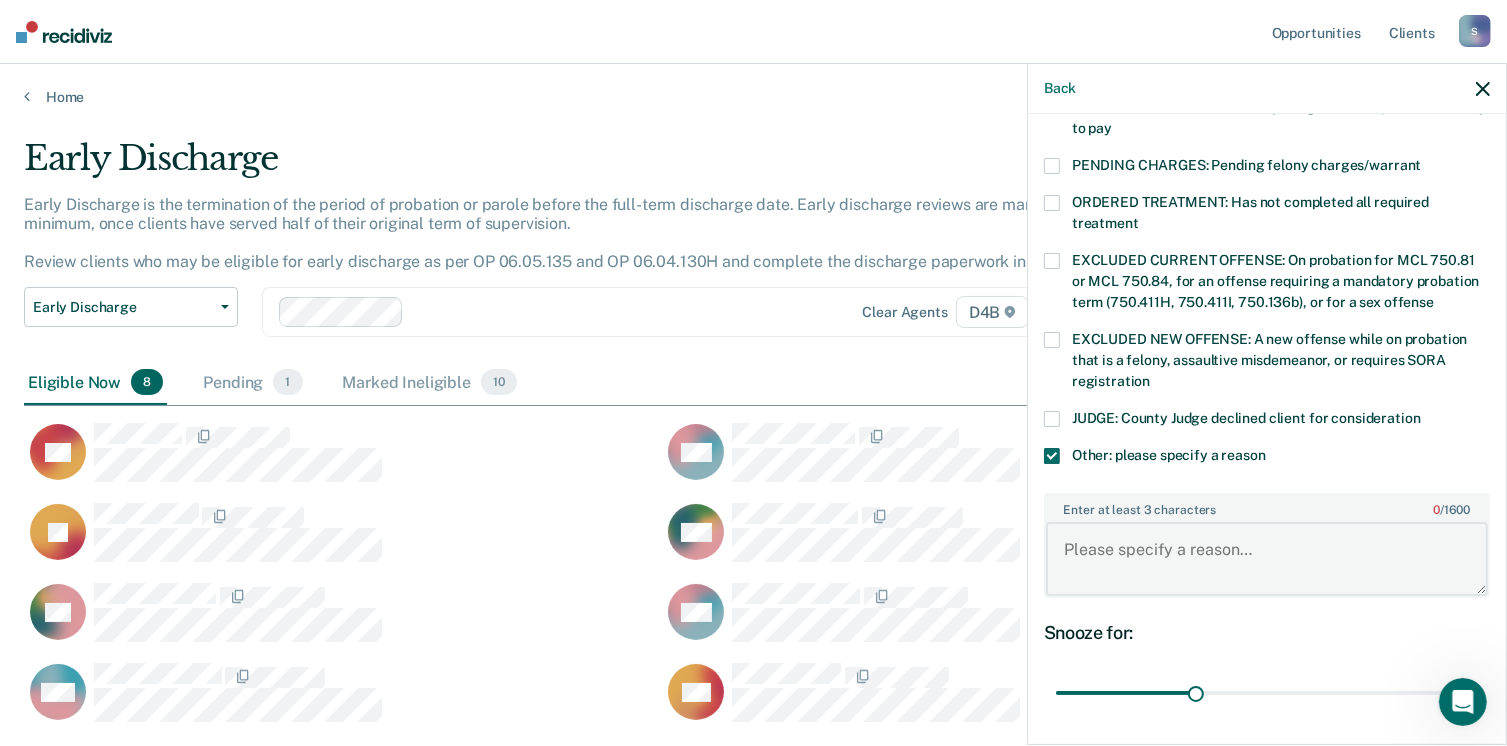click on "Enter at least 3 characters 0  /  1600" at bounding box center [1267, 559] 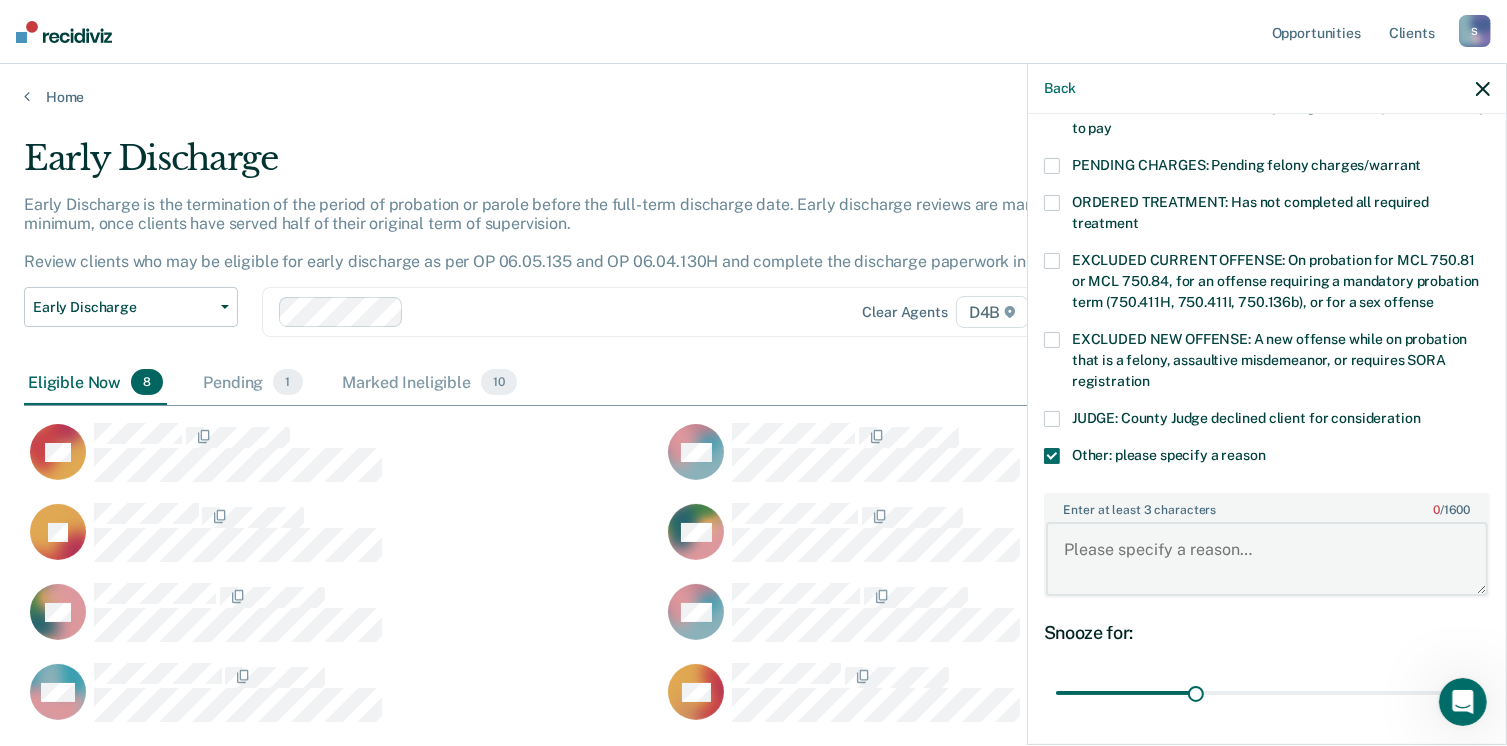 paste on "Adult Recovery Court does not allow until complete aftercare," 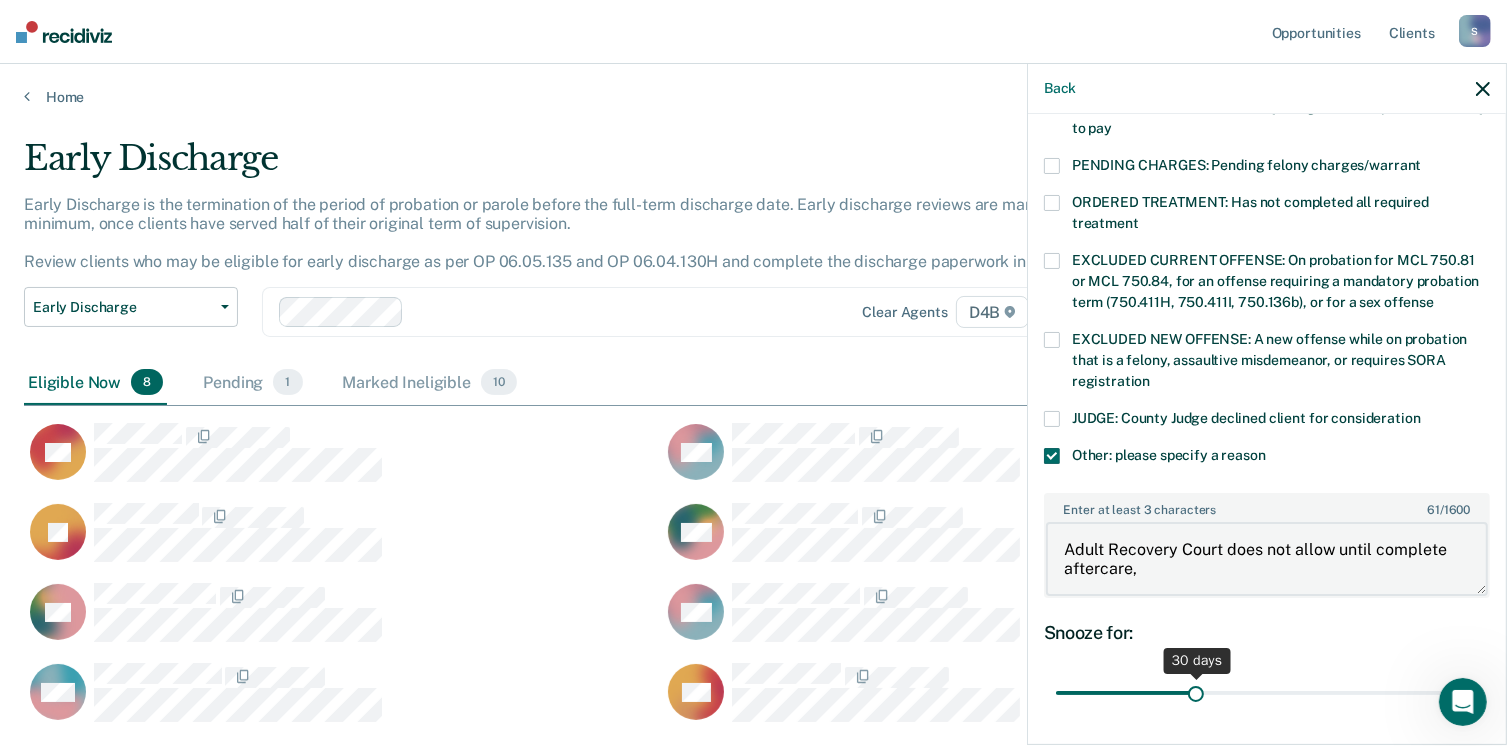 type on "Adult Recovery Court does not allow until complete aftercare," 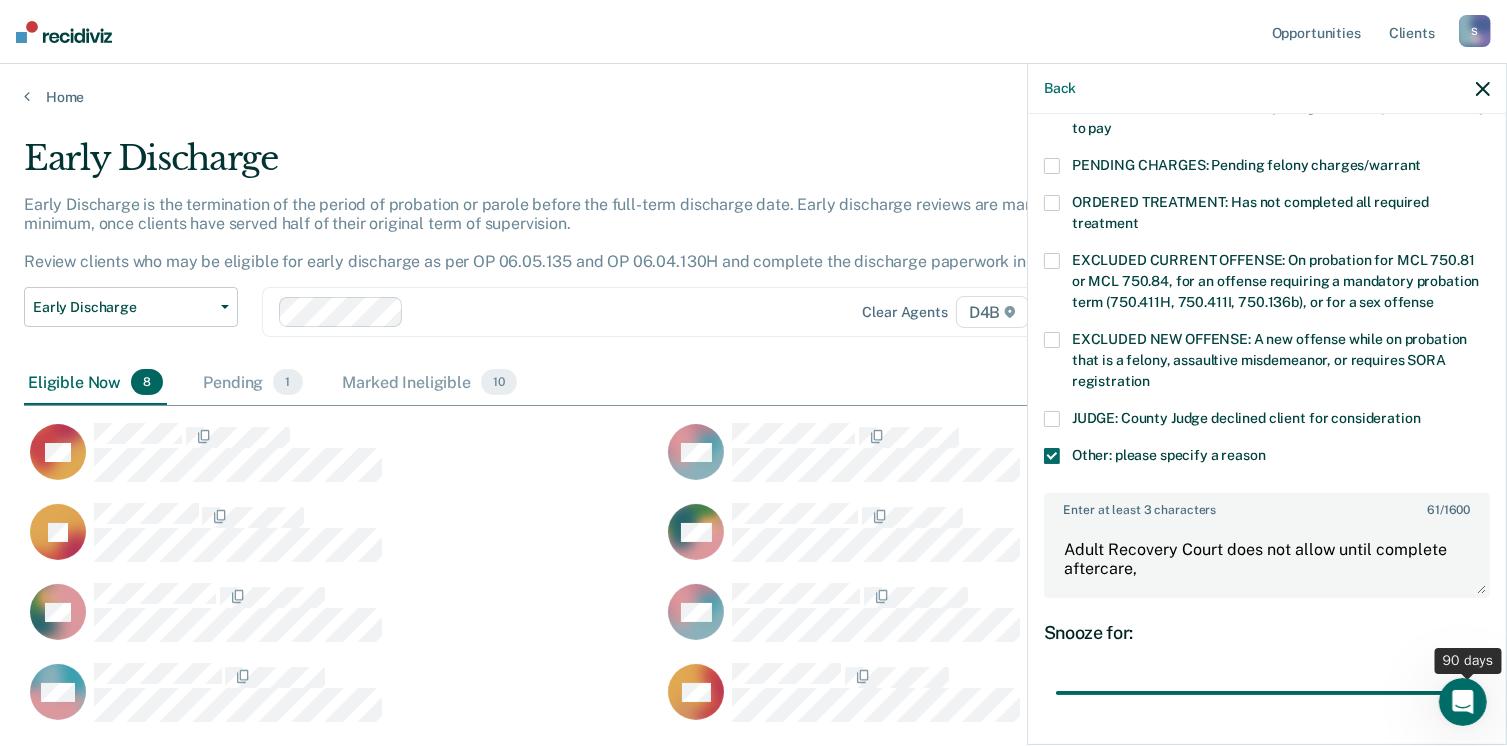 drag, startPoint x: 1193, startPoint y: 663, endPoint x: 1499, endPoint y: 663, distance: 306 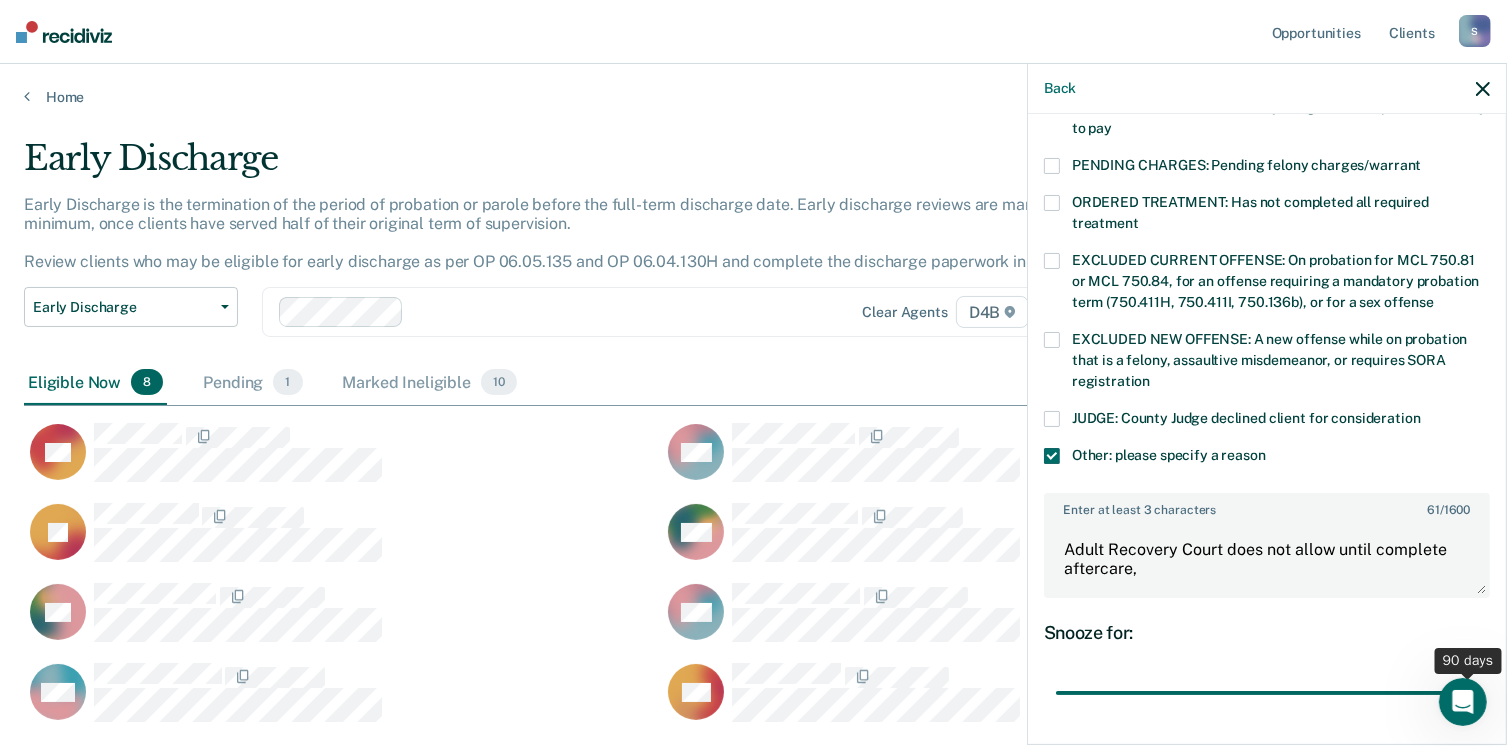 type on "90" 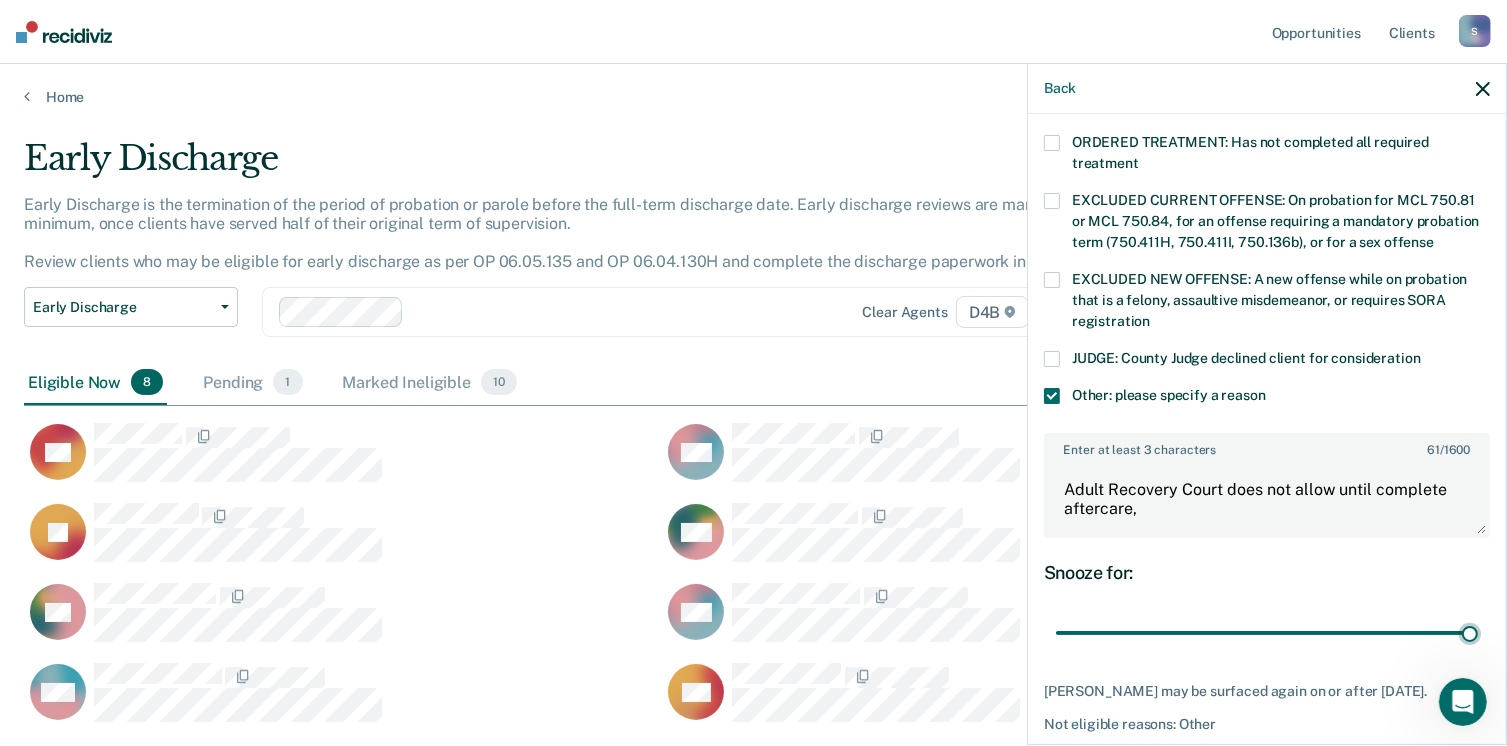 scroll, scrollTop: 749, scrollLeft: 0, axis: vertical 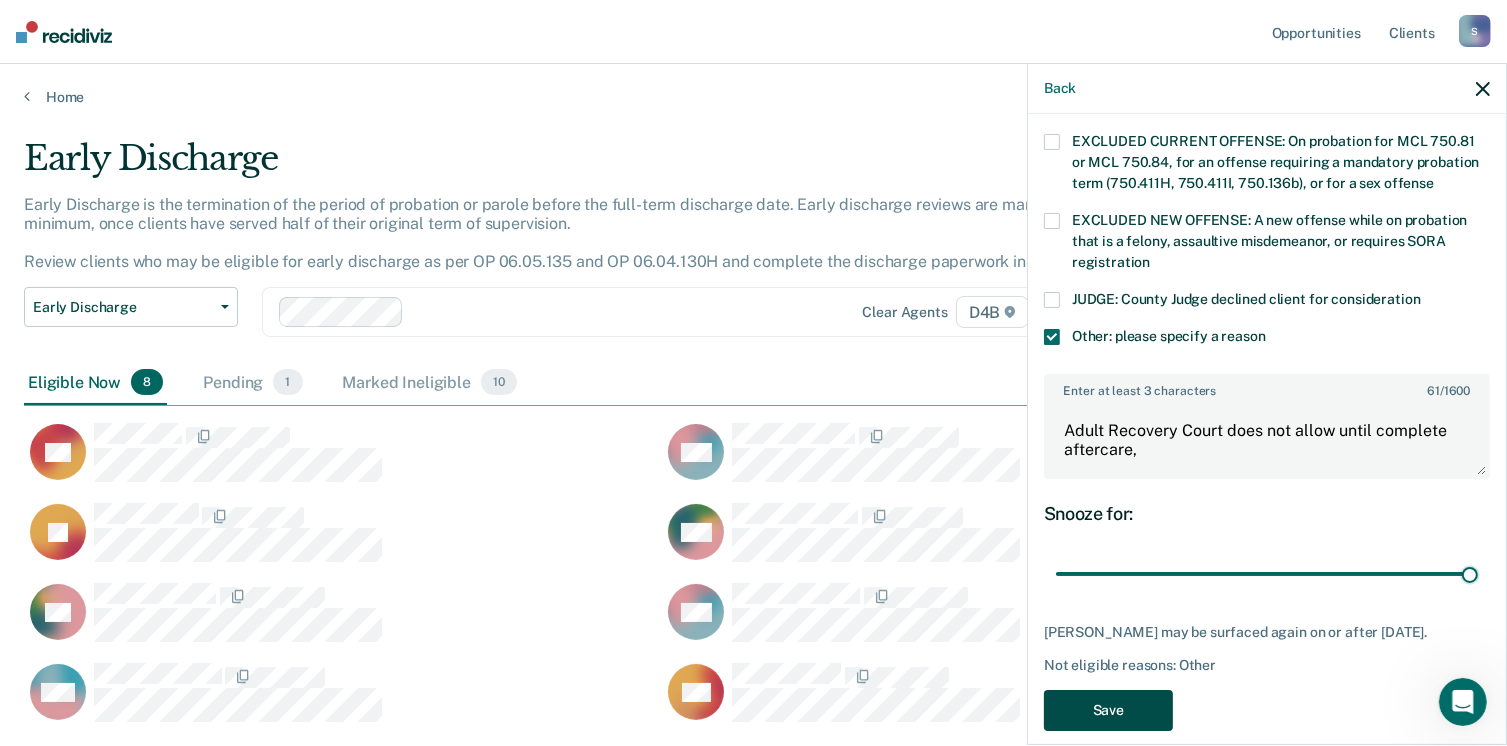 click on "Save" at bounding box center (1108, 710) 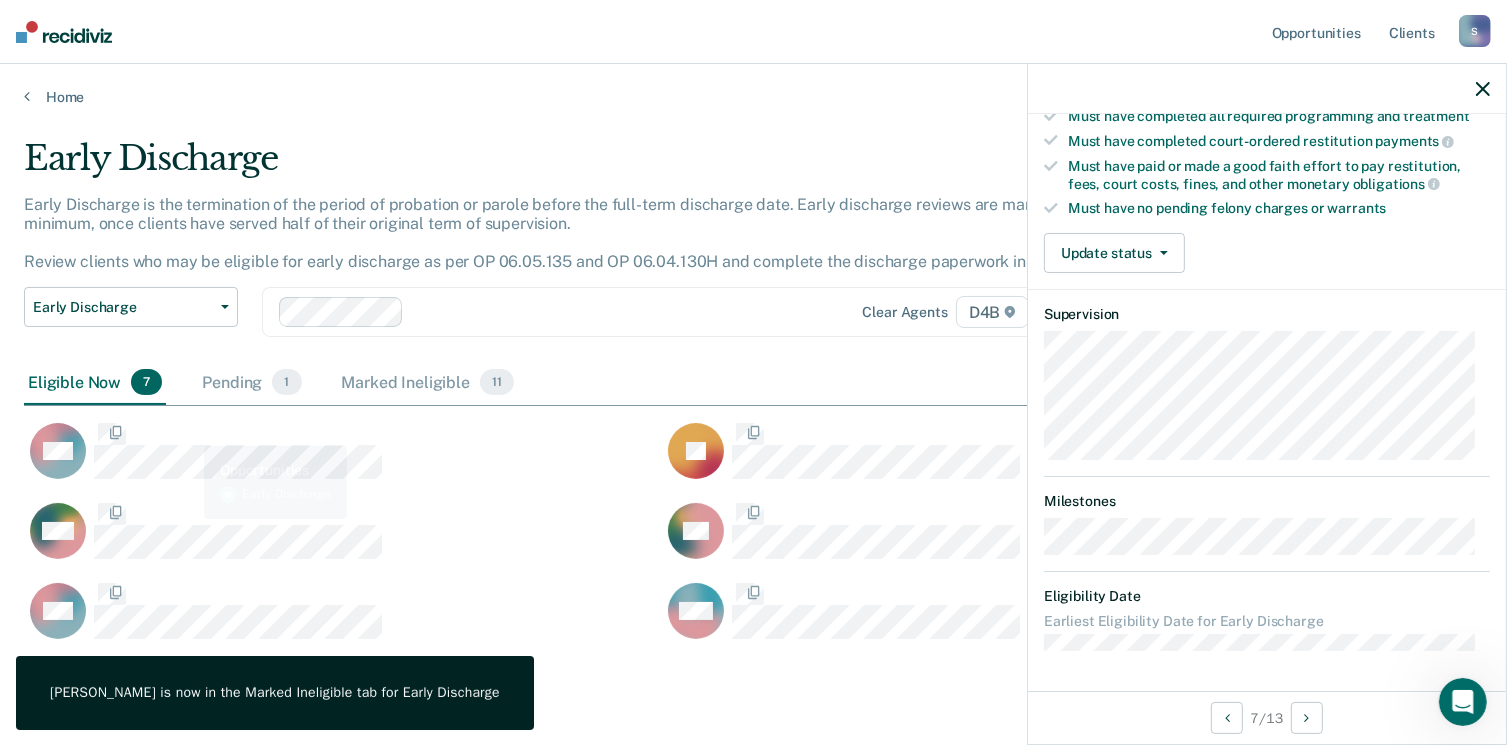 scroll, scrollTop: 346, scrollLeft: 0, axis: vertical 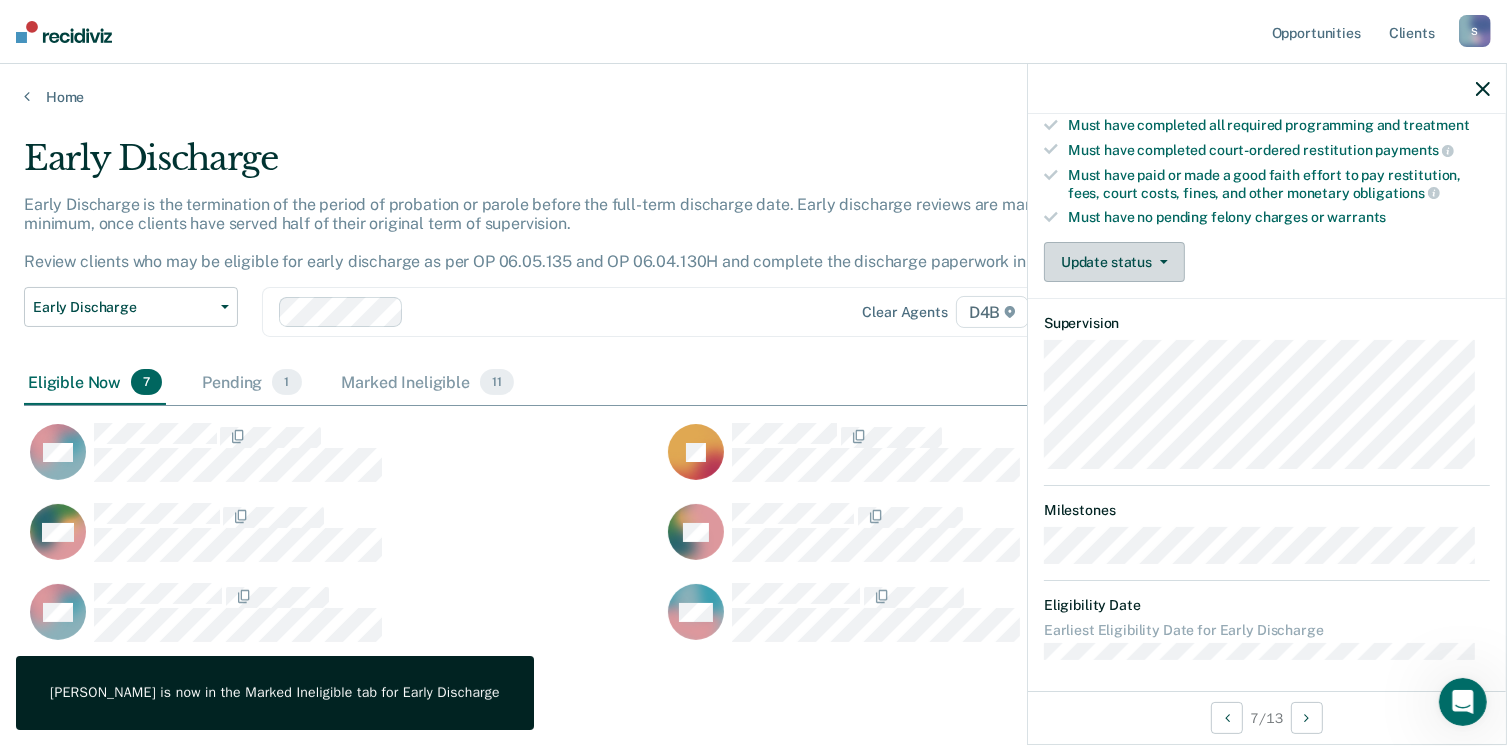 click on "Update status" at bounding box center [1114, 262] 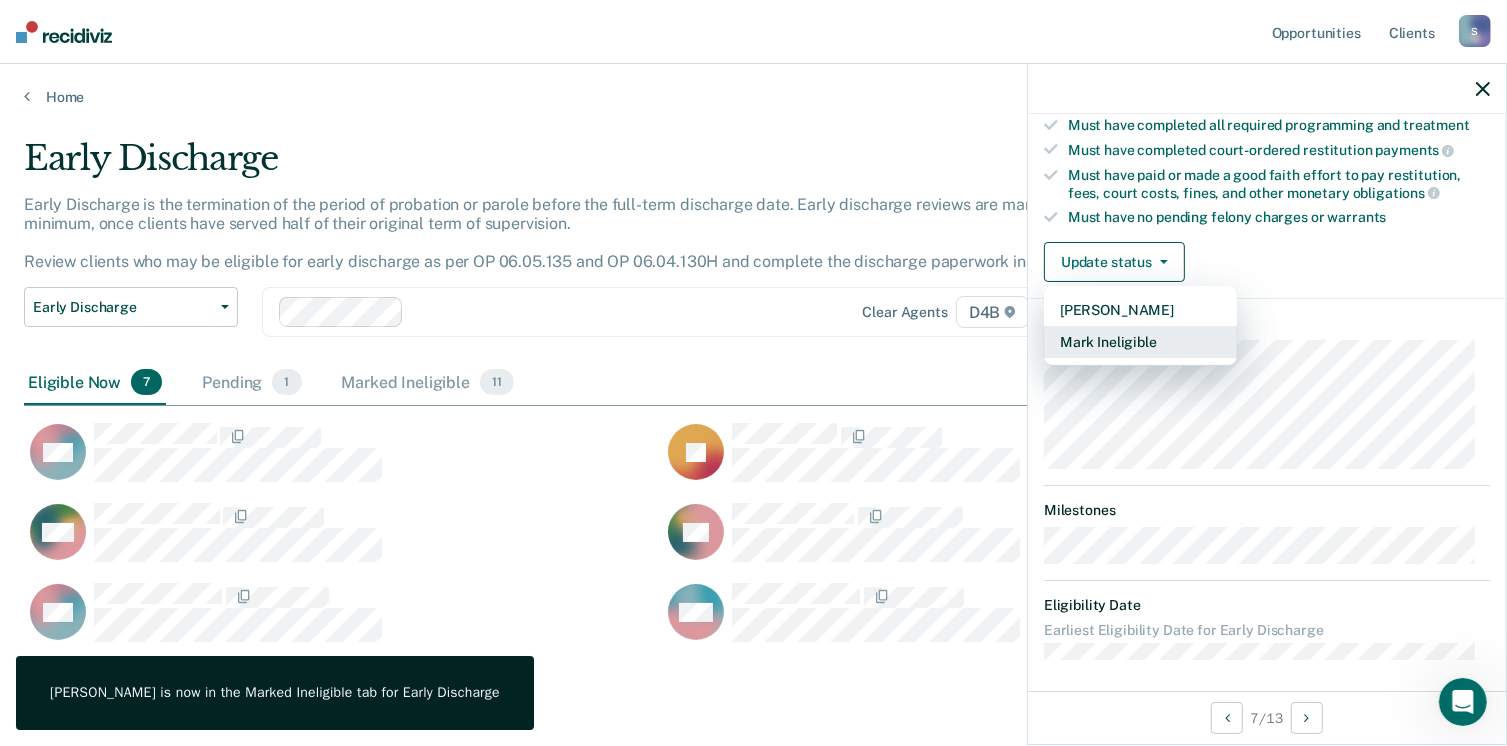 click on "Mark Ineligible" at bounding box center (1140, 342) 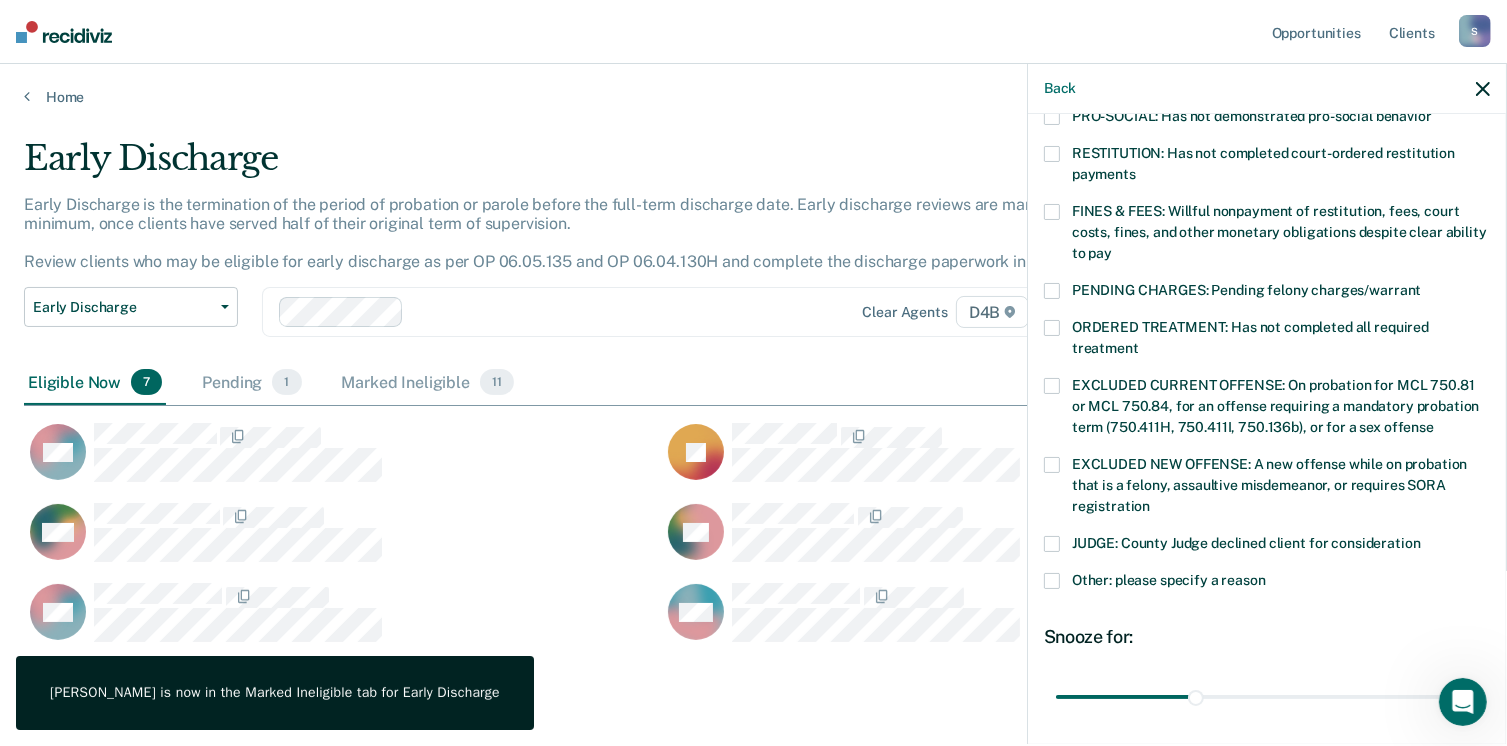scroll, scrollTop: 630, scrollLeft: 0, axis: vertical 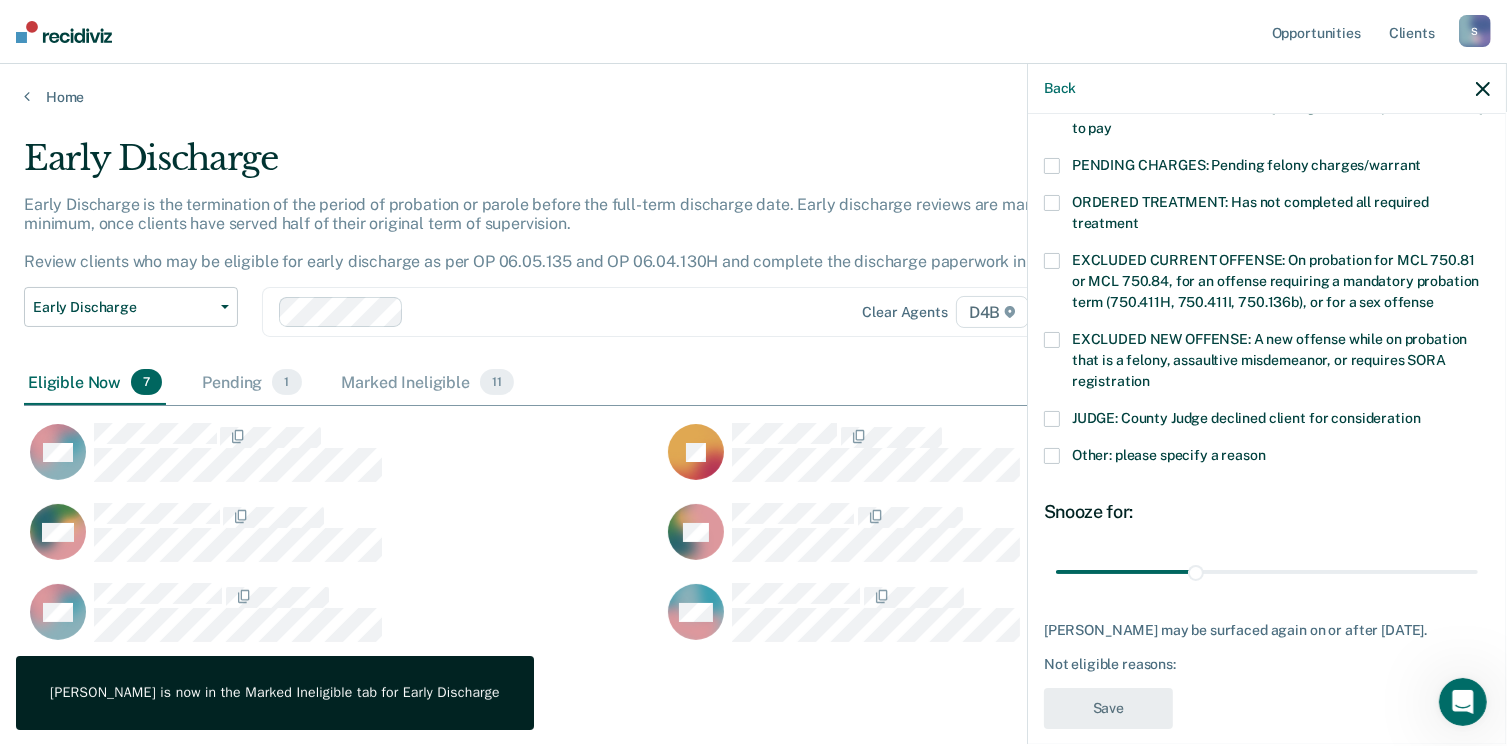 click at bounding box center [1052, 456] 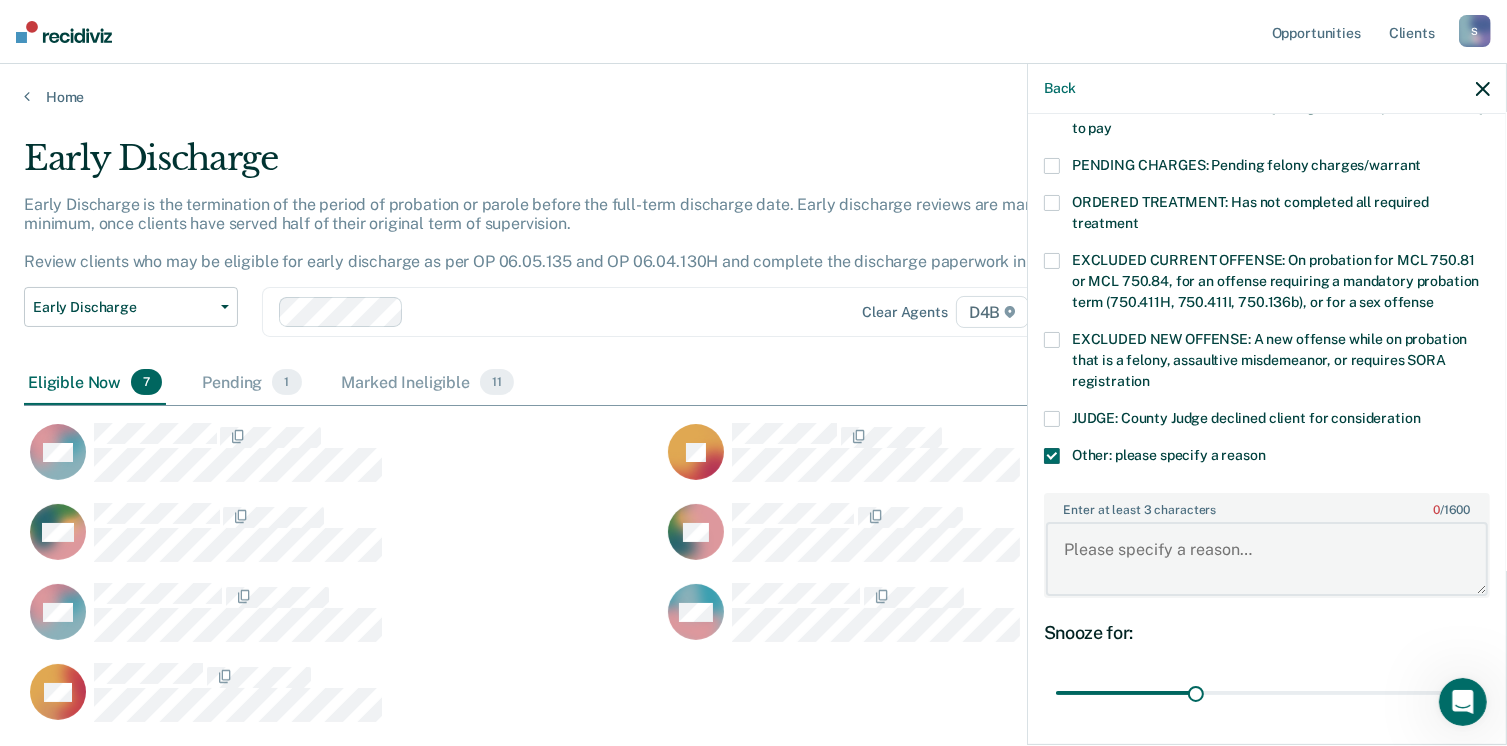 click on "Enter at least 3 characters 0  /  1600" at bounding box center [1267, 559] 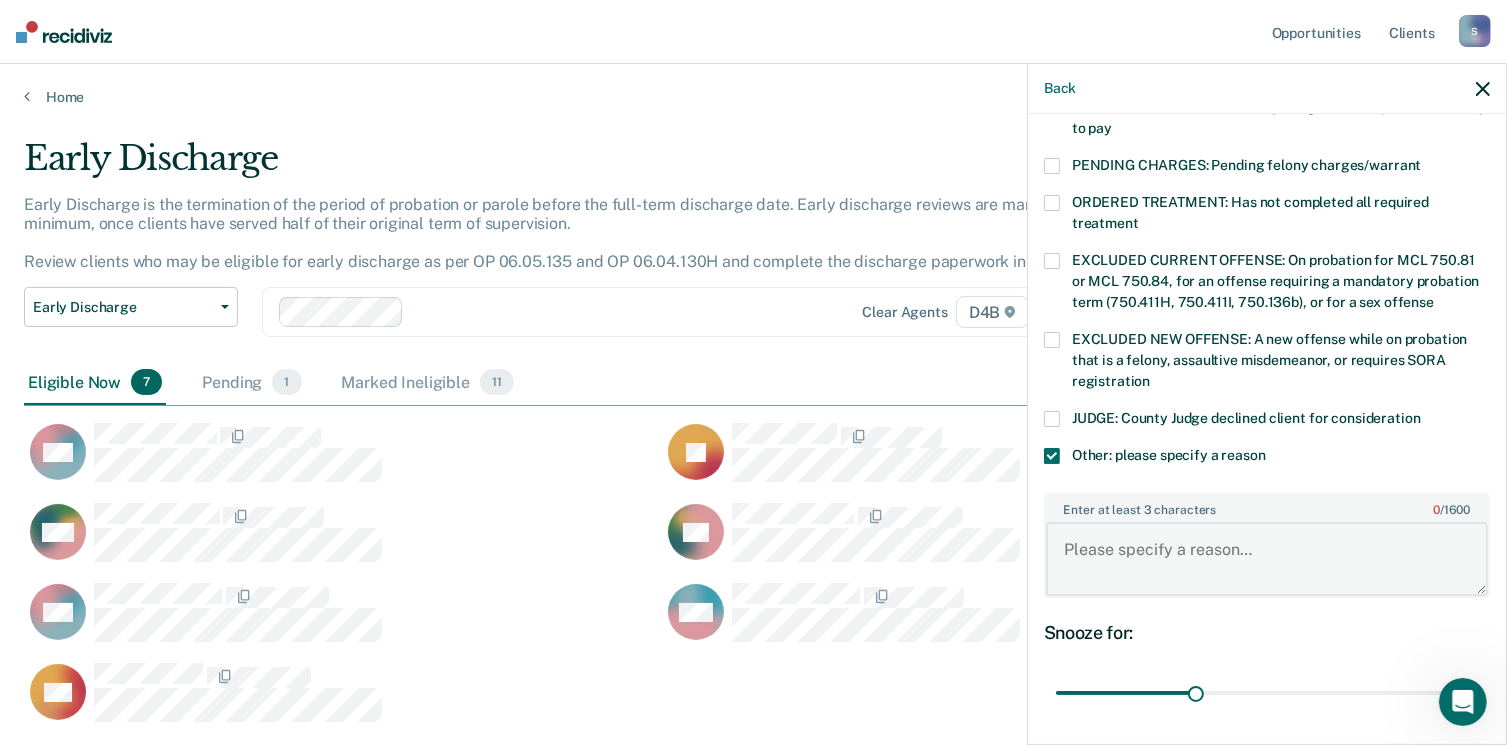 paste on "Adult Recovery Court does not allow until complete aftercare," 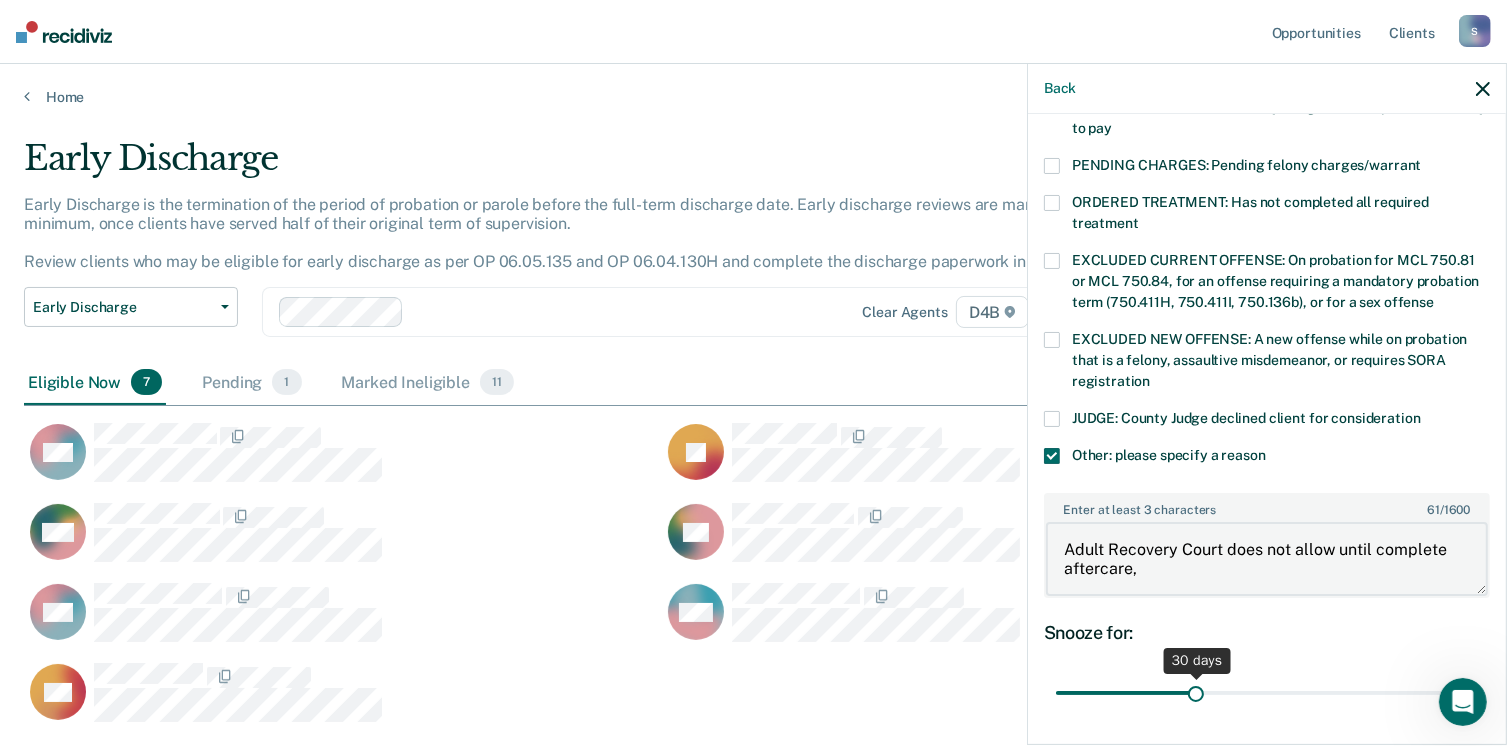 type on "Adult Recovery Court does not allow until complete aftercare," 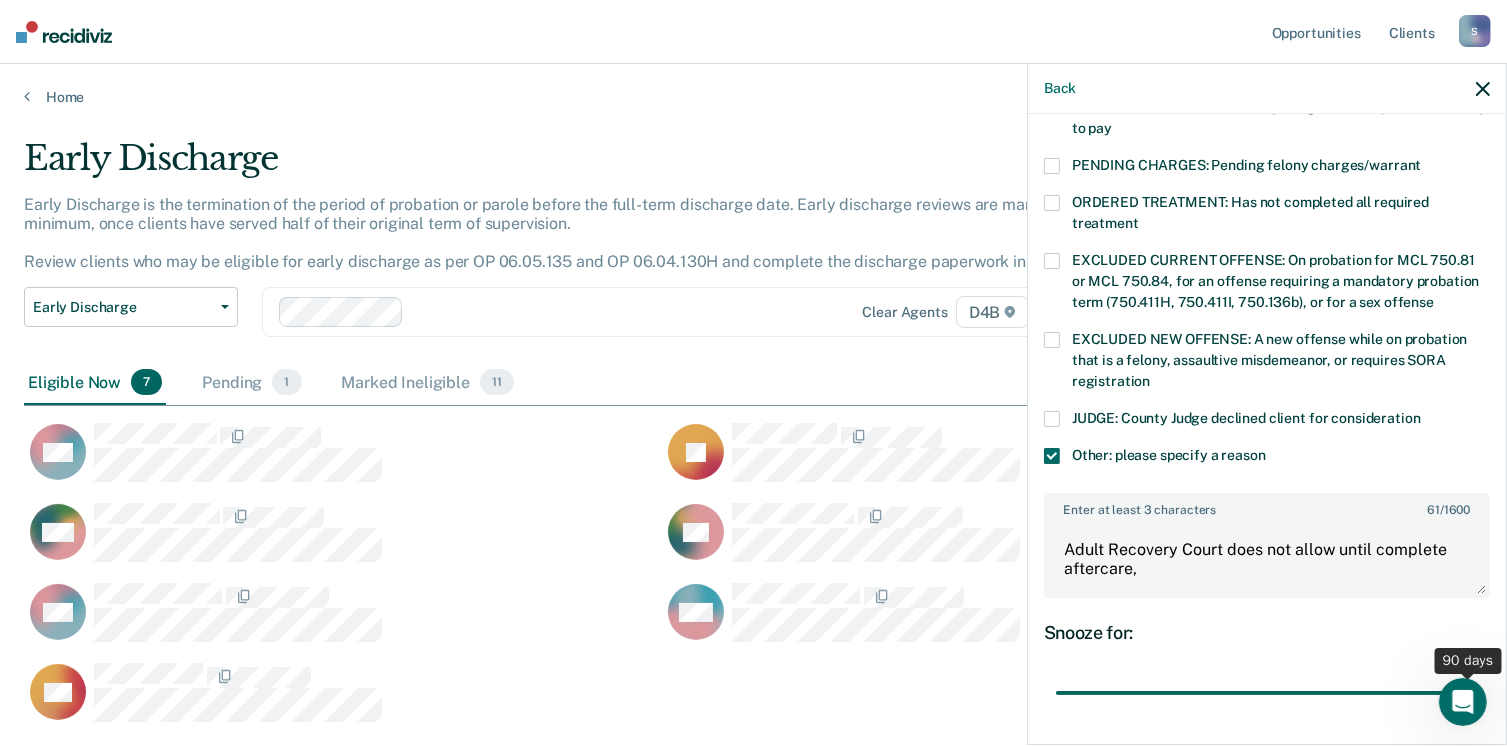 drag, startPoint x: 1188, startPoint y: 667, endPoint x: 1489, endPoint y: 647, distance: 301.66373 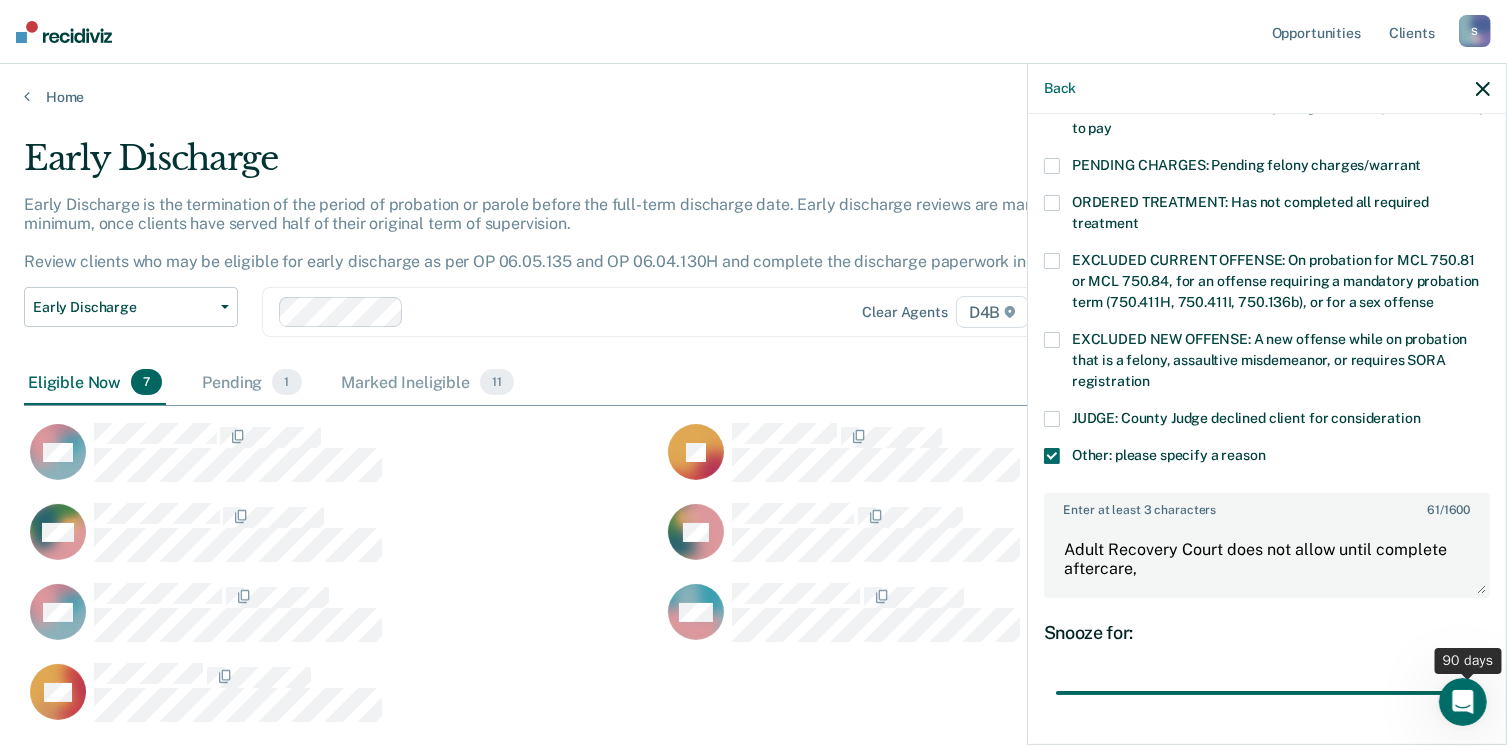 type on "90" 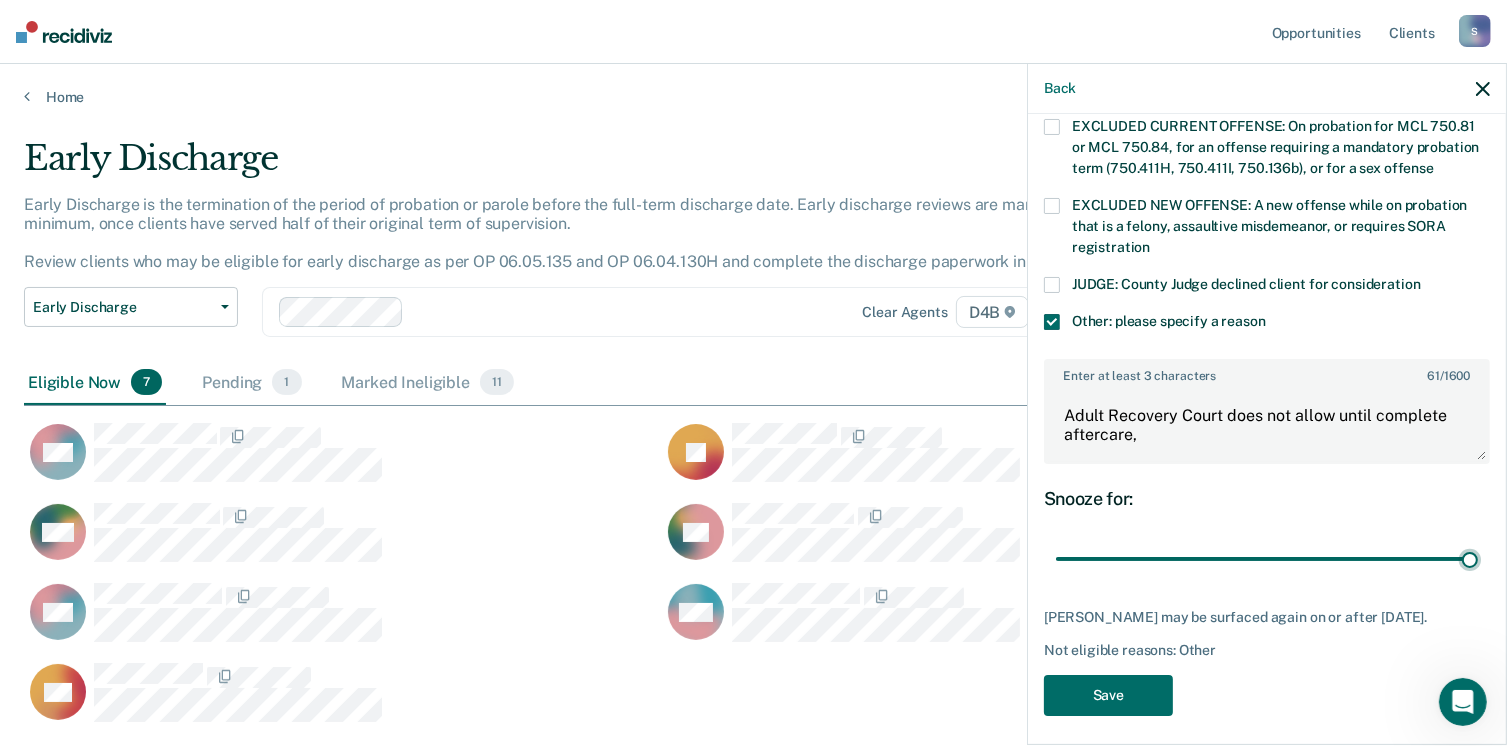 scroll, scrollTop: 766, scrollLeft: 0, axis: vertical 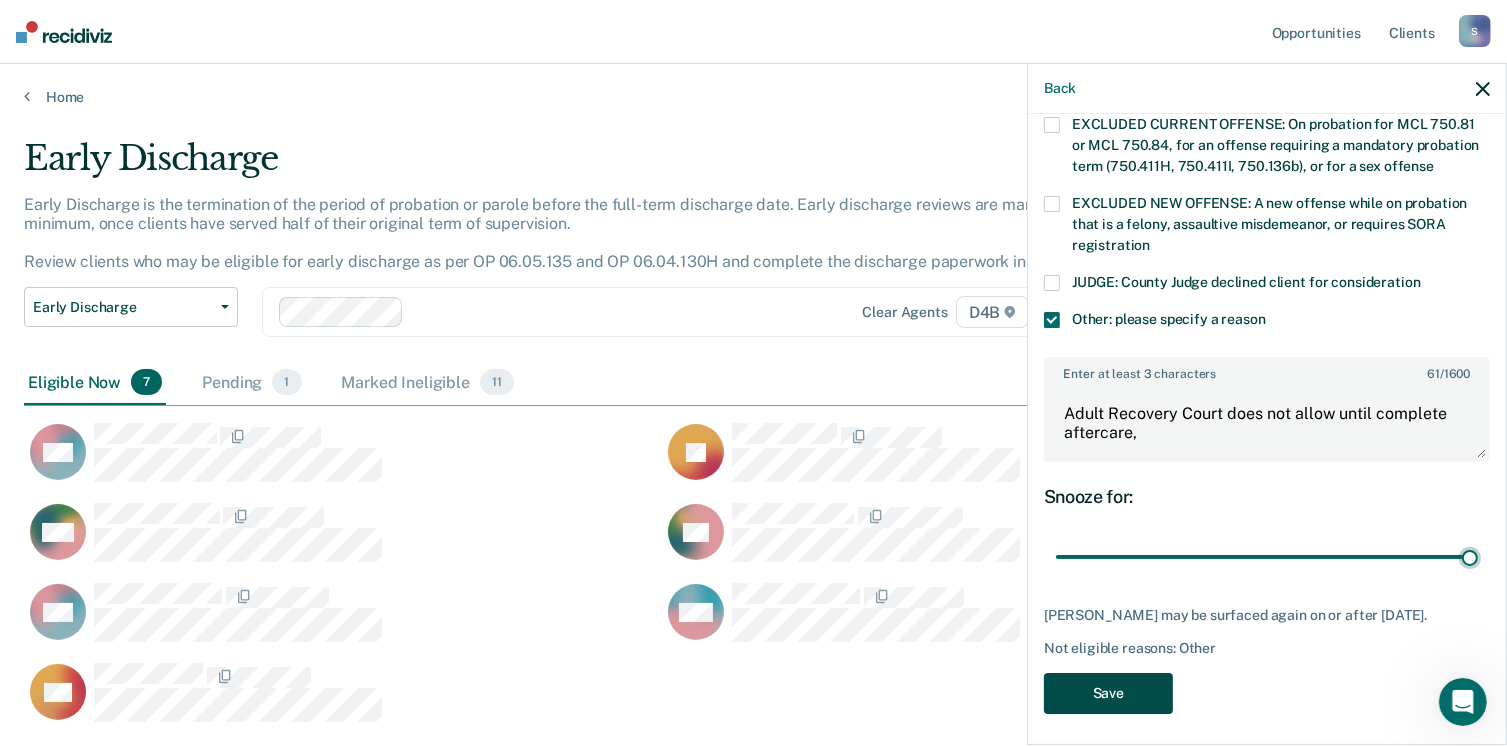 click on "Save" at bounding box center [1108, 693] 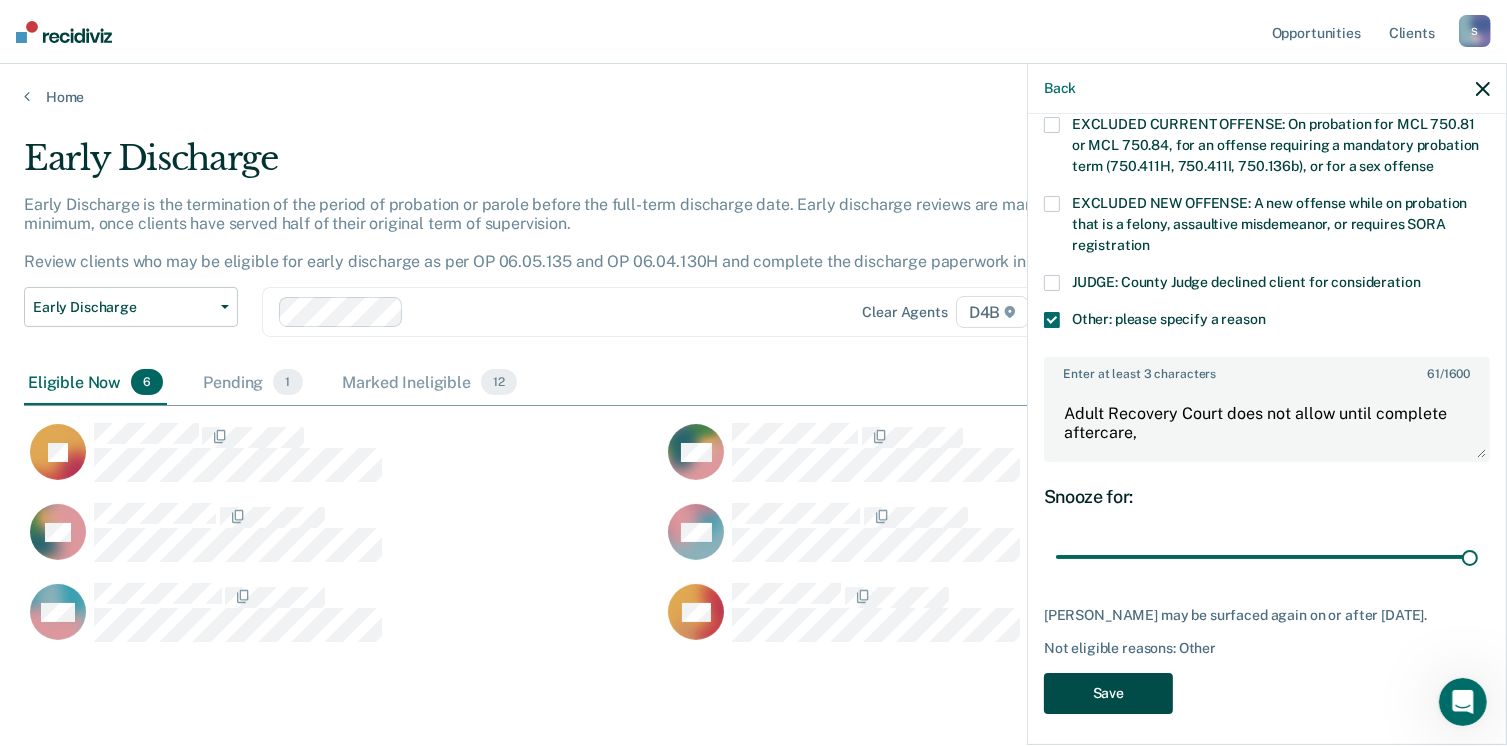 scroll, scrollTop: 500, scrollLeft: 1444, axis: both 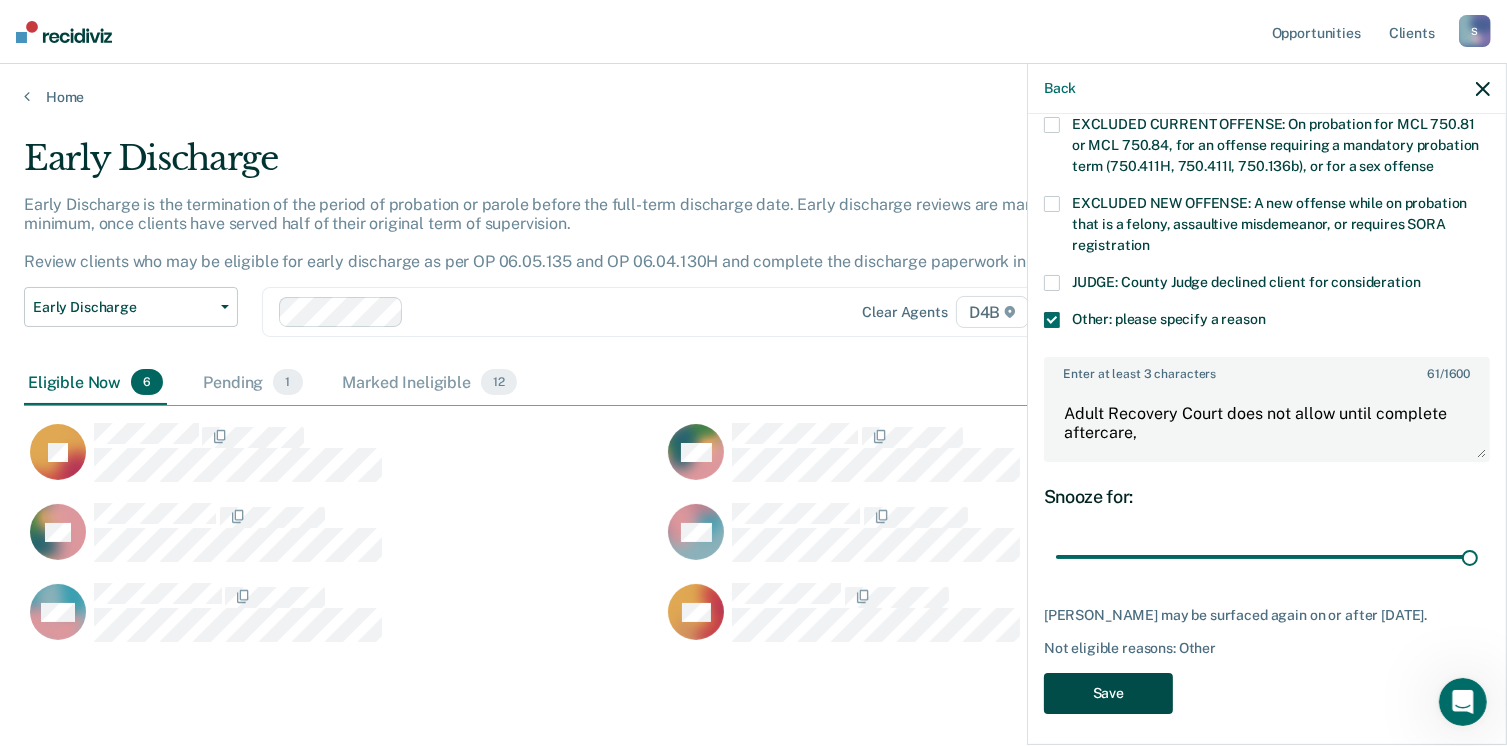 click on "Save" at bounding box center (1108, 693) 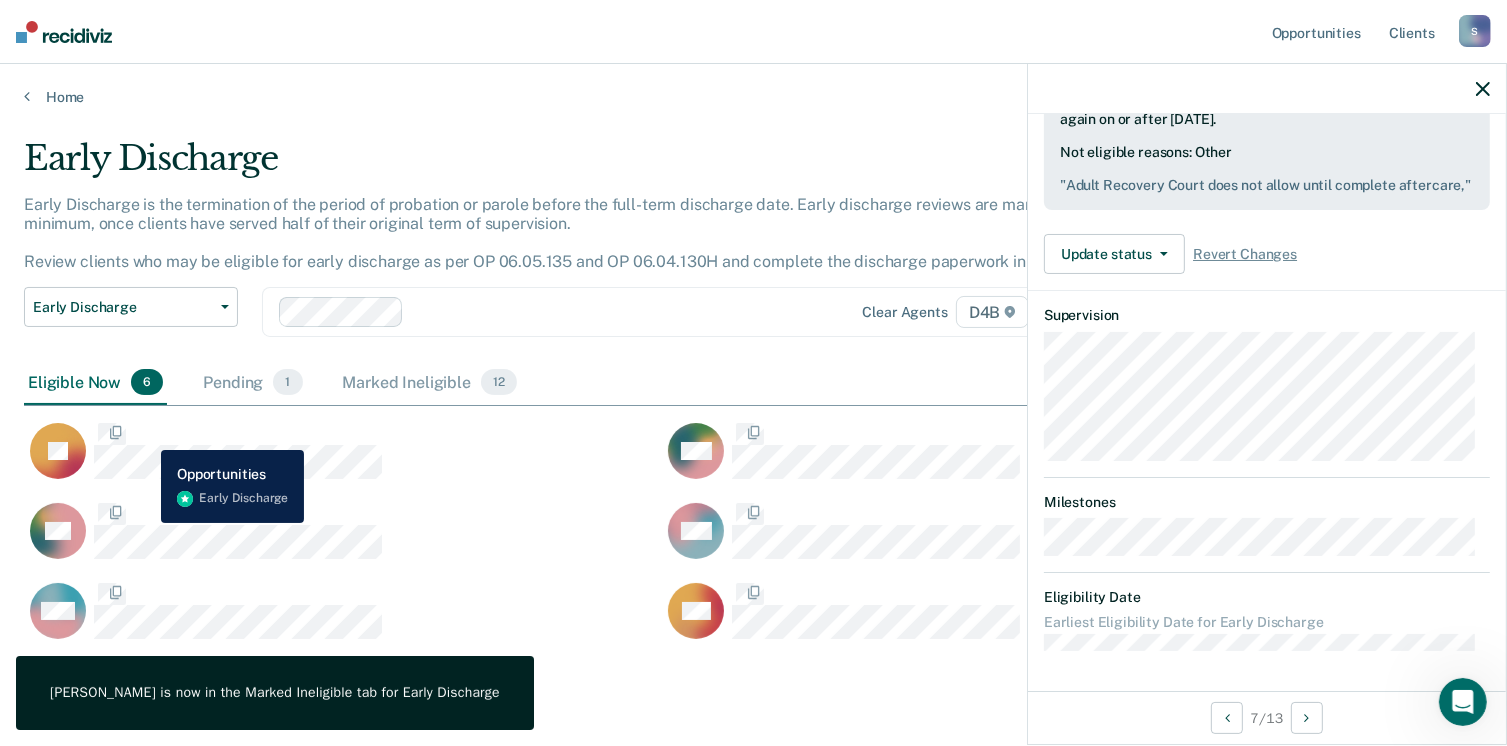 scroll, scrollTop: 346, scrollLeft: 0, axis: vertical 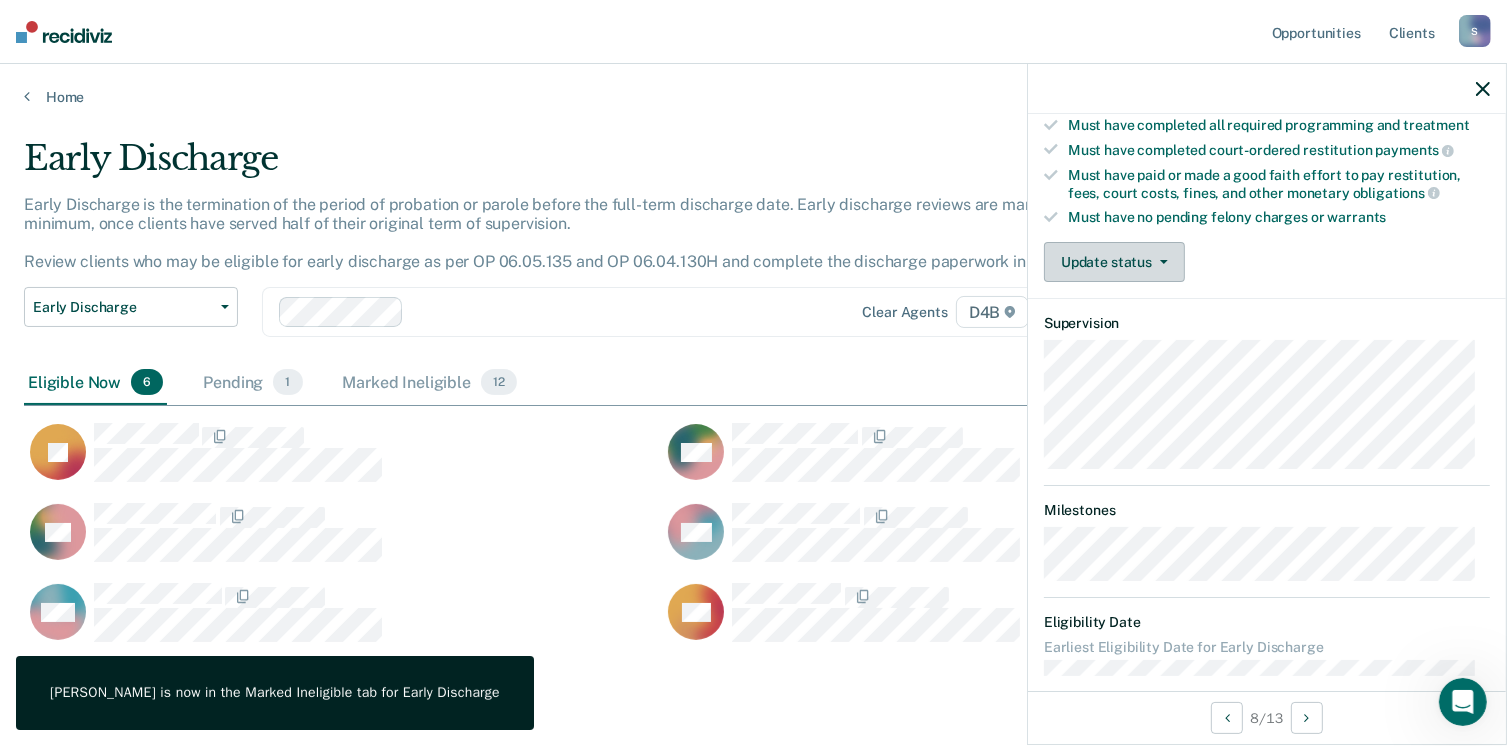 click on "Update status" at bounding box center (1114, 262) 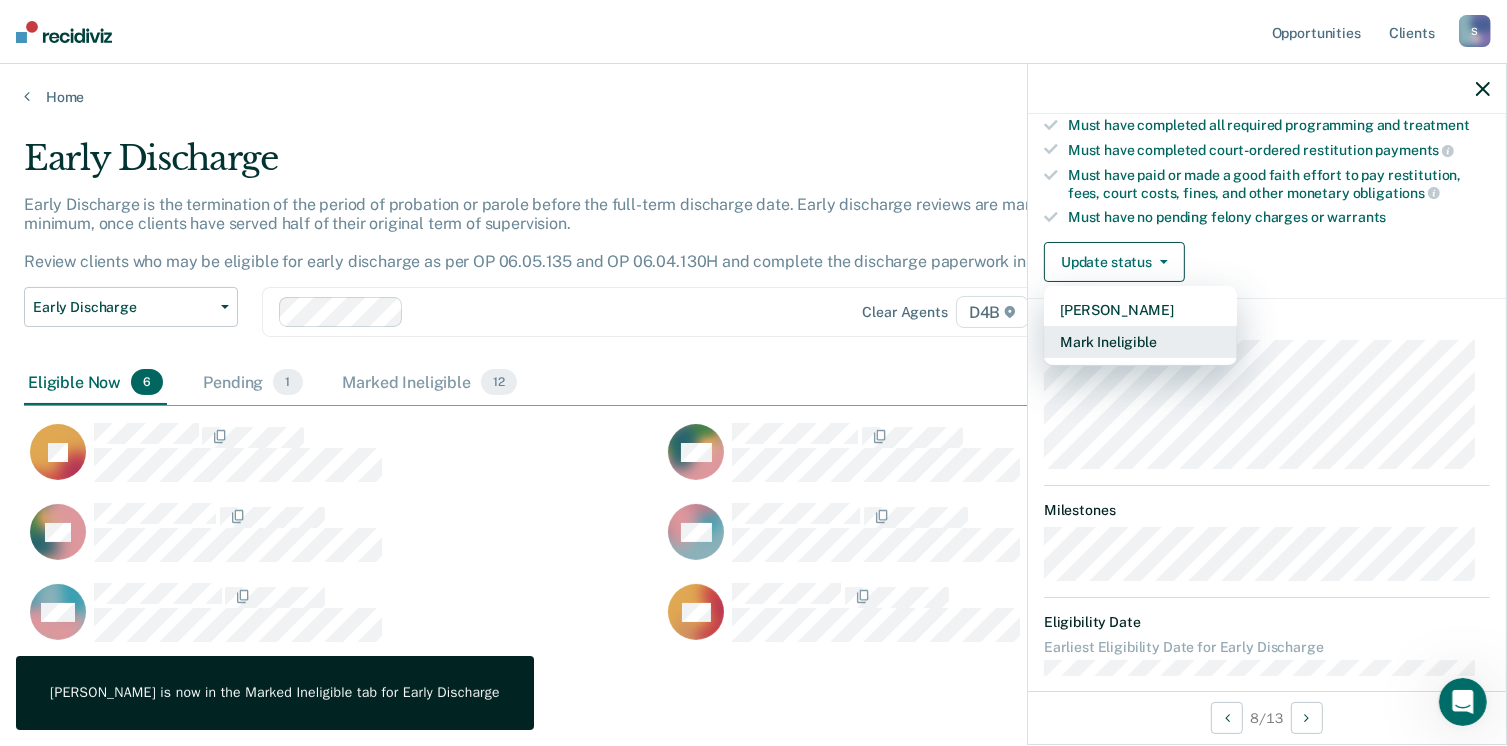 click on "Mark Ineligible" at bounding box center [1140, 342] 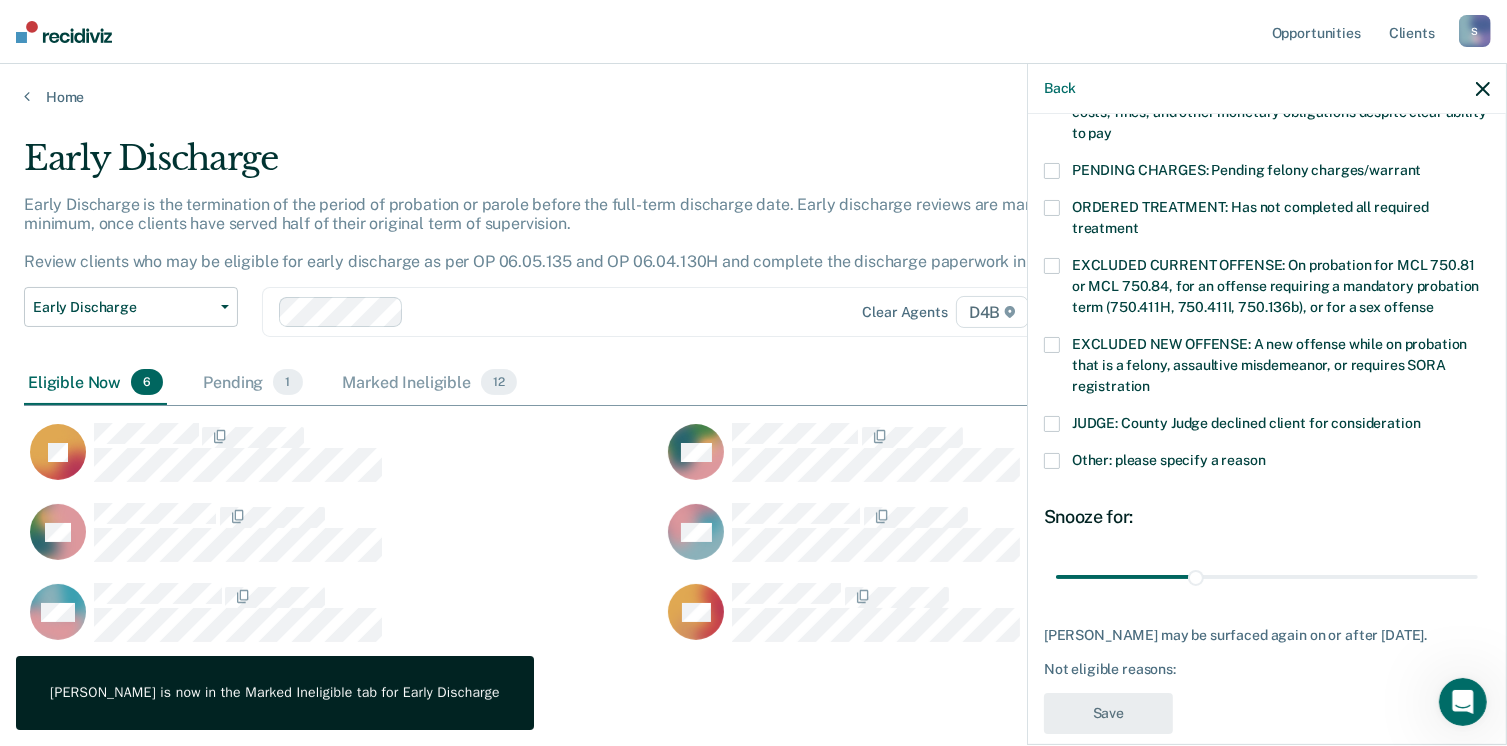 scroll, scrollTop: 630, scrollLeft: 0, axis: vertical 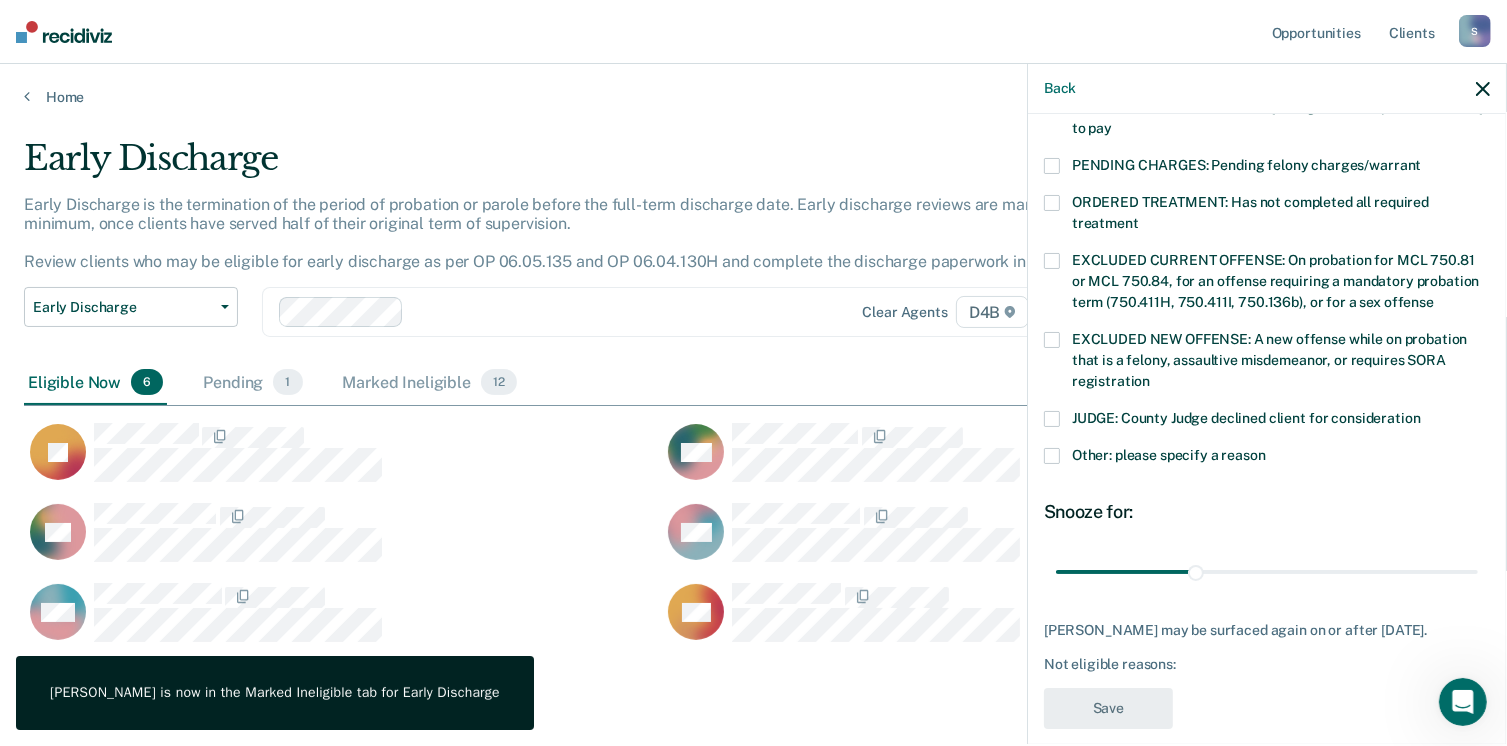 click at bounding box center [1052, 456] 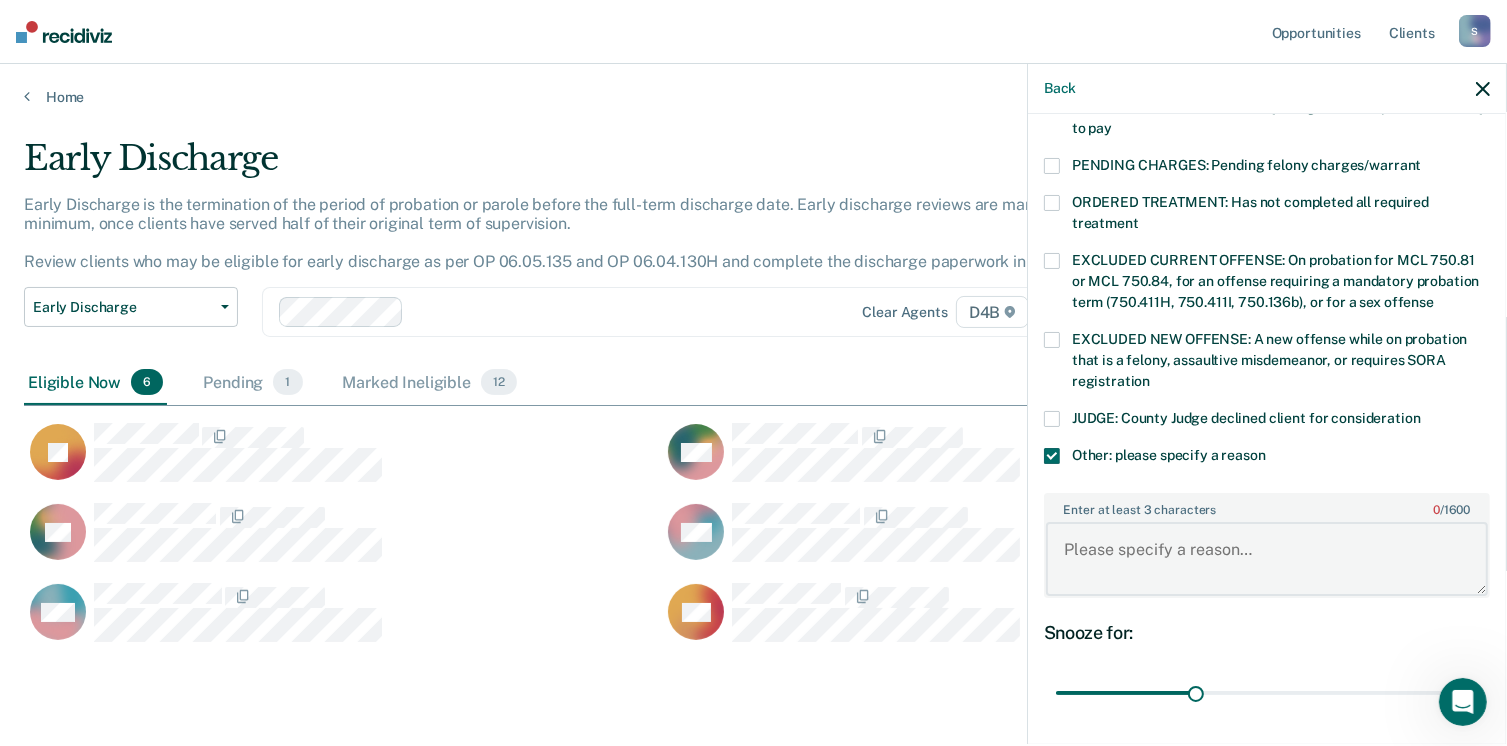 click on "Enter at least 3 characters 0  /  1600" at bounding box center (1267, 559) 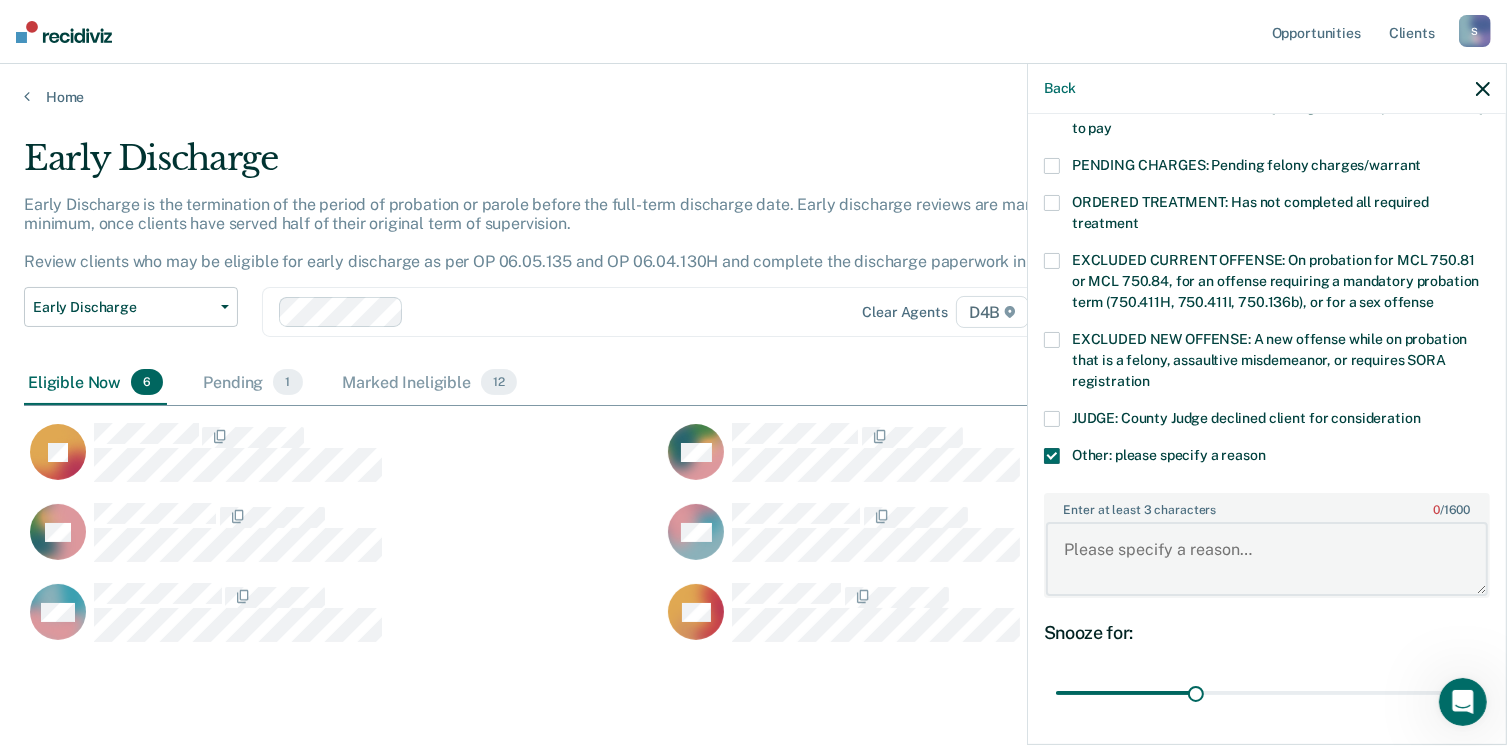paste on "Adult Recovery Court does not allow until complete aftercare," 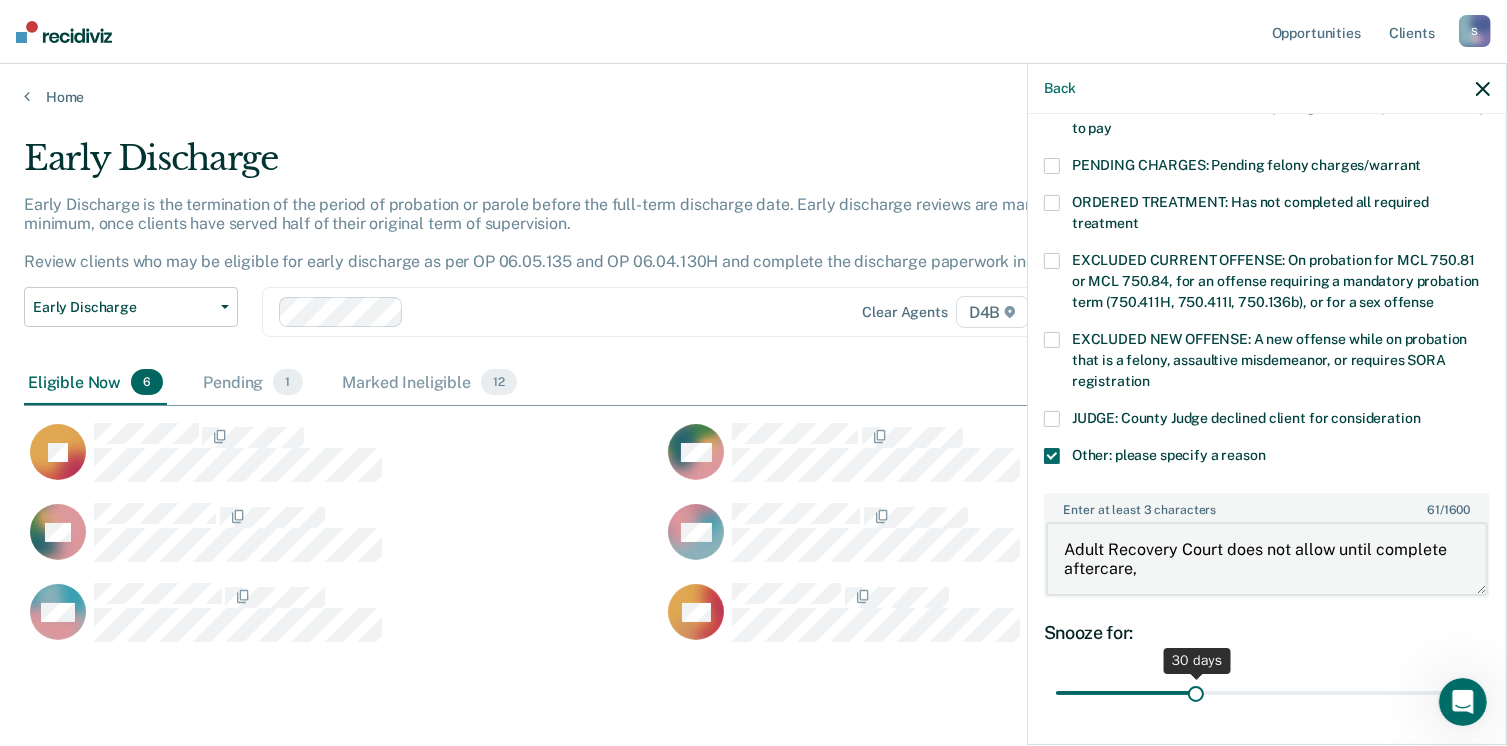 type on "Adult Recovery Court does not allow until complete aftercare," 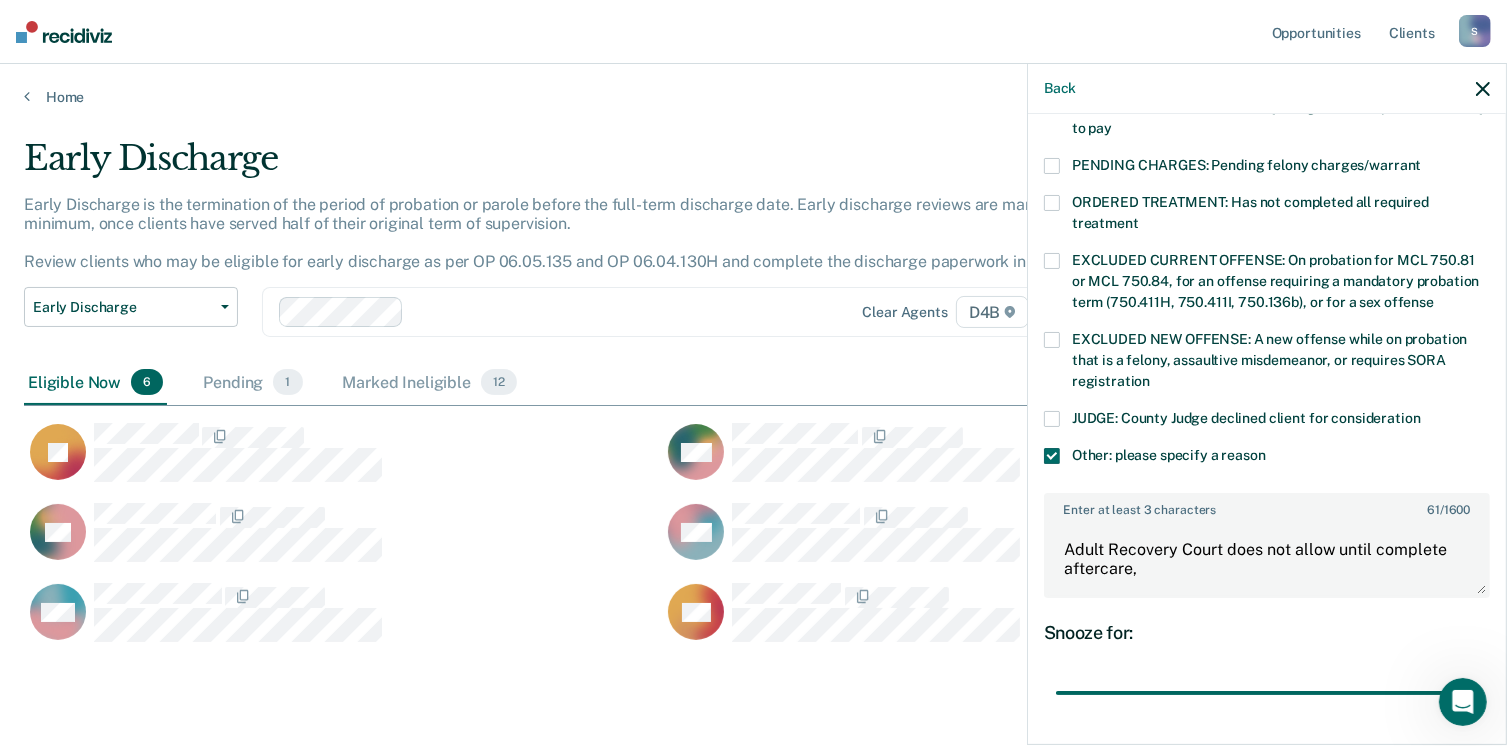 drag, startPoint x: 1189, startPoint y: 669, endPoint x: 1412, endPoint y: 639, distance: 225.0089 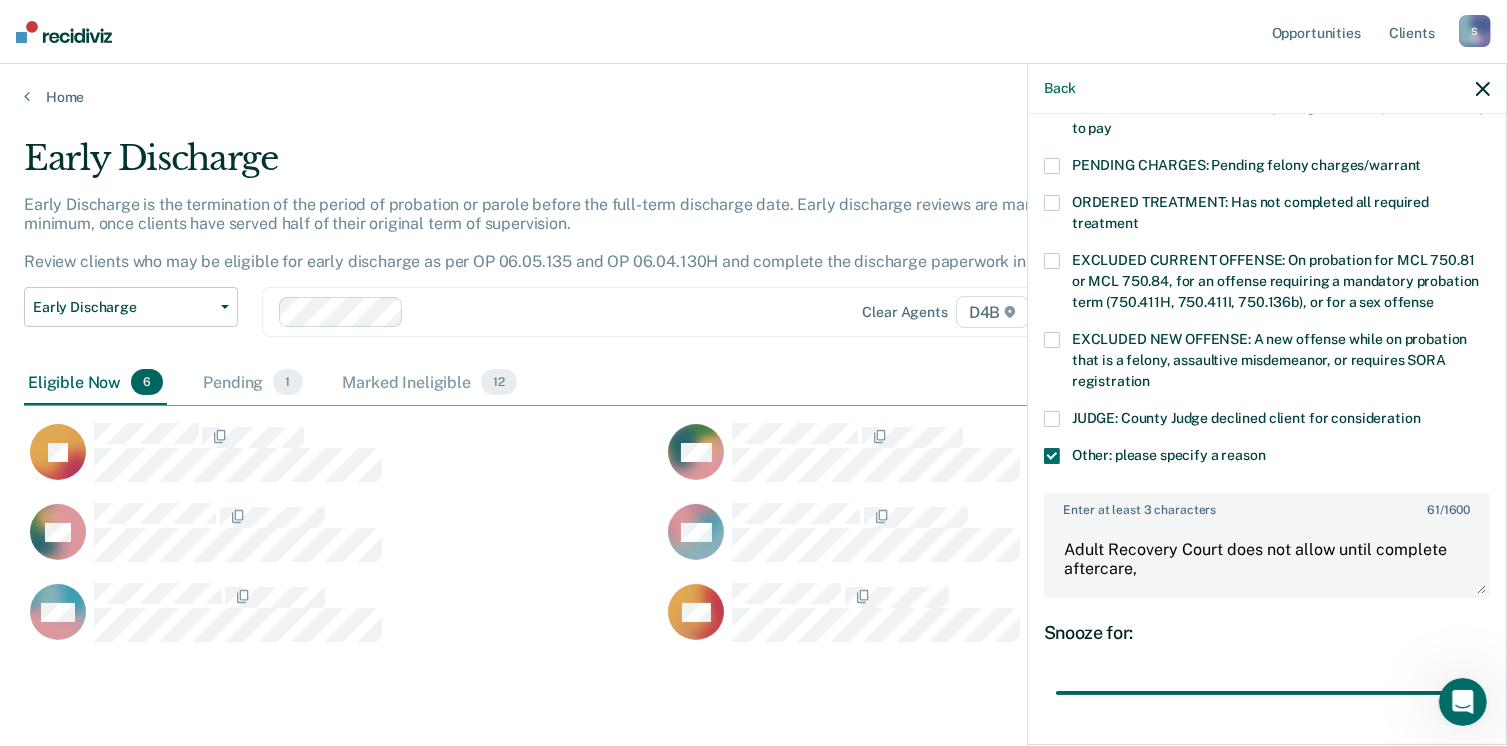 type on "90" 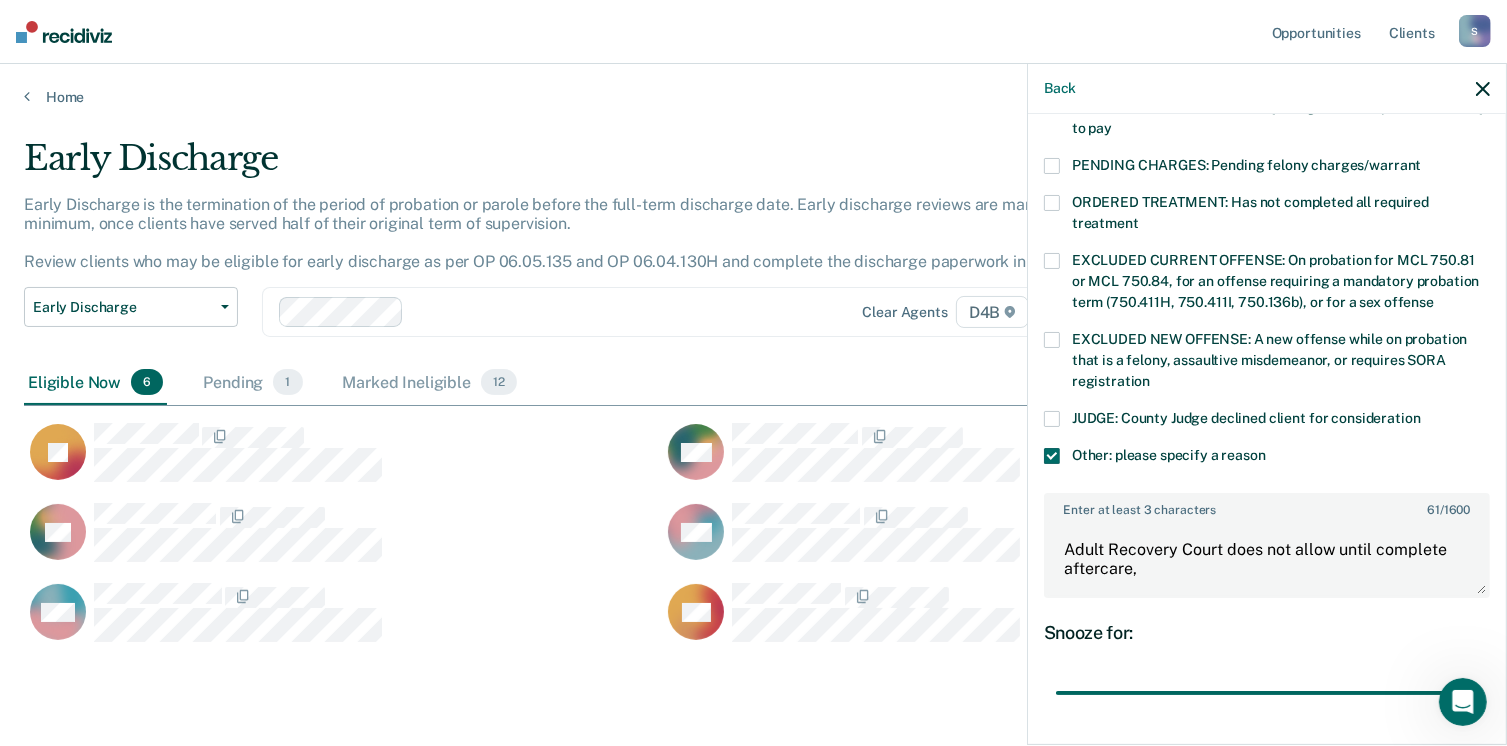 click at bounding box center (1267, 693) 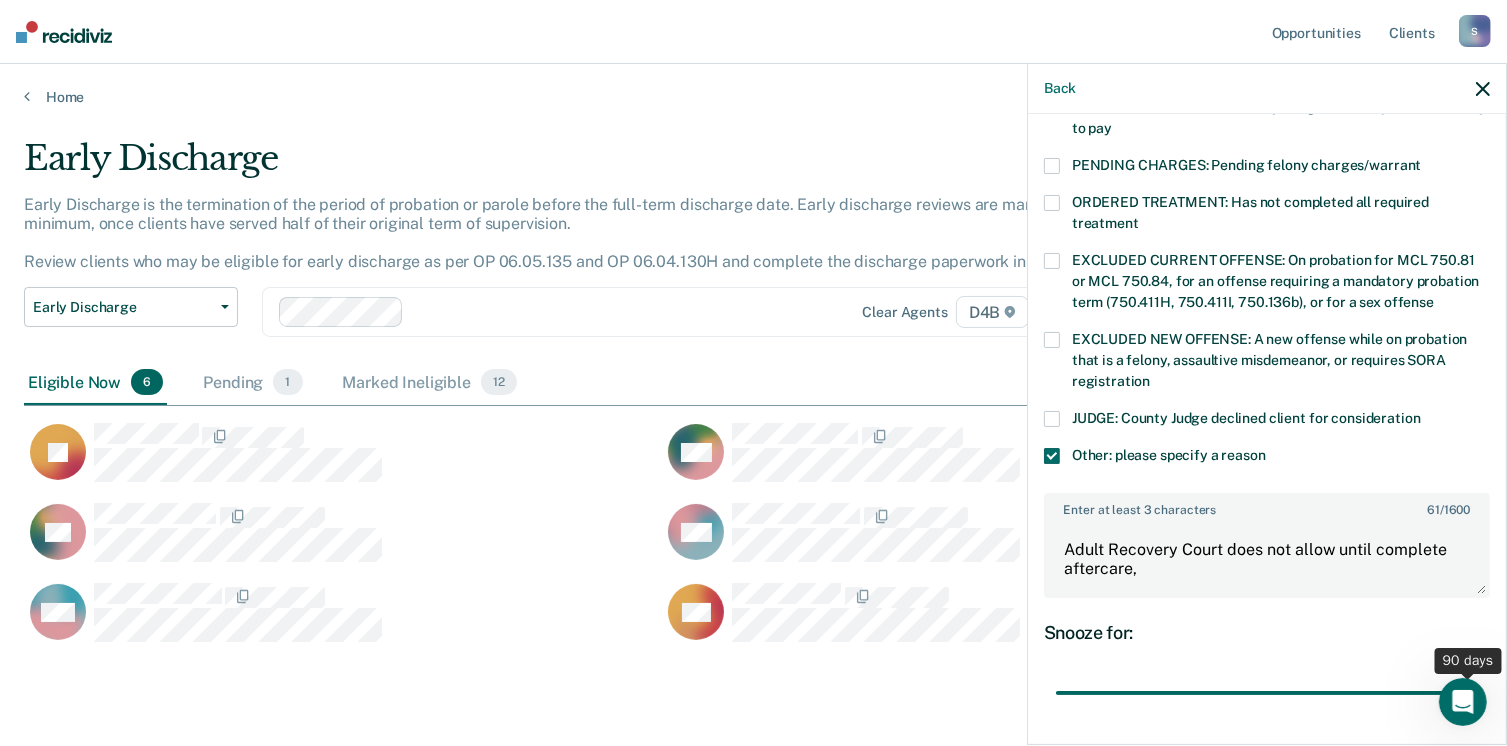 scroll, scrollTop: 766, scrollLeft: 0, axis: vertical 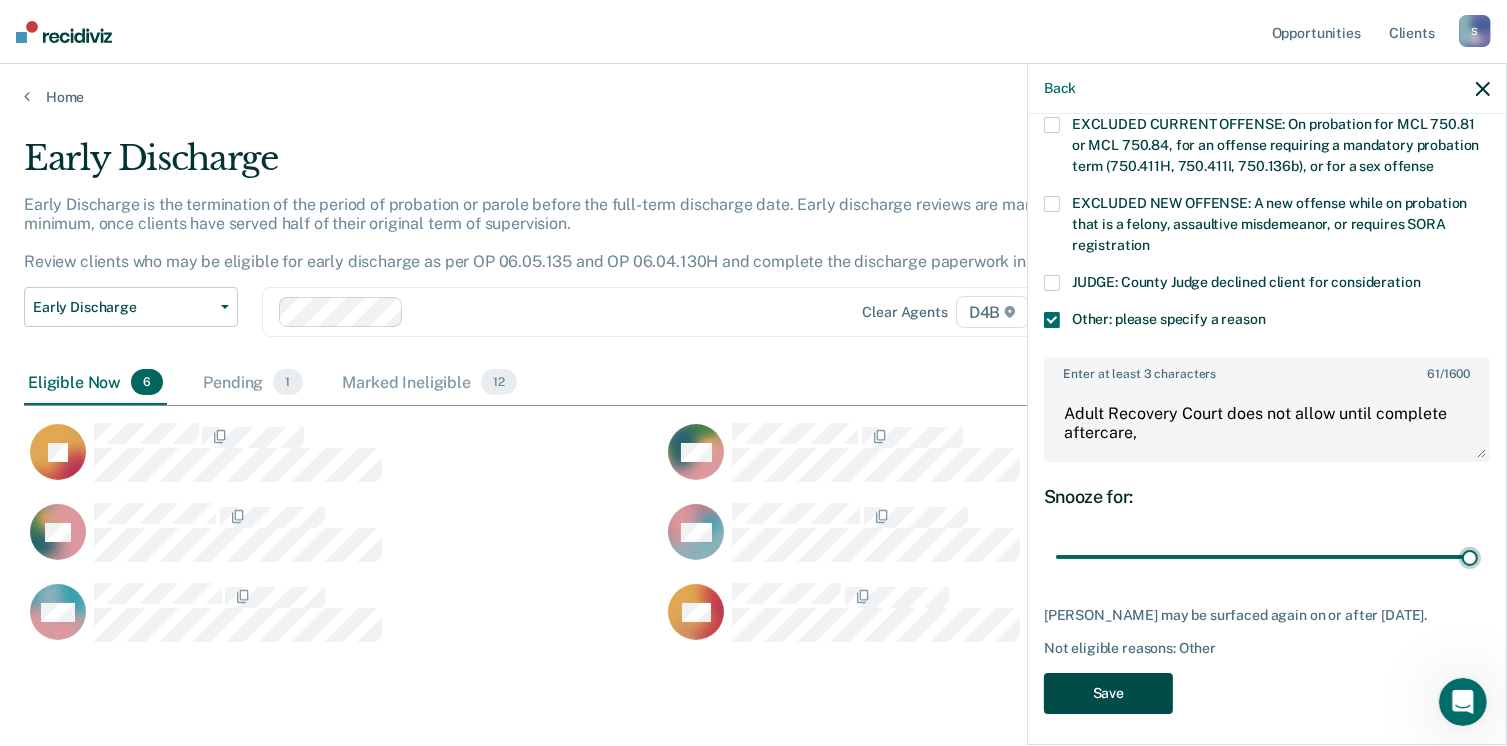 click on "Save" at bounding box center (1108, 693) 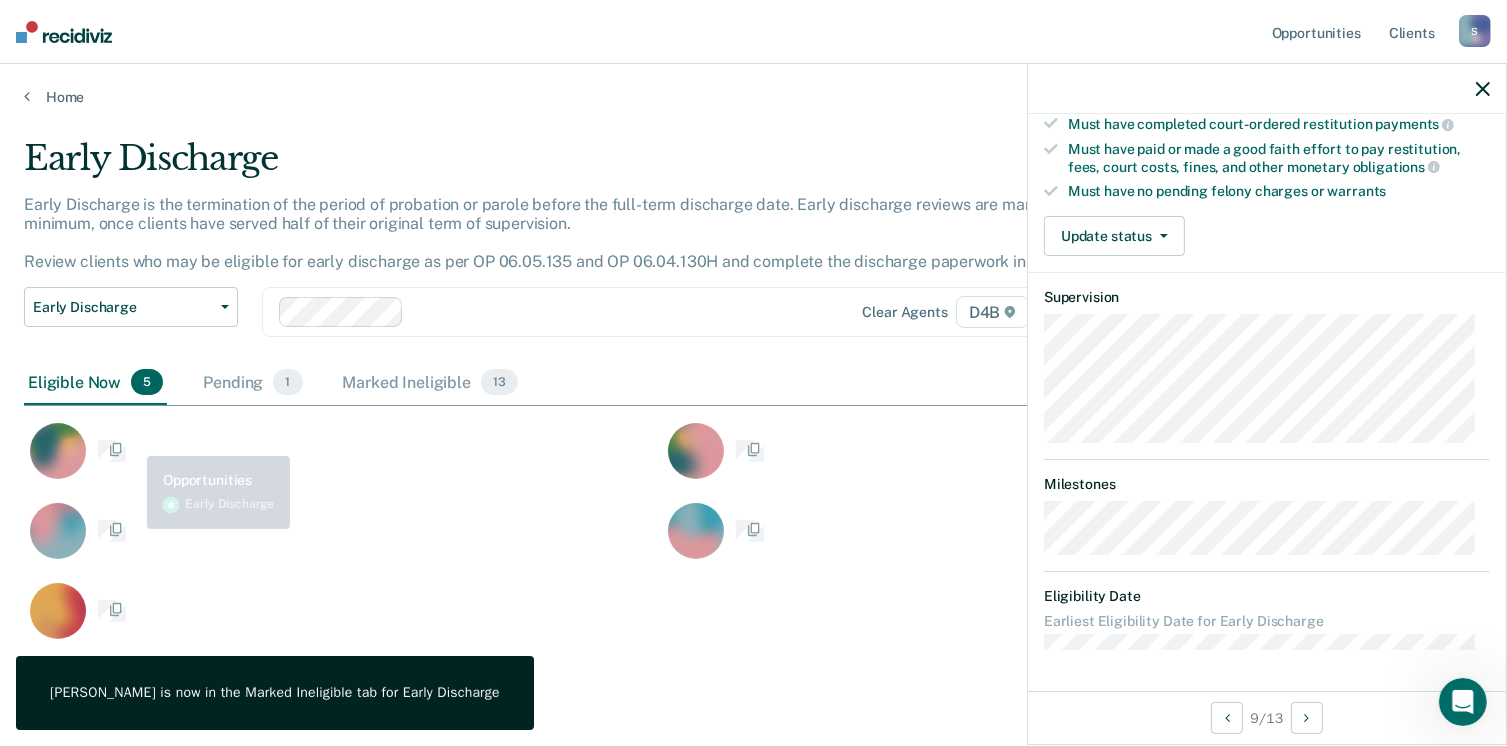 scroll, scrollTop: 363, scrollLeft: 0, axis: vertical 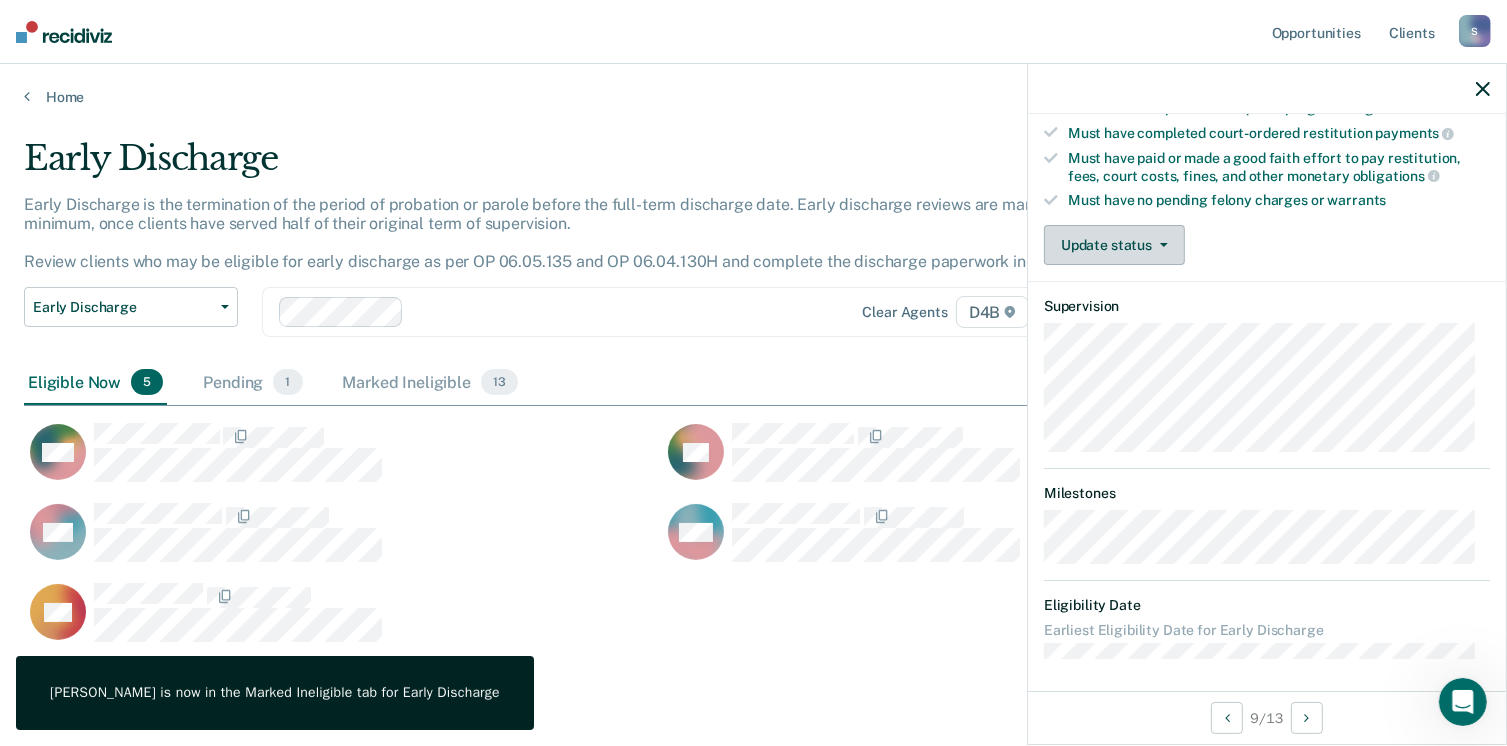 click on "Update status" at bounding box center (1114, 245) 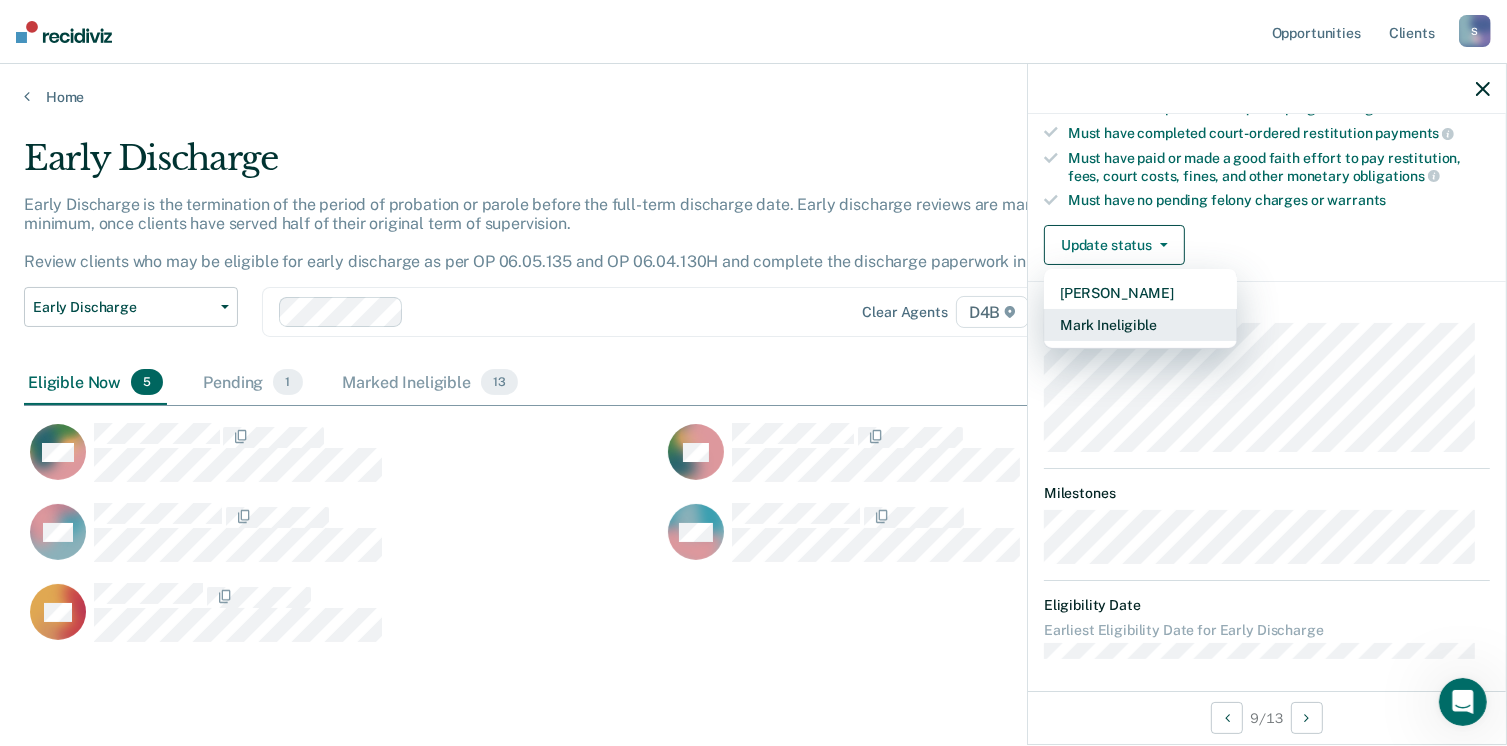click on "Mark Ineligible" at bounding box center [1140, 325] 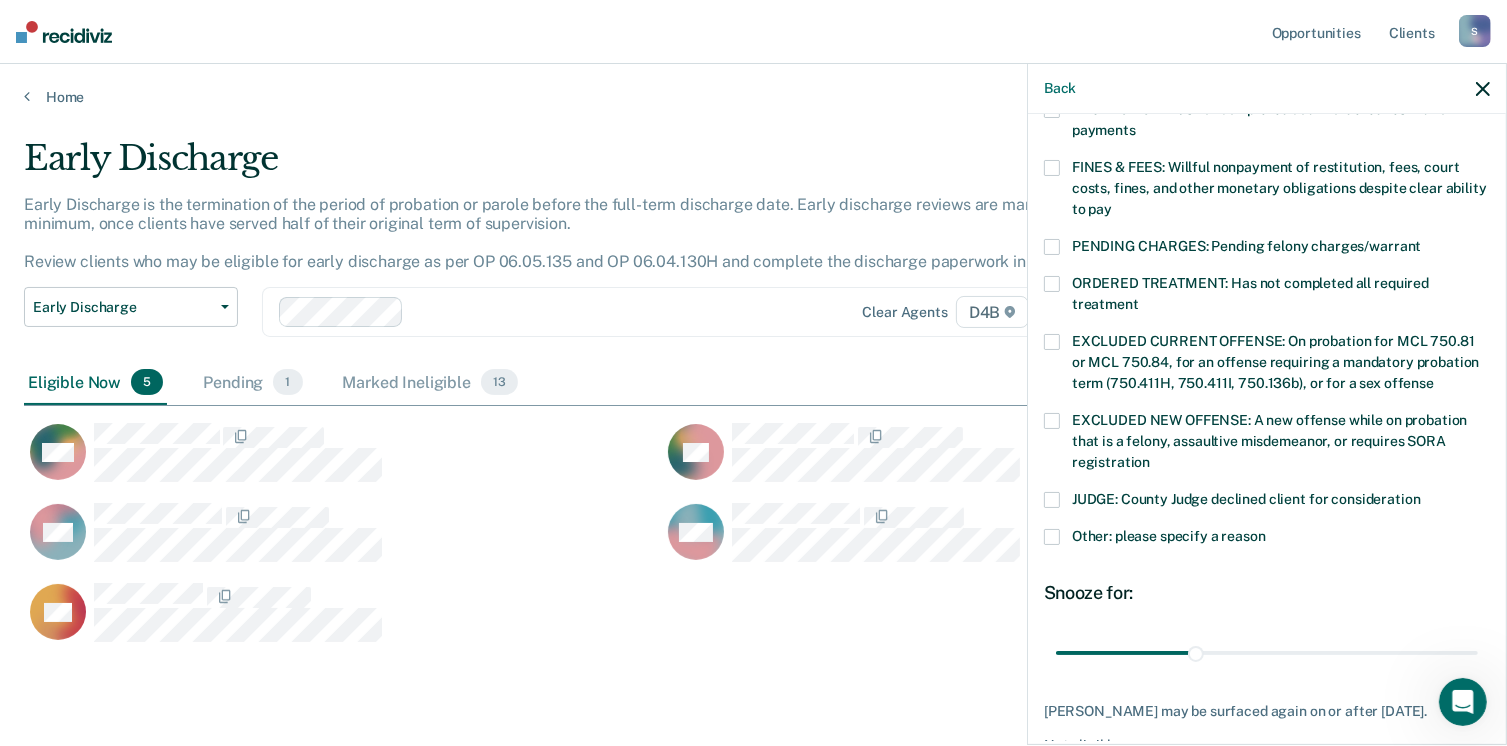 scroll, scrollTop: 630, scrollLeft: 0, axis: vertical 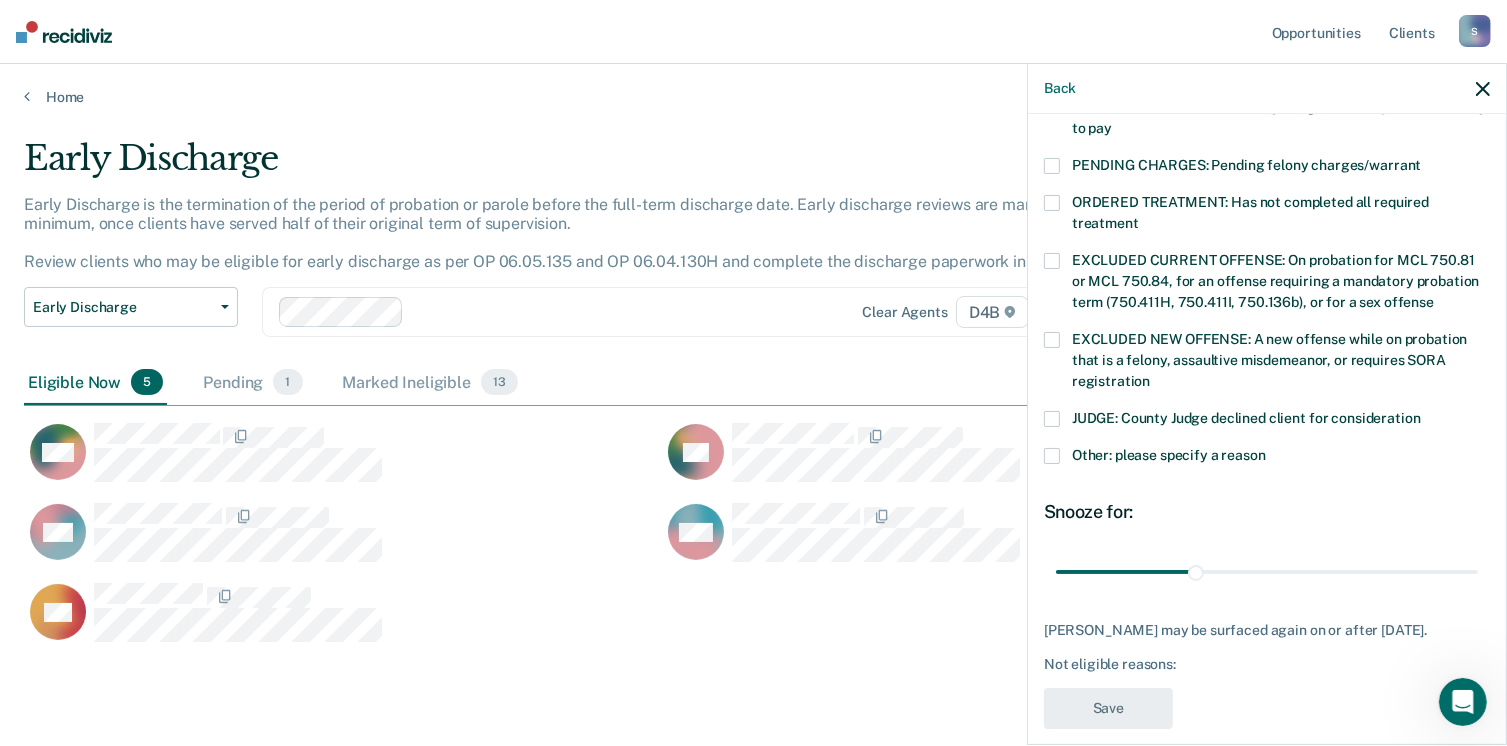 drag, startPoint x: 1053, startPoint y: 436, endPoint x: 1068, endPoint y: 453, distance: 22.671568 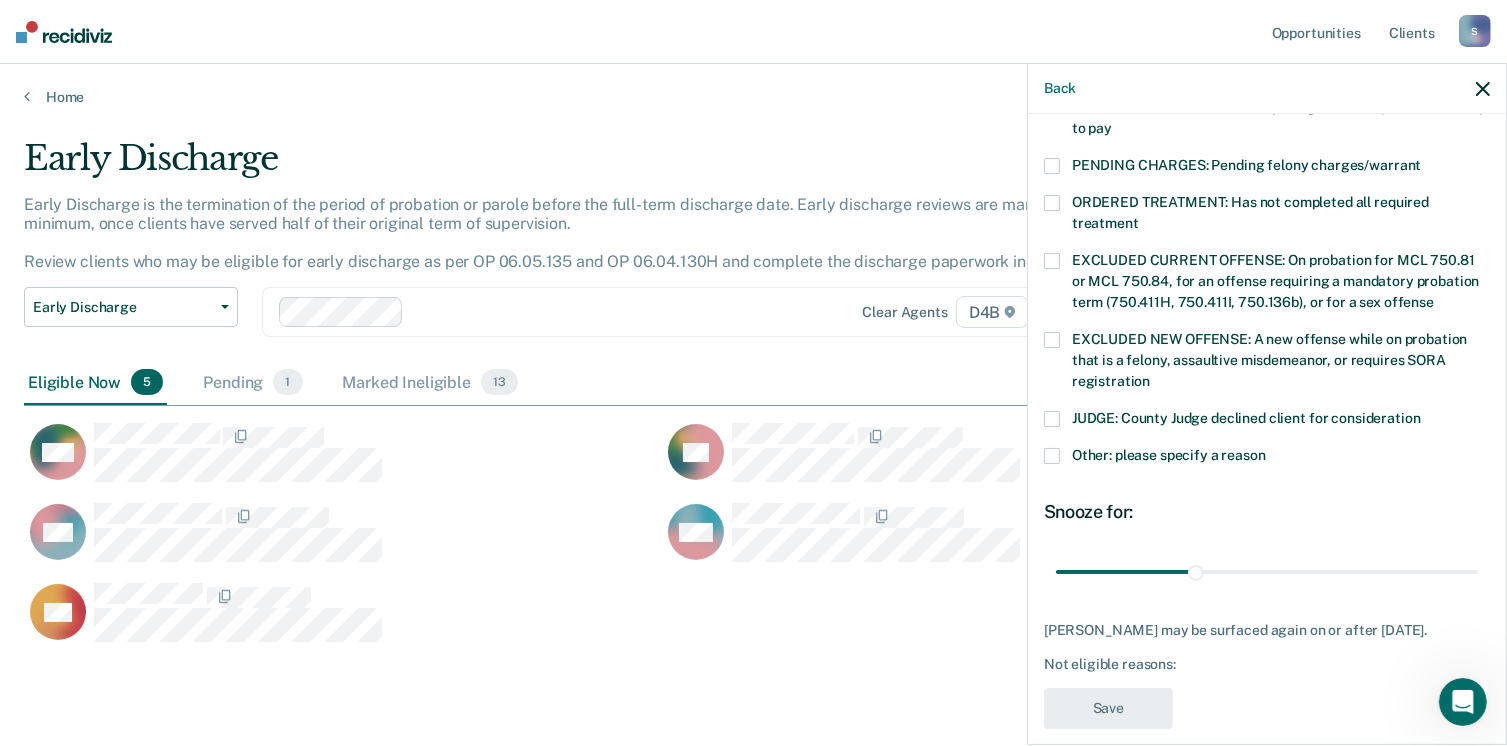 click at bounding box center (1052, 456) 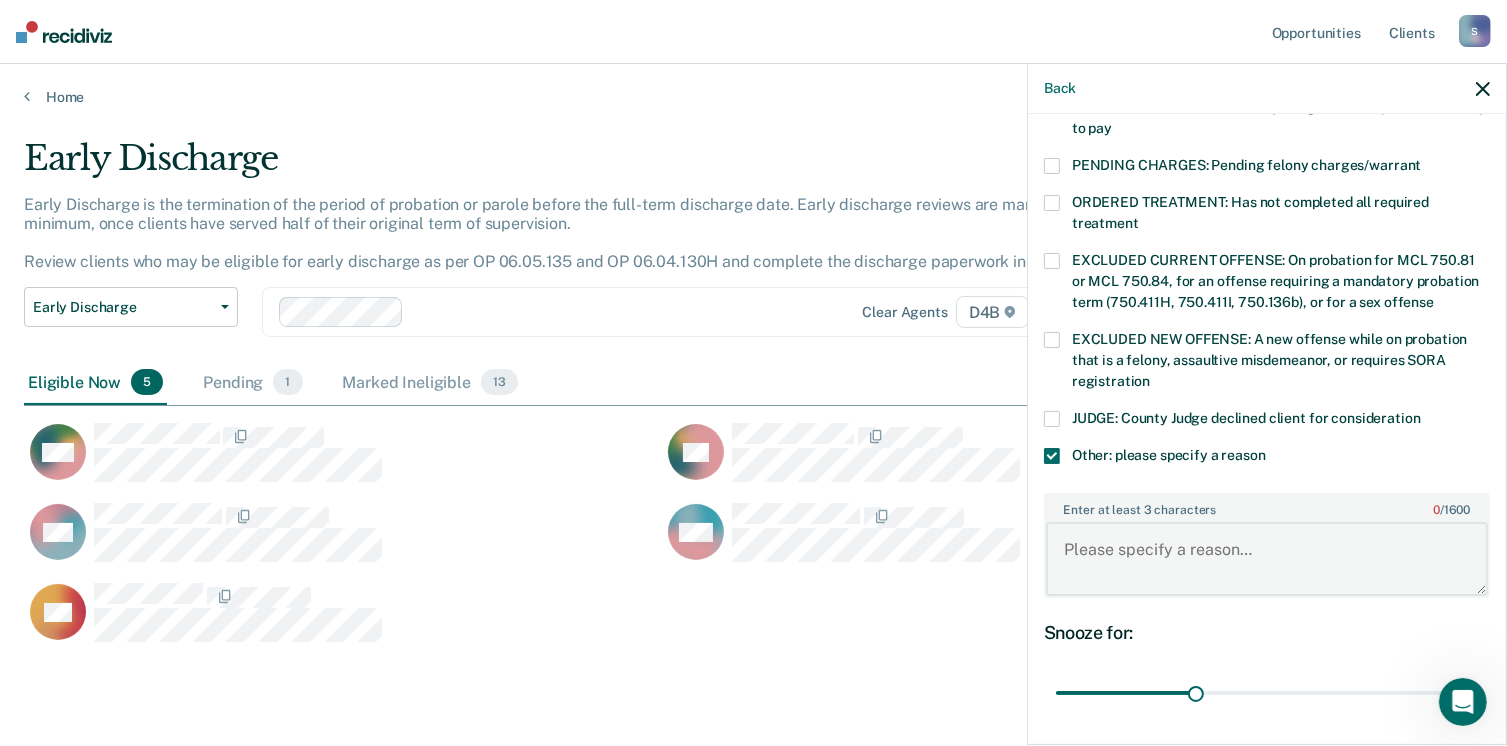 click on "Enter at least 3 characters 0  /  1600" at bounding box center (1267, 559) 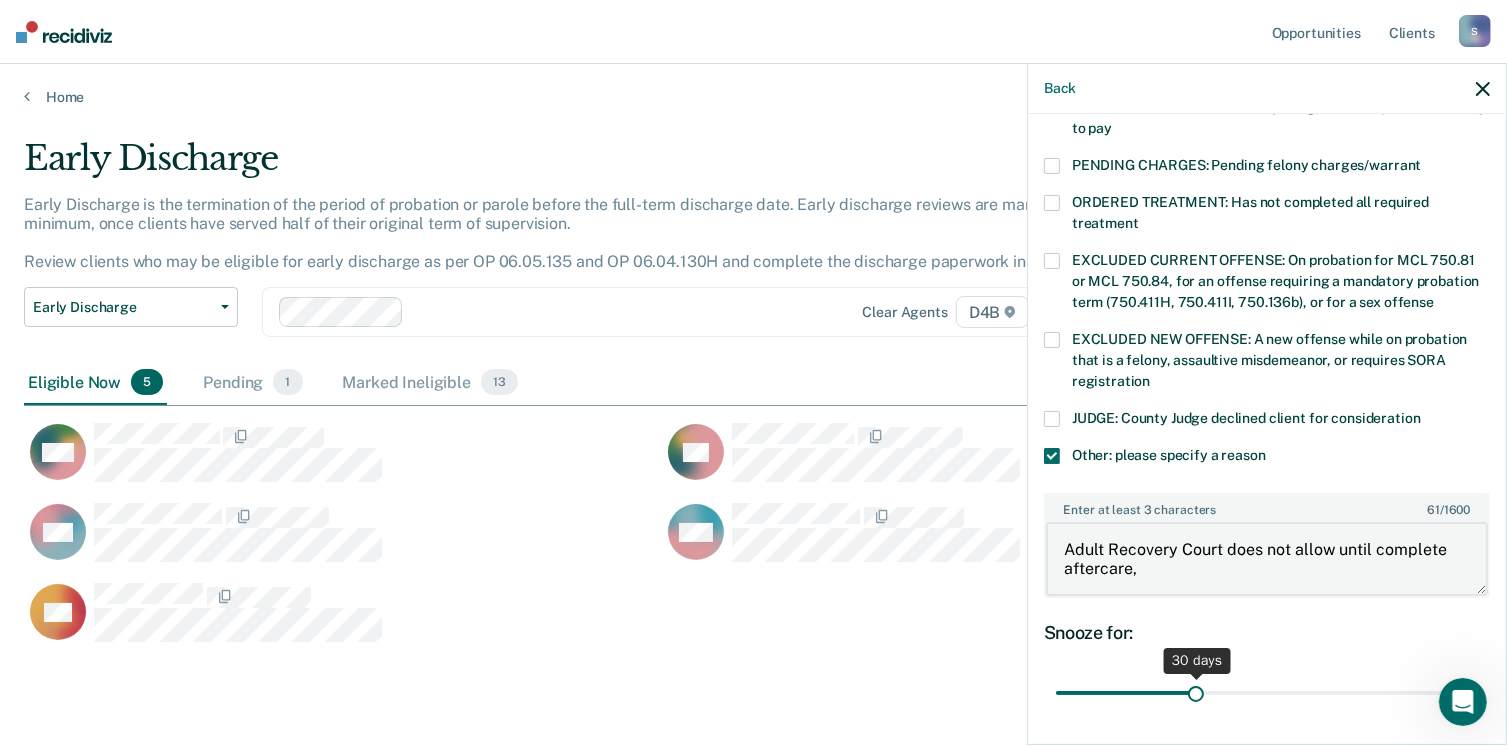 type on "Adult Recovery Court does not allow until complete aftercare," 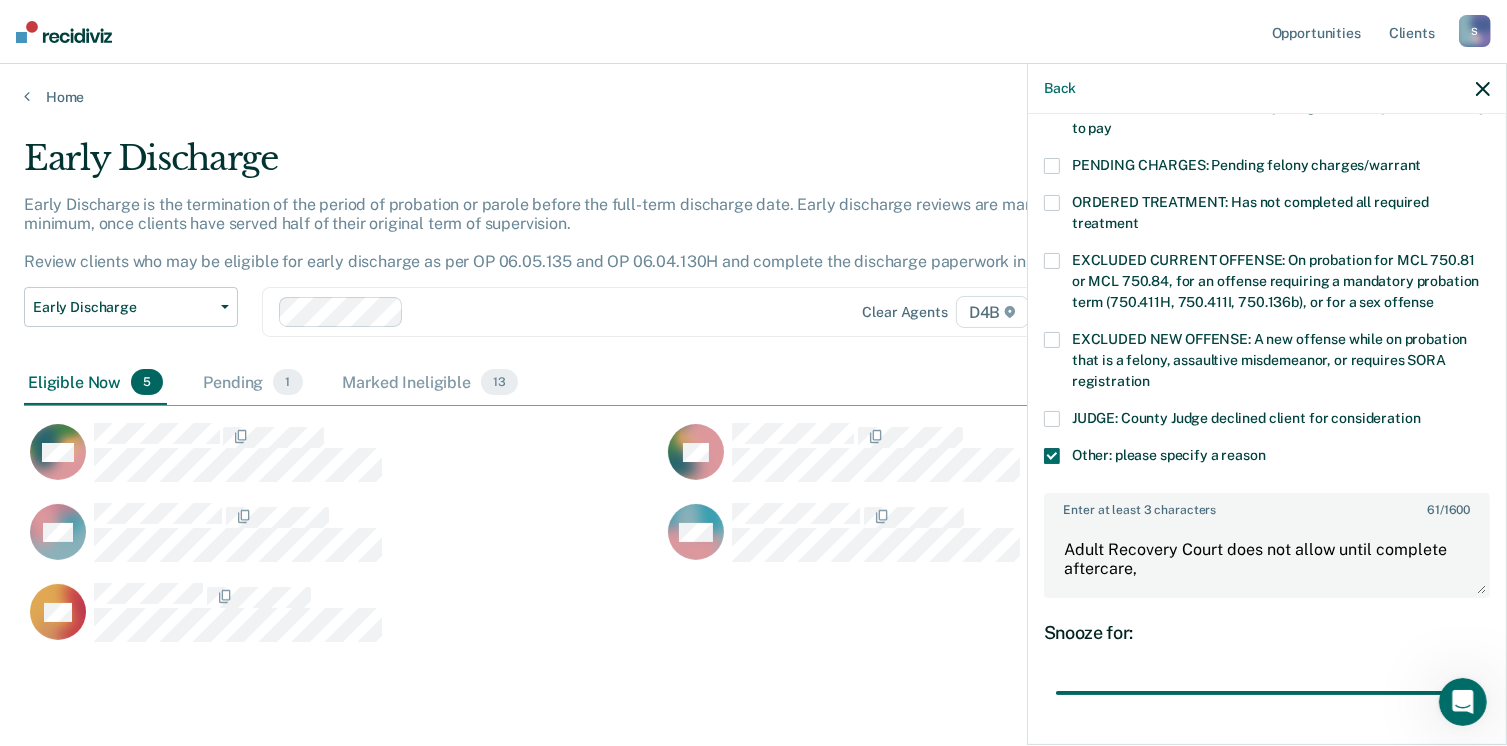 drag, startPoint x: 1184, startPoint y: 671, endPoint x: 1368, endPoint y: 605, distance: 195.4789 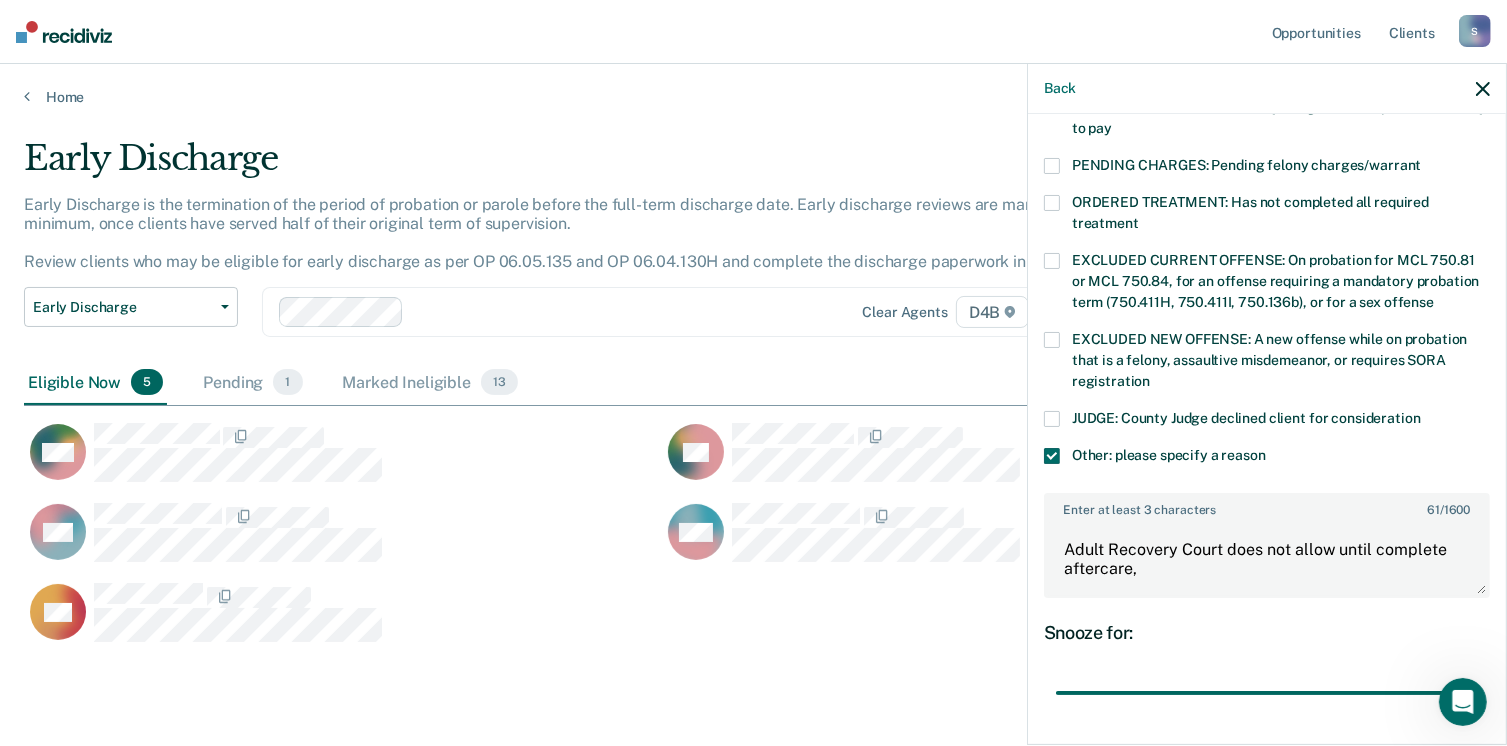 type on "90" 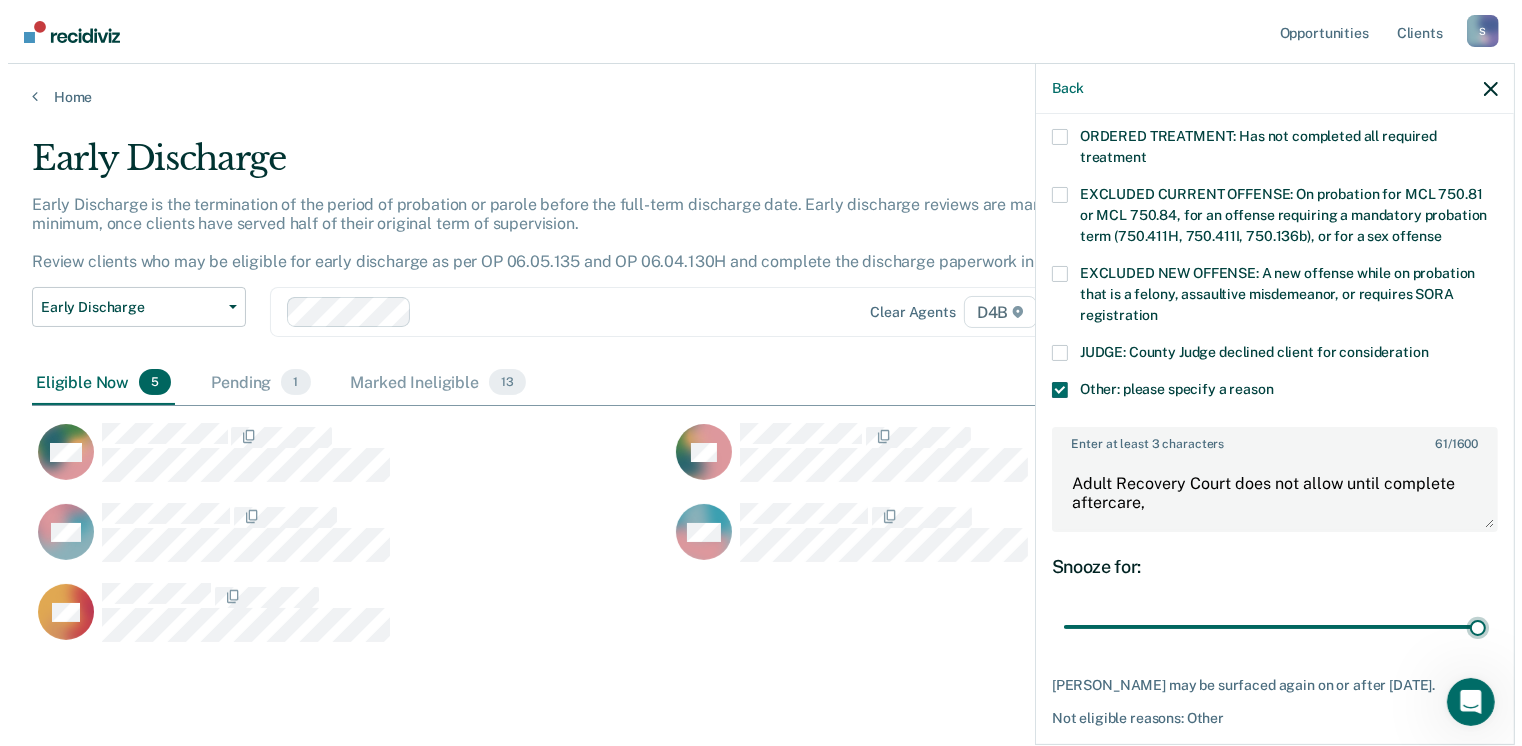scroll, scrollTop: 766, scrollLeft: 0, axis: vertical 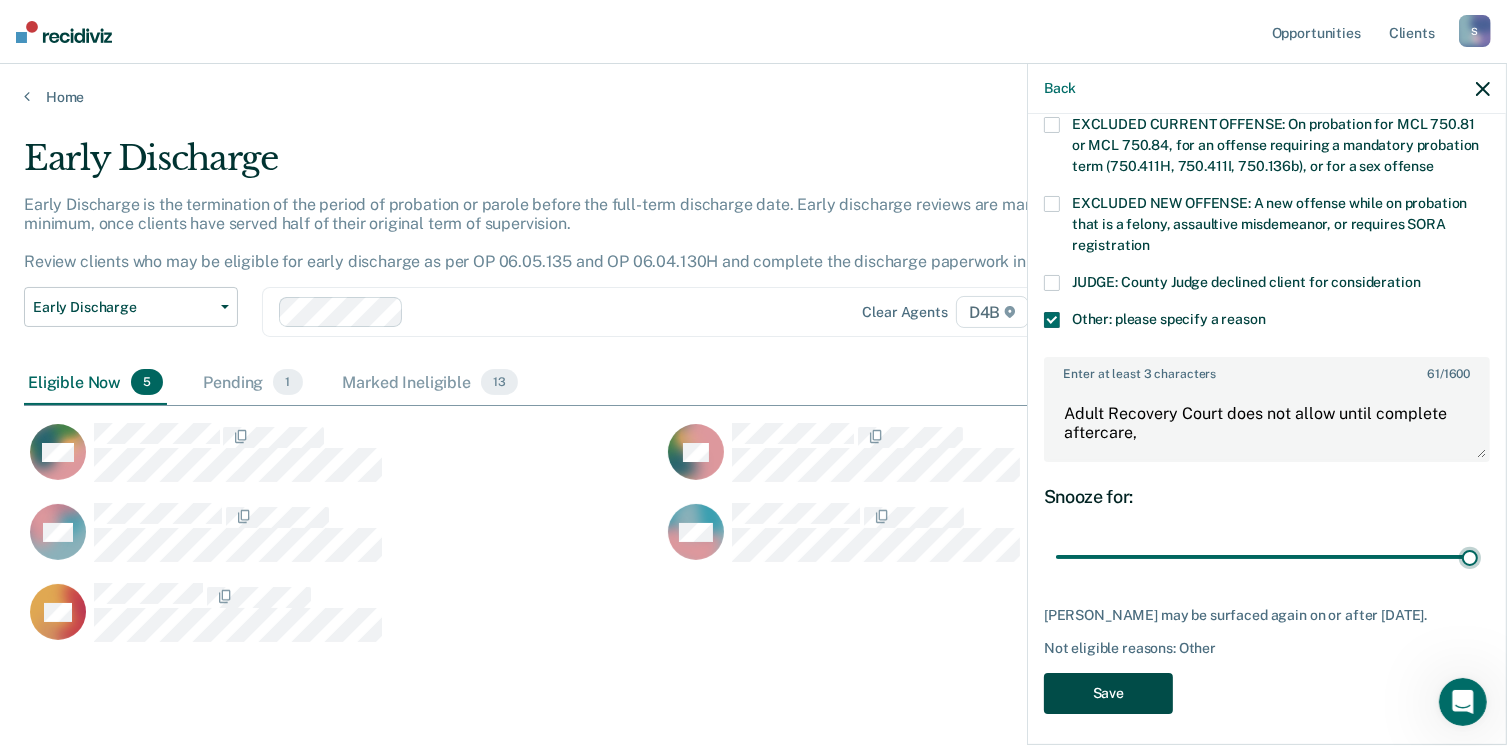 click on "Save" at bounding box center [1108, 693] 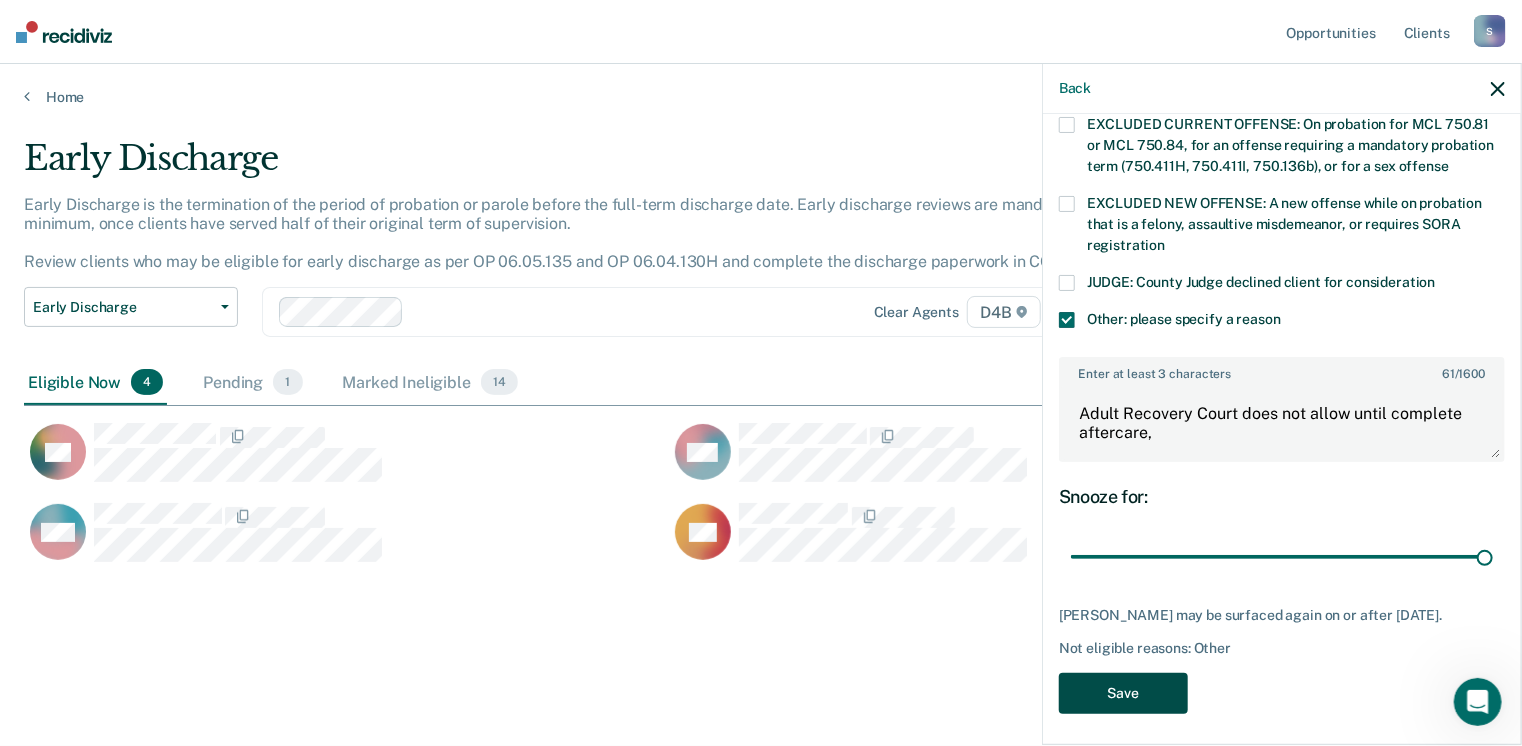 scroll, scrollTop: 443, scrollLeft: 1459, axis: both 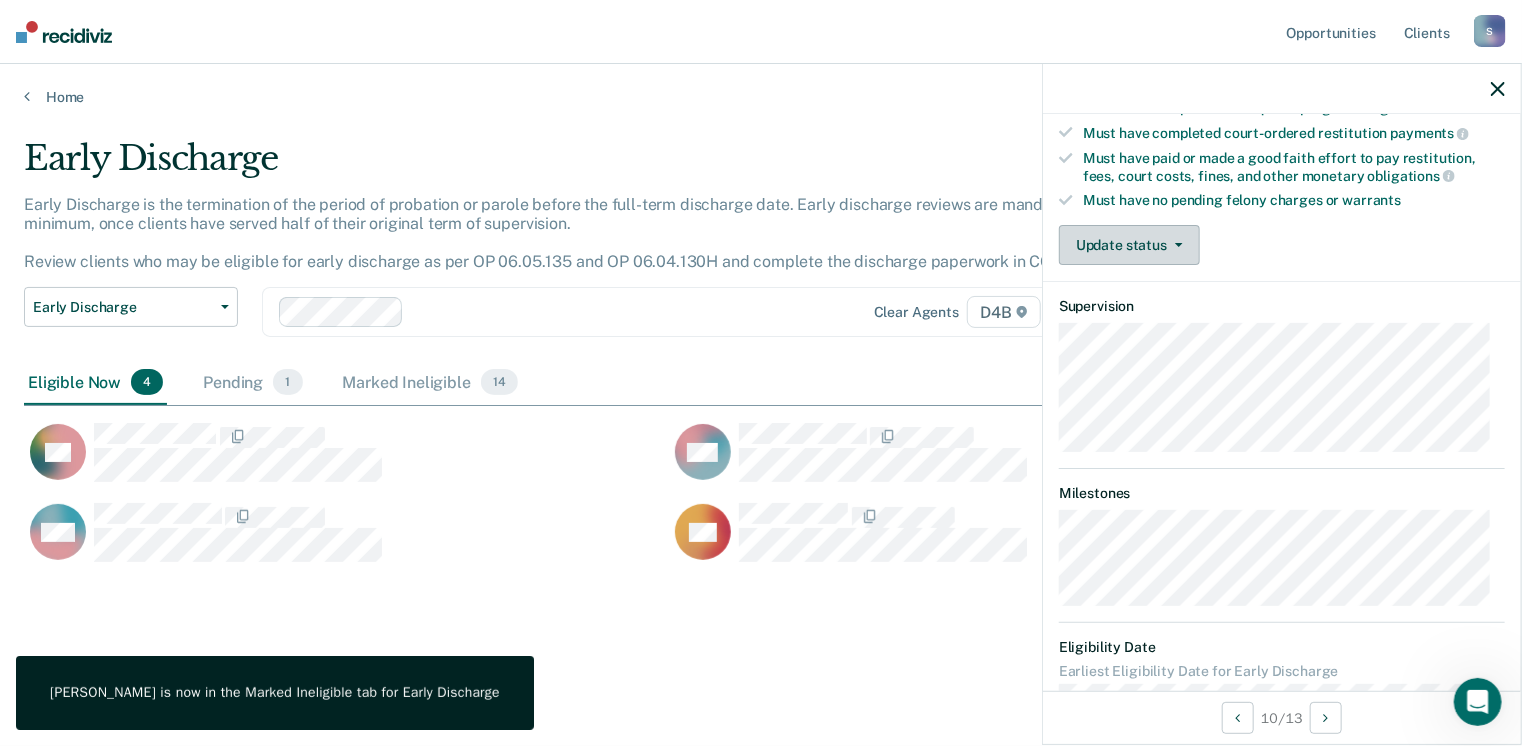 click on "Update status" at bounding box center (1129, 245) 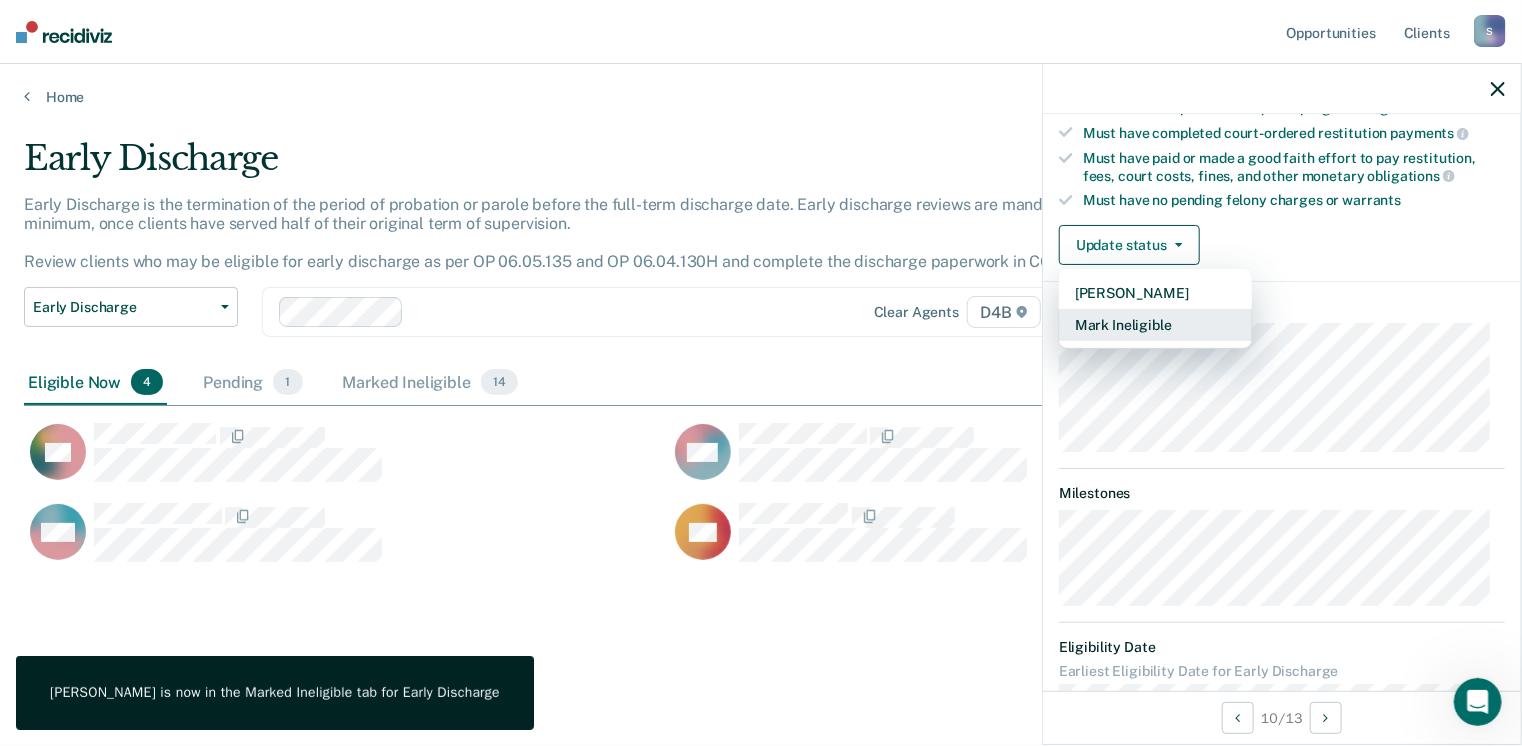 click on "Mark Ineligible" at bounding box center (1155, 325) 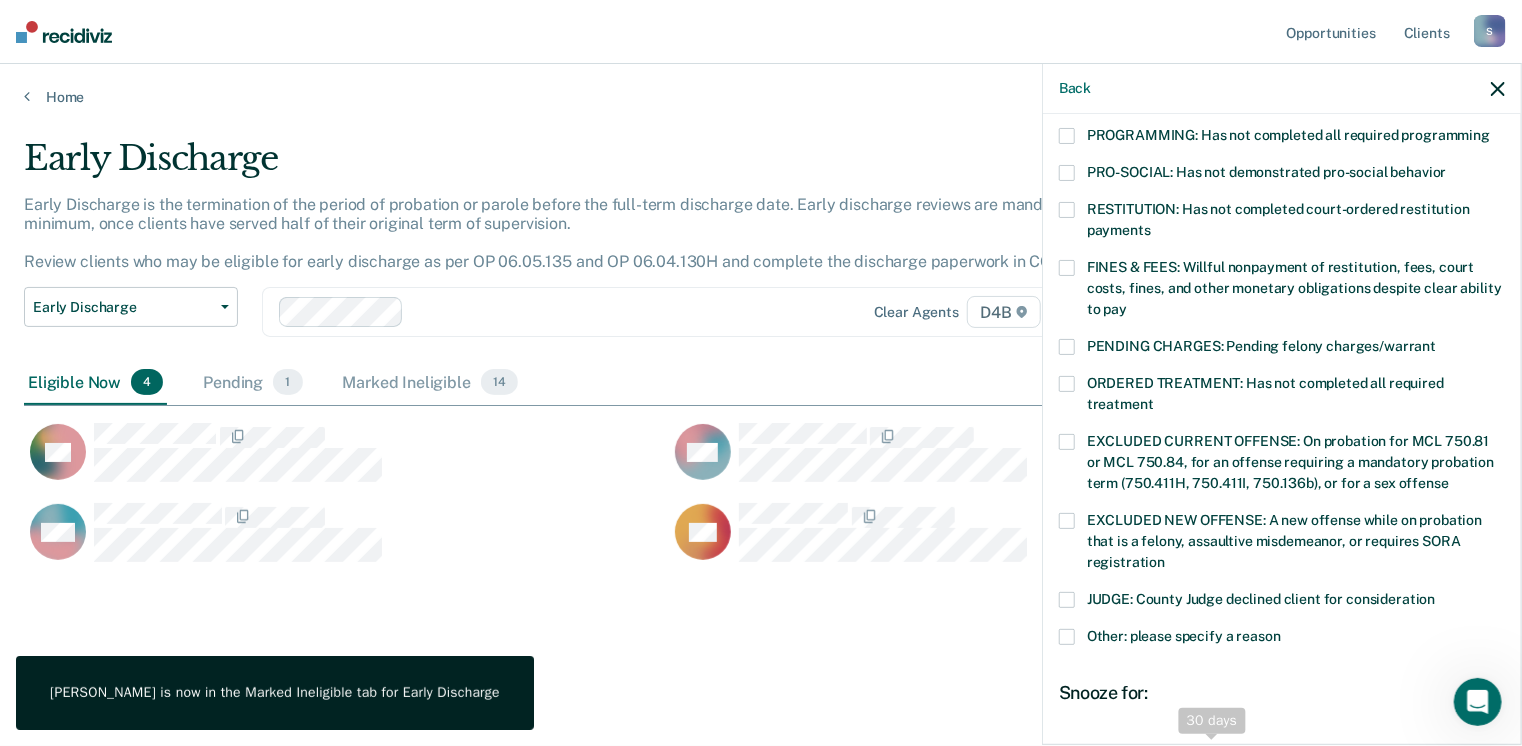 scroll, scrollTop: 563, scrollLeft: 0, axis: vertical 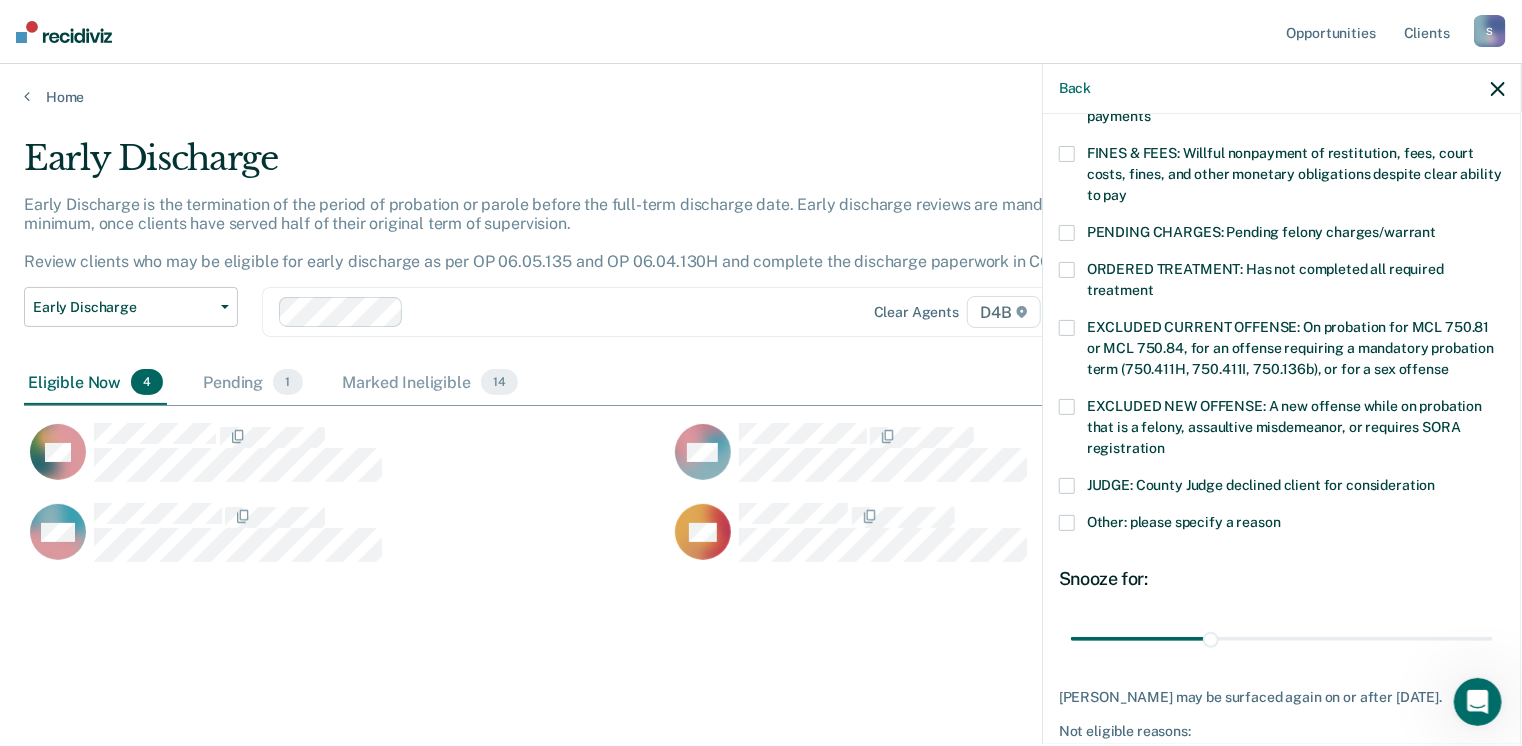 click at bounding box center [1067, 523] 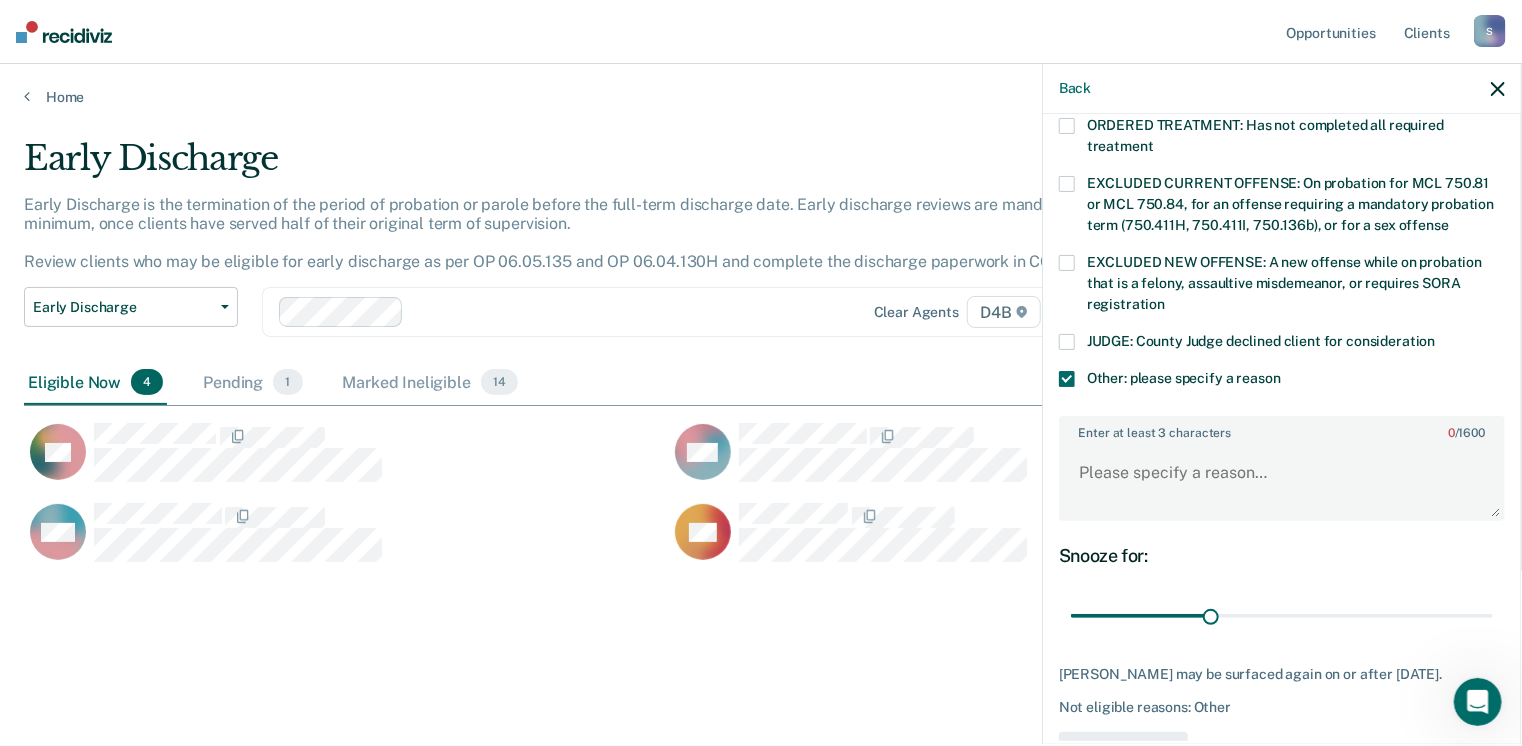 scroll, scrollTop: 749, scrollLeft: 0, axis: vertical 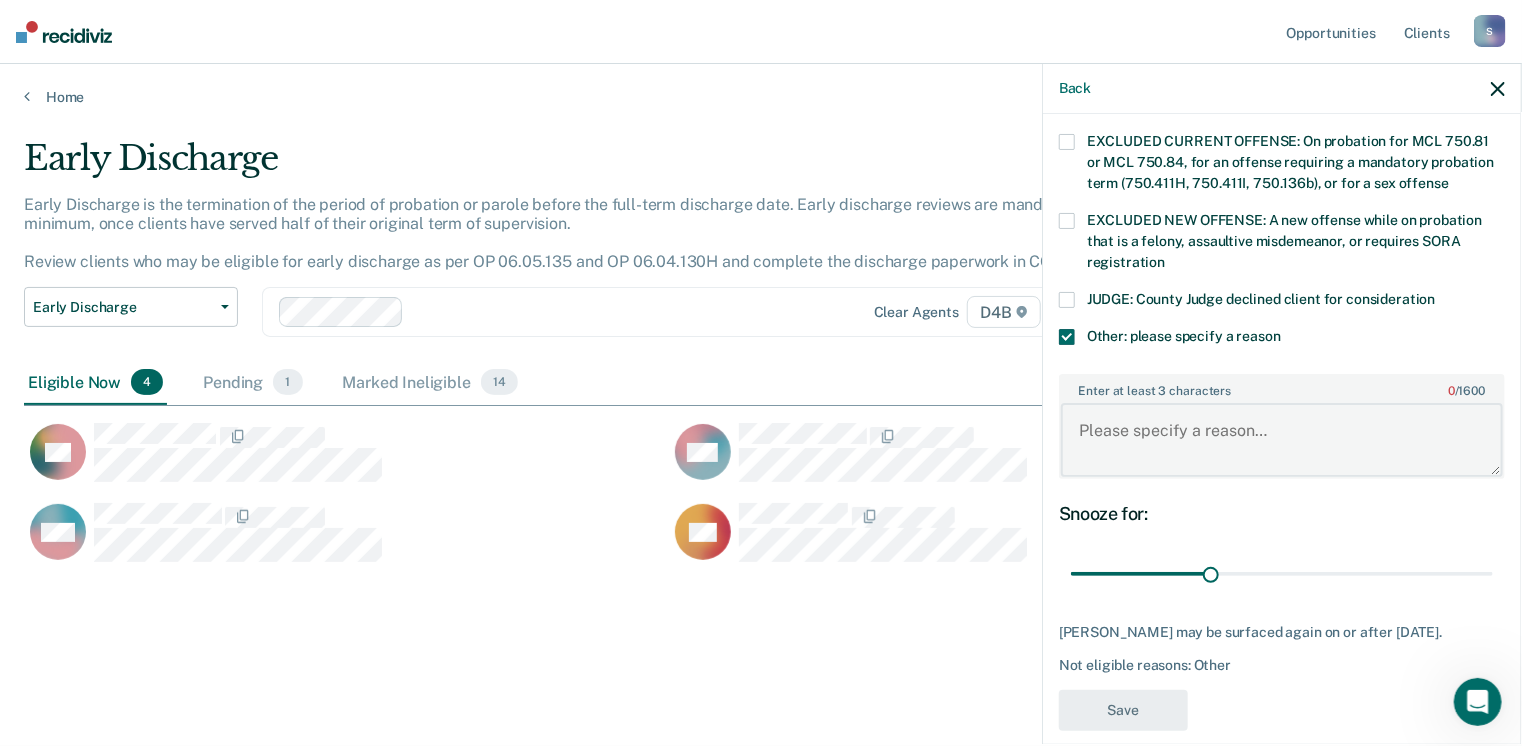 click on "Enter at least 3 characters 0  /  1600" at bounding box center (1282, 440) 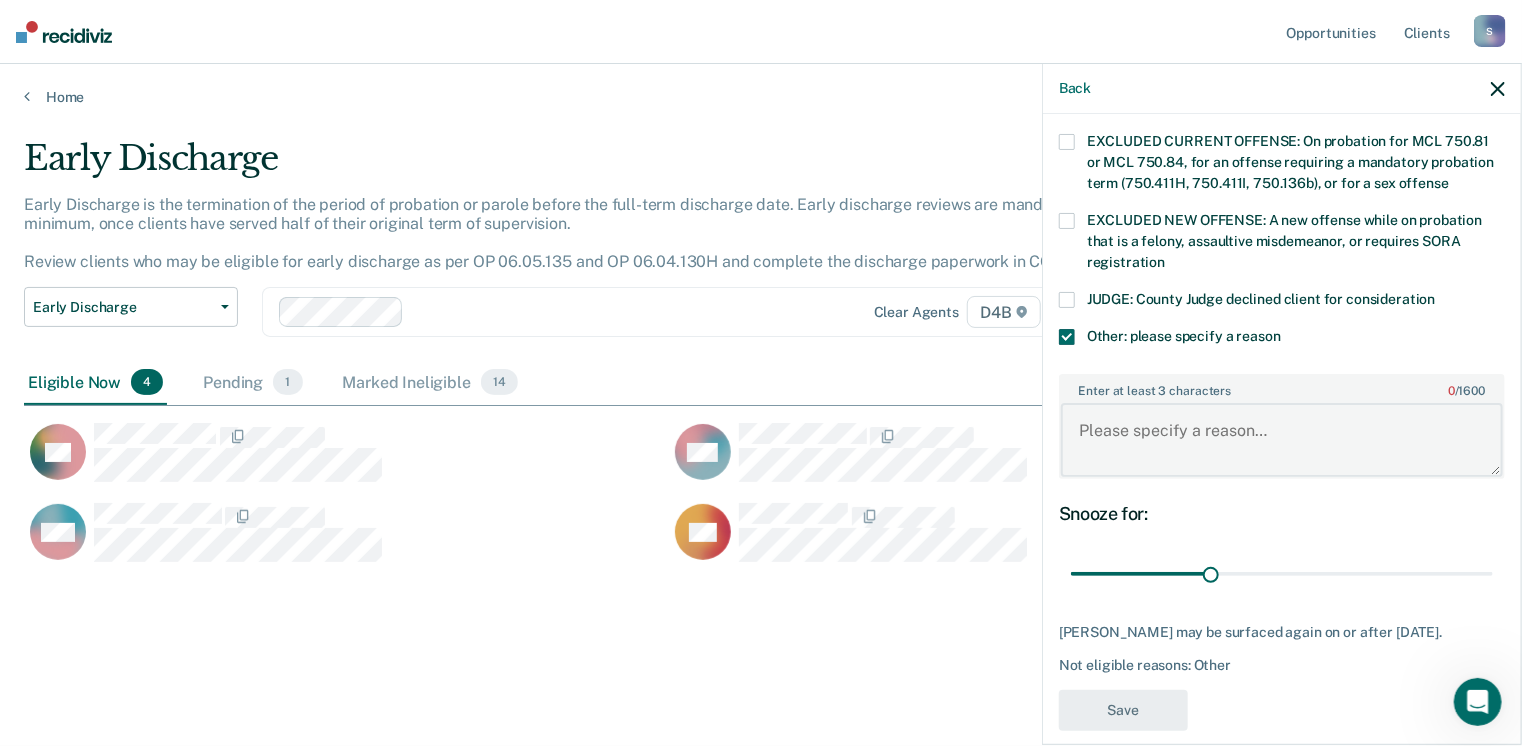 paste on "Adult Recovery Court does not allow until complete aftercare," 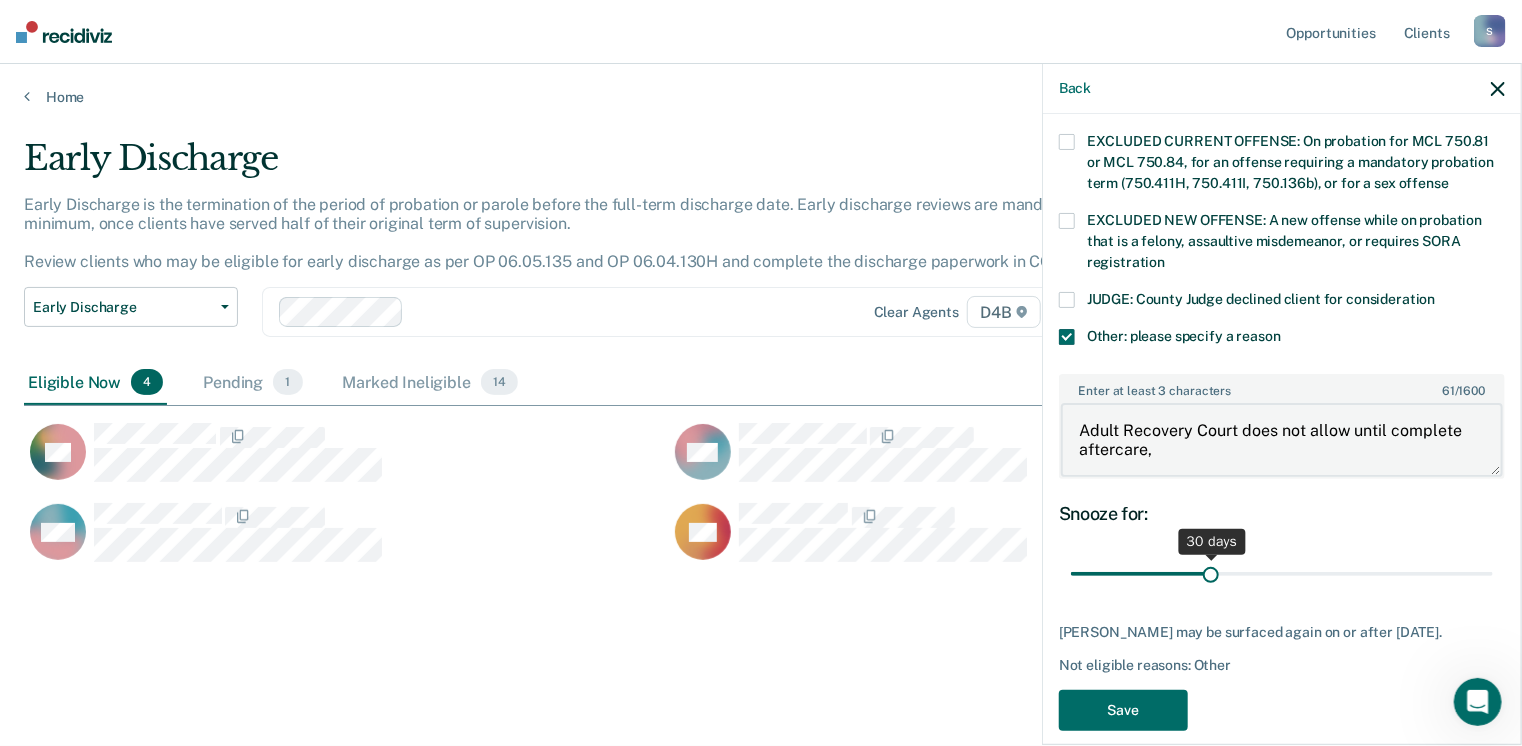 type on "Adult Recovery Court does not allow until complete aftercare," 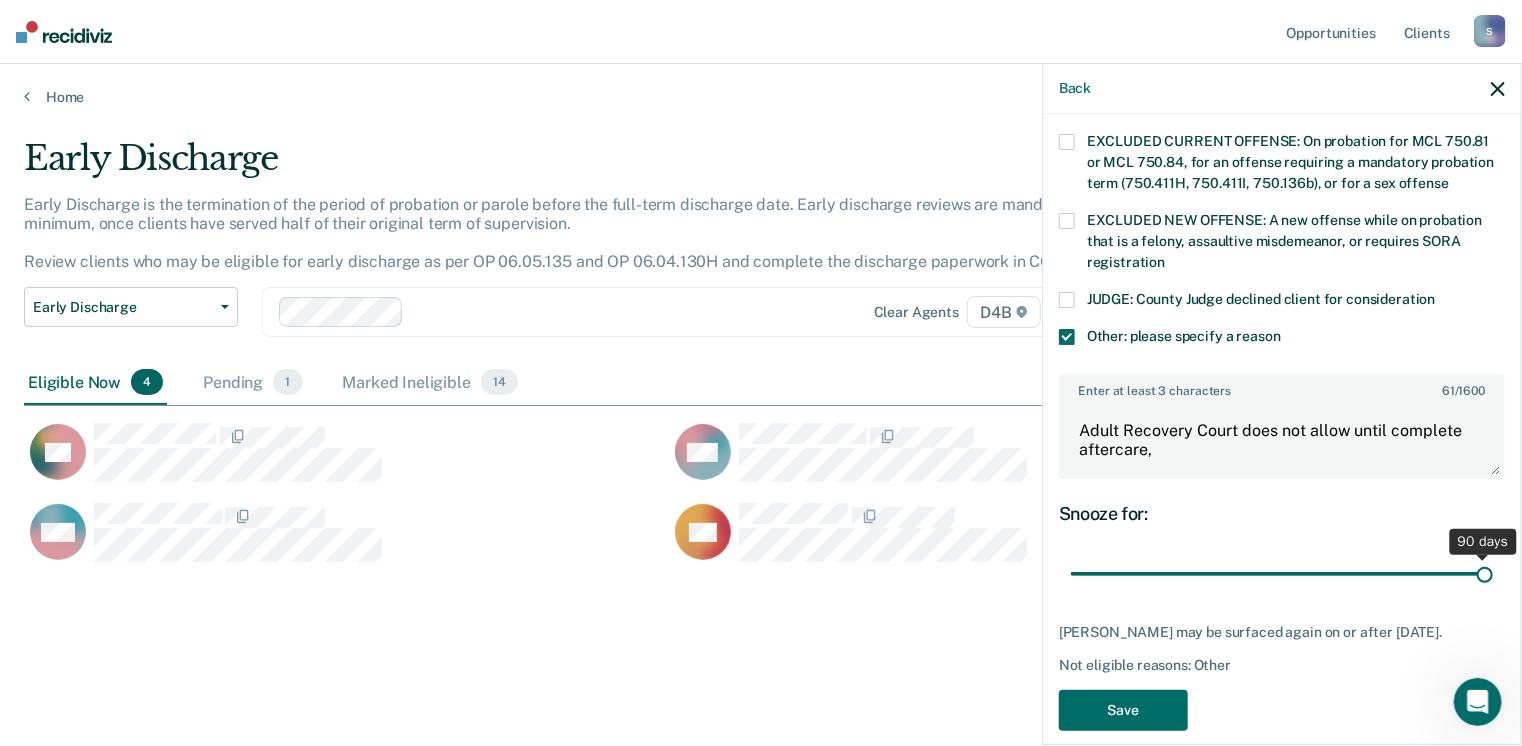 drag, startPoint x: 1204, startPoint y: 551, endPoint x: 1472, endPoint y: 556, distance: 268.04663 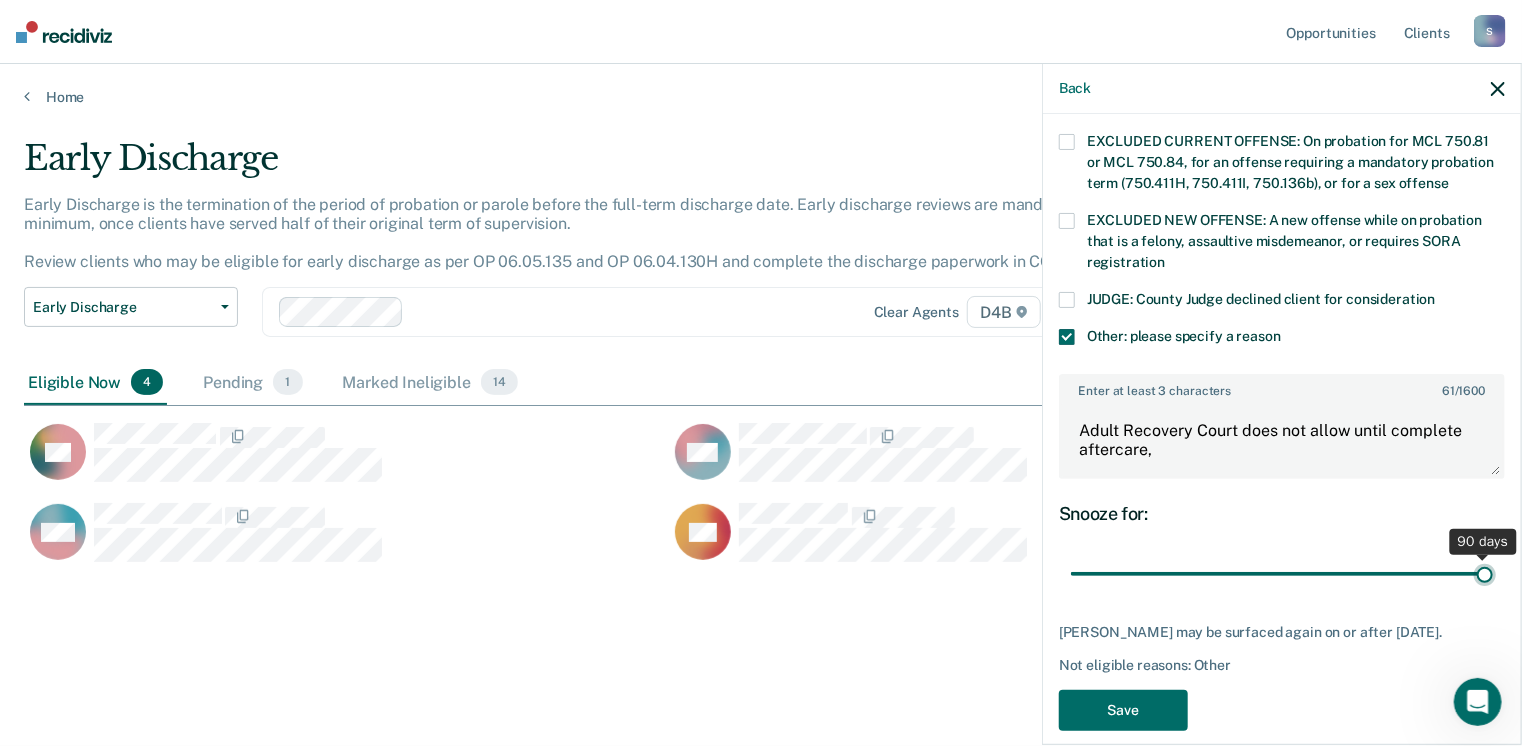 type on "90" 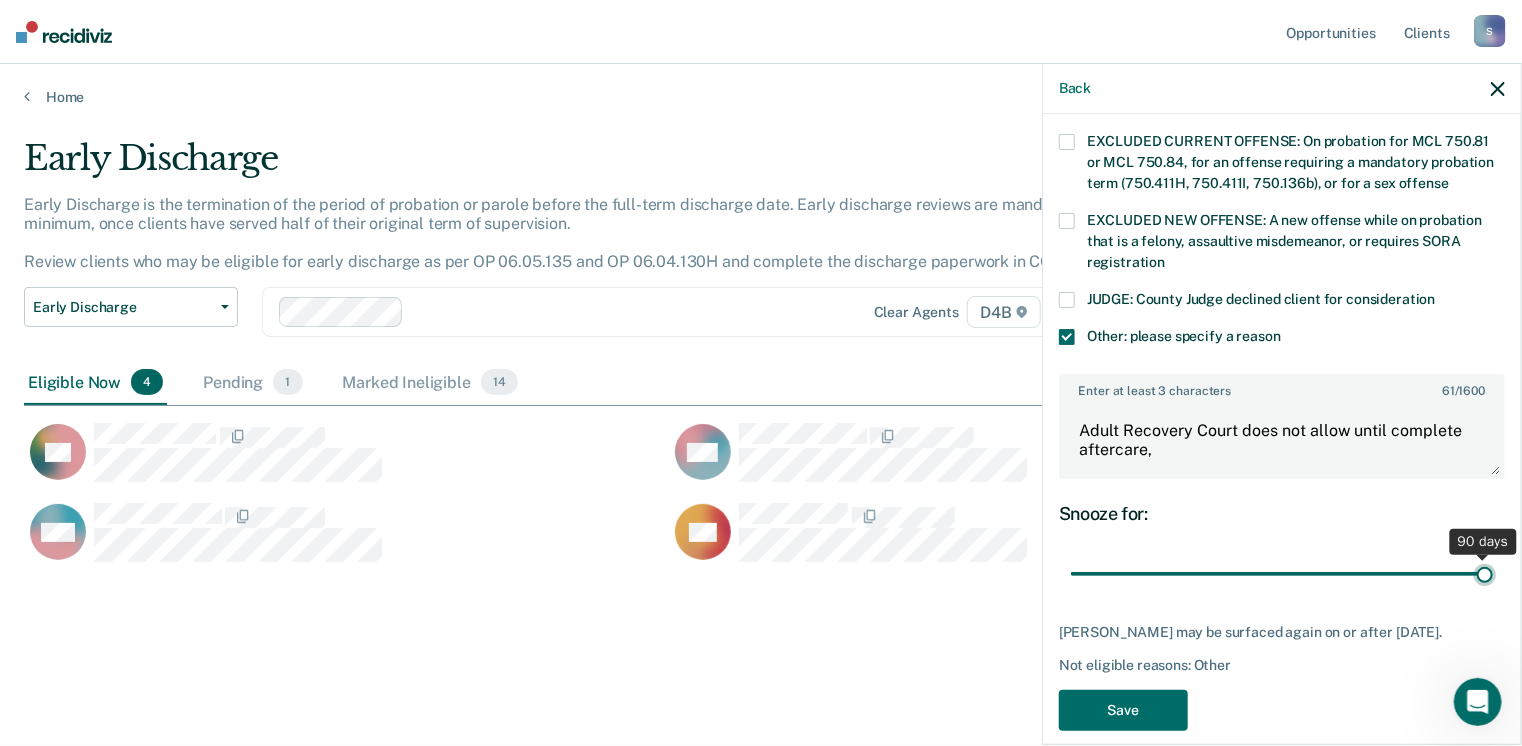 click at bounding box center [1282, 574] 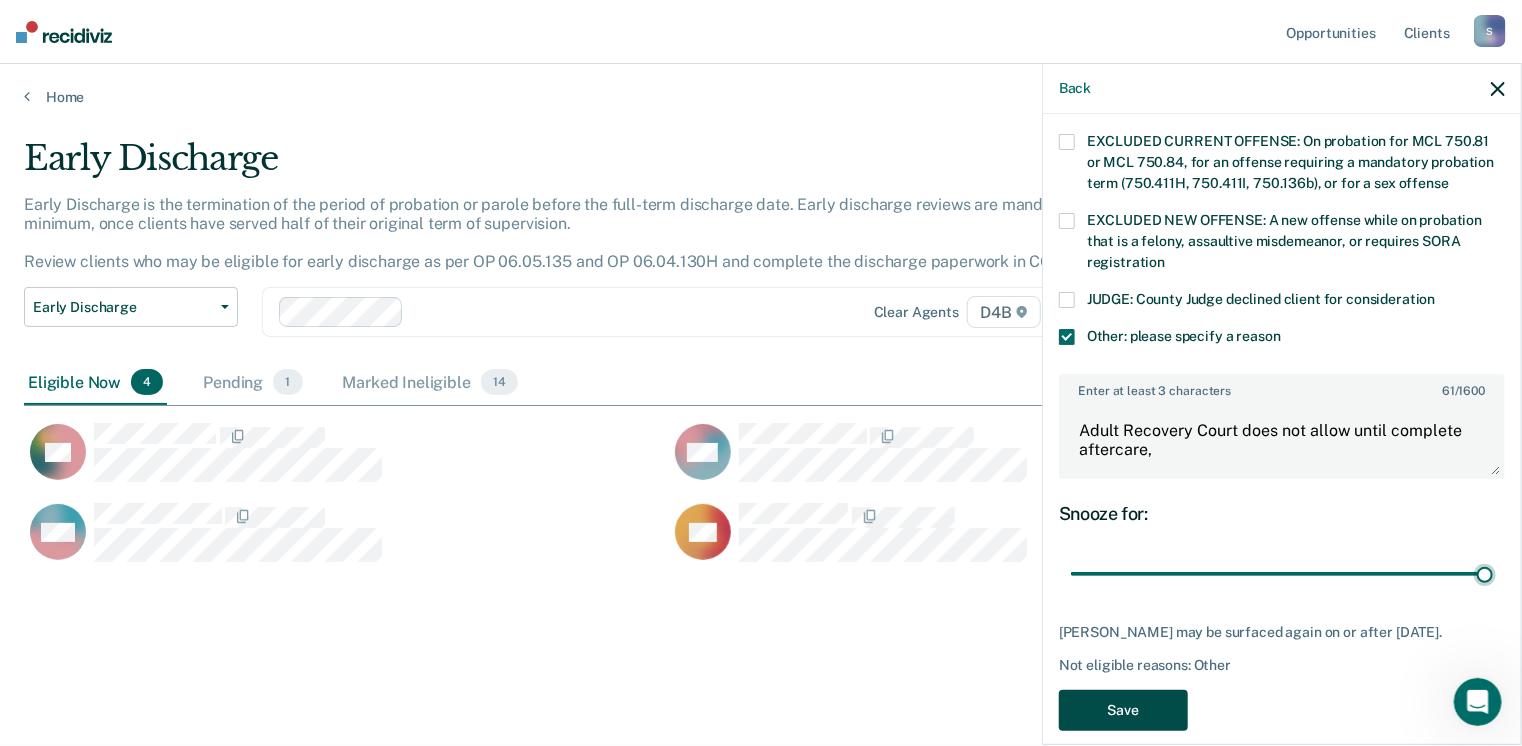 click on "Save" at bounding box center (1123, 710) 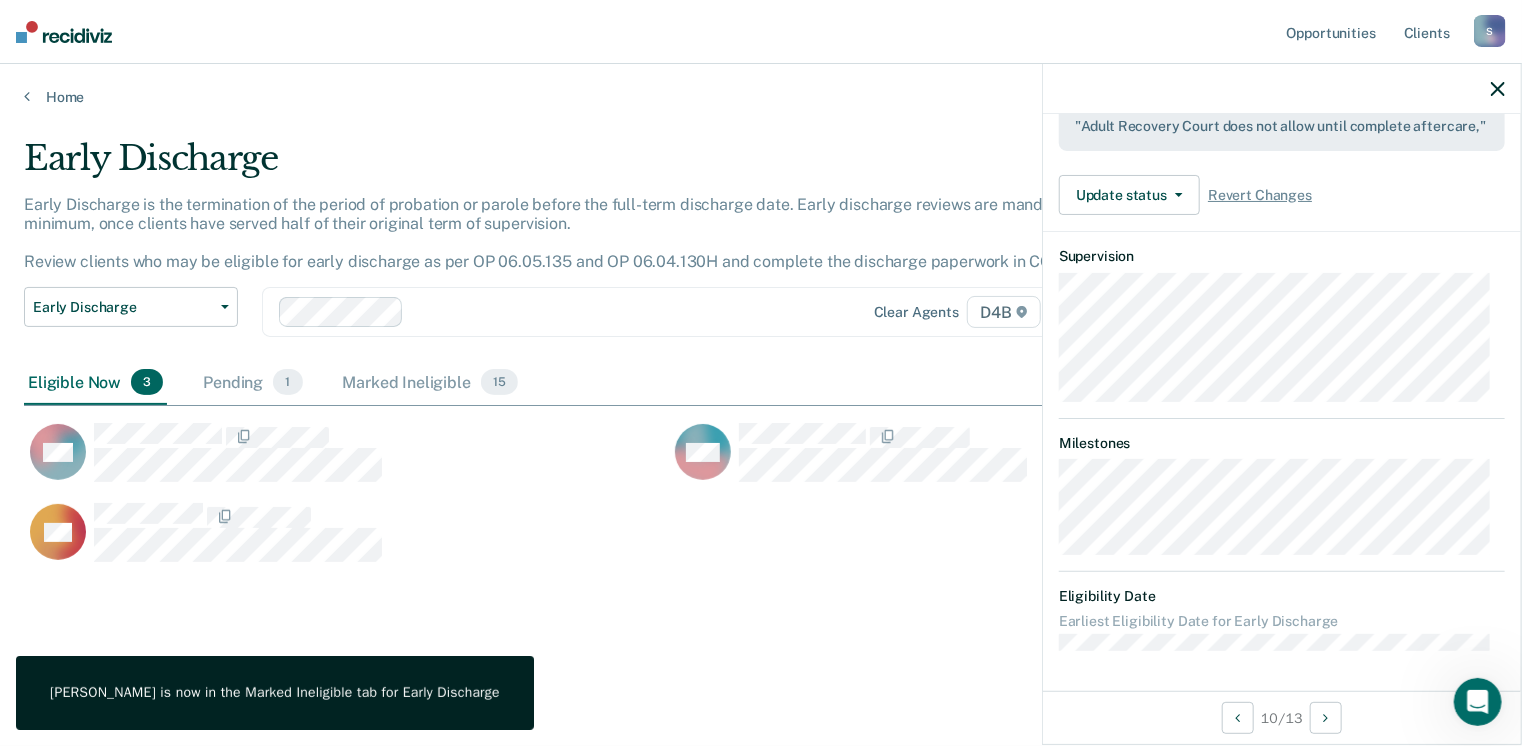 scroll, scrollTop: 384, scrollLeft: 0, axis: vertical 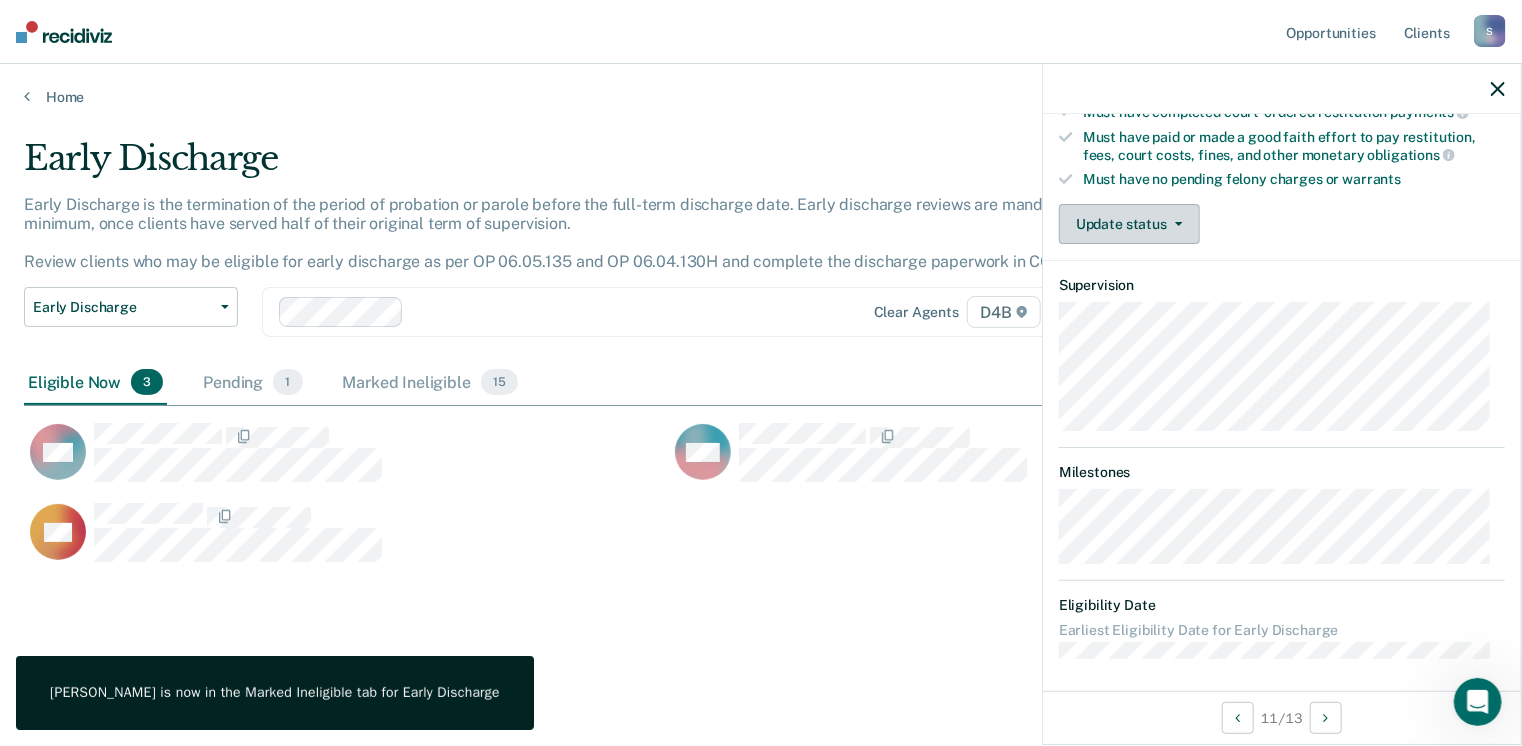 click on "Update status" at bounding box center [1129, 224] 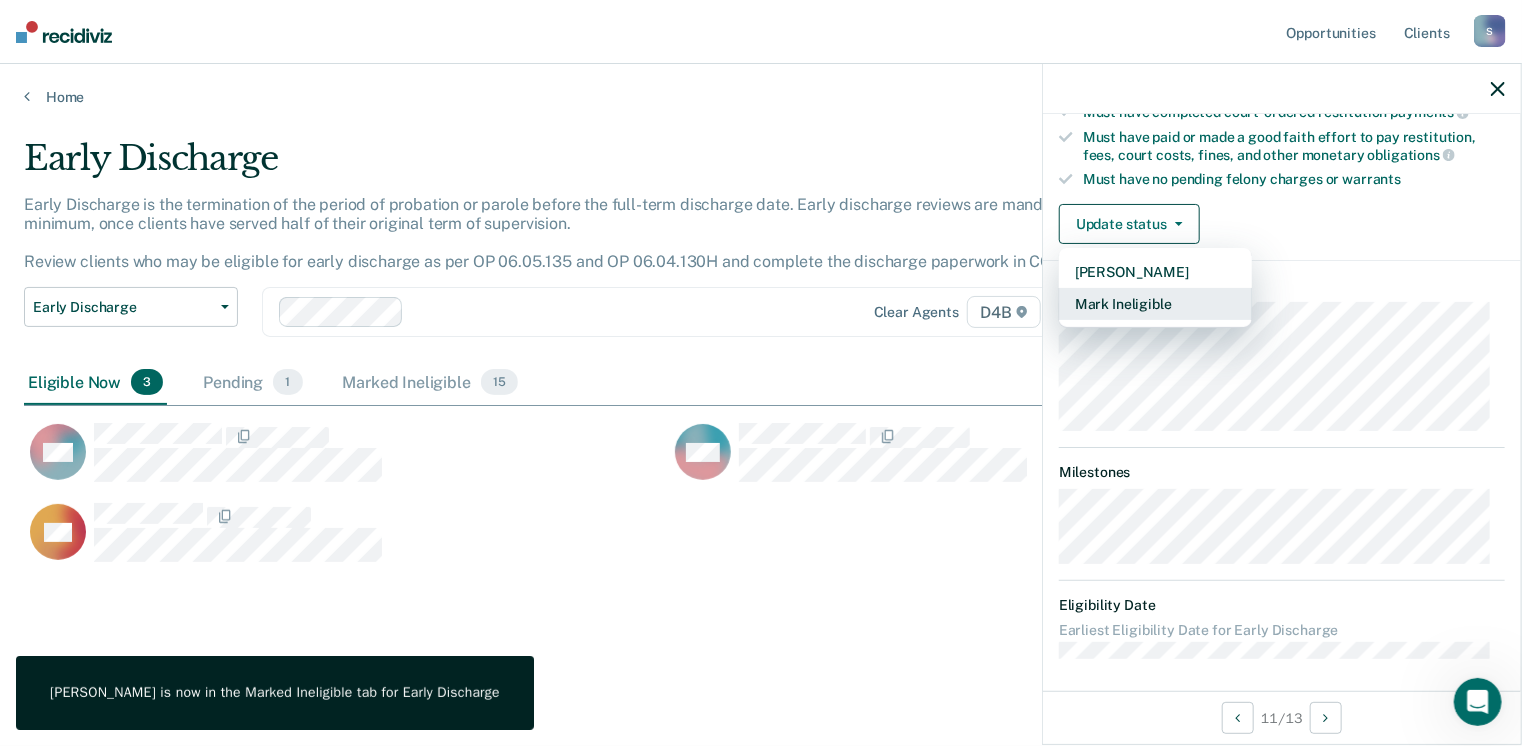 click on "Mark Ineligible" at bounding box center [1155, 304] 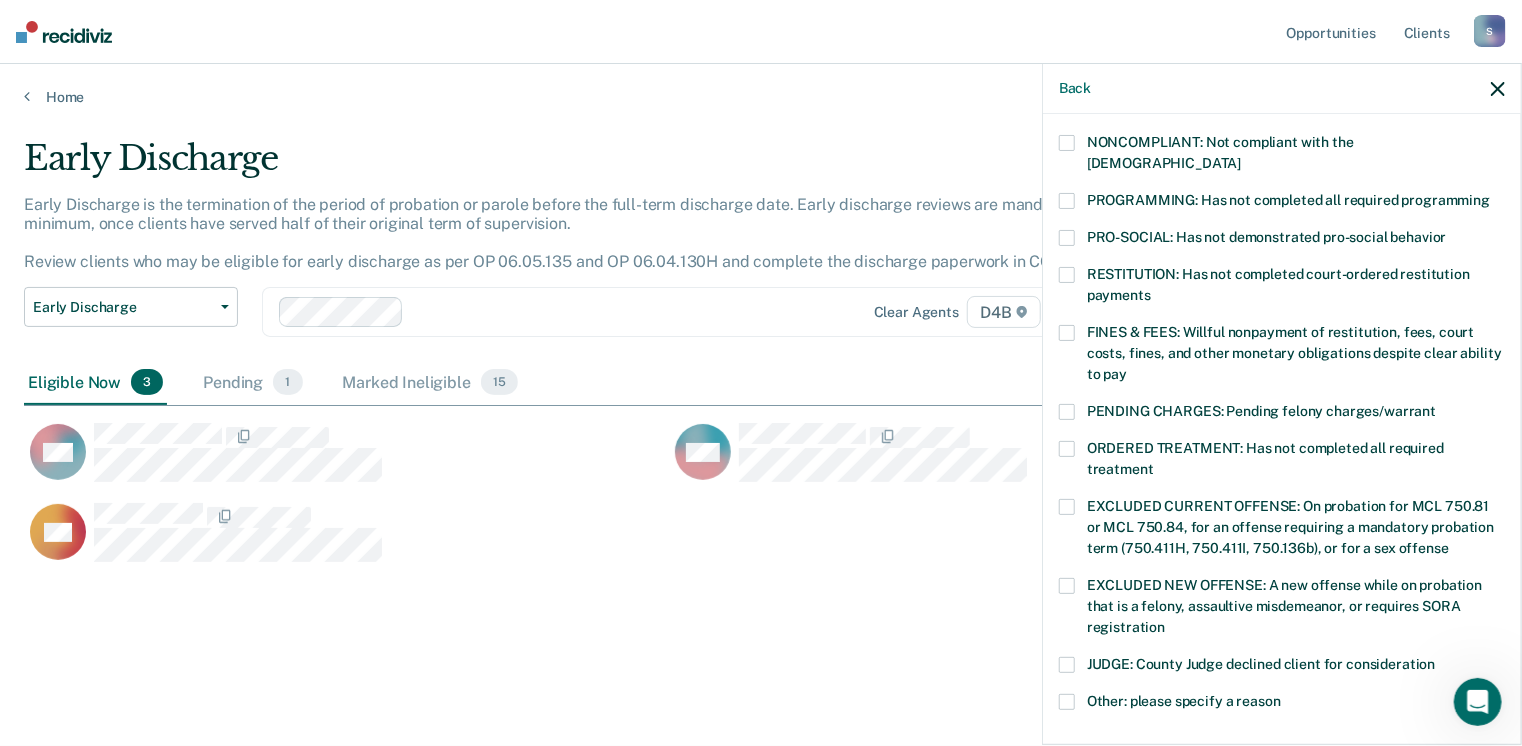 click on "Other: please specify a reason" at bounding box center [1282, 704] 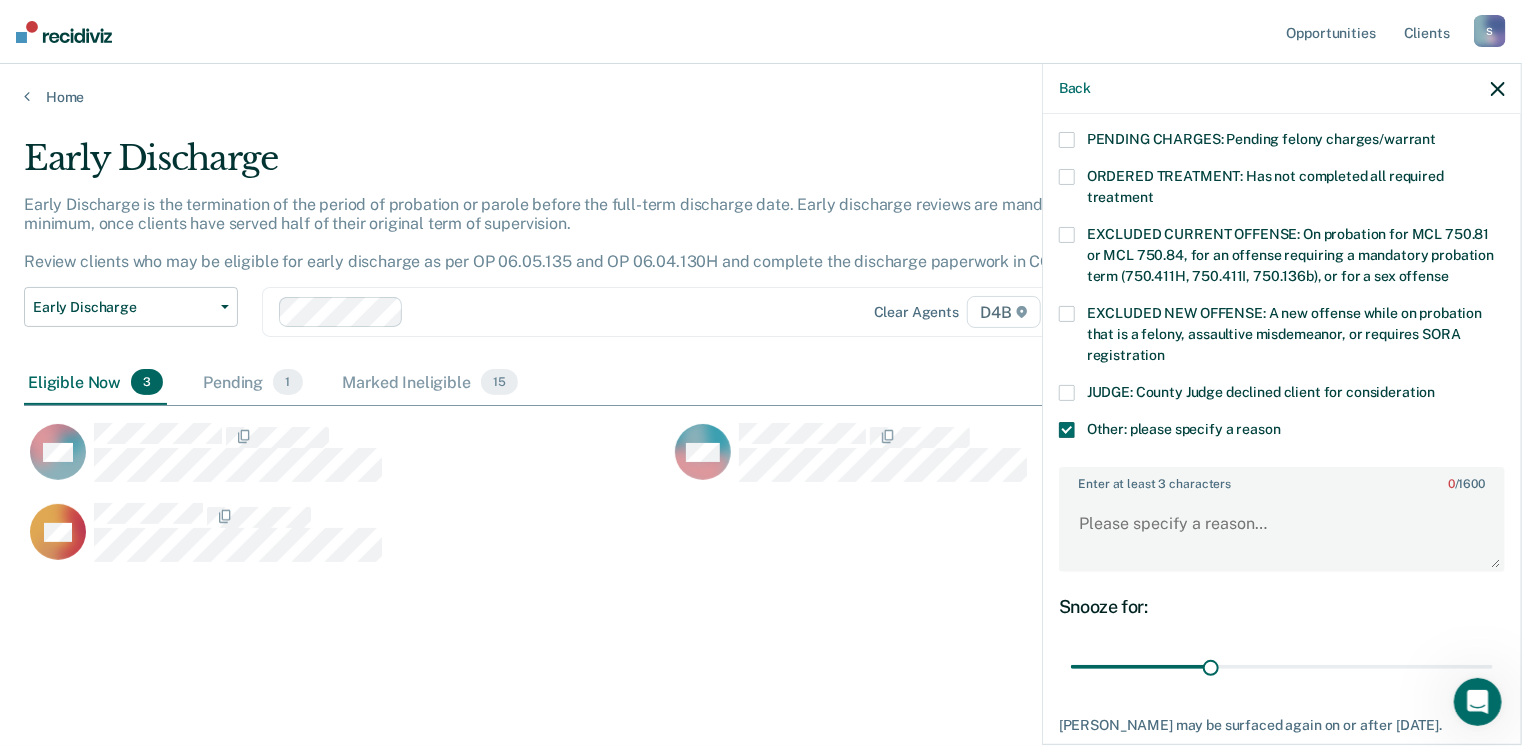 scroll, scrollTop: 684, scrollLeft: 0, axis: vertical 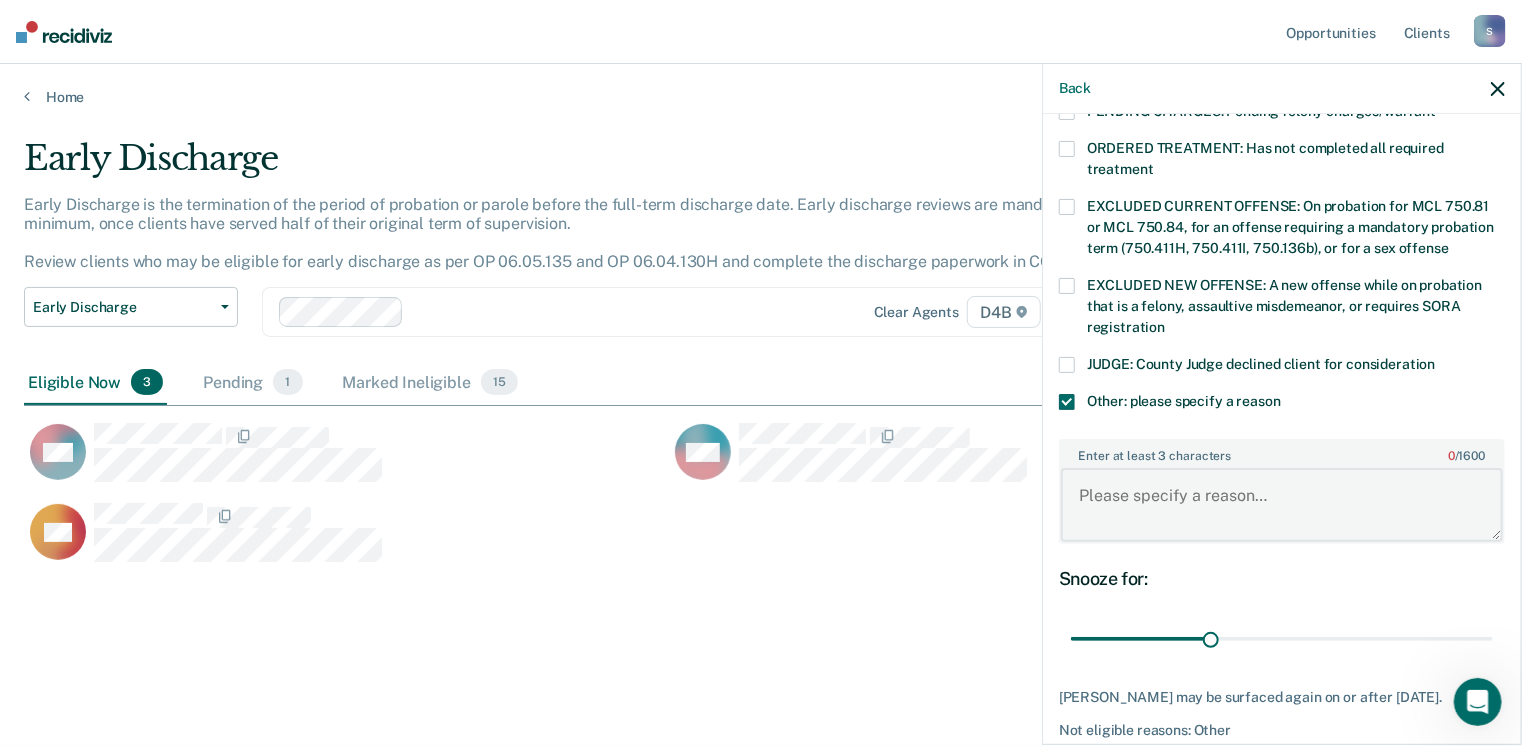 click on "Enter at least 3 characters 0  /  1600" at bounding box center [1282, 505] 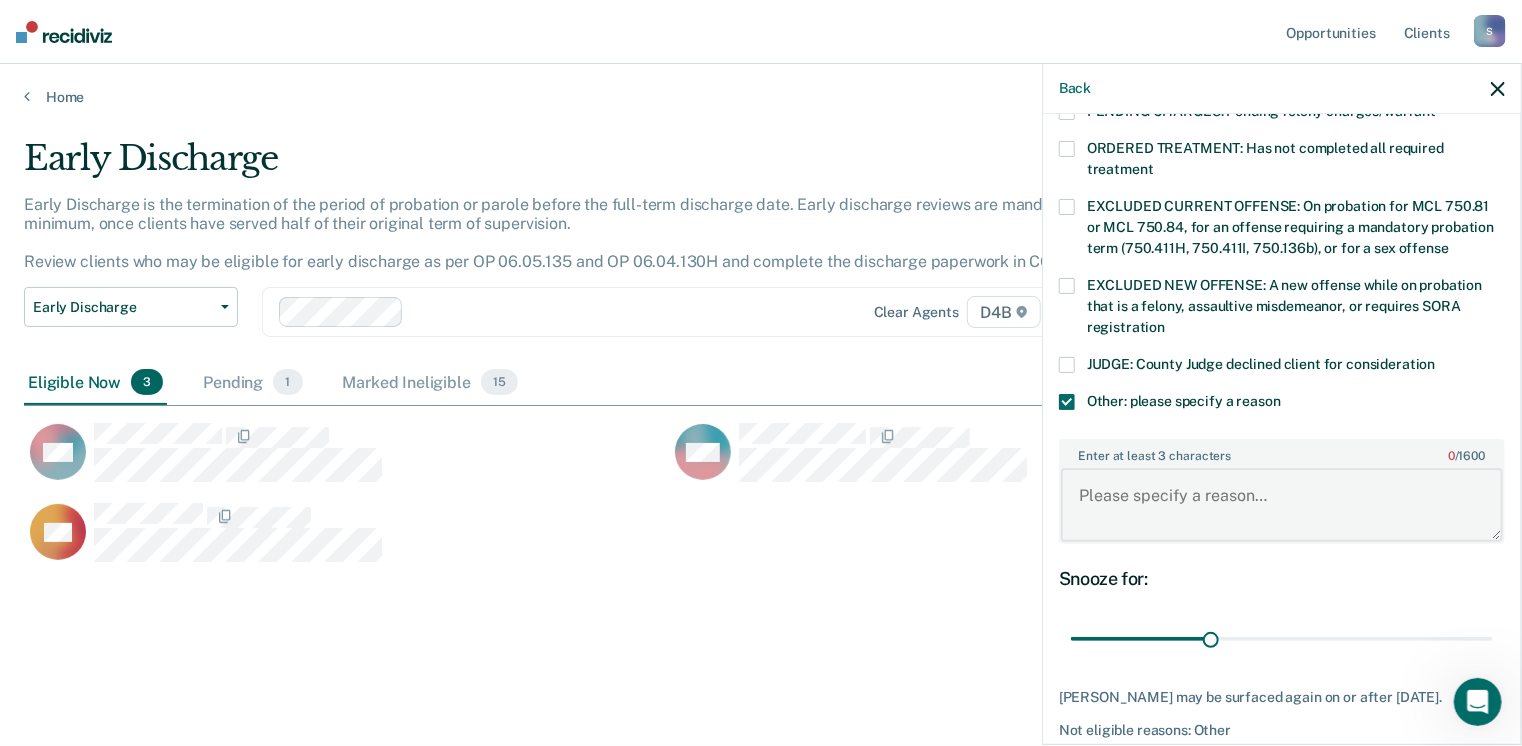 paste on "Adult Recovery Court does not allow until complete aftercare," 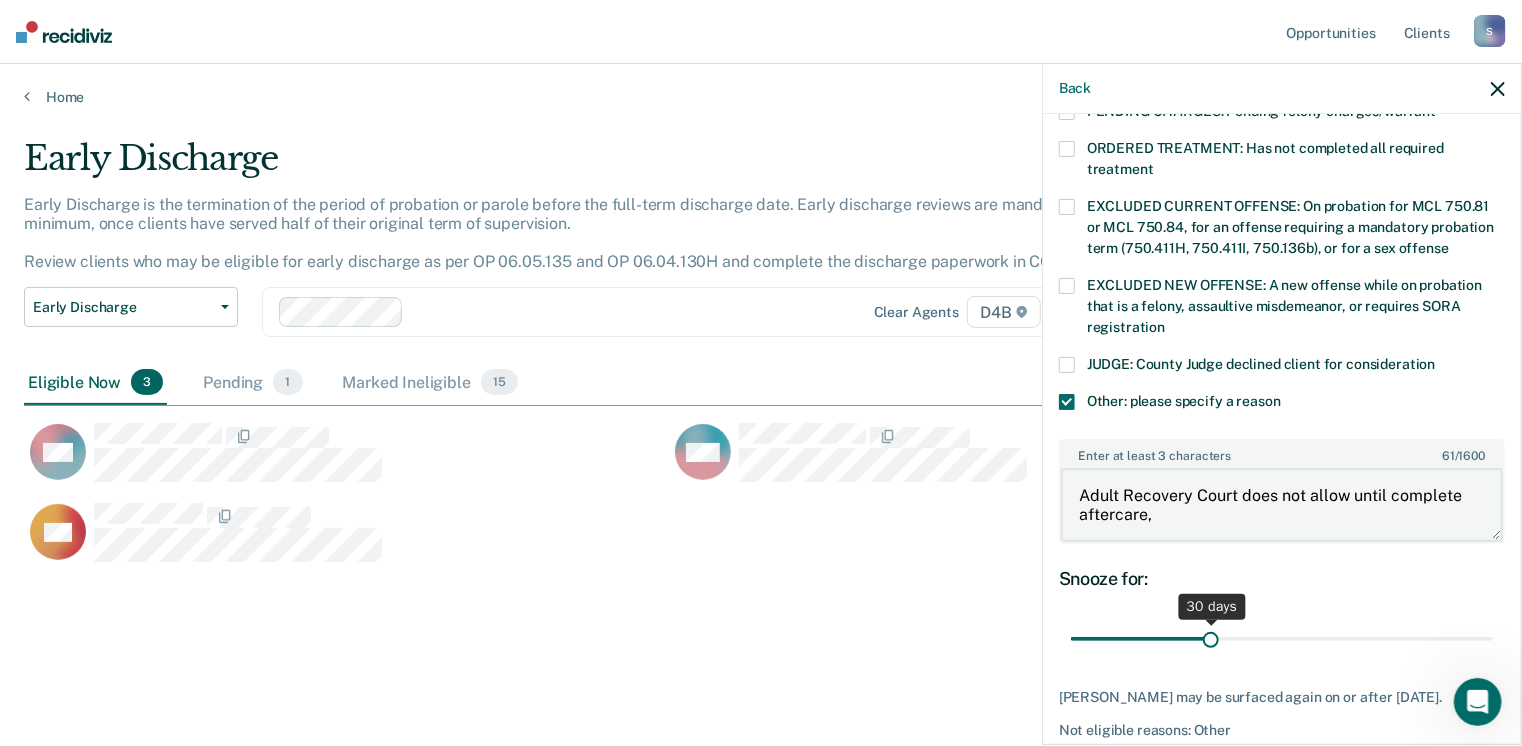 type on "Adult Recovery Court does not allow until complete aftercare," 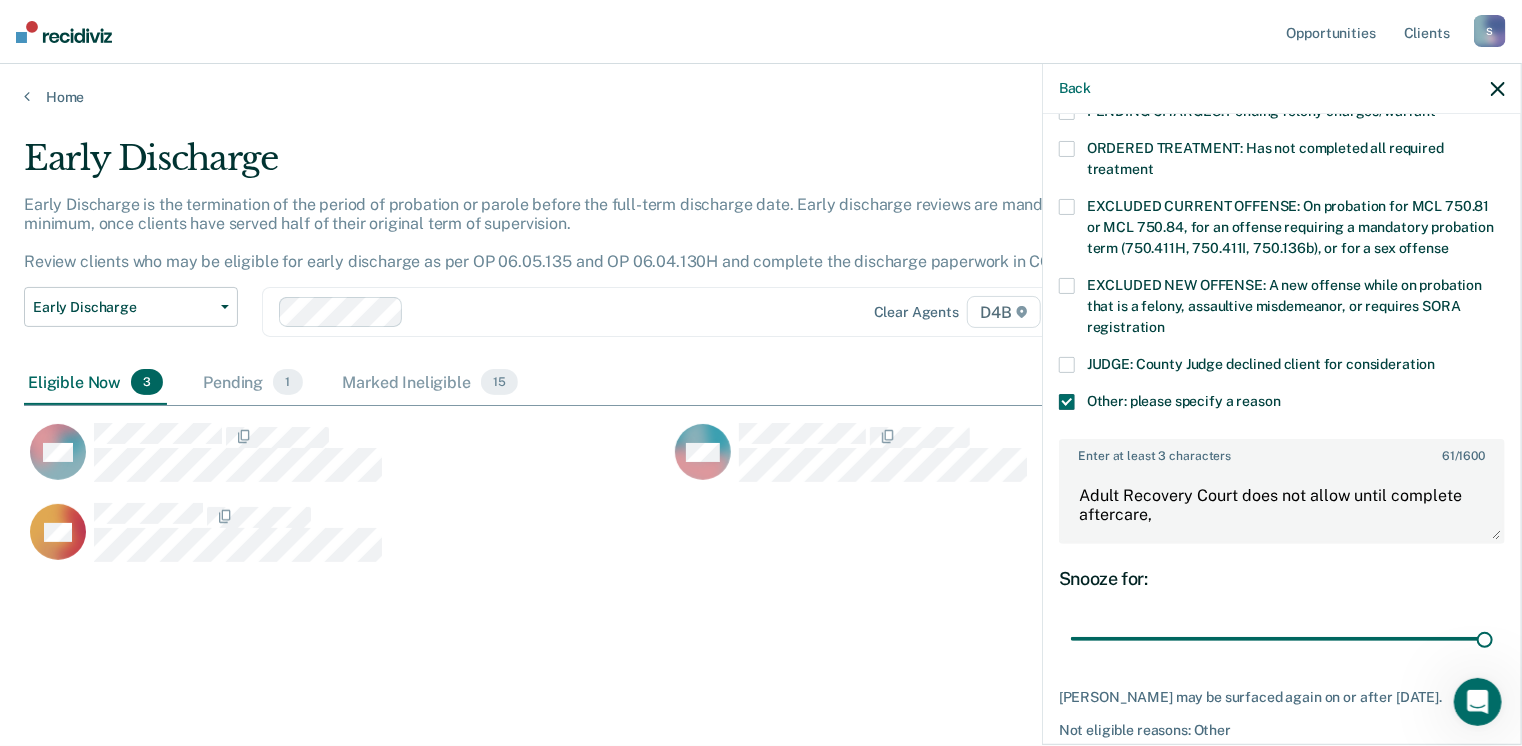 drag, startPoint x: 1207, startPoint y: 617, endPoint x: 1382, endPoint y: 573, distance: 180.44667 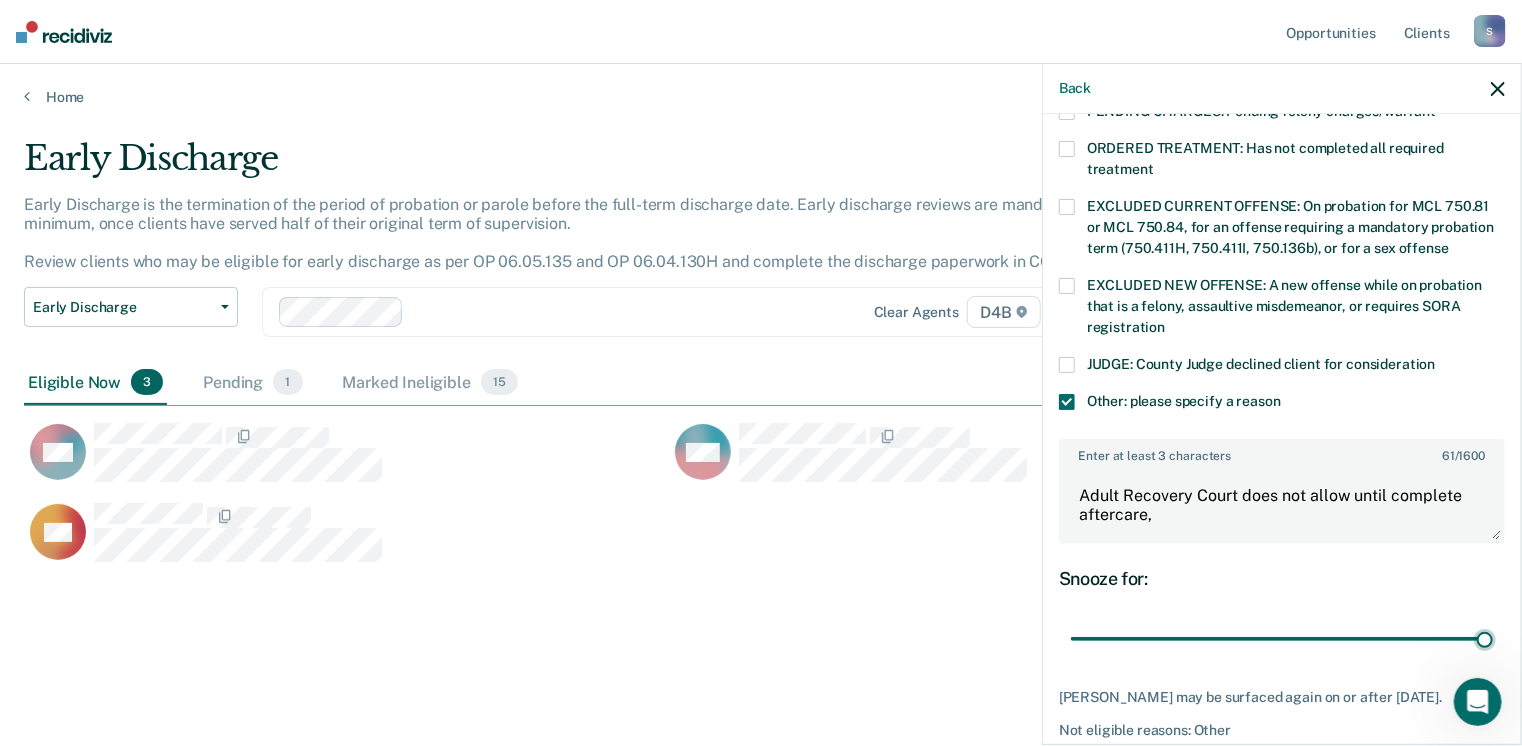 type on "90" 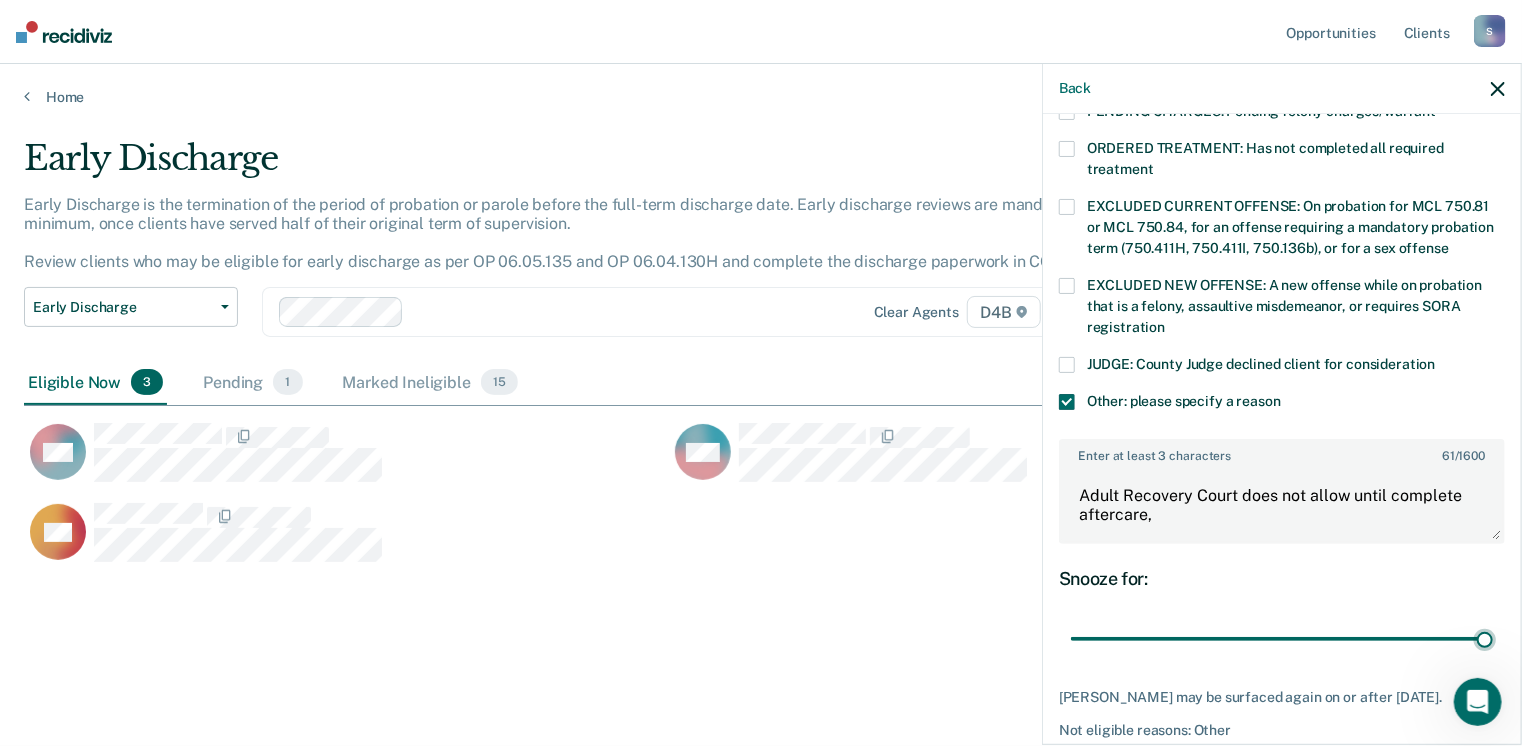 click at bounding box center [1282, 639] 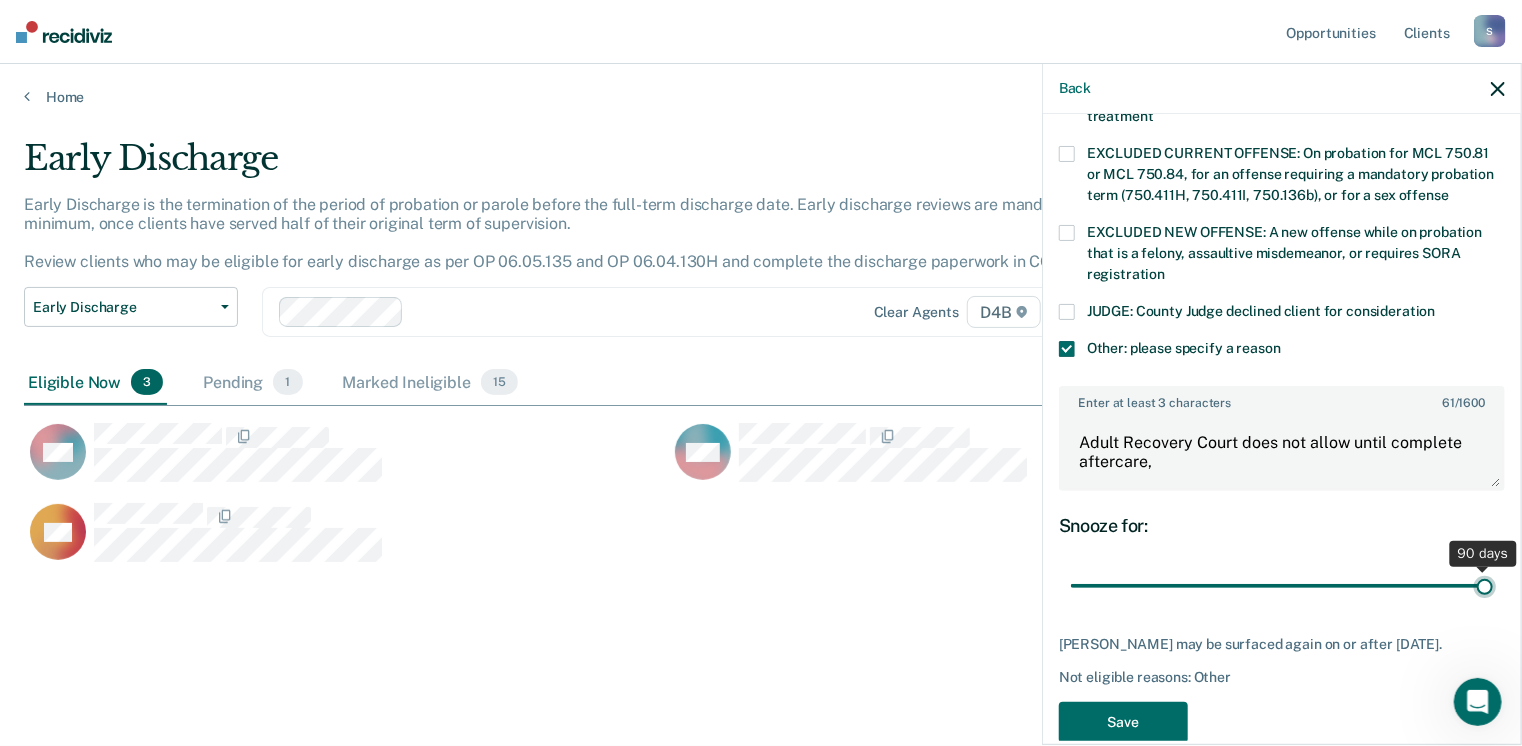 scroll, scrollTop: 766, scrollLeft: 0, axis: vertical 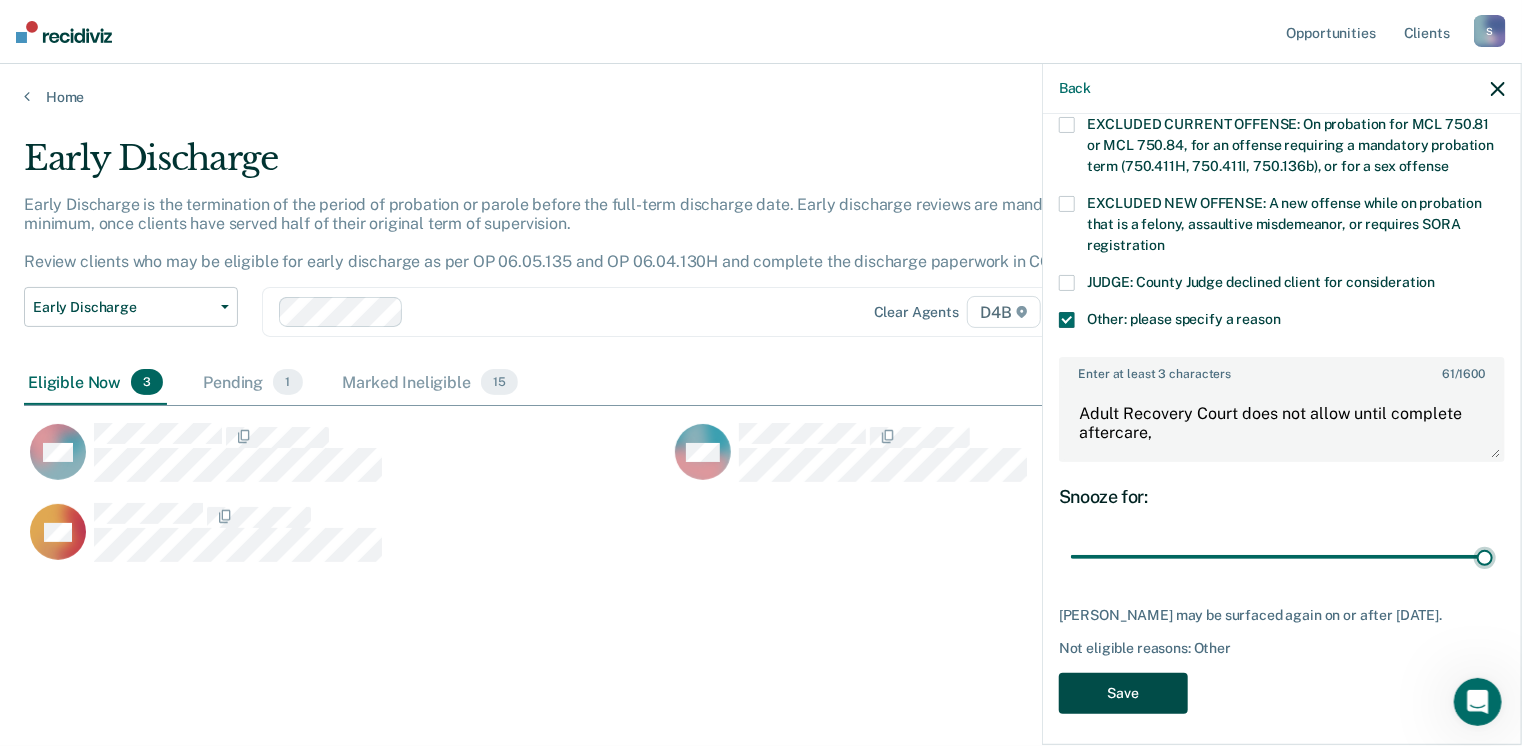 click on "Save" at bounding box center (1123, 693) 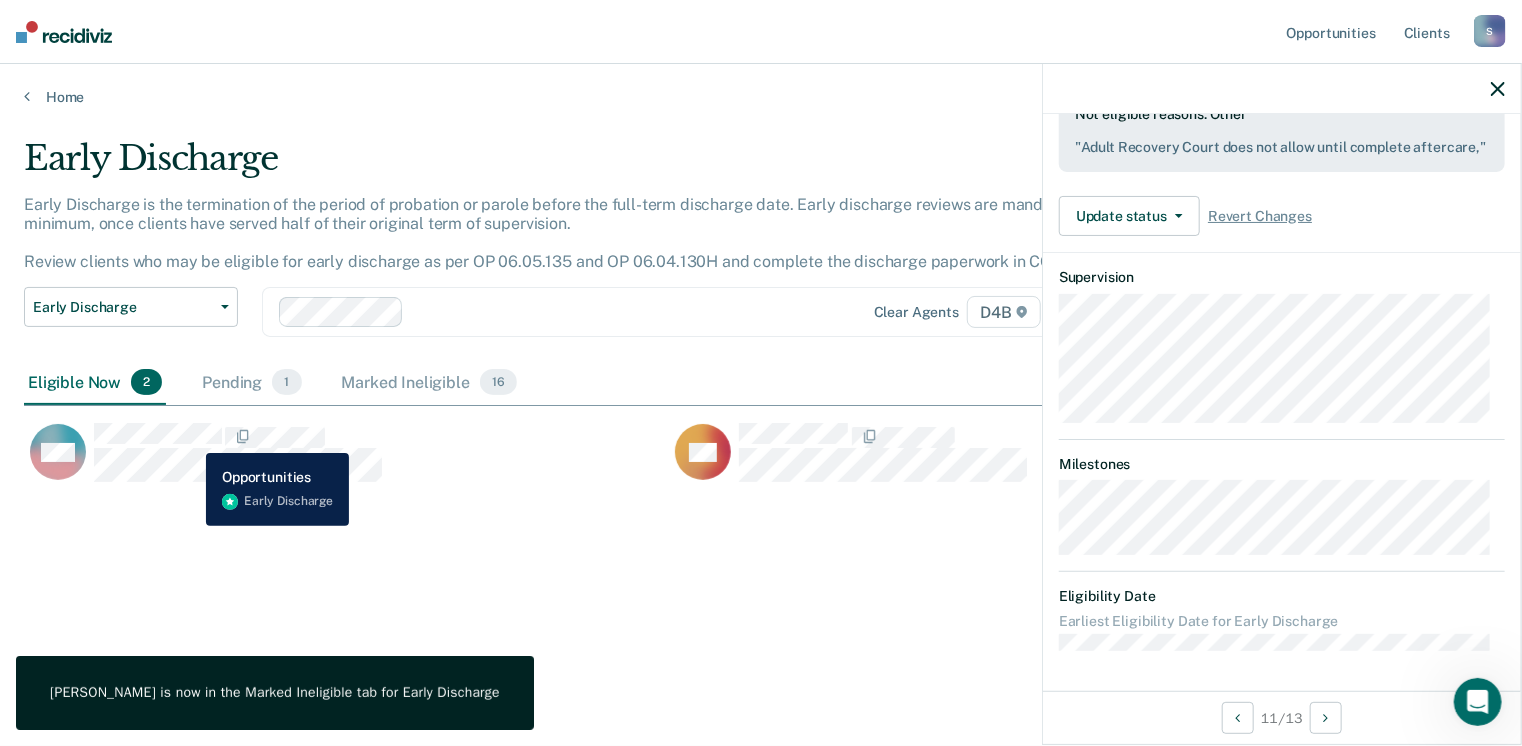 scroll, scrollTop: 384, scrollLeft: 0, axis: vertical 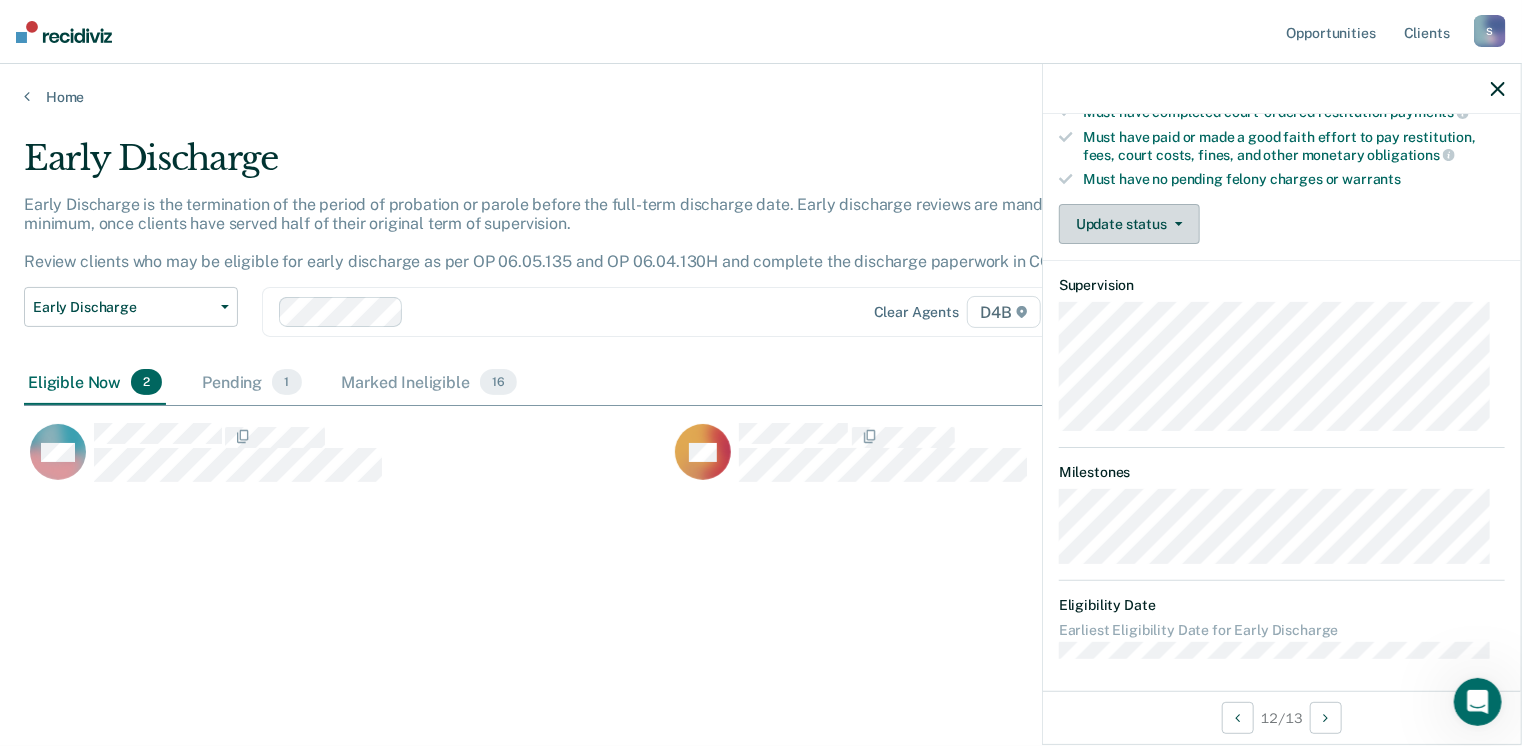 click on "Update status" at bounding box center [1129, 224] 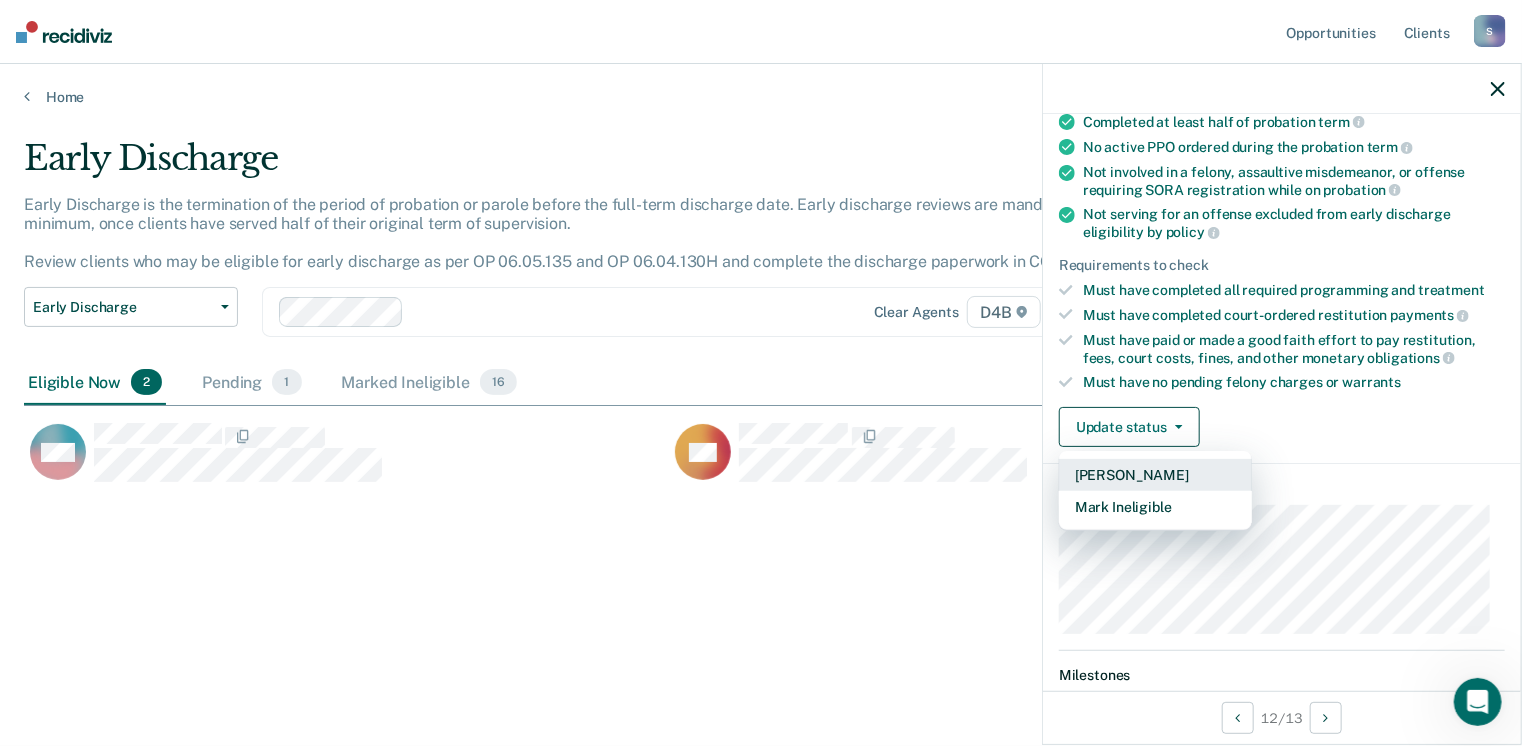 scroll, scrollTop: 300, scrollLeft: 0, axis: vertical 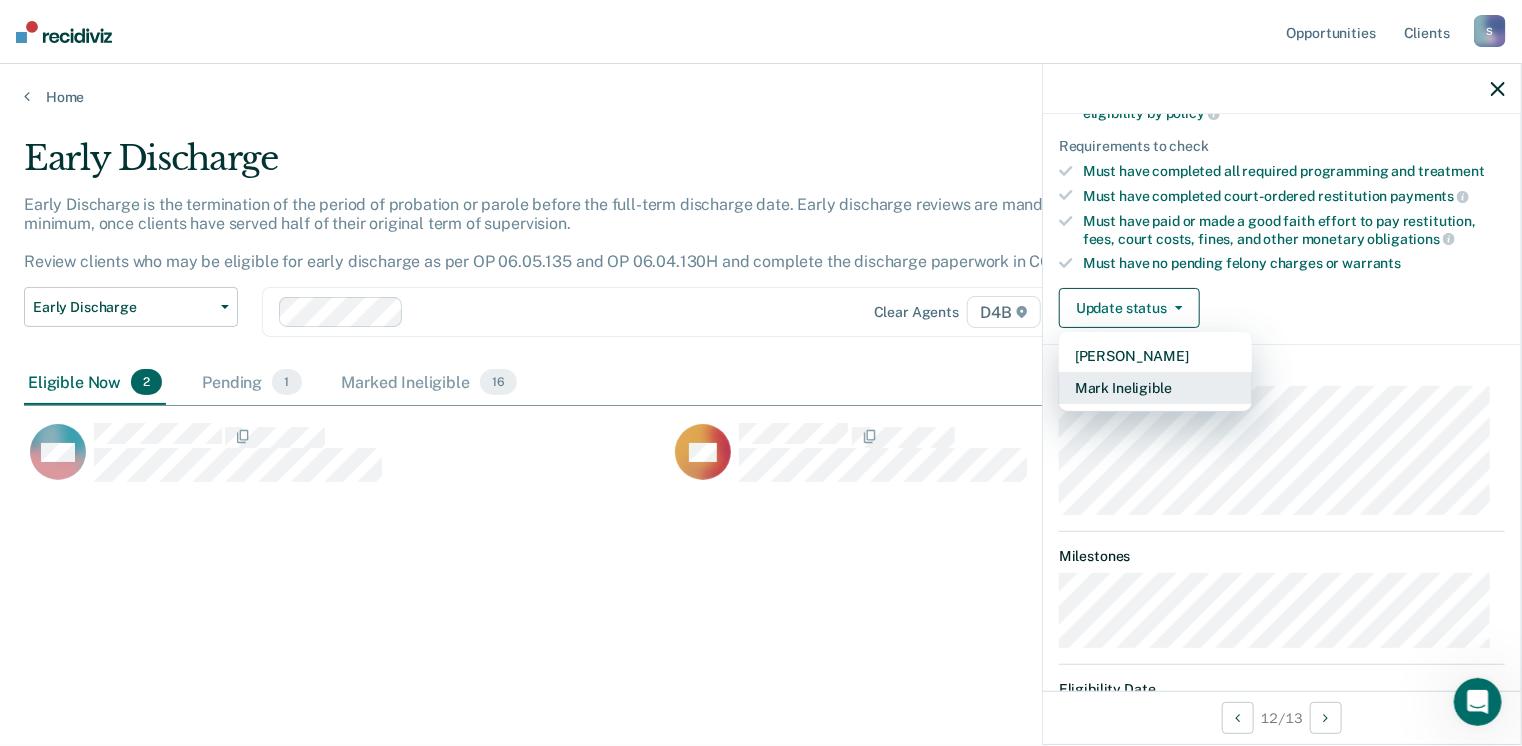 click on "Mark Ineligible" at bounding box center [1155, 388] 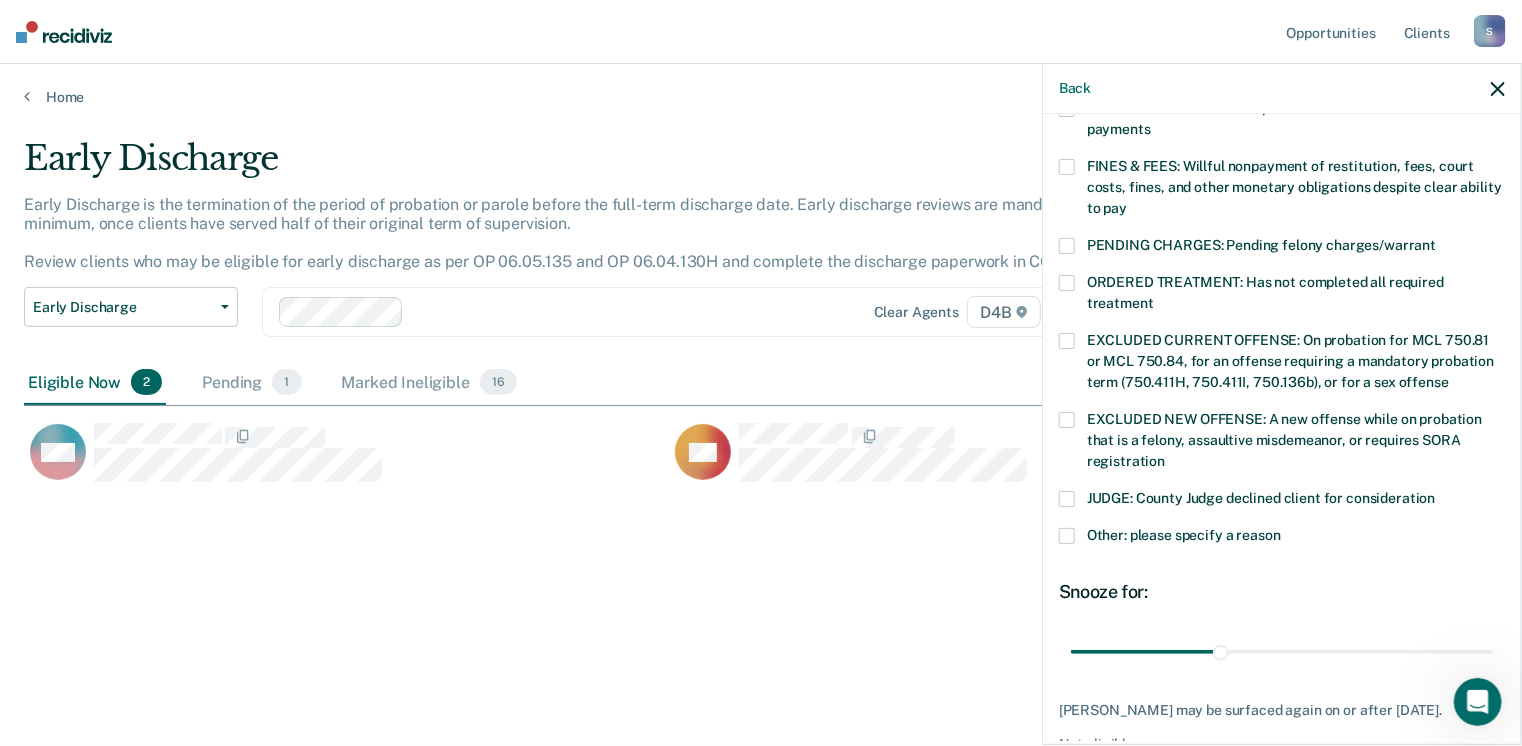 scroll, scrollTop: 600, scrollLeft: 0, axis: vertical 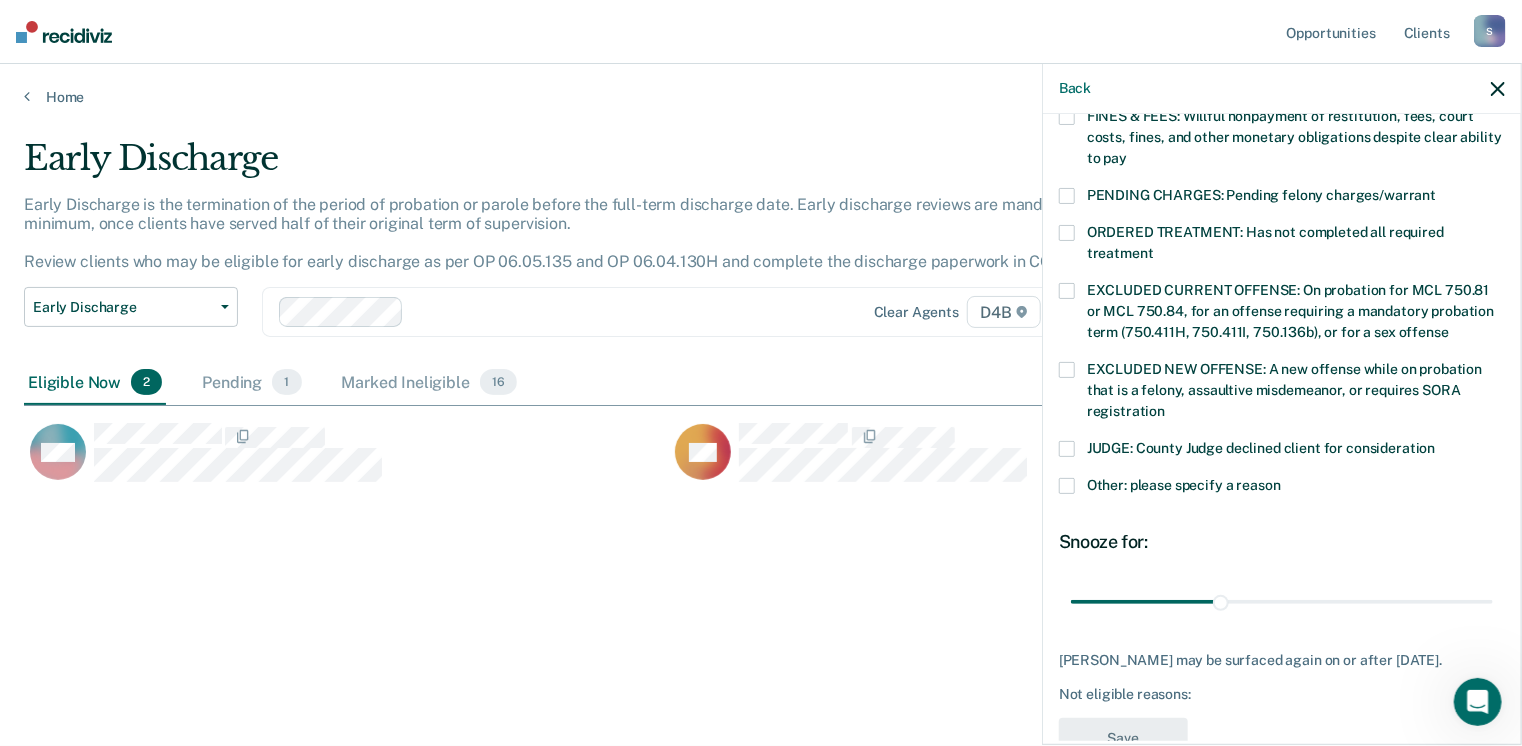 click at bounding box center [1067, 486] 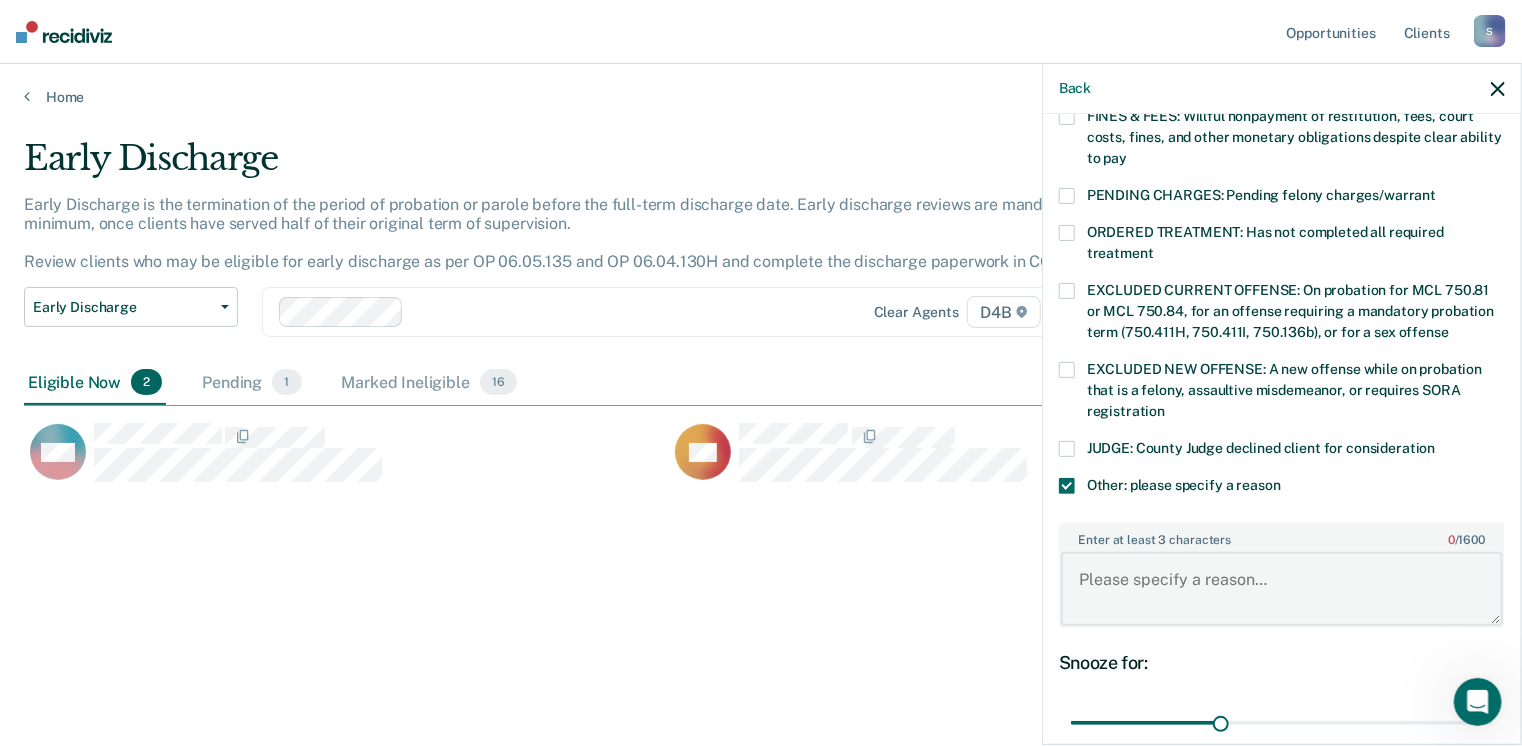 click on "Enter at least 3 characters 0  /  1600" at bounding box center (1282, 589) 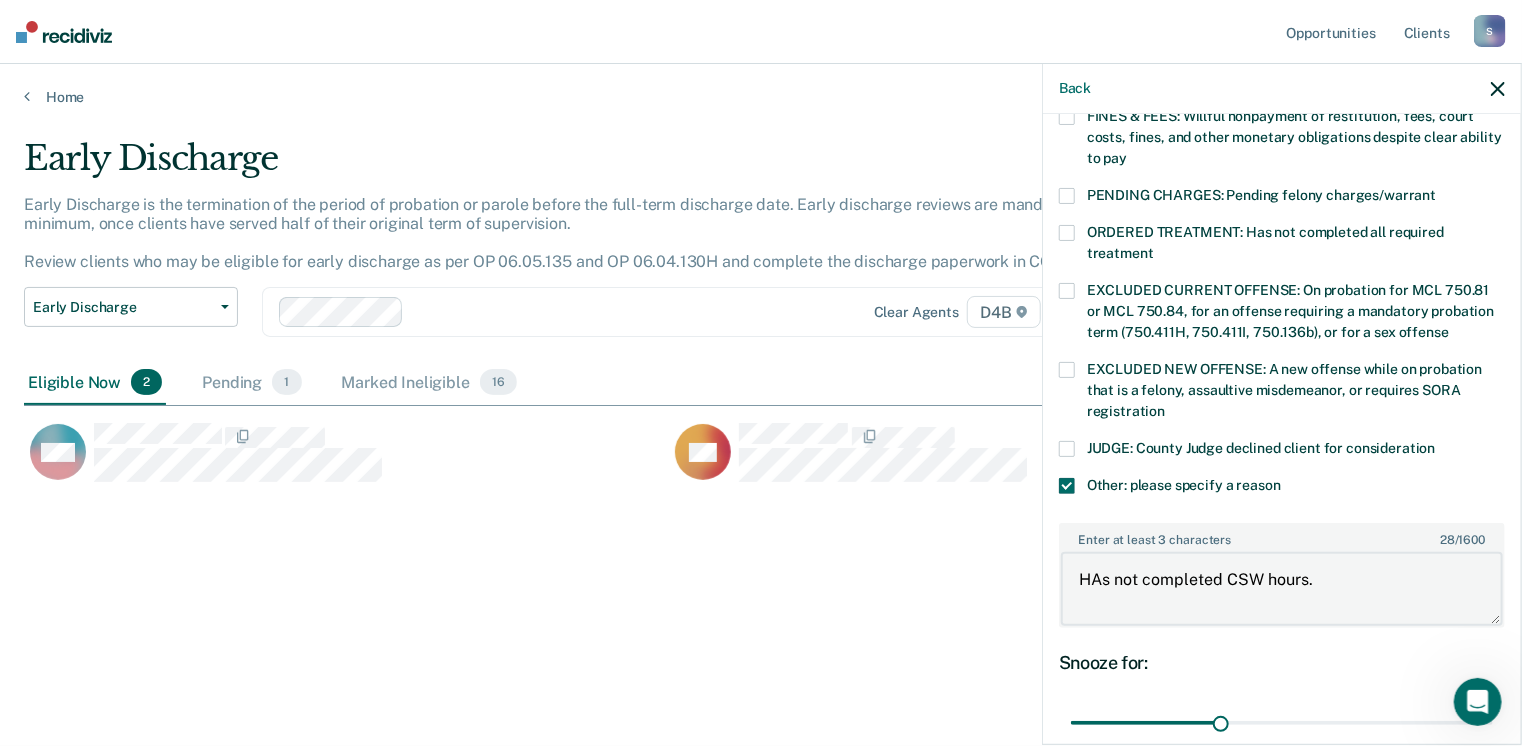 click on "HAs not completed CSW hours." at bounding box center [1282, 589] 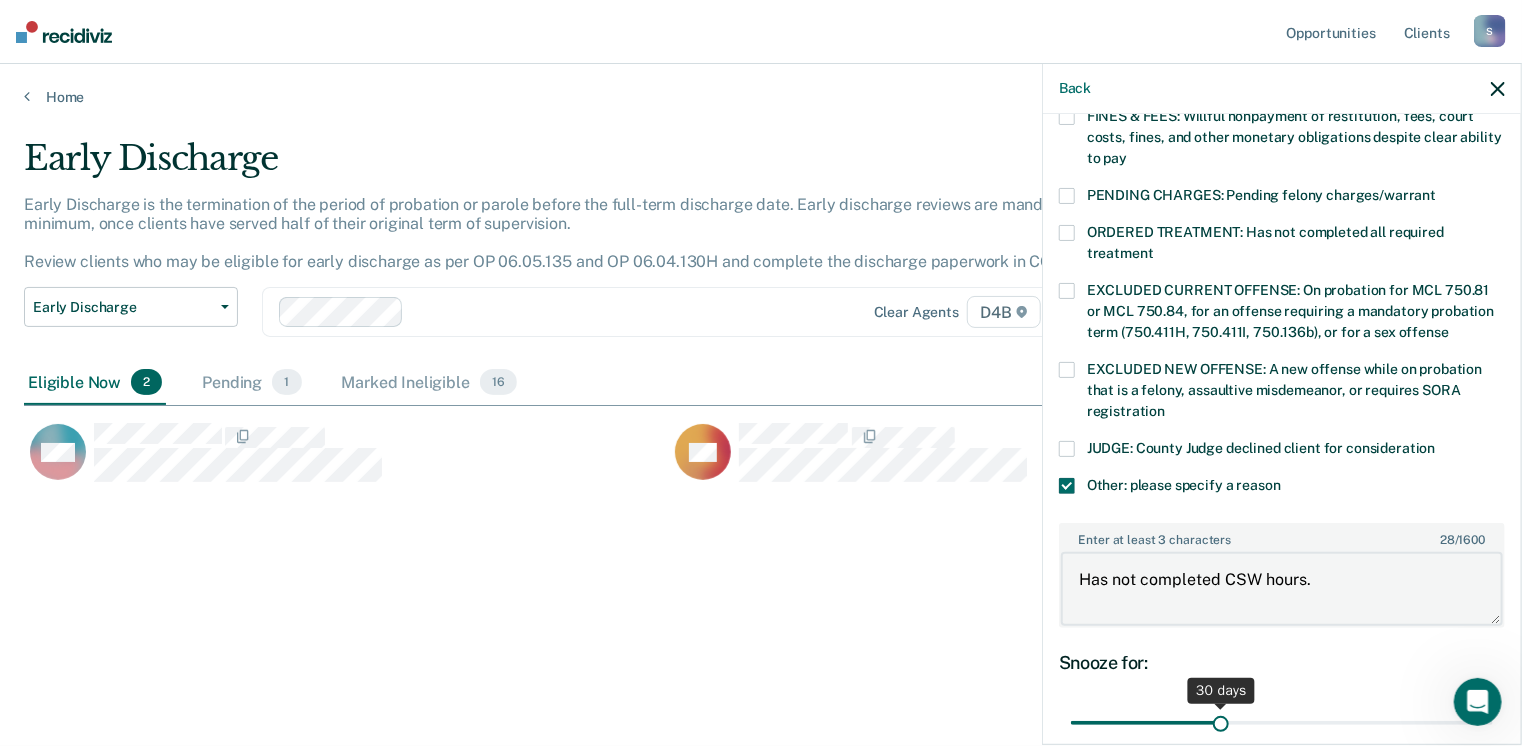 type on "Has not completed CSW hours." 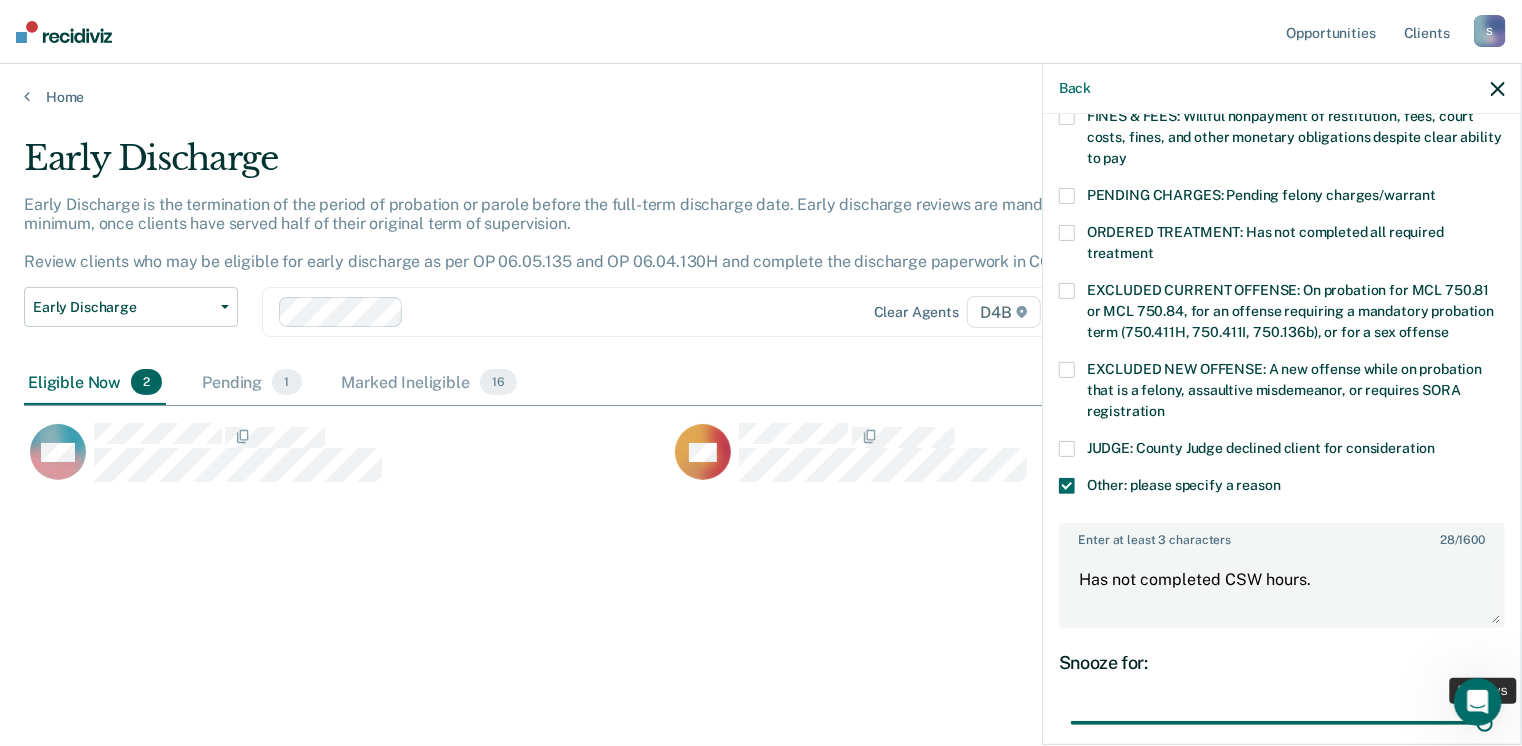 drag, startPoint x: 1214, startPoint y: 701, endPoint x: 1512, endPoint y: 719, distance: 298.54312 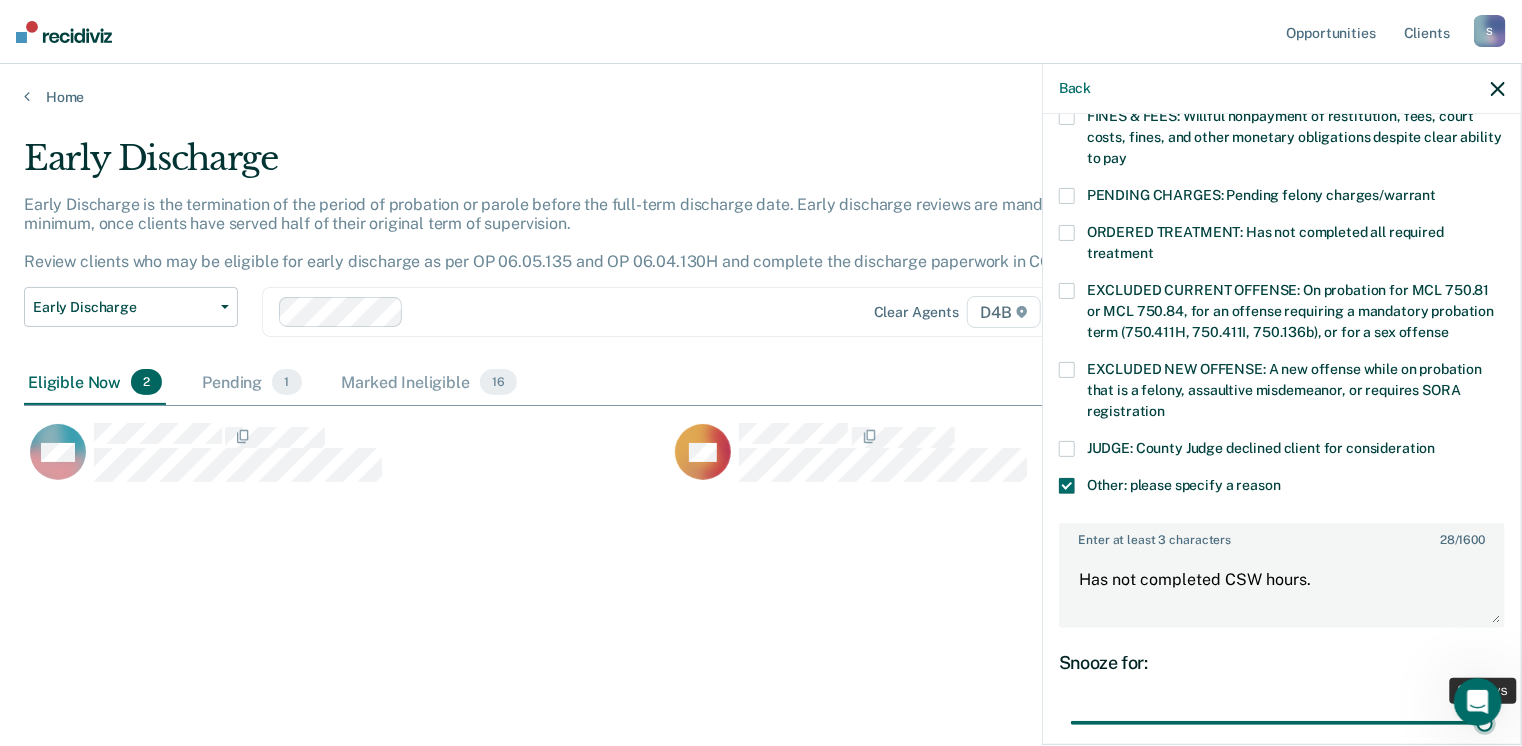 type on "84" 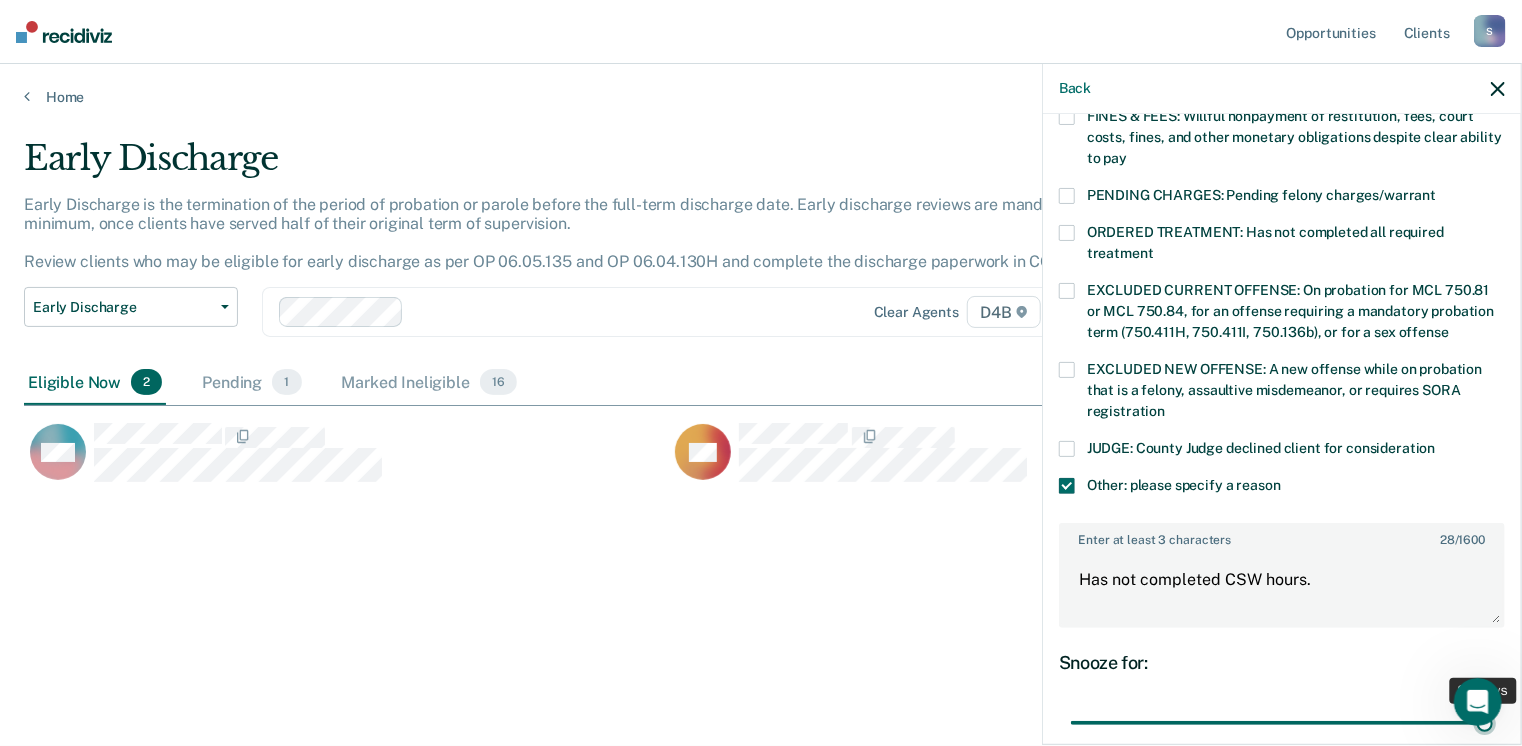 click at bounding box center (1282, 723) 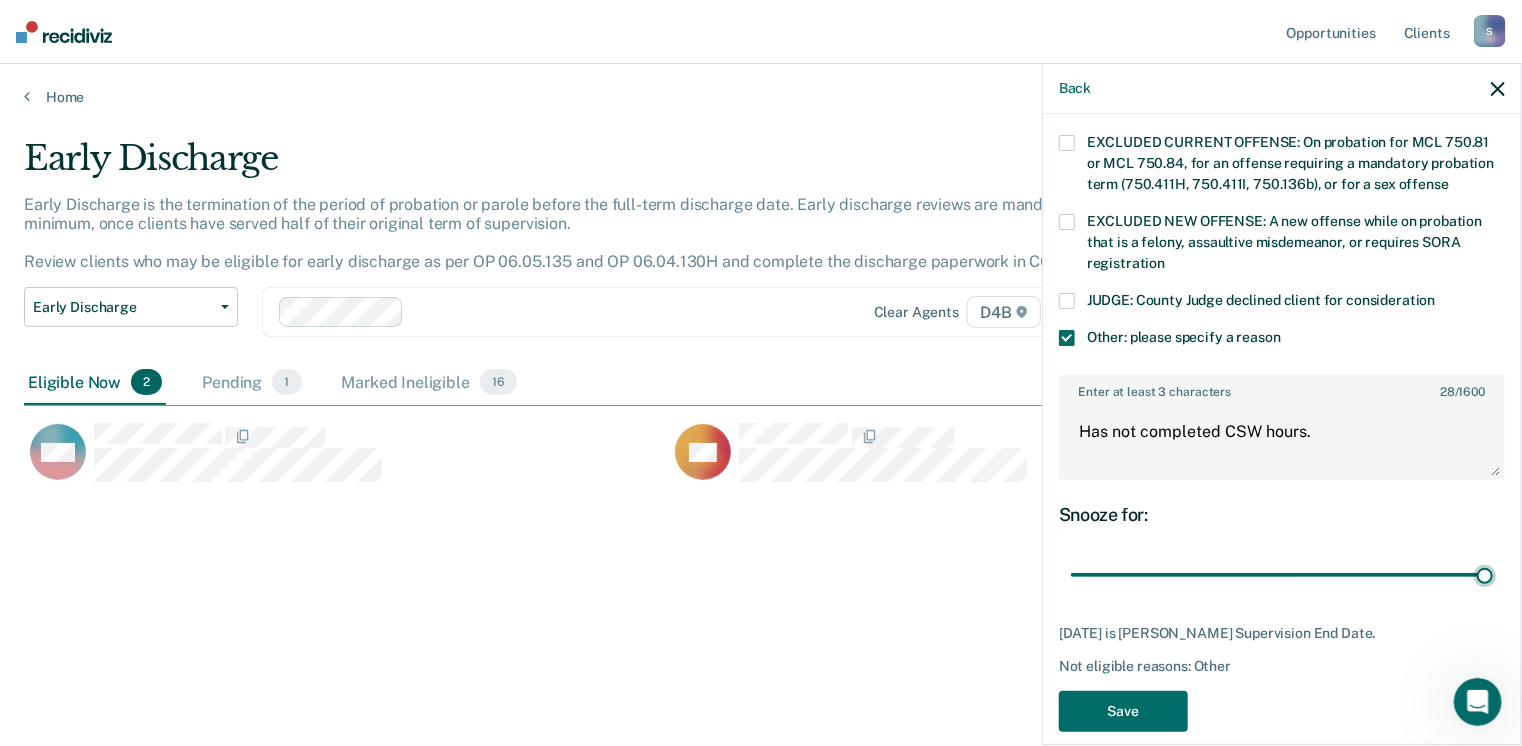 scroll, scrollTop: 749, scrollLeft: 0, axis: vertical 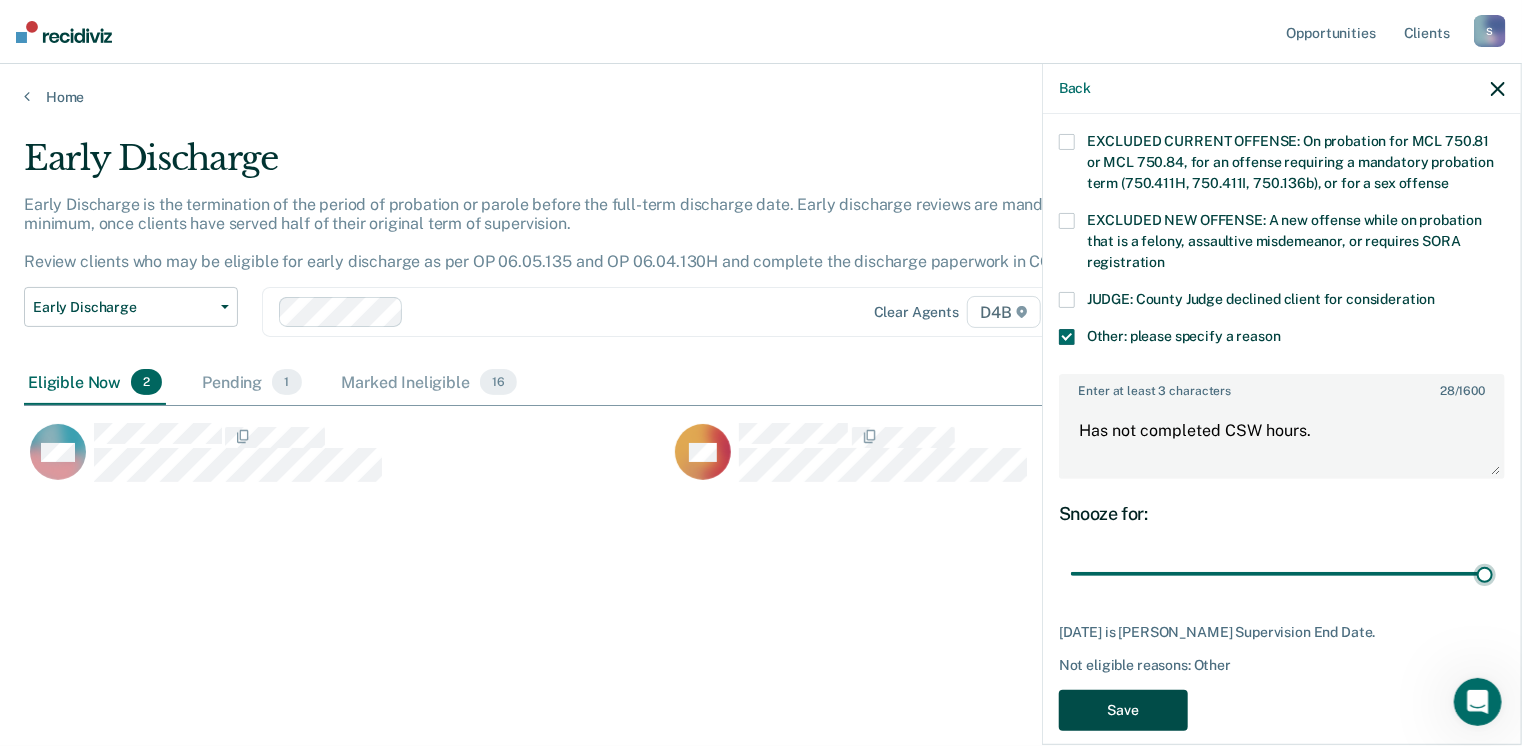 click on "Save" at bounding box center [1123, 710] 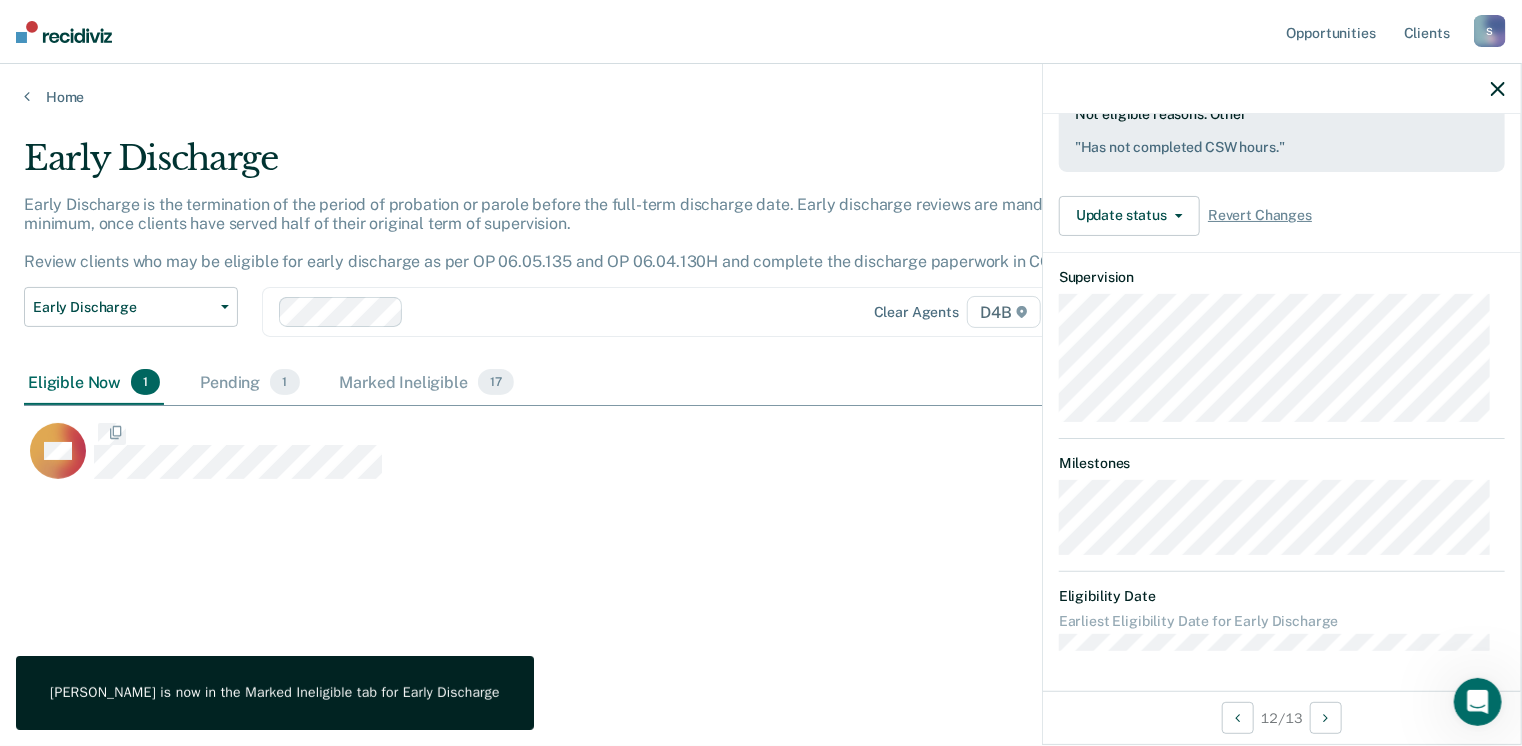 scroll, scrollTop: 564, scrollLeft: 0, axis: vertical 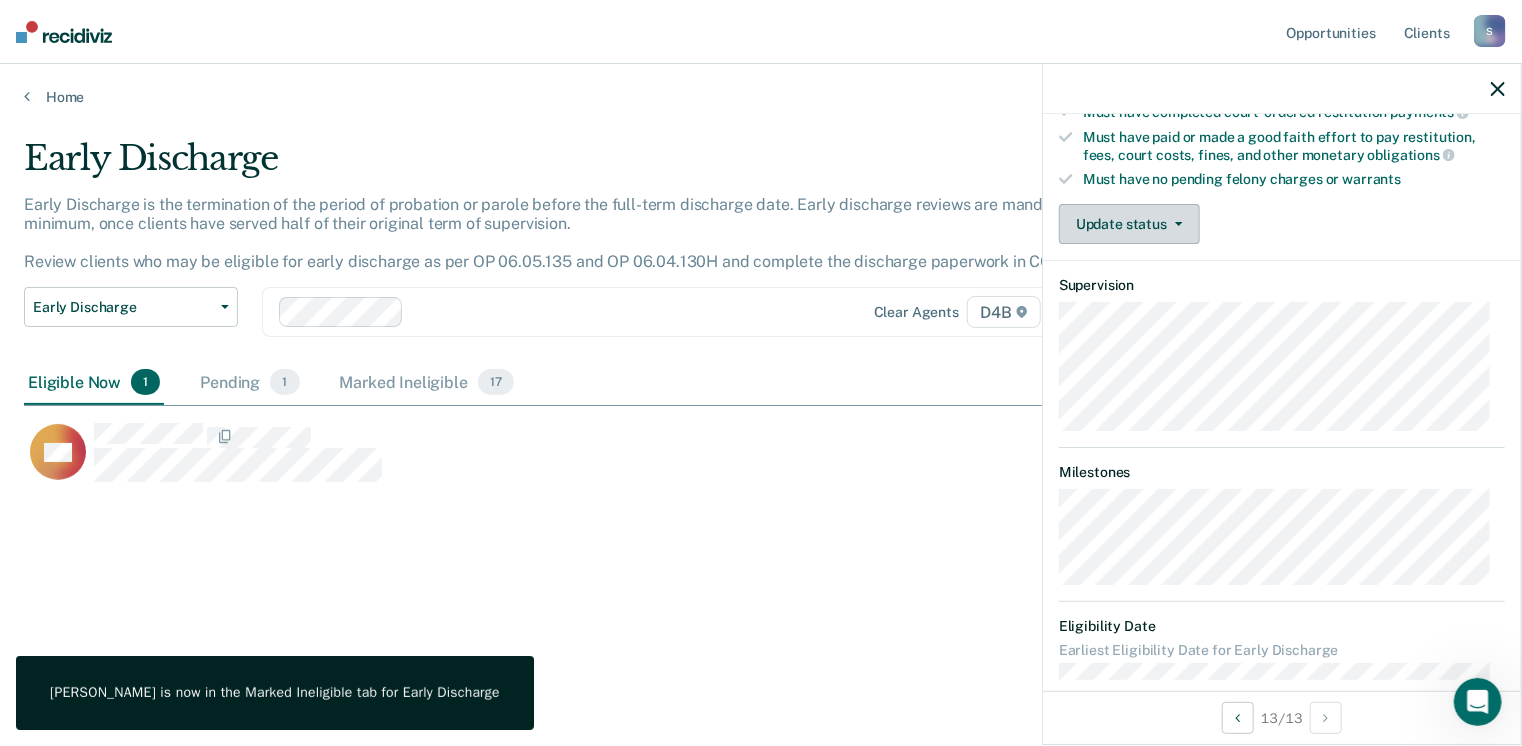 click on "Update status" at bounding box center [1129, 224] 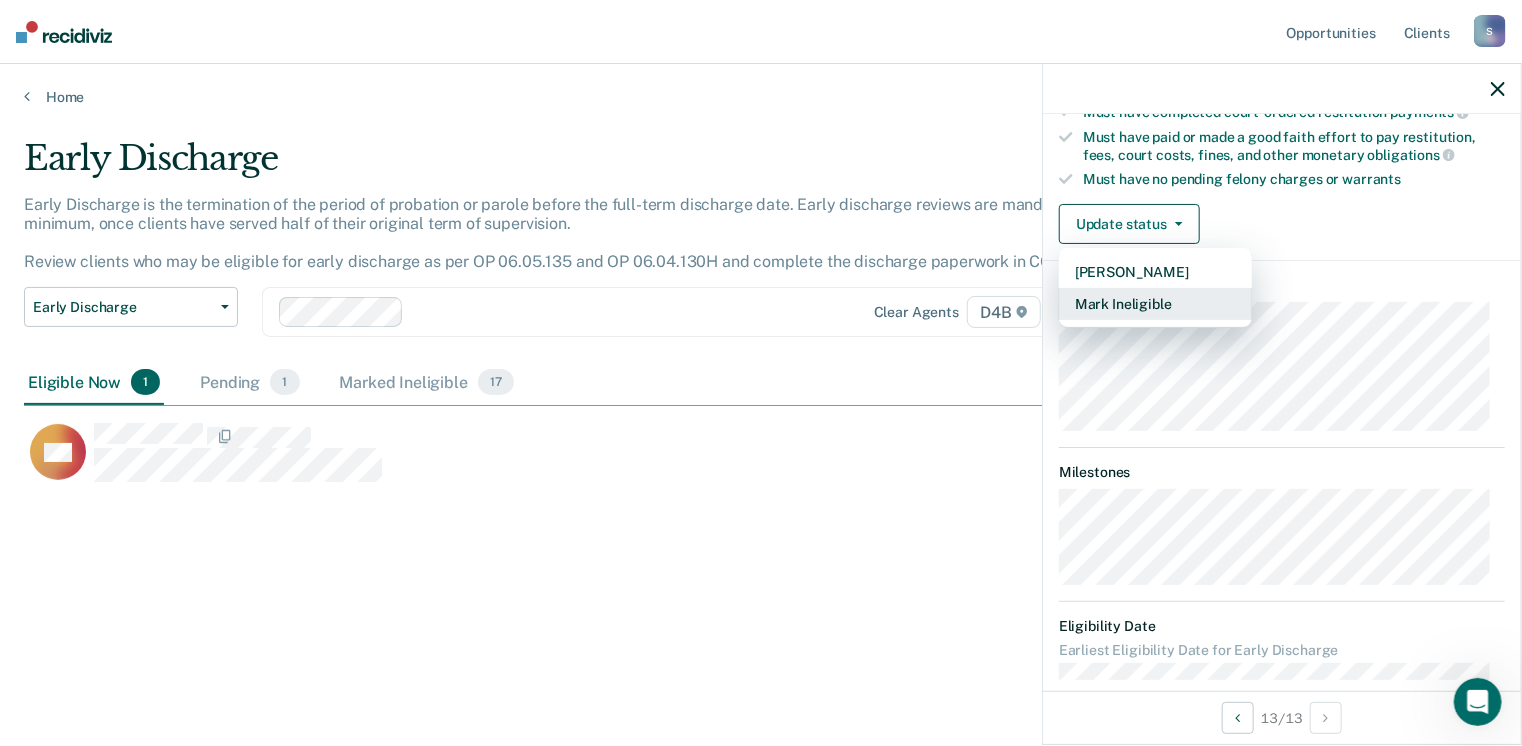 click on "Mark Ineligible" at bounding box center (1155, 304) 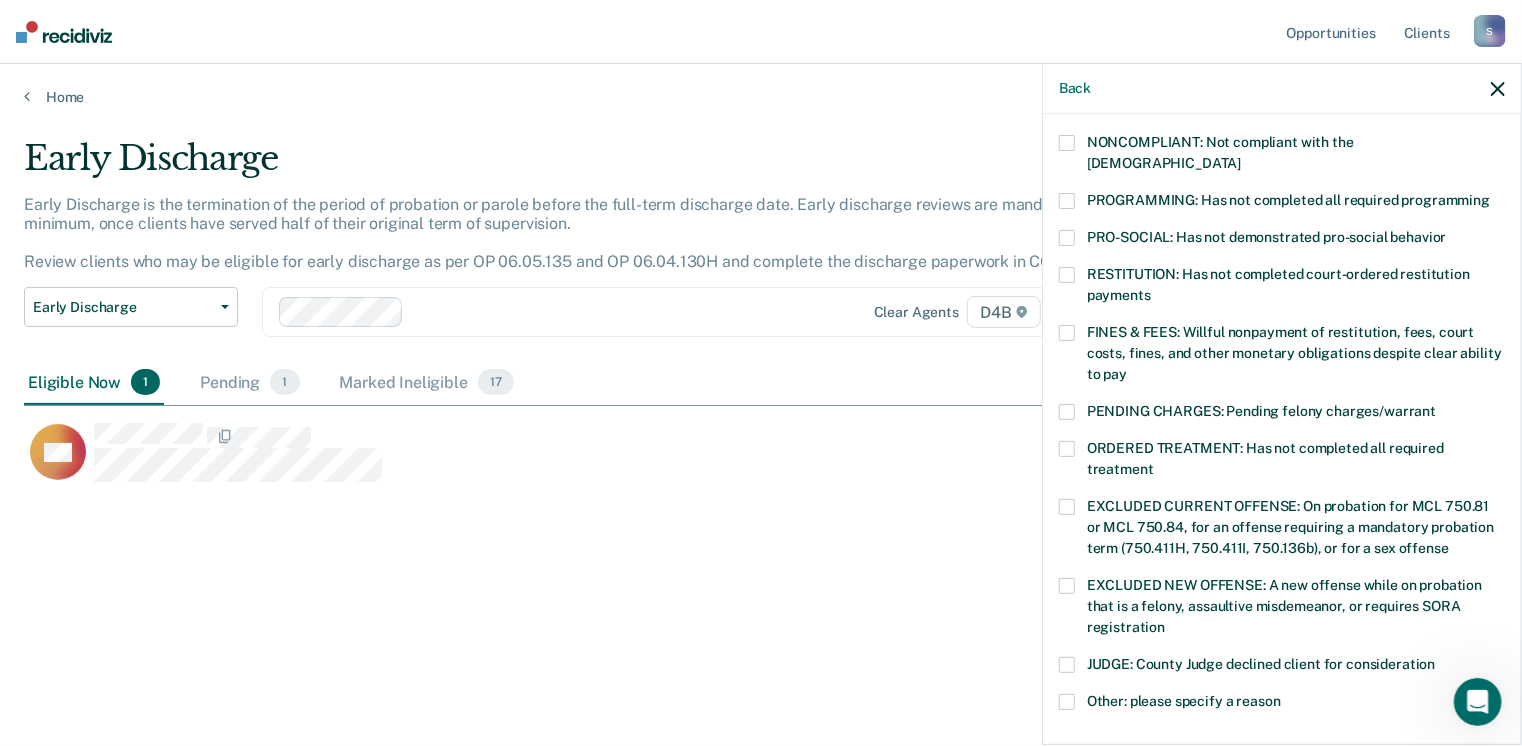 click at bounding box center [1067, 702] 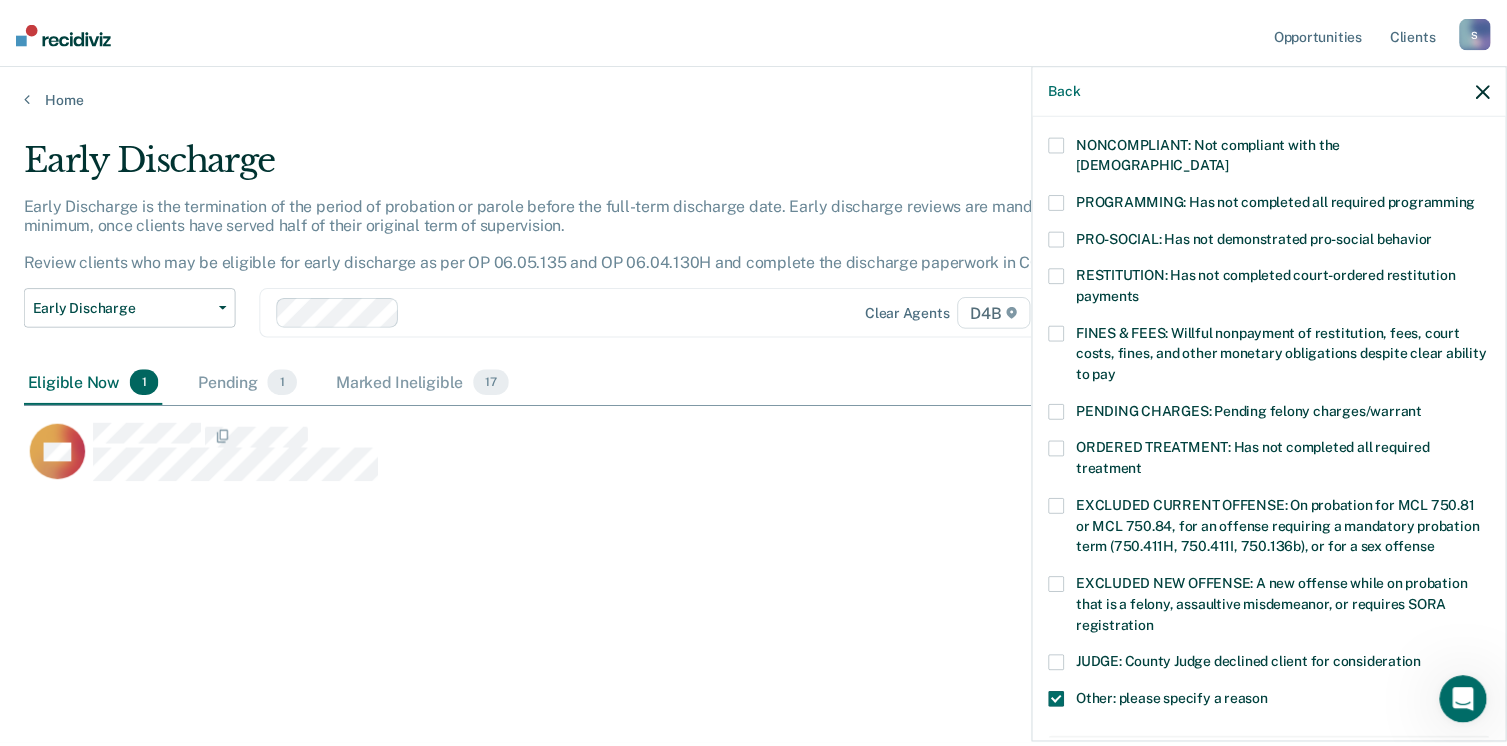 scroll, scrollTop: 749, scrollLeft: 0, axis: vertical 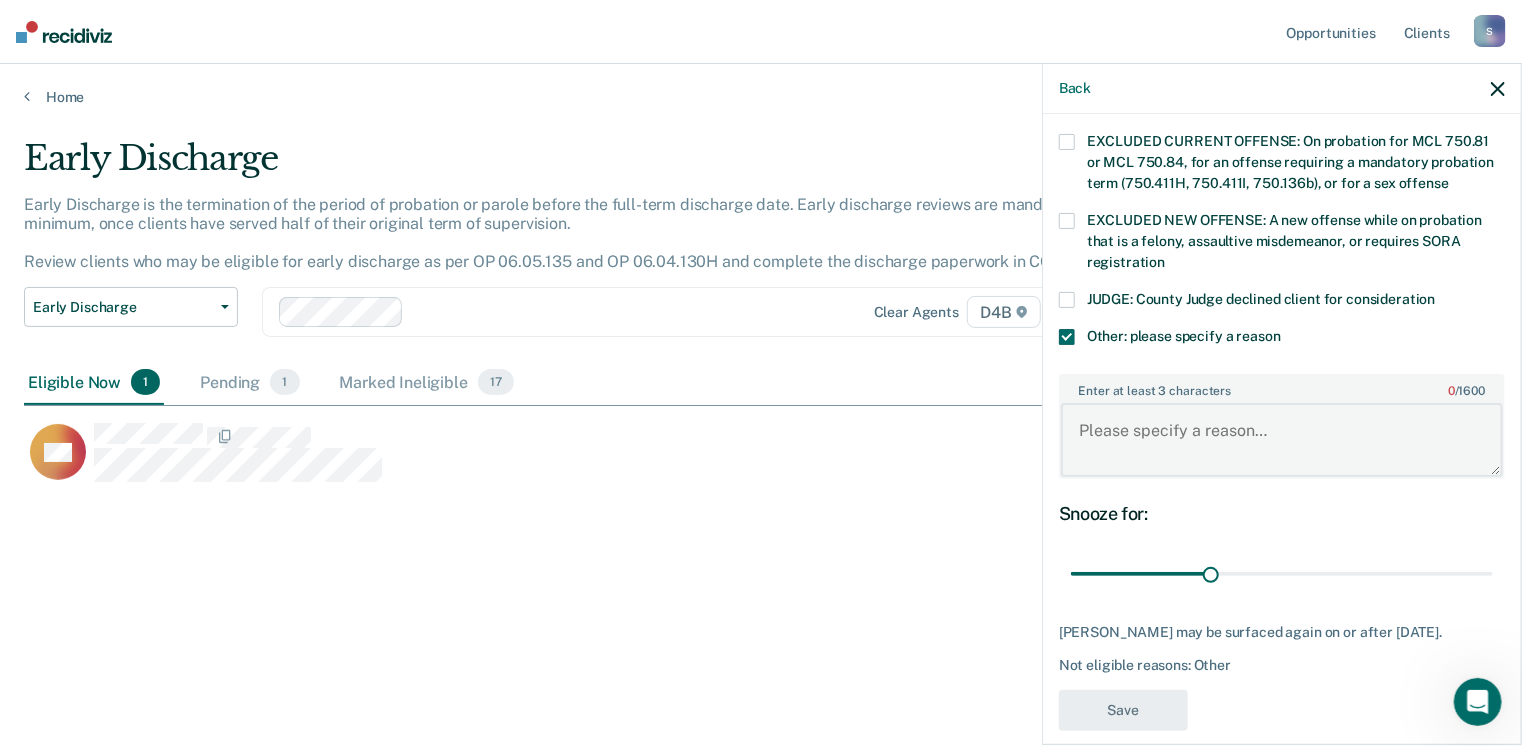 click on "Enter at least 3 characters 0  /  1600" at bounding box center (1282, 440) 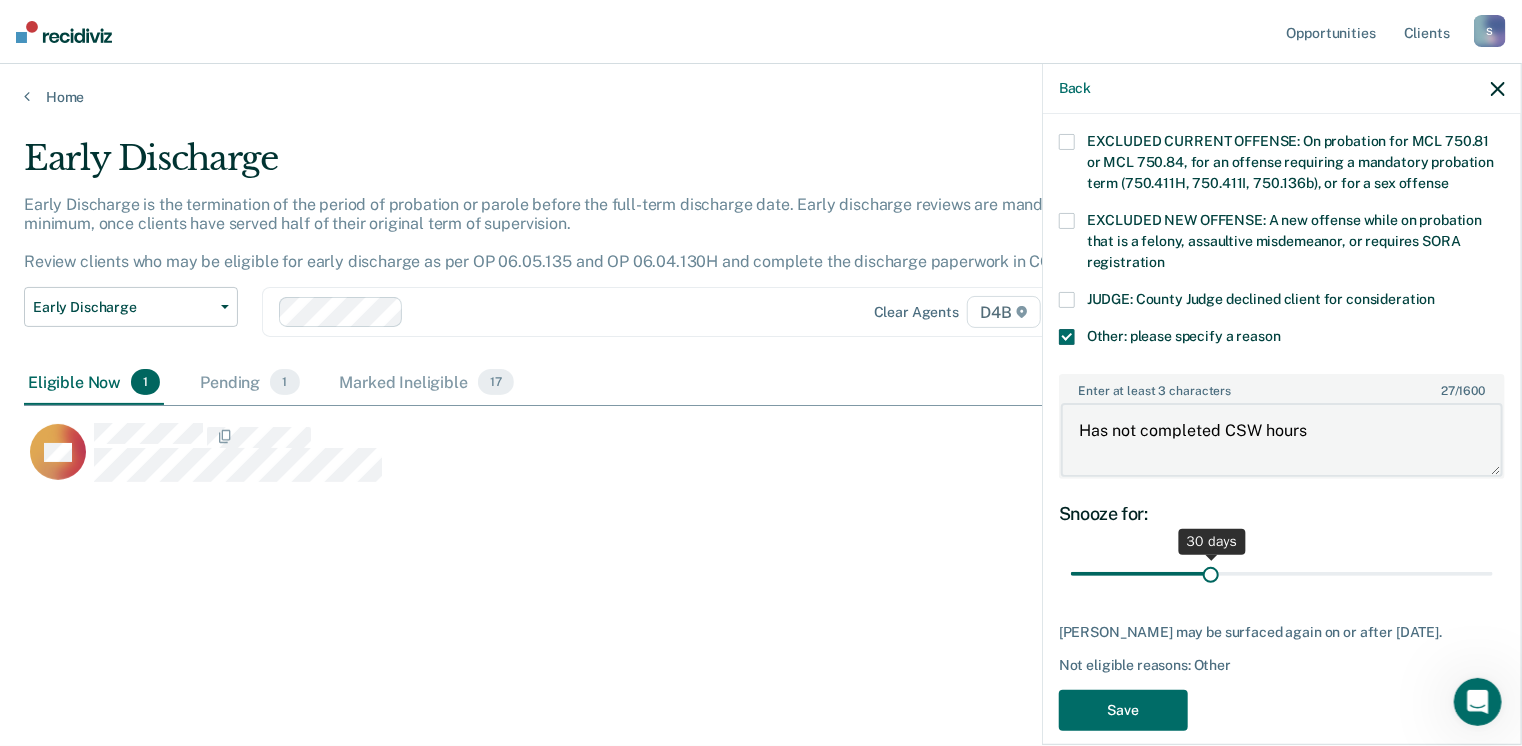 type on "Has not completed CSW hours" 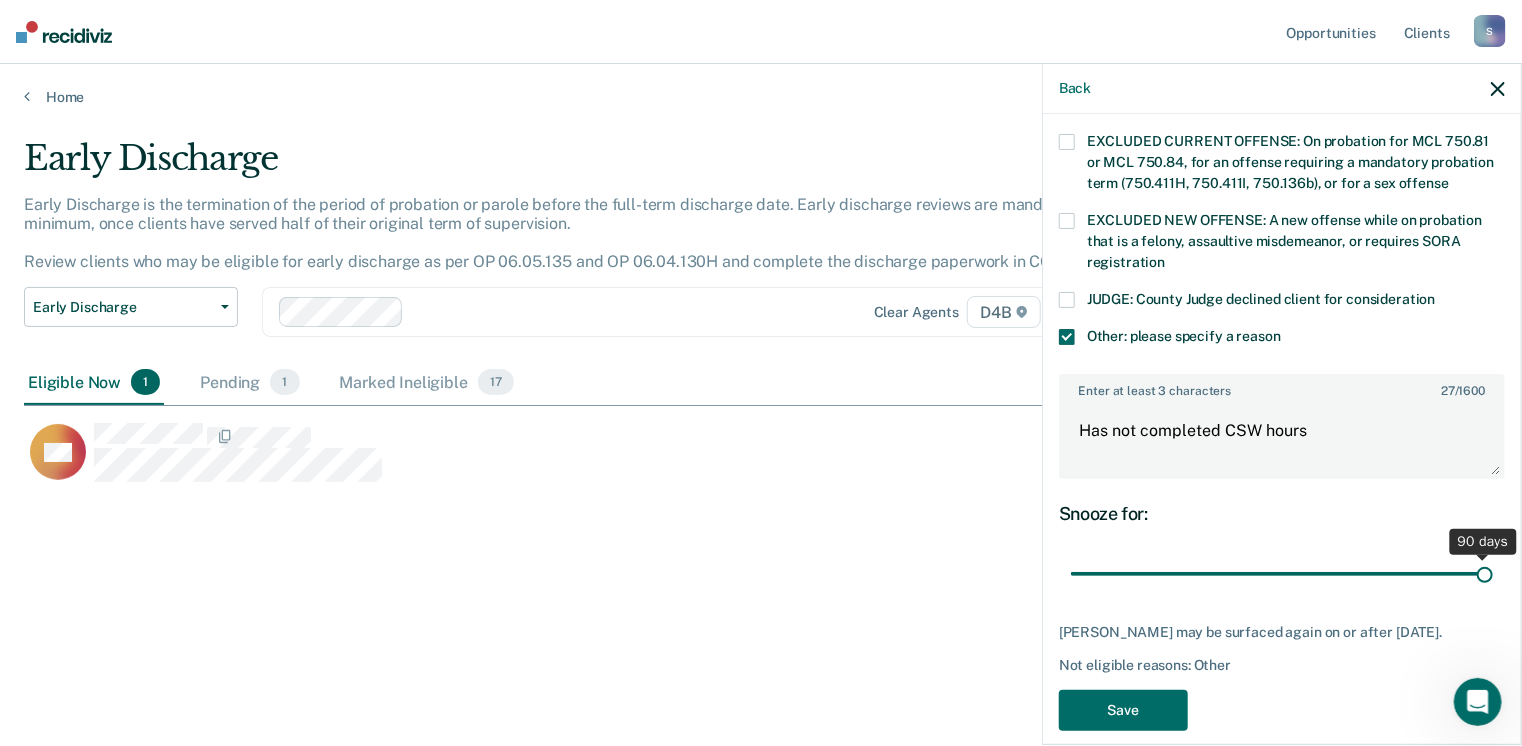 drag, startPoint x: 1204, startPoint y: 550, endPoint x: 1528, endPoint y: 551, distance: 324.00156 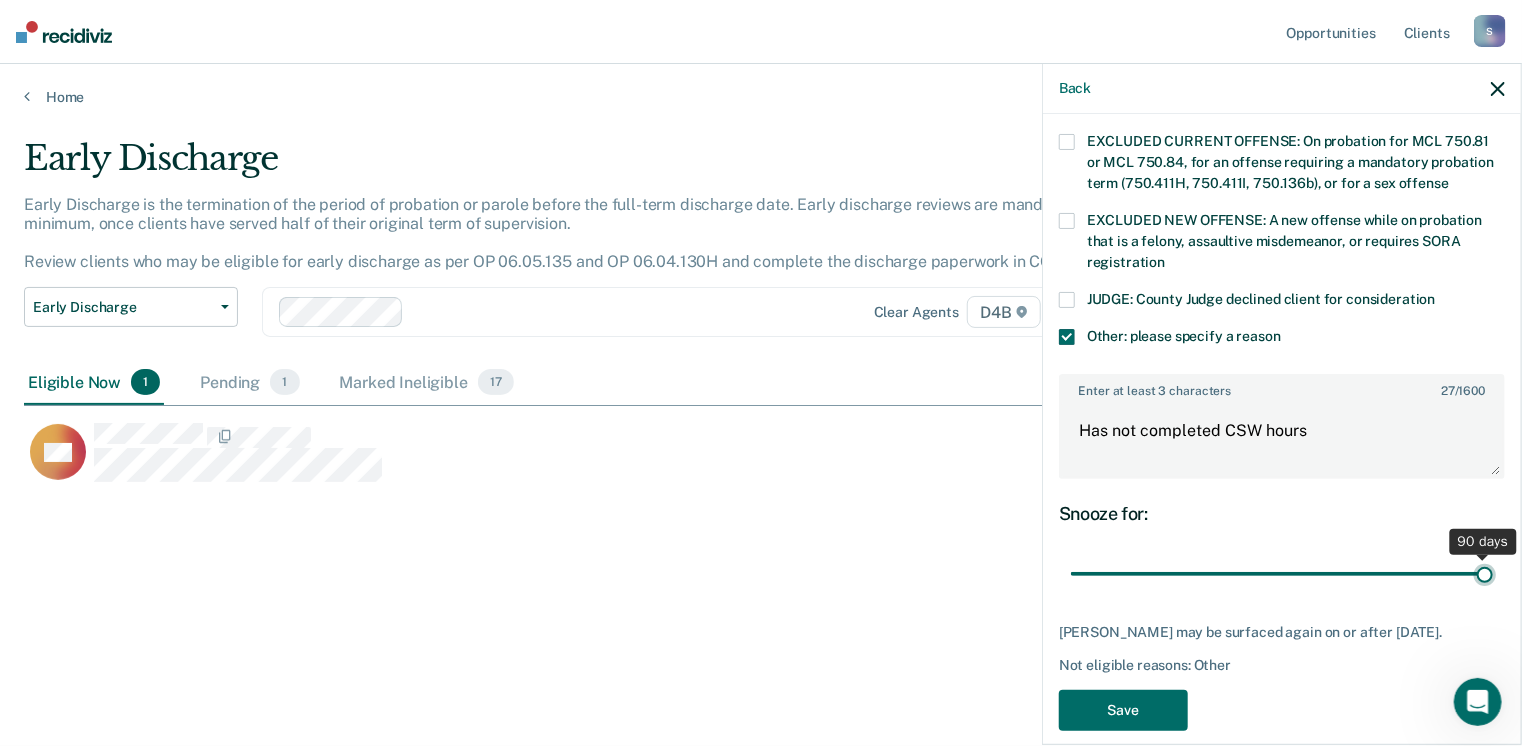 type on "90" 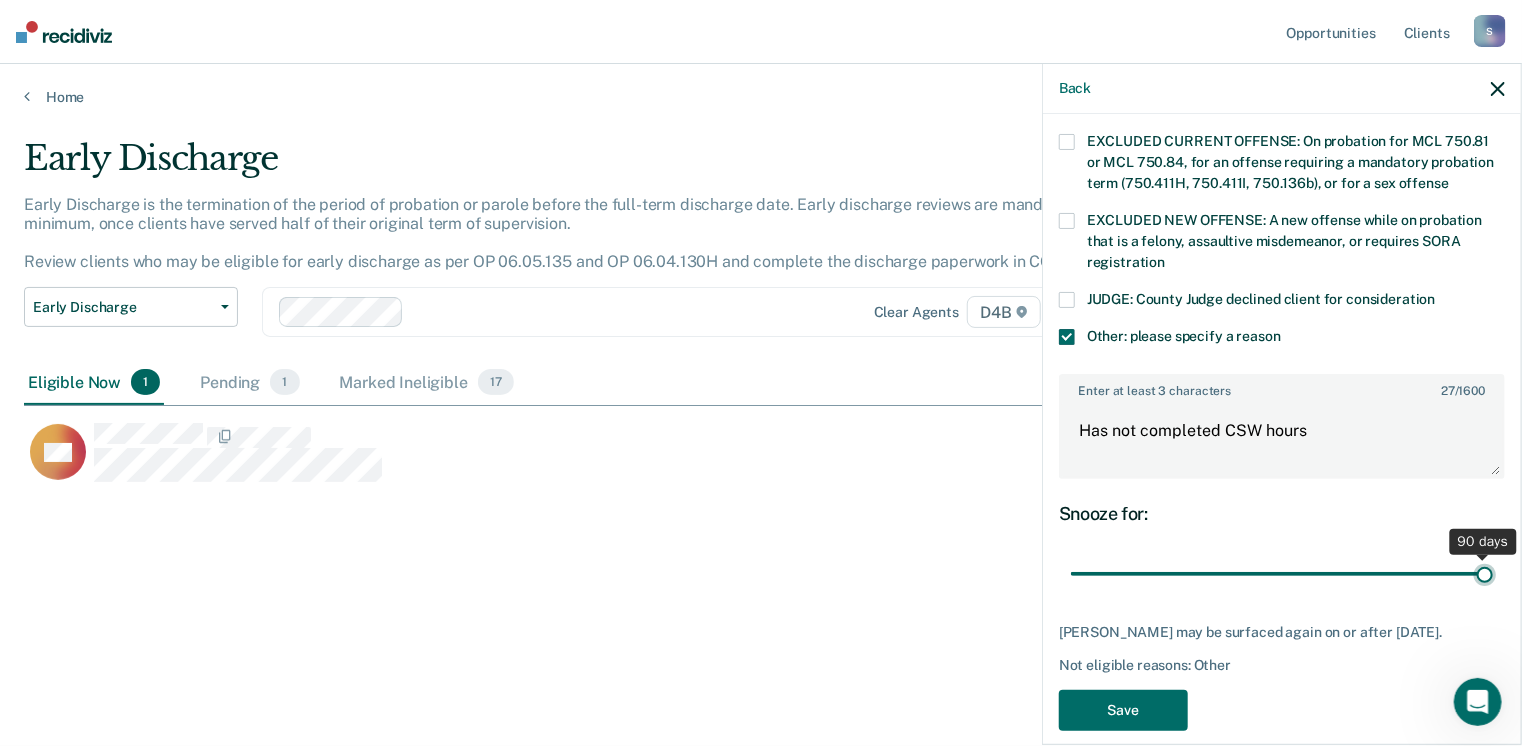 click at bounding box center (1282, 574) 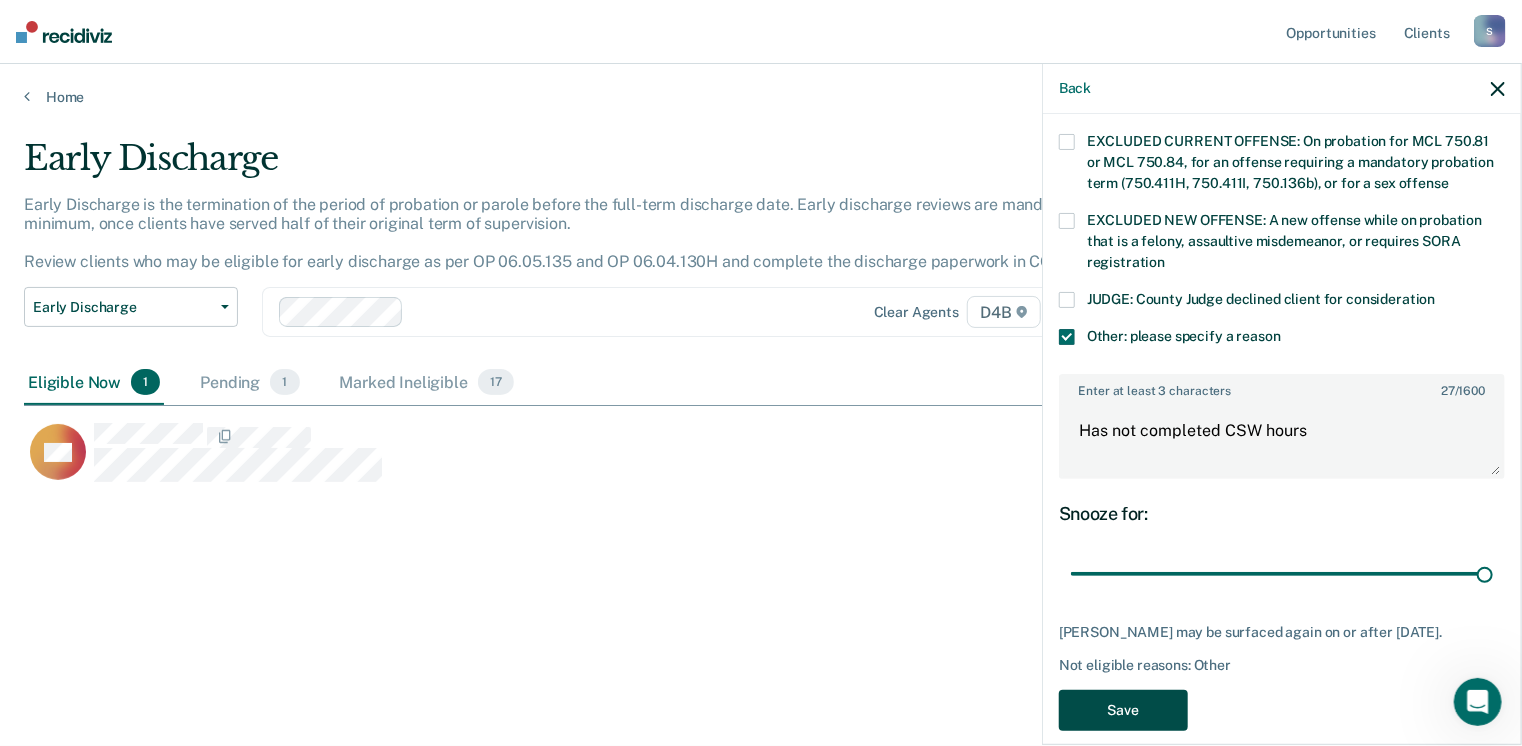 click on "Save" at bounding box center [1123, 710] 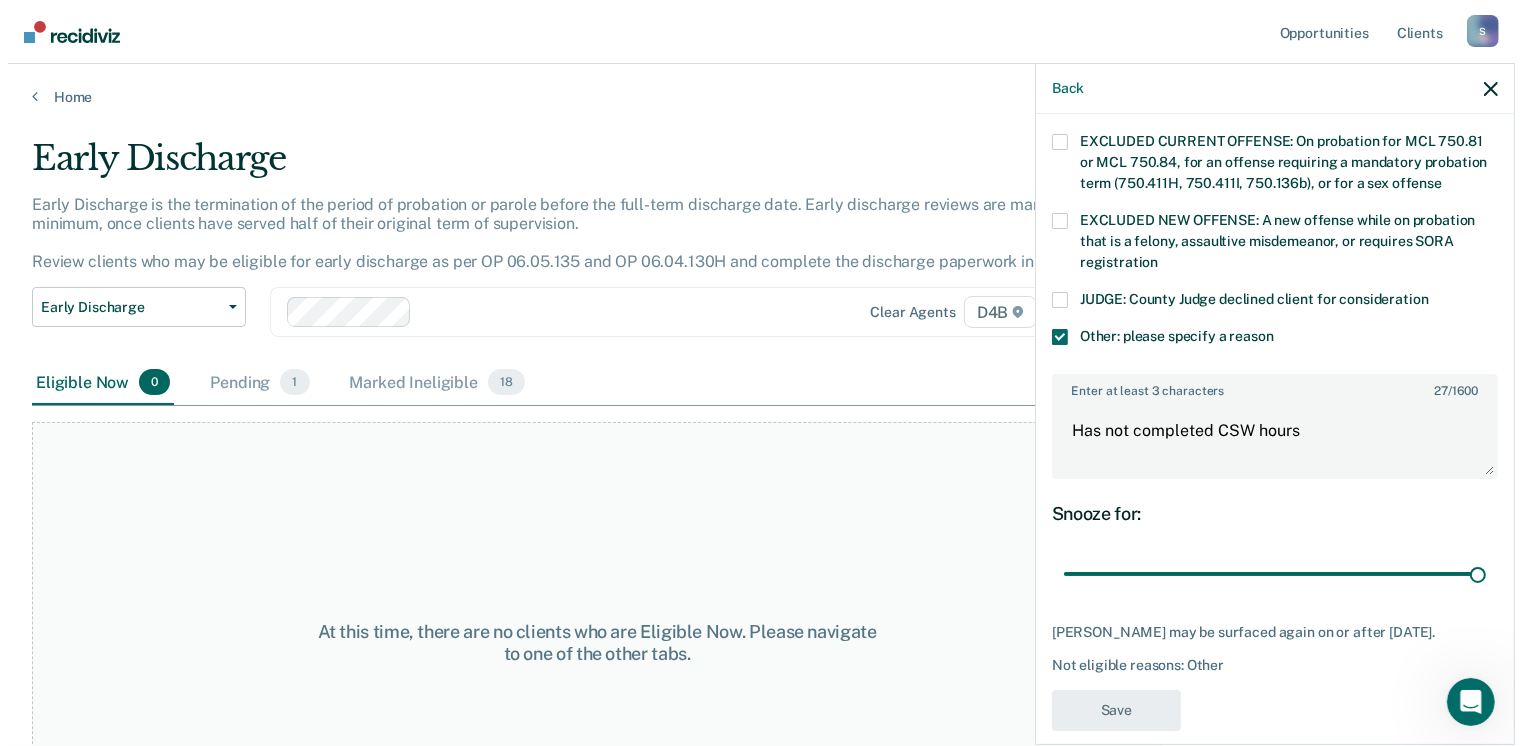 scroll, scrollTop: 585, scrollLeft: 0, axis: vertical 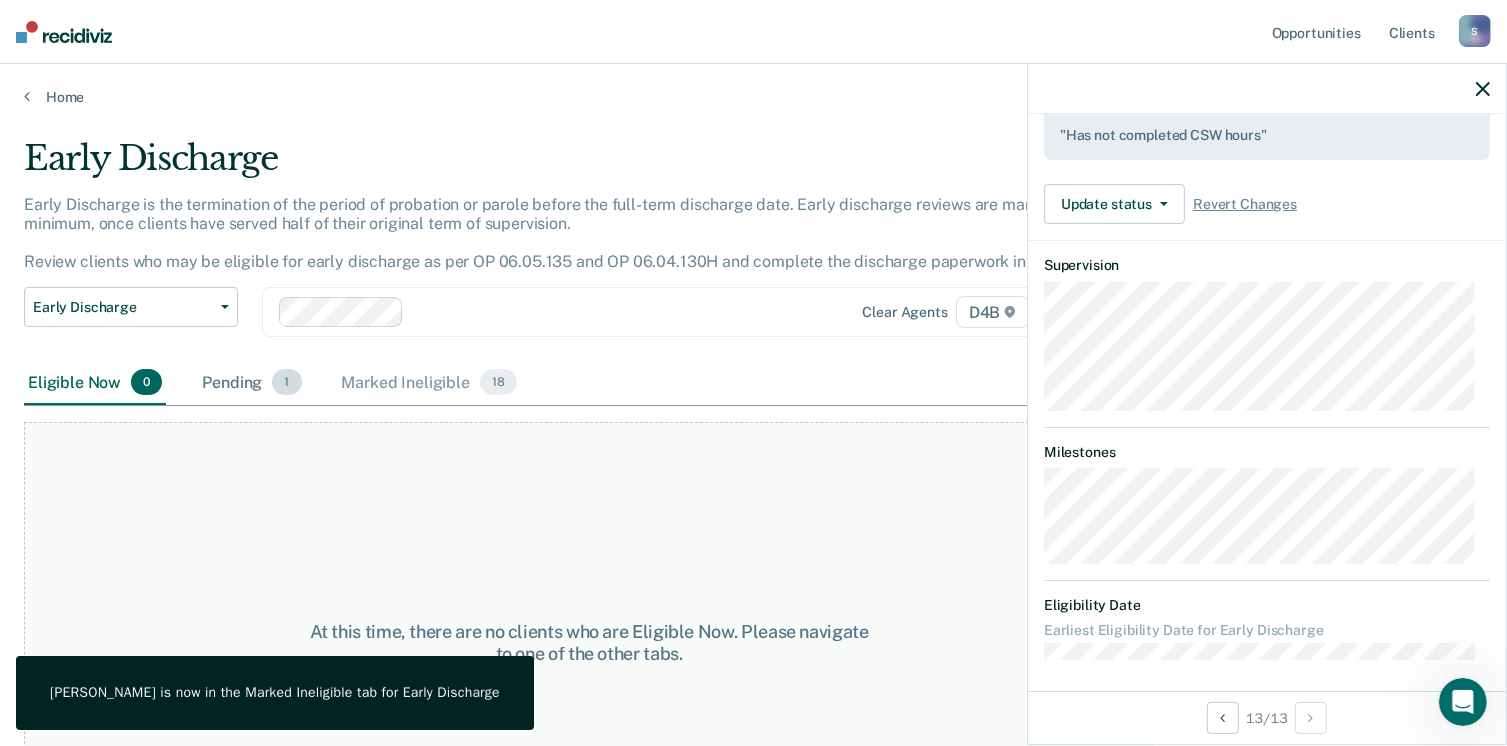 click on "Pending 1" at bounding box center [251, 383] 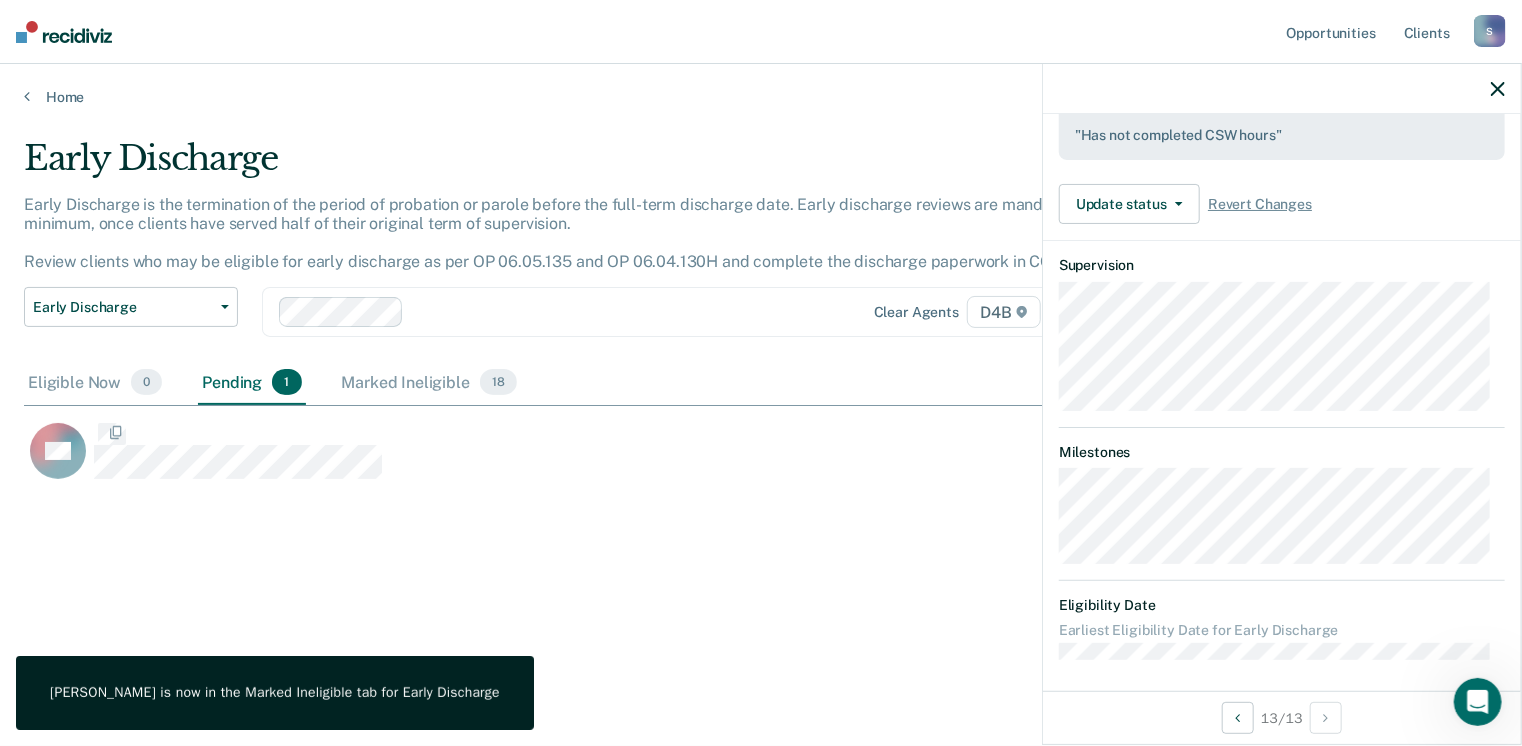 scroll, scrollTop: 16, scrollLeft: 16, axis: both 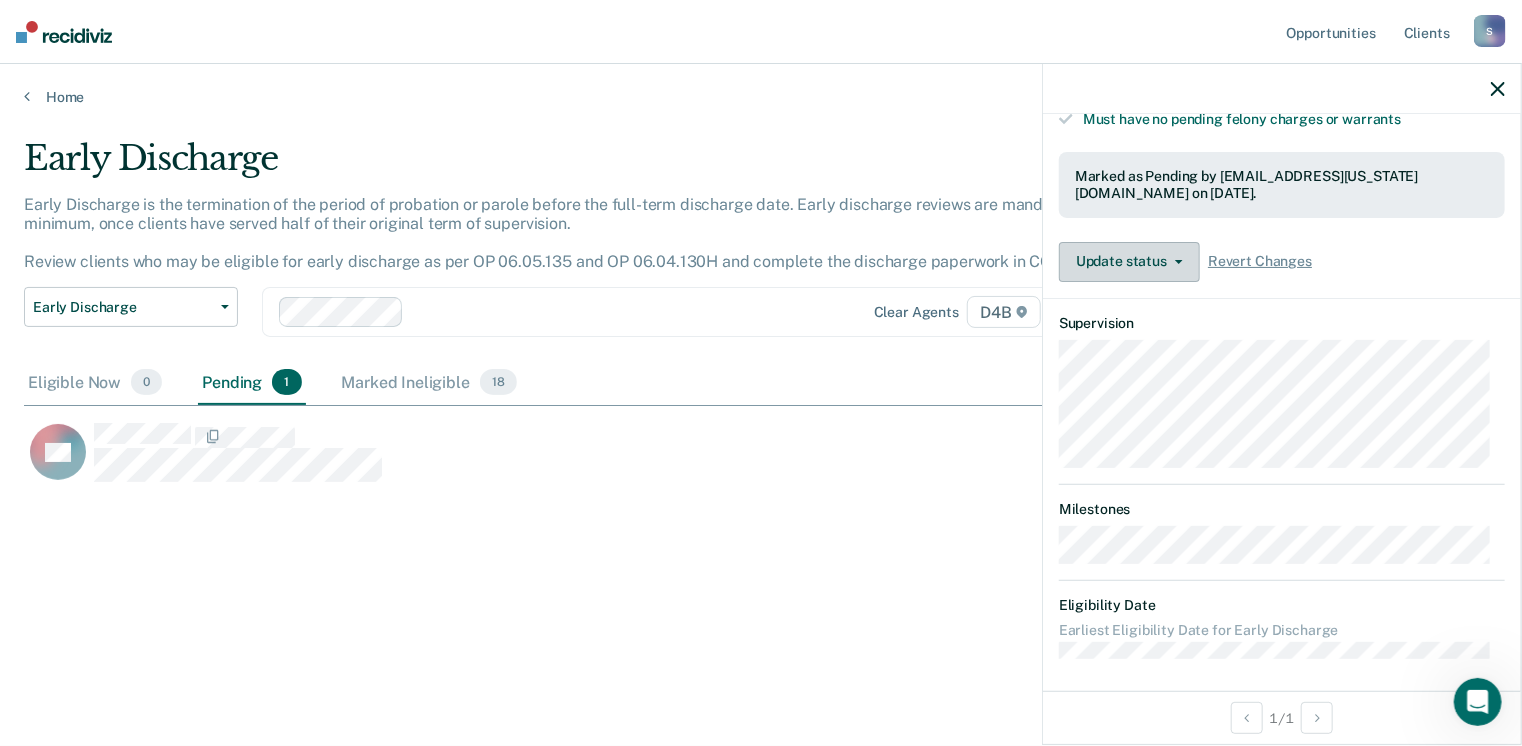 click on "Update status" at bounding box center [1129, 262] 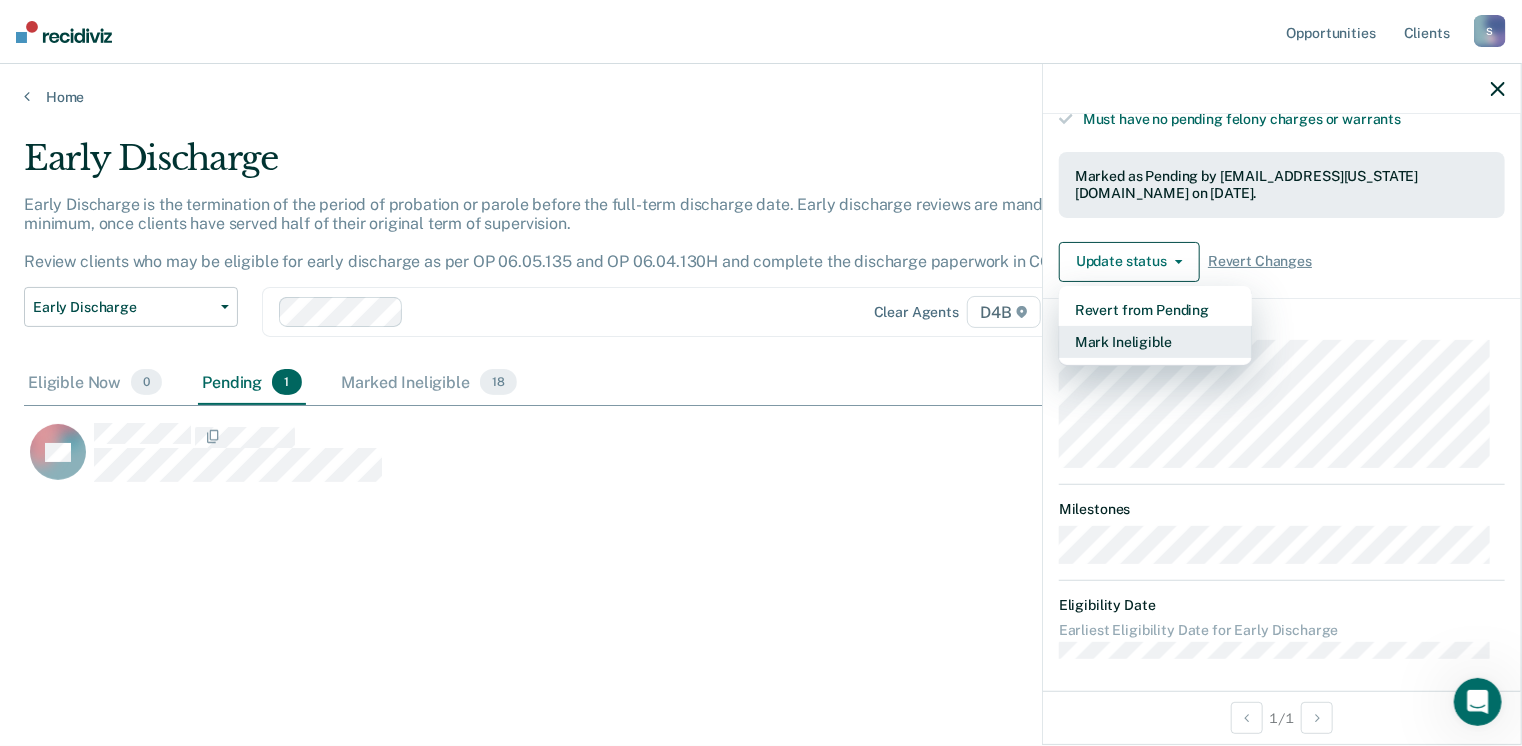 click on "Mark Ineligible" at bounding box center [1155, 342] 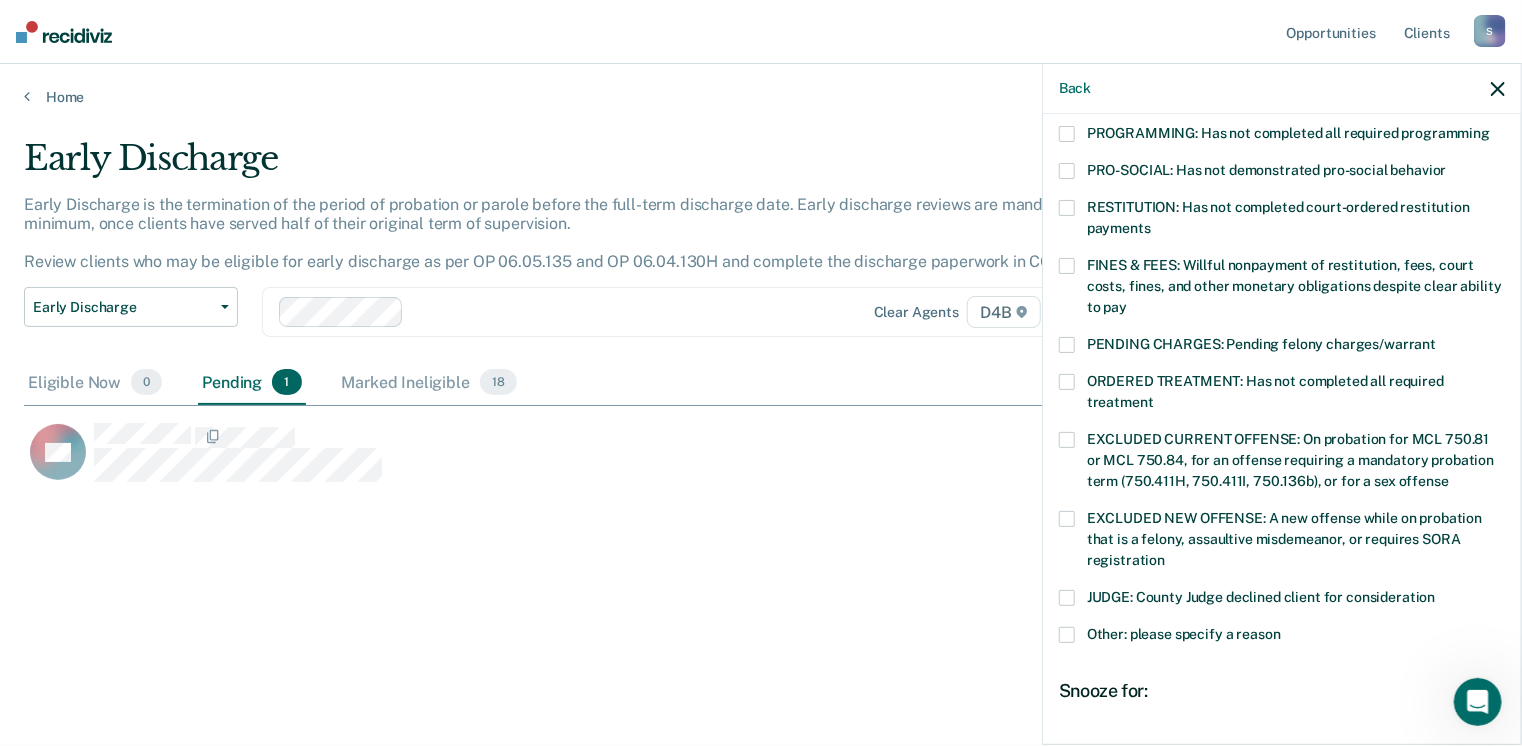 scroll, scrollTop: 500, scrollLeft: 0, axis: vertical 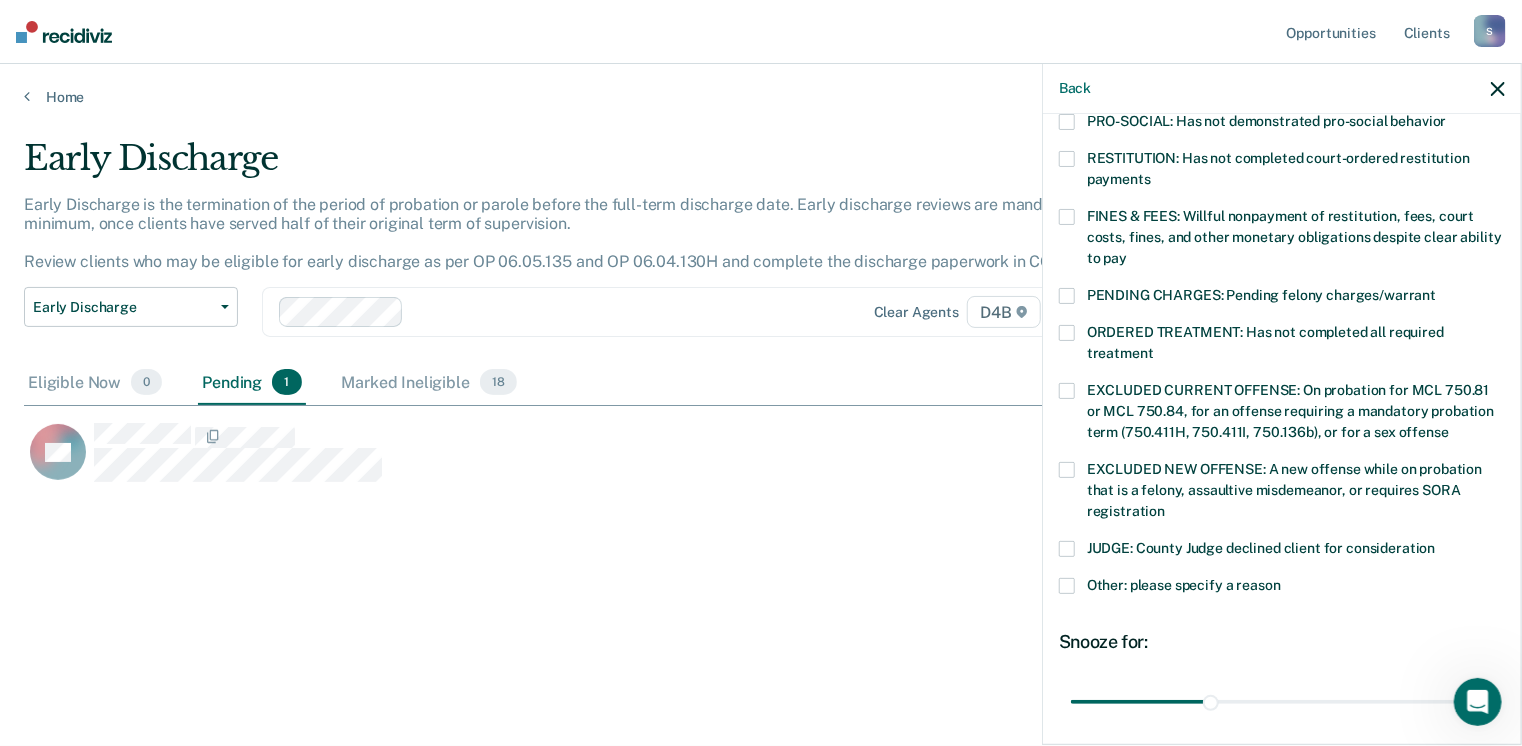 click at bounding box center [1067, 586] 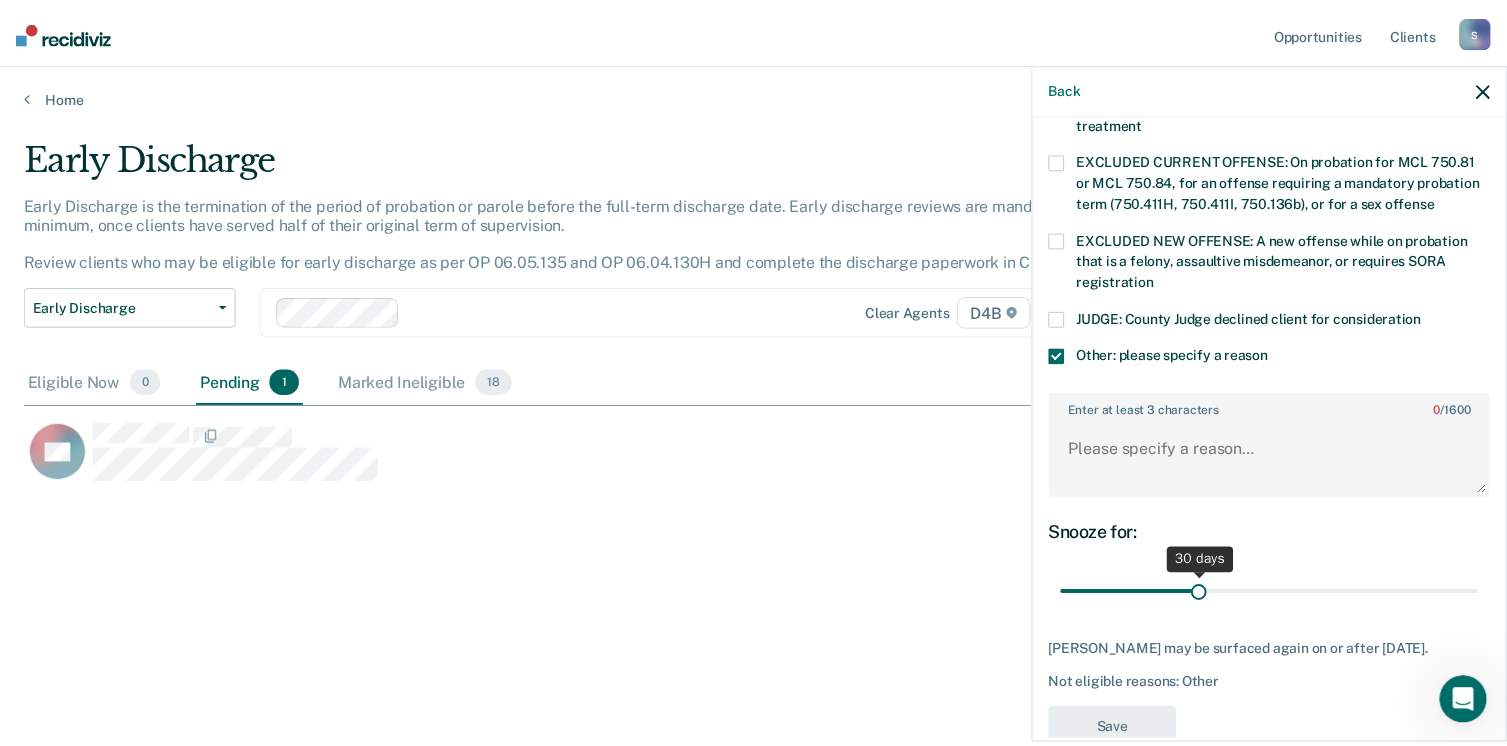 scroll, scrollTop: 749, scrollLeft: 0, axis: vertical 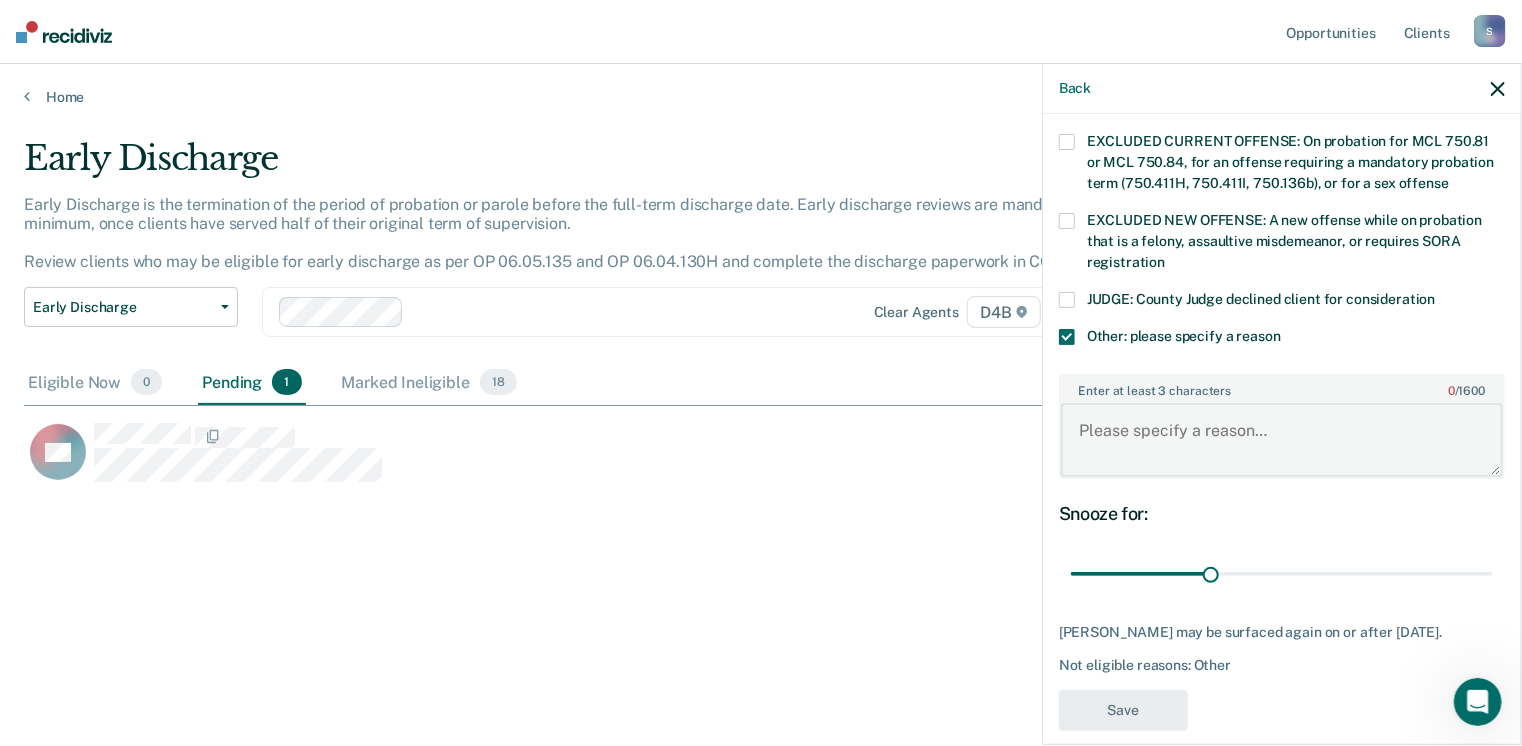 click on "Enter at least 3 characters 0  /  1600" at bounding box center (1282, 440) 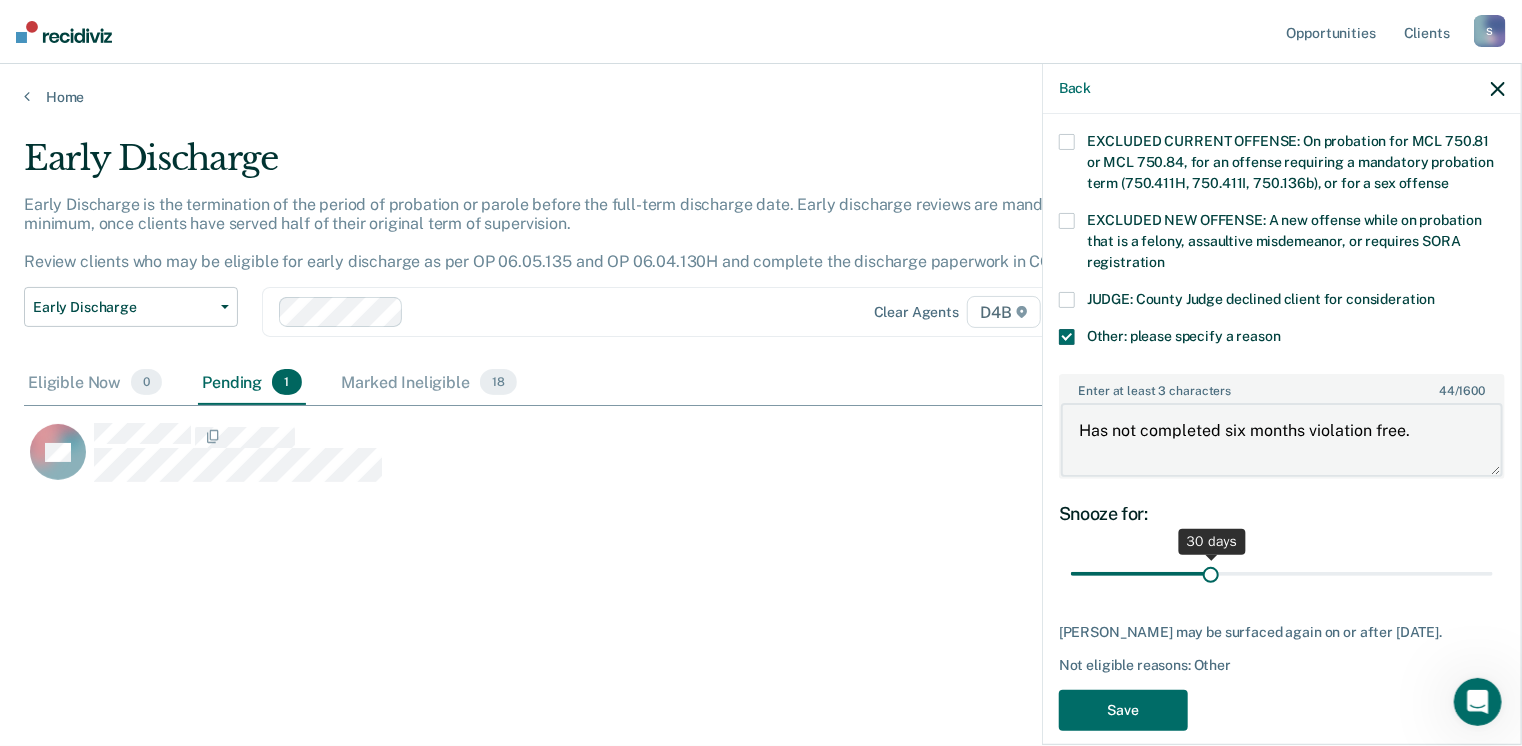 type on "Has not completed six months violation free." 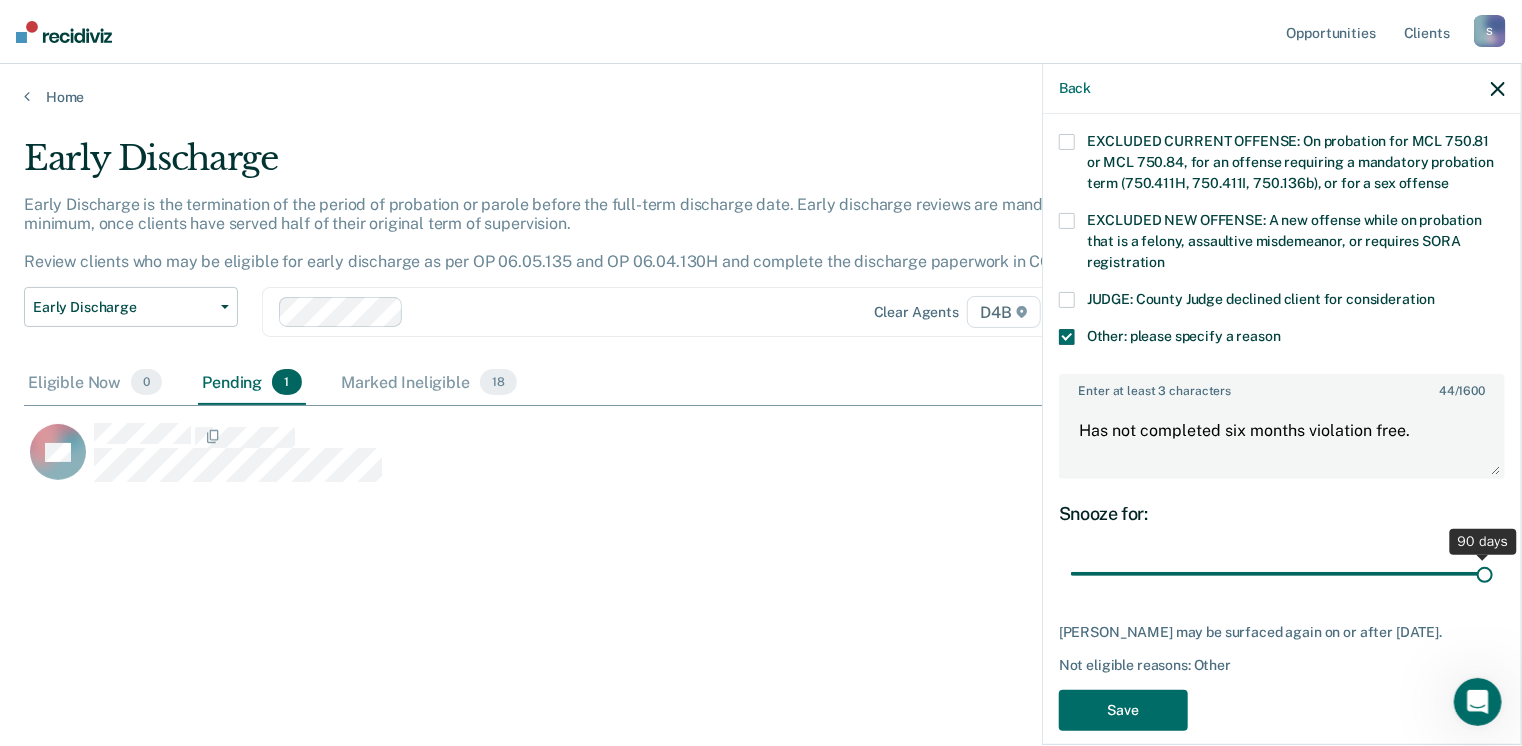 drag, startPoint x: 1209, startPoint y: 546, endPoint x: 1494, endPoint y: 573, distance: 286.2761 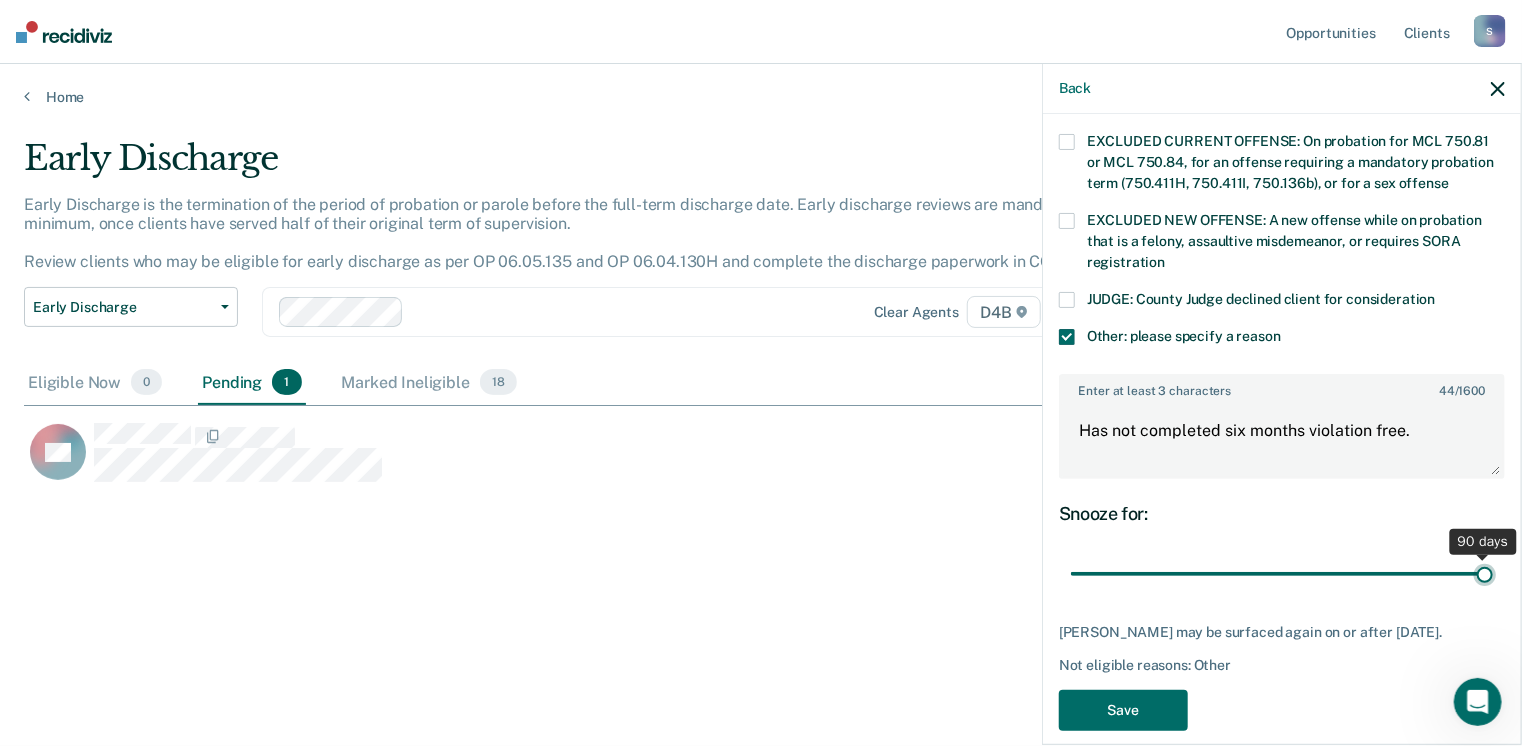 type on "90" 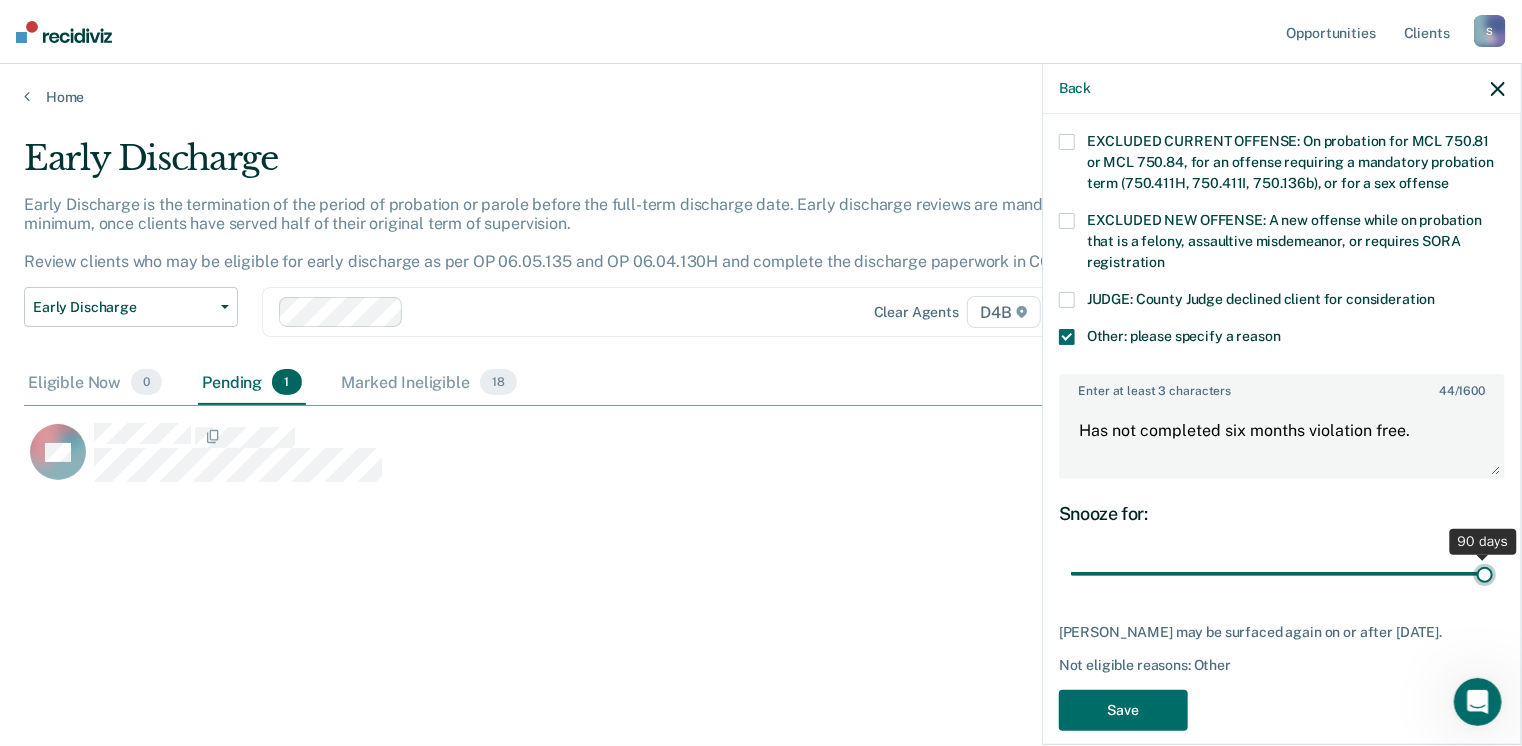click at bounding box center (1282, 574) 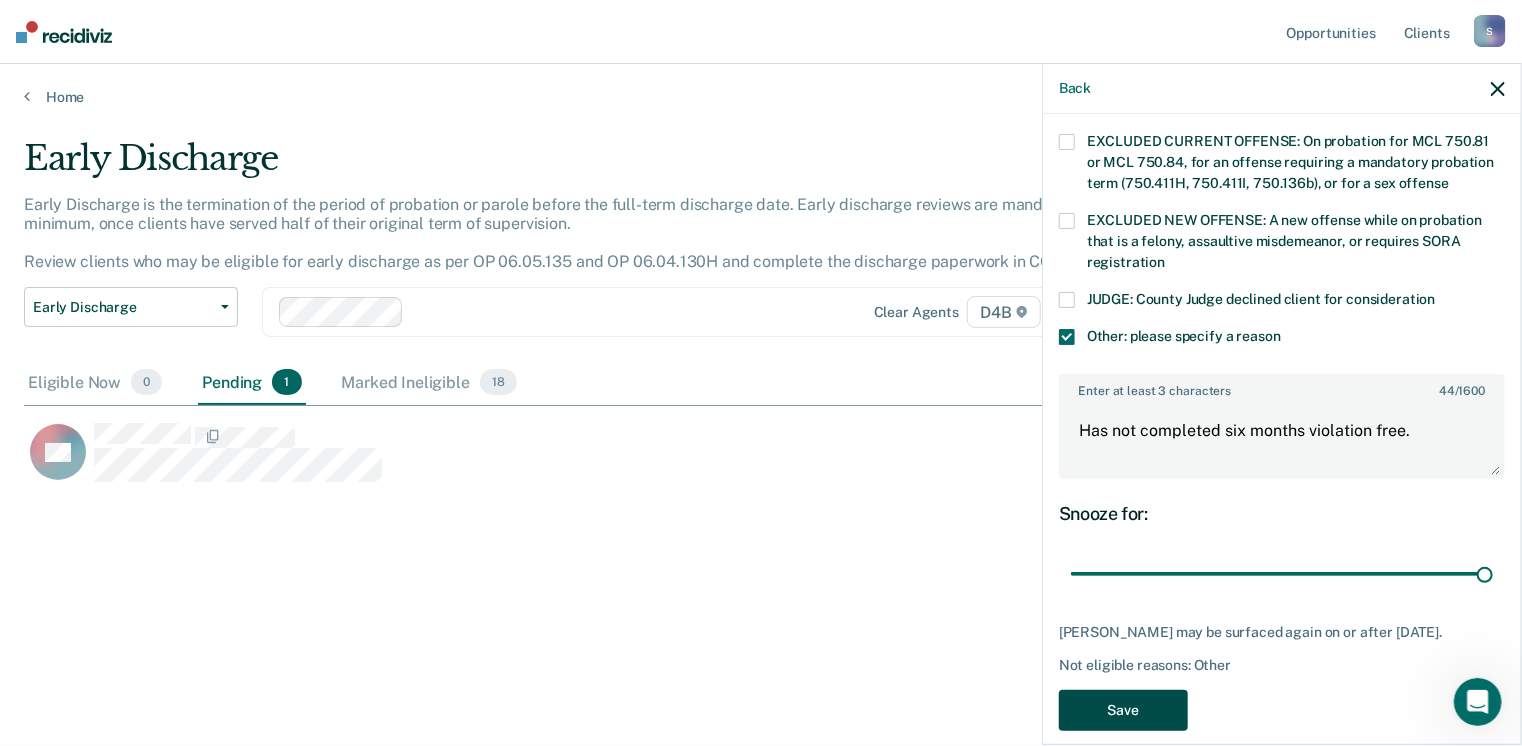 click on "Save" at bounding box center [1123, 710] 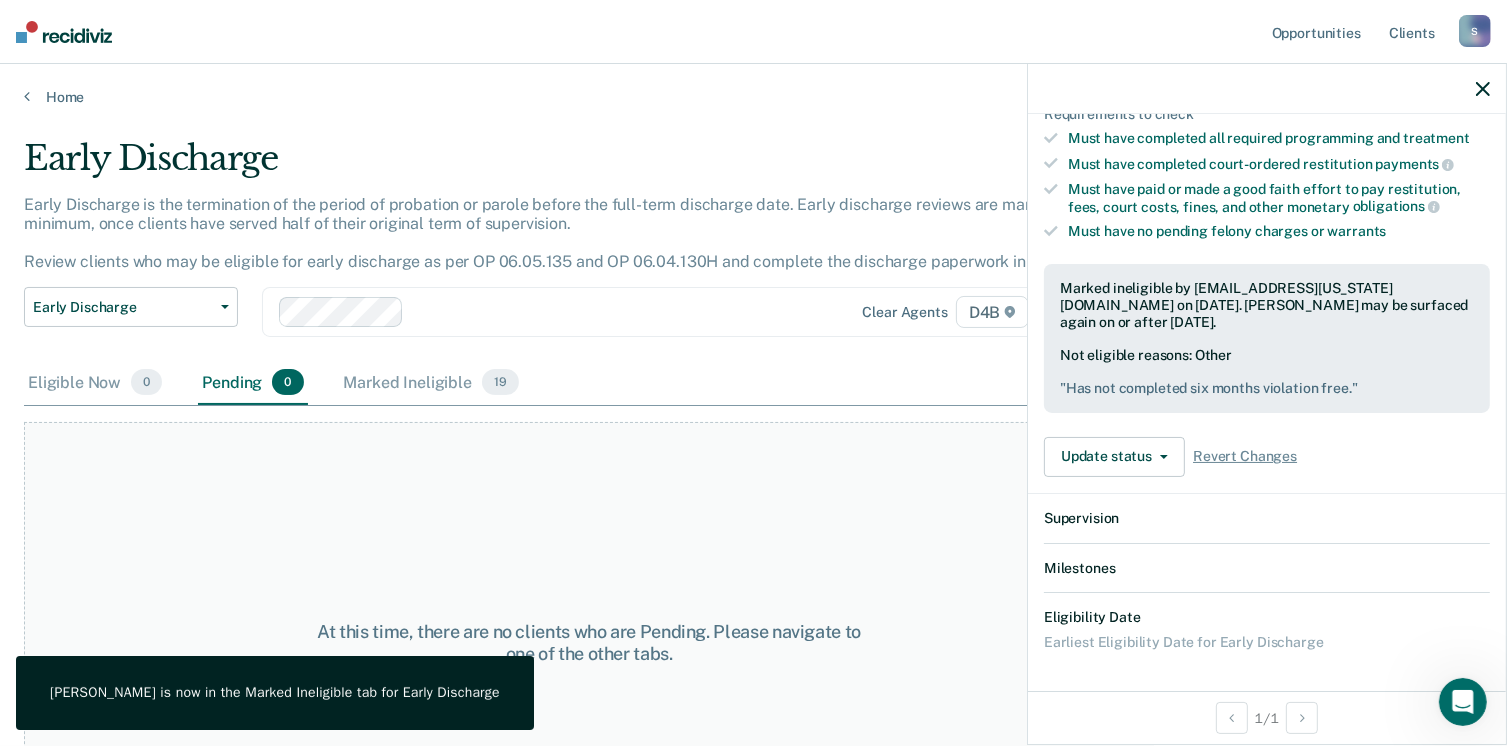 scroll, scrollTop: 527, scrollLeft: 0, axis: vertical 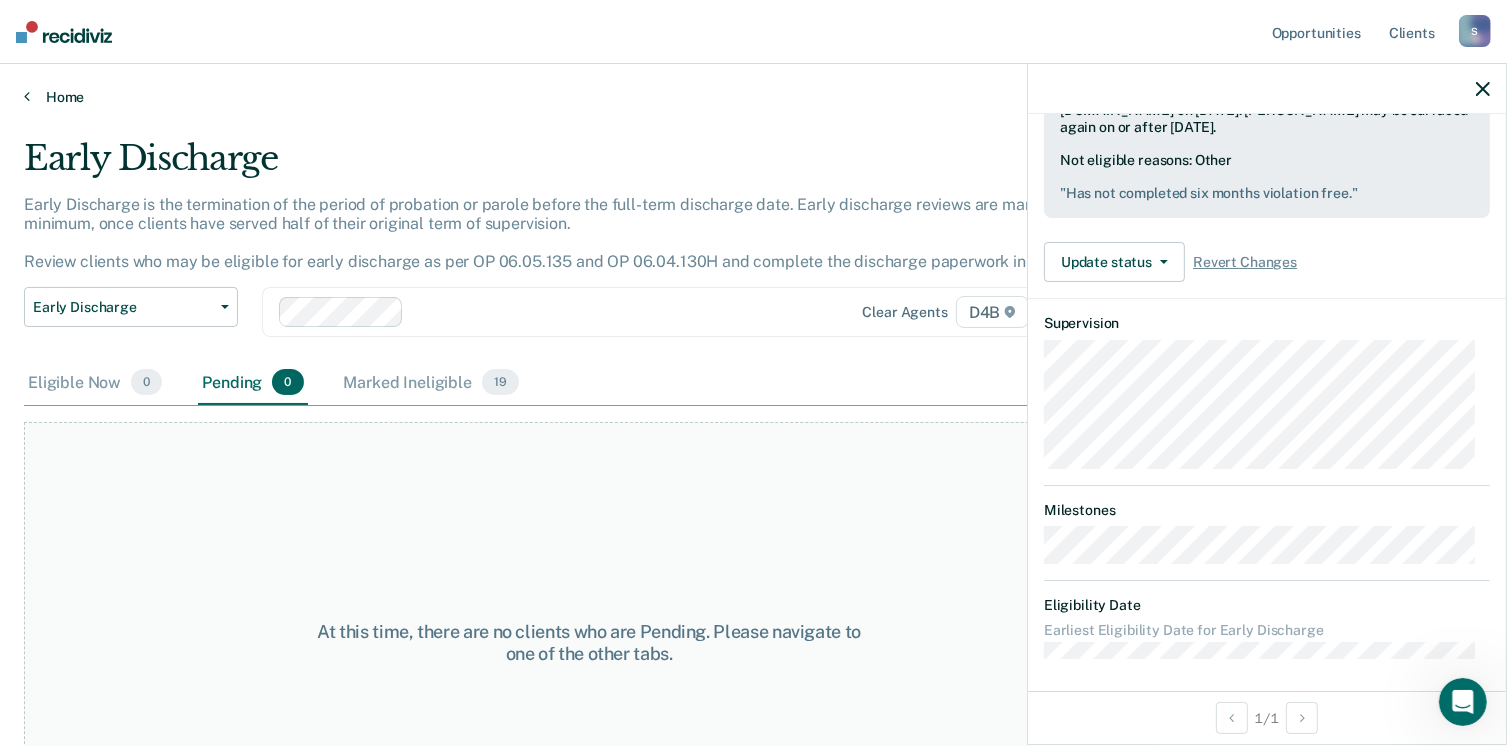 click on "Home" at bounding box center [753, 97] 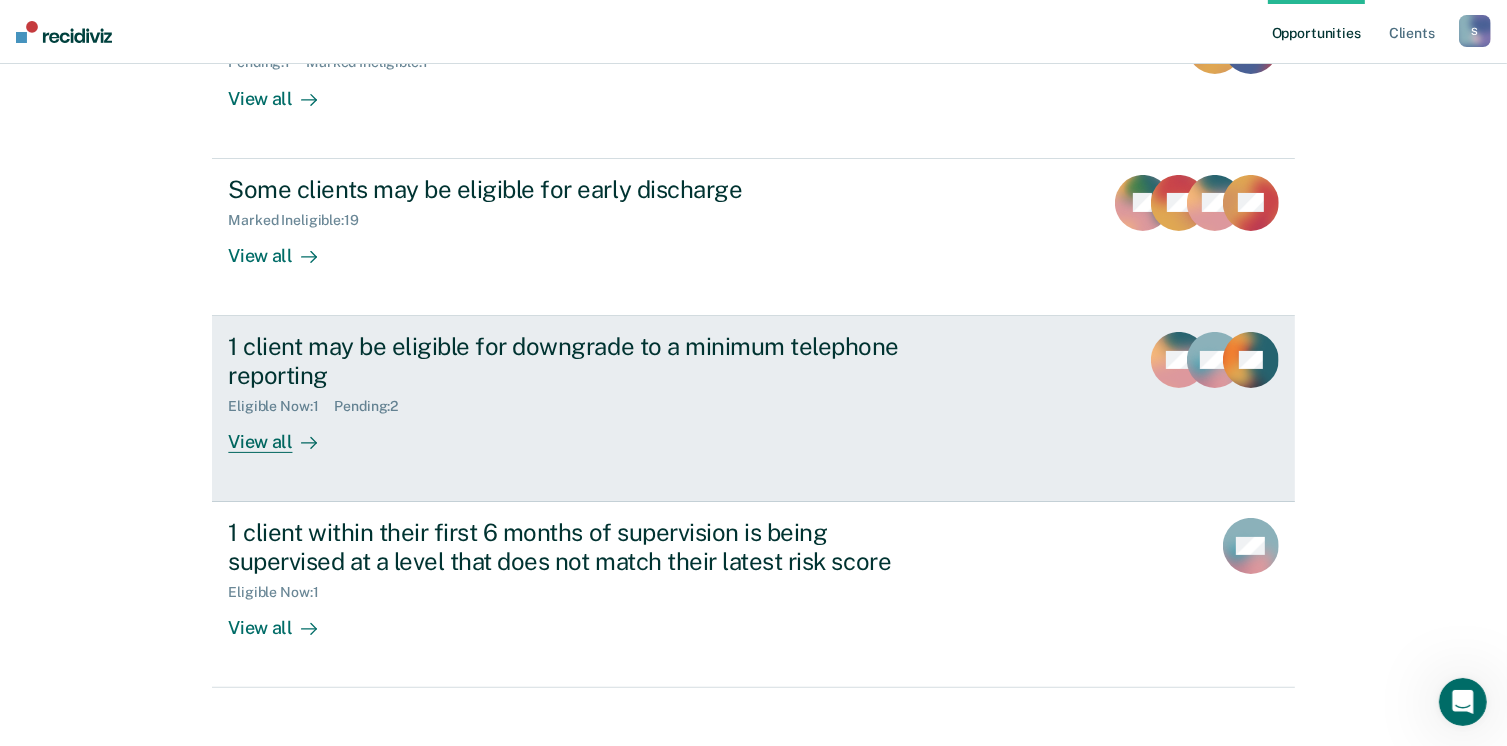scroll, scrollTop: 300, scrollLeft: 0, axis: vertical 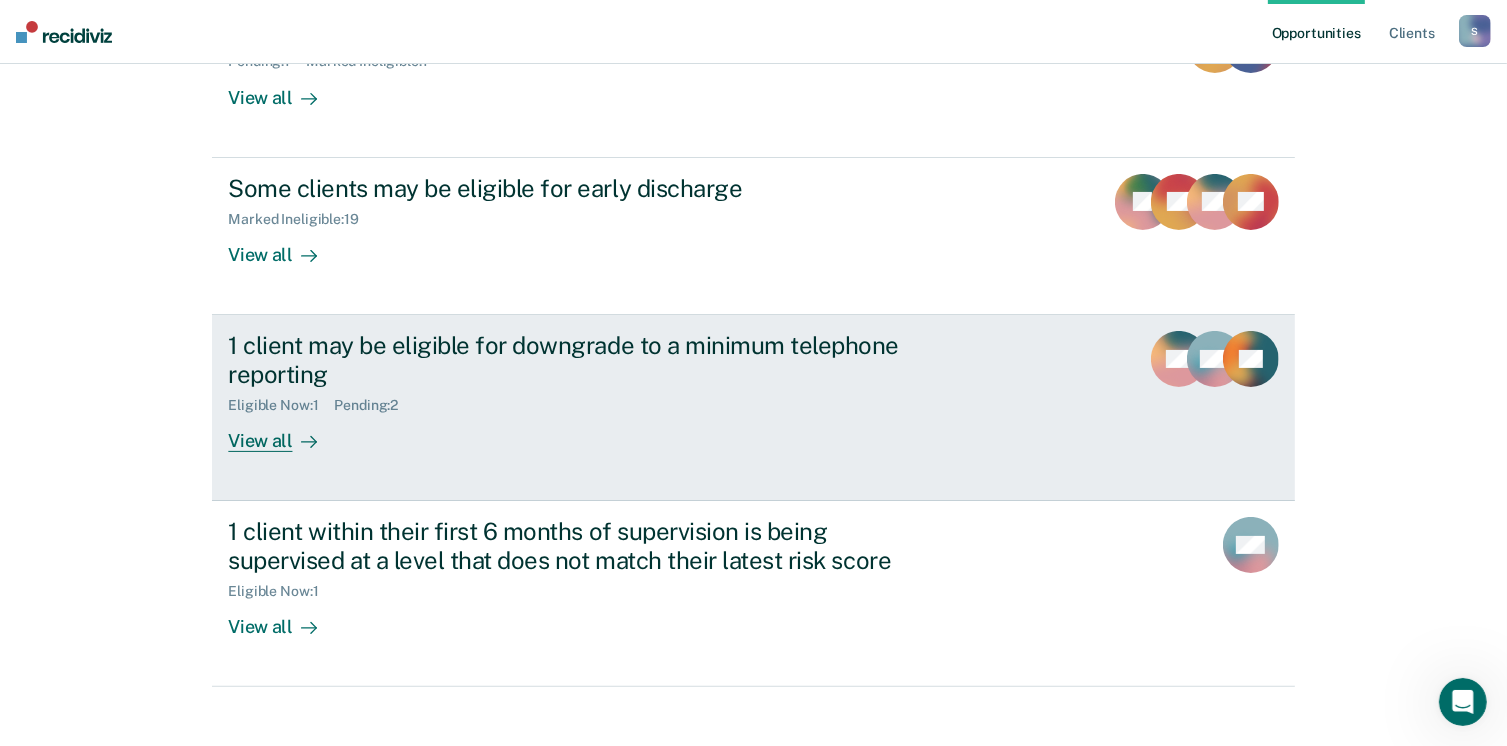 click on "View all" at bounding box center (284, 432) 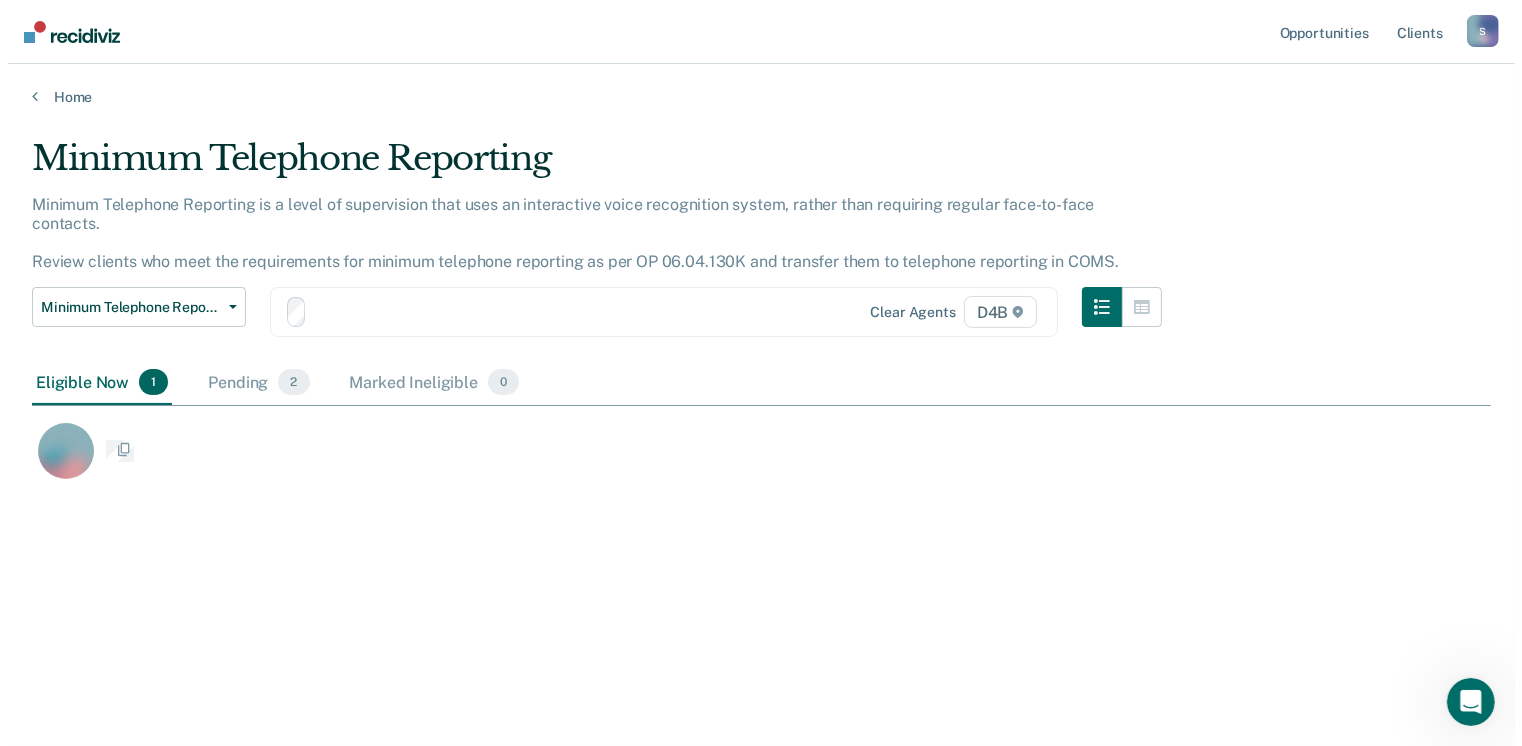 scroll, scrollTop: 0, scrollLeft: 0, axis: both 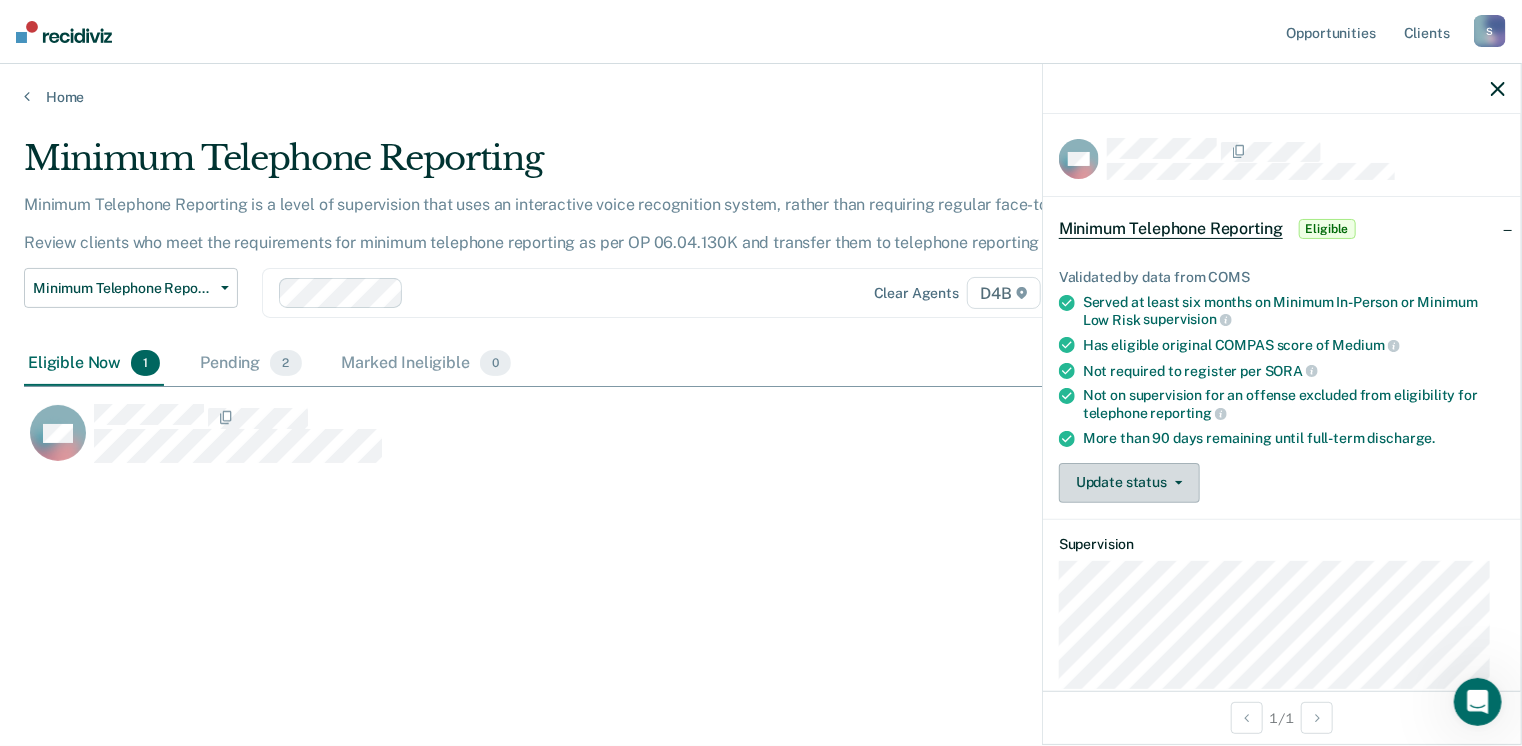 click on "Update status" at bounding box center [1129, 483] 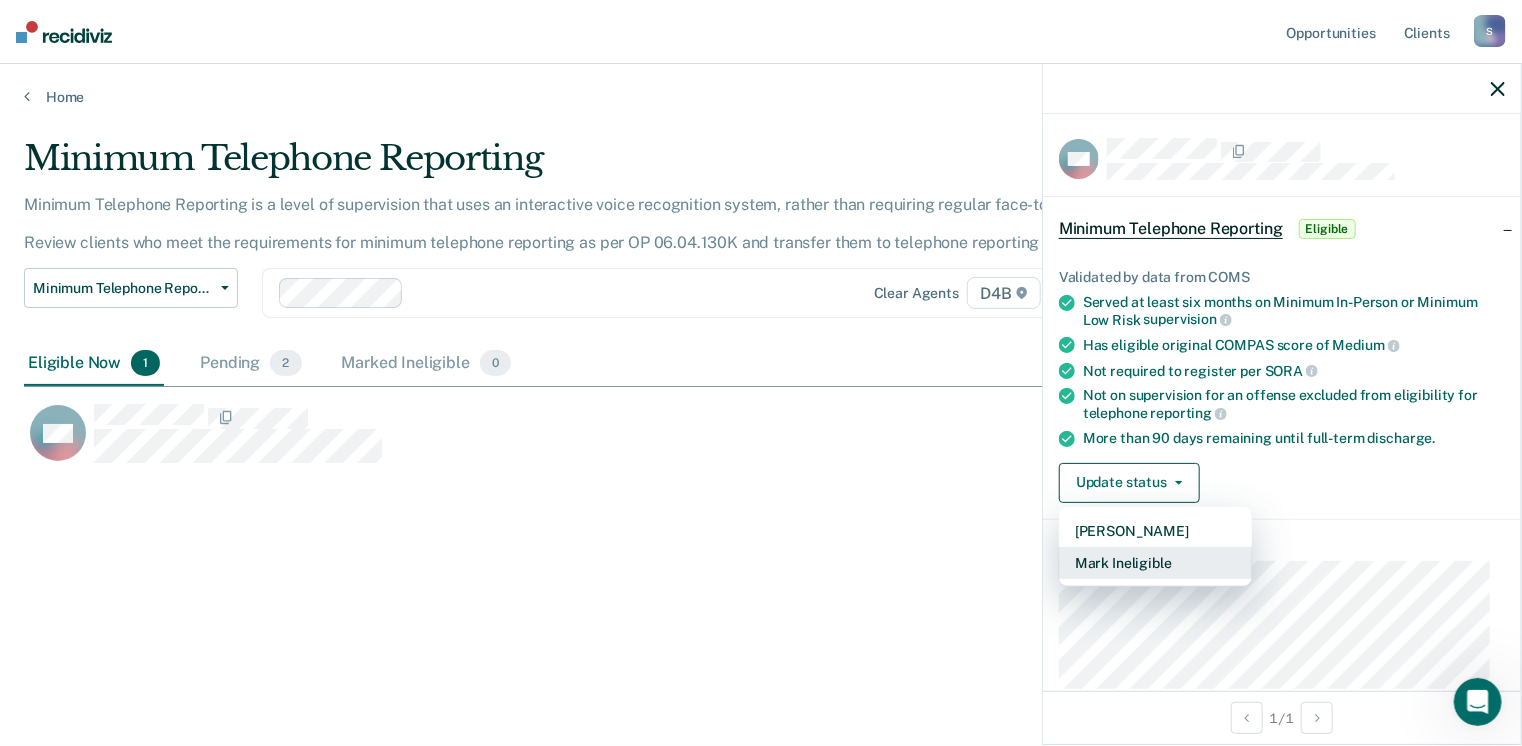 click on "Mark Ineligible" at bounding box center [1155, 563] 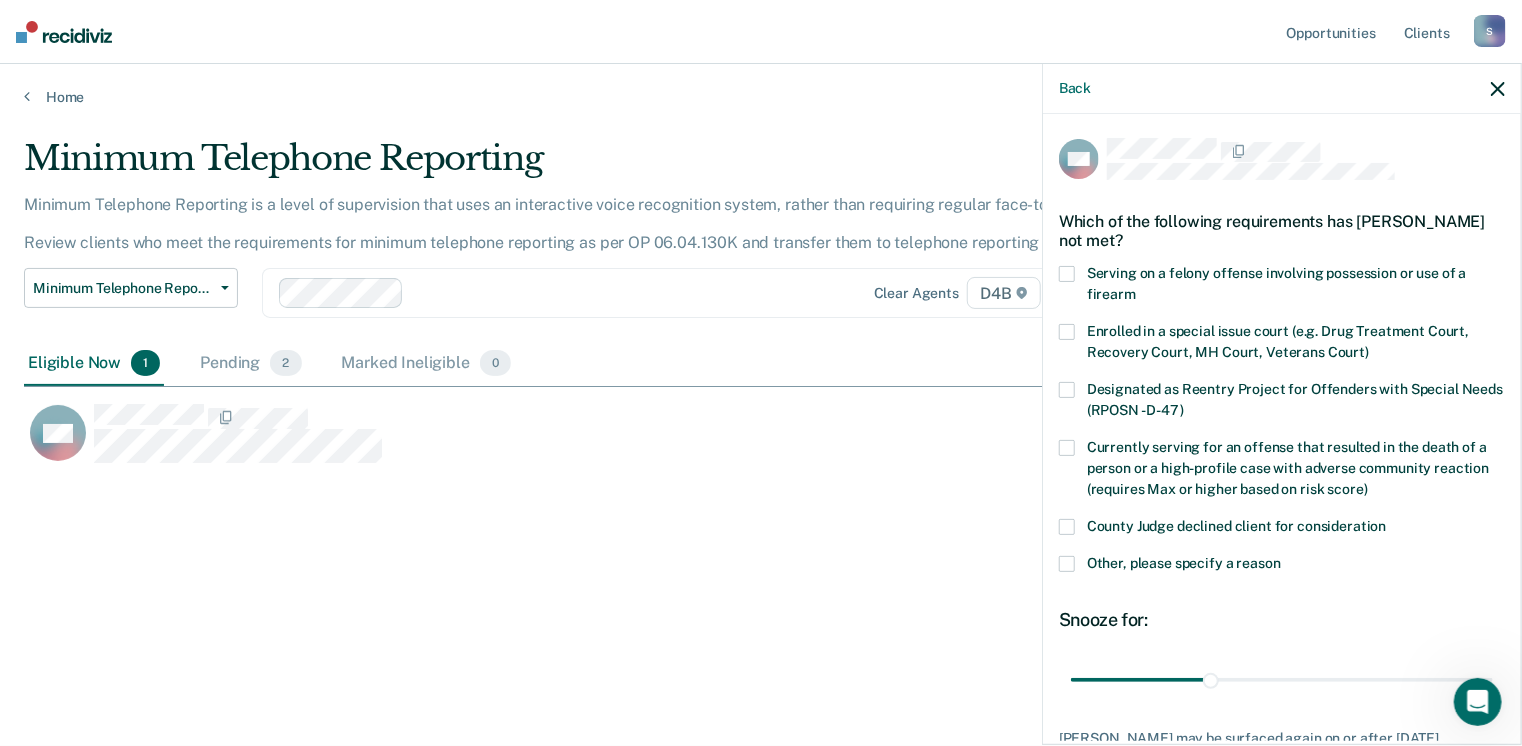 click at bounding box center (1067, 564) 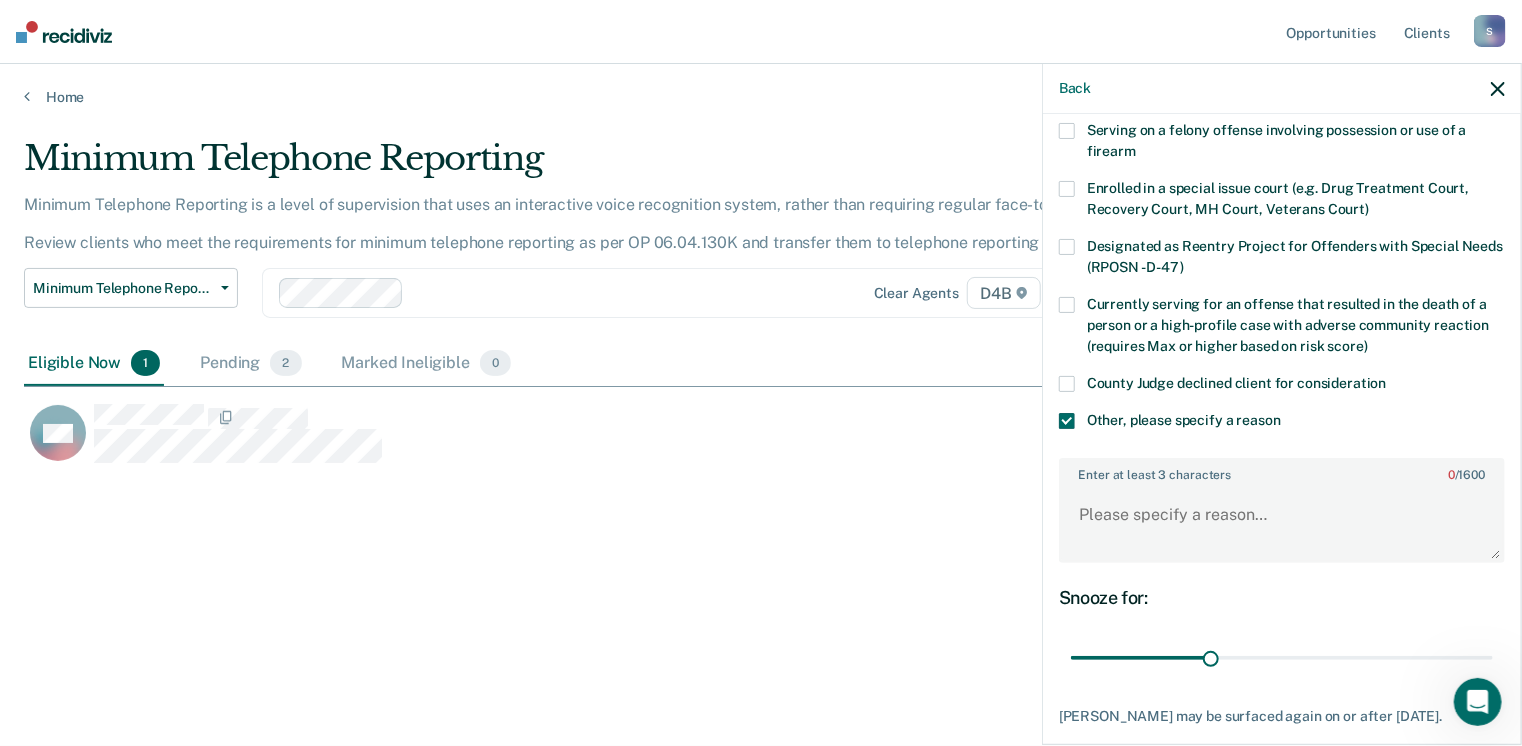 scroll, scrollTop: 200, scrollLeft: 0, axis: vertical 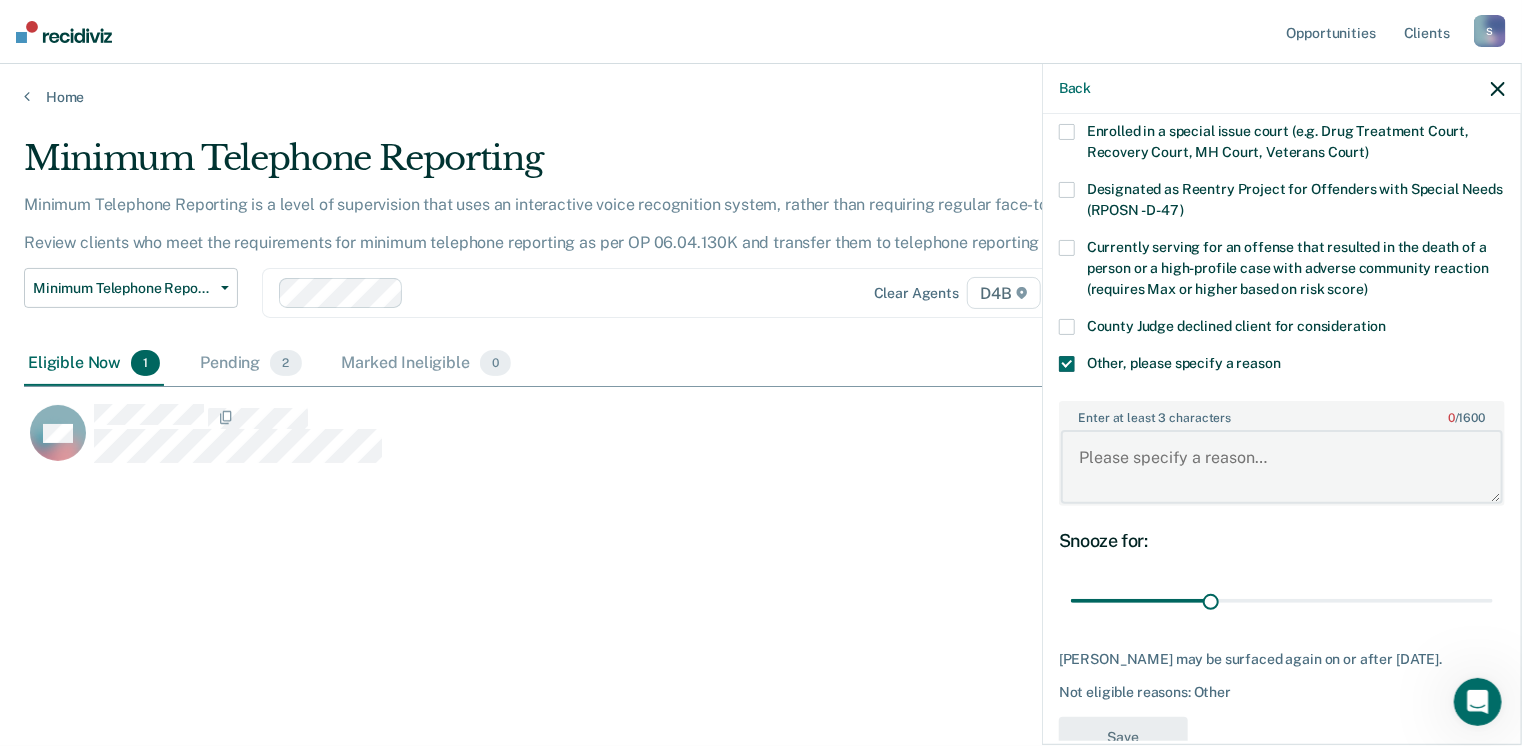click on "Enter at least 3 characters 0  /  1600" at bounding box center (1282, 467) 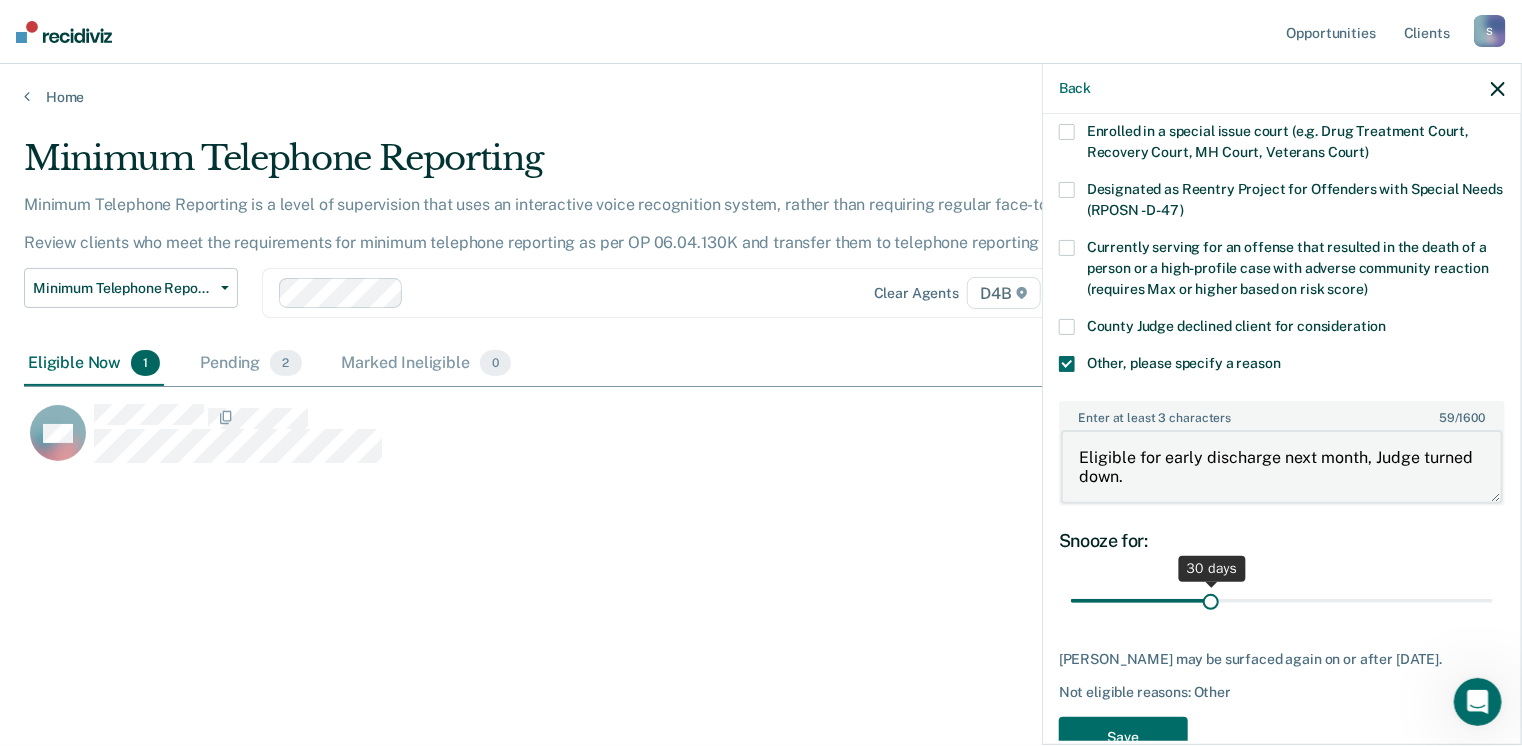 type on "Eligible for early discharge next month, Judge turned down." 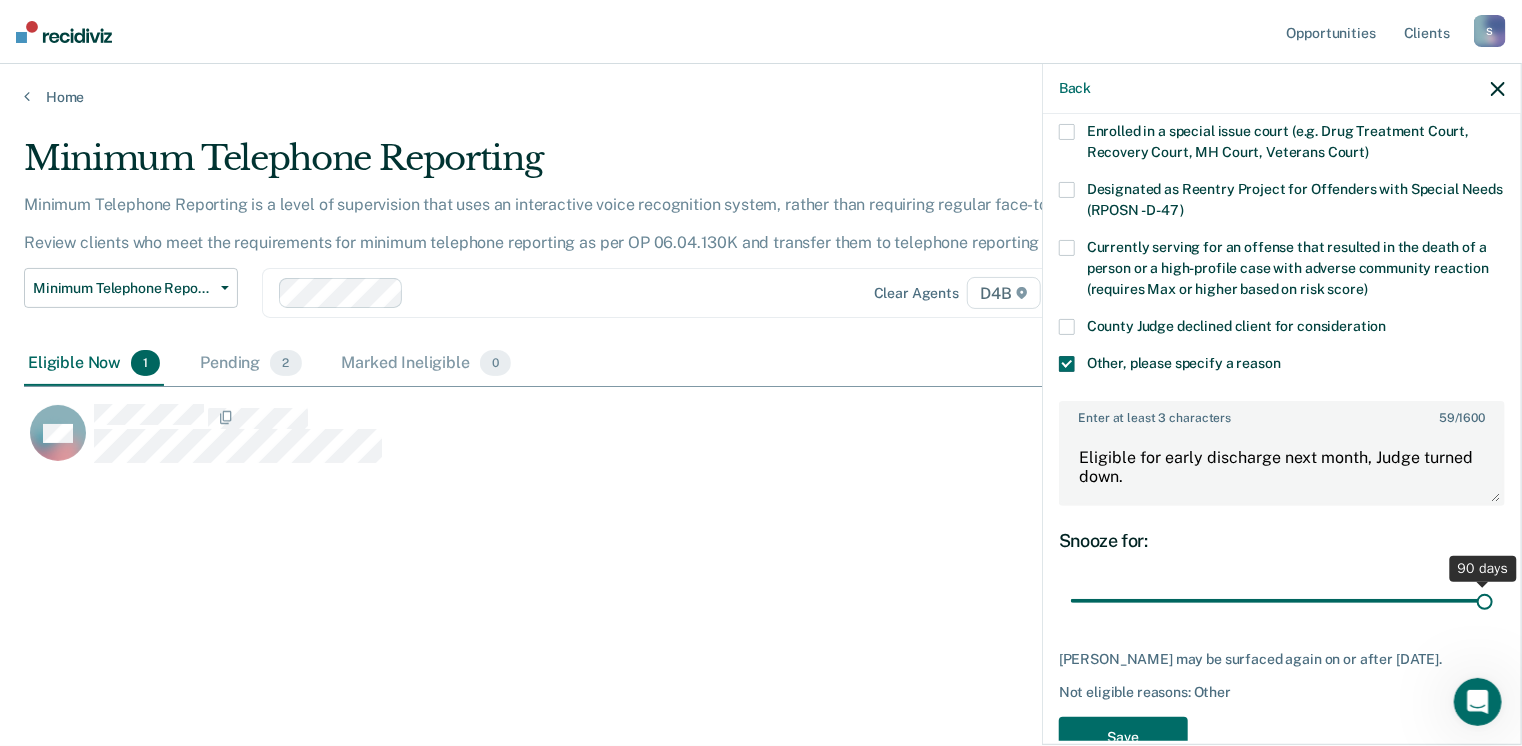 drag, startPoint x: 1208, startPoint y: 600, endPoint x: 1528, endPoint y: 595, distance: 320.03906 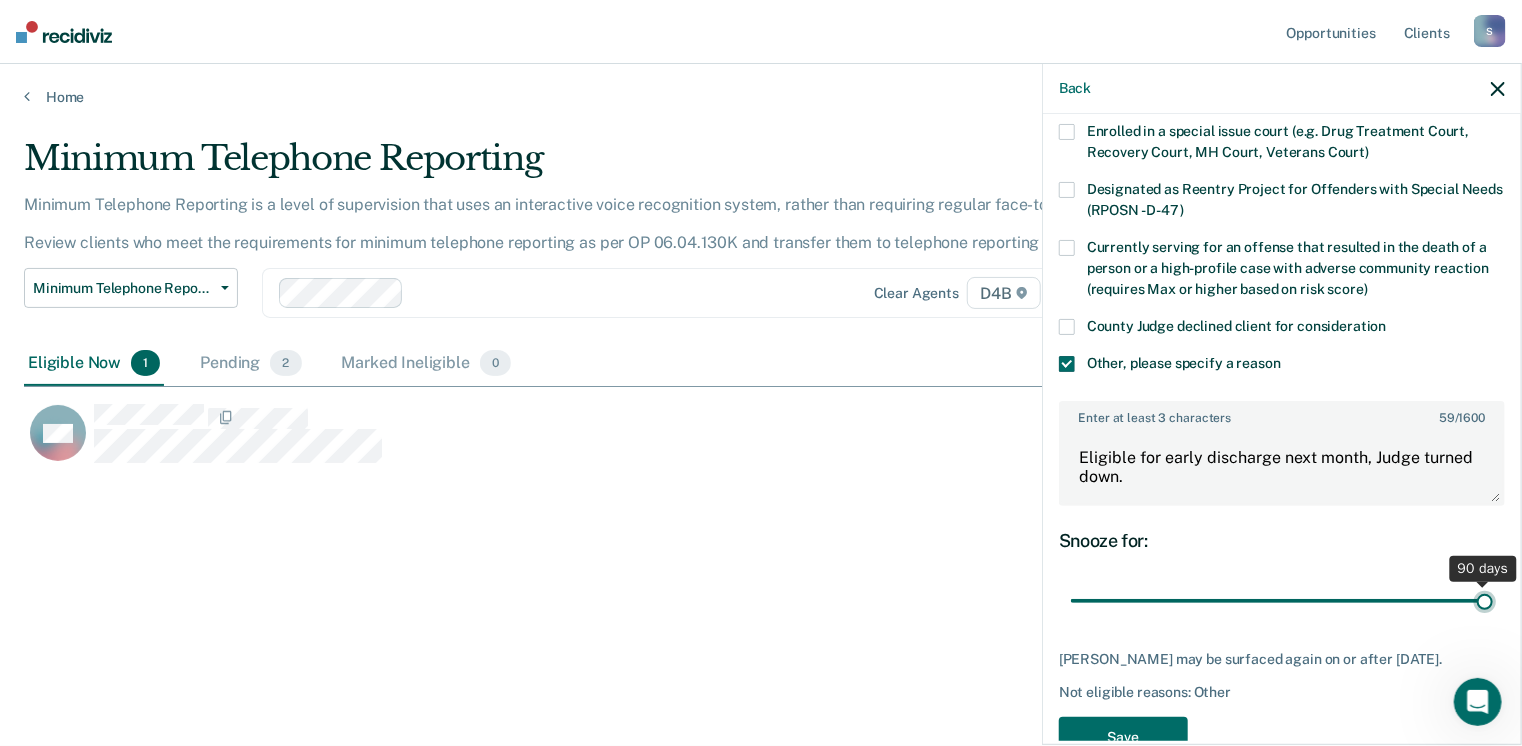 type on "90" 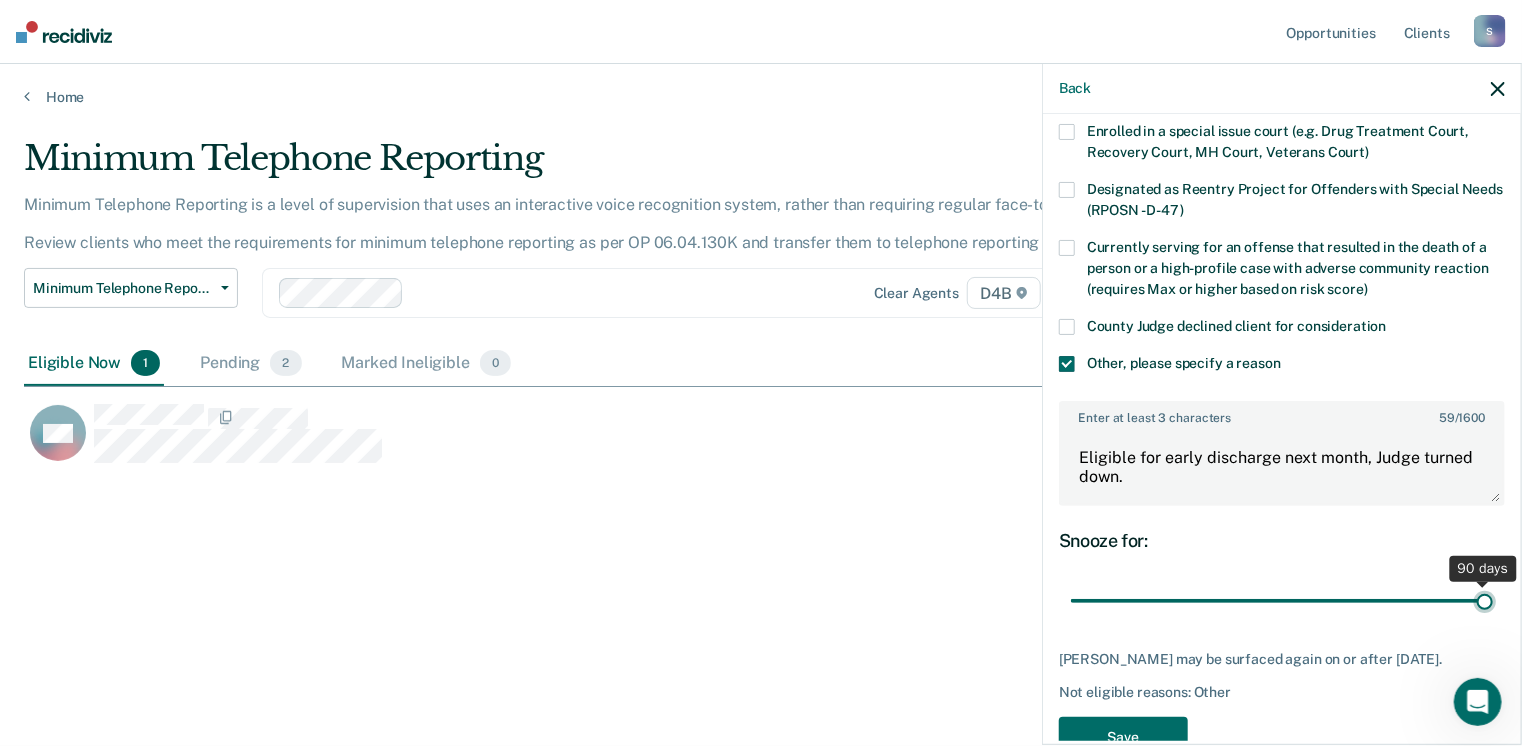 click at bounding box center [1282, 601] 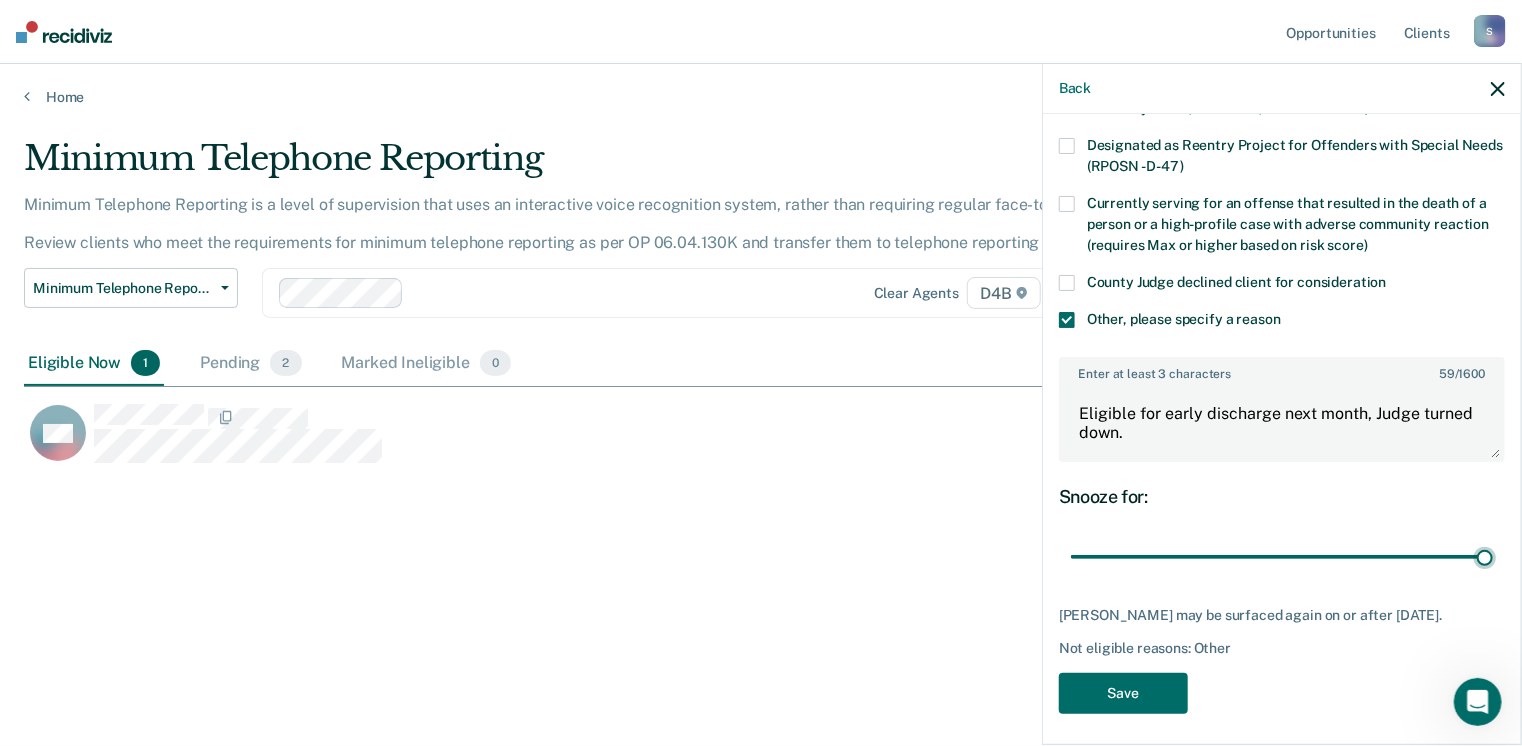 scroll, scrollTop: 265, scrollLeft: 0, axis: vertical 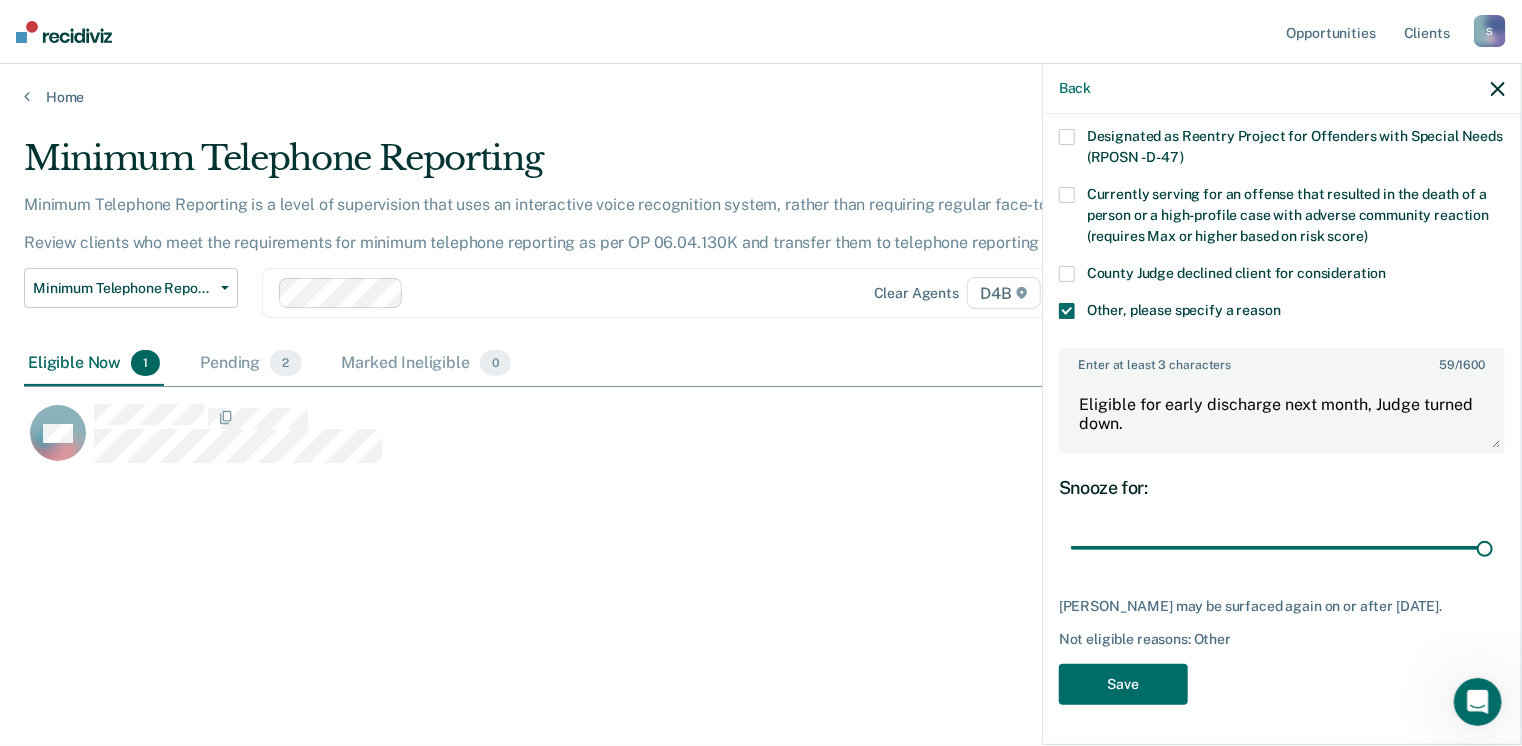 click on "SM   Which of the following requirements has [PERSON_NAME] not met? Serving on a felony offense involving possession or use of a firearm Enrolled in a special issue court (e.g. Drug Treatment Court, Recovery Court, MH Court, Veterans Court) Designated as Reentry Project for Offenders with Special Needs (RPOSN - D-47) Currently serving for an offense that resulted in the death of a person or a high-profile case with adverse community reaction (requires Max or higher based on risk score) County Judge declined client for consideration Other, please specify a reason Enter at least 3 characters 59  /  1600 Eligible for early discharge next month, Judge turned down. Snooze for: 90 days [PERSON_NAME] may be surfaced again on or after [DATE]. Not eligible reasons: Other Save" at bounding box center (1282, 427) 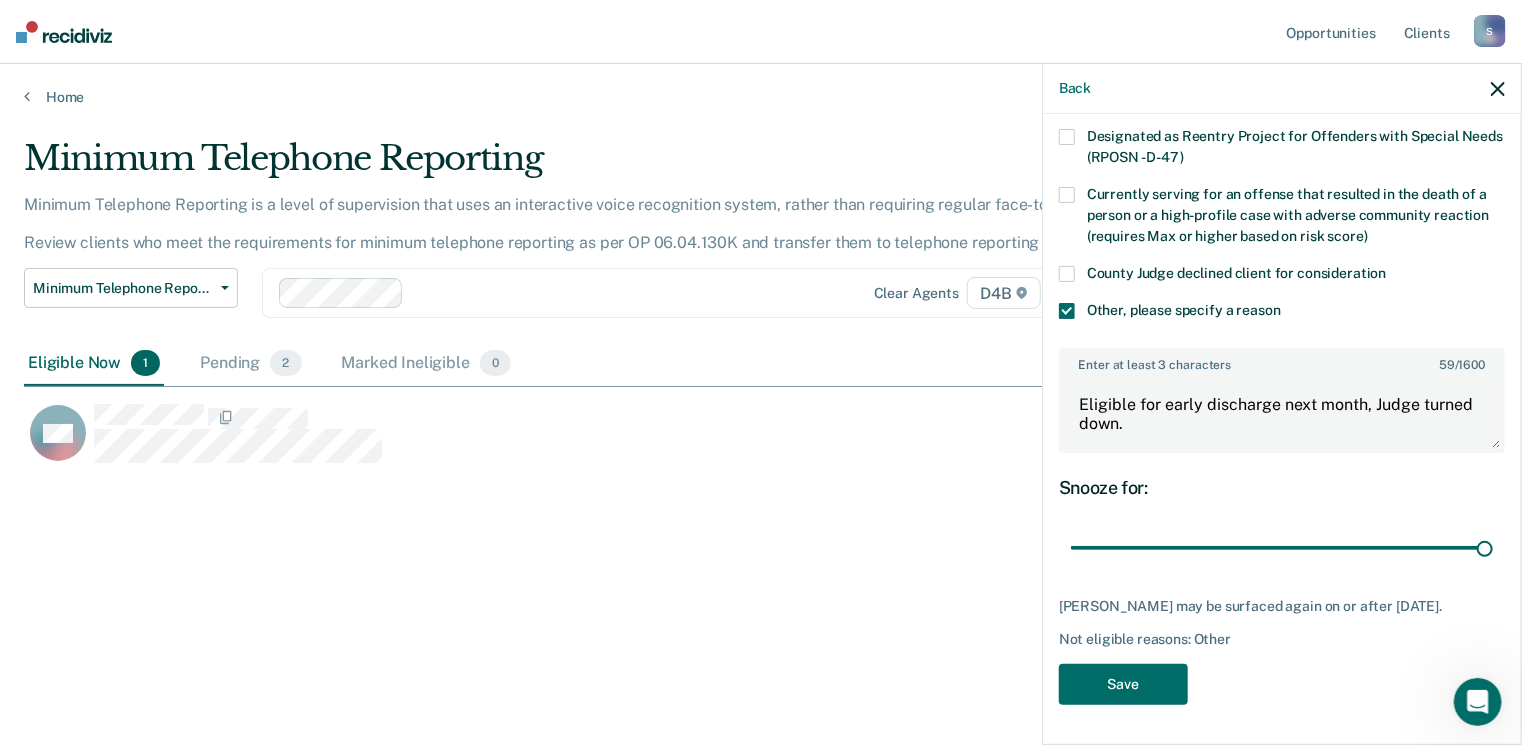 click at bounding box center [1067, 274] 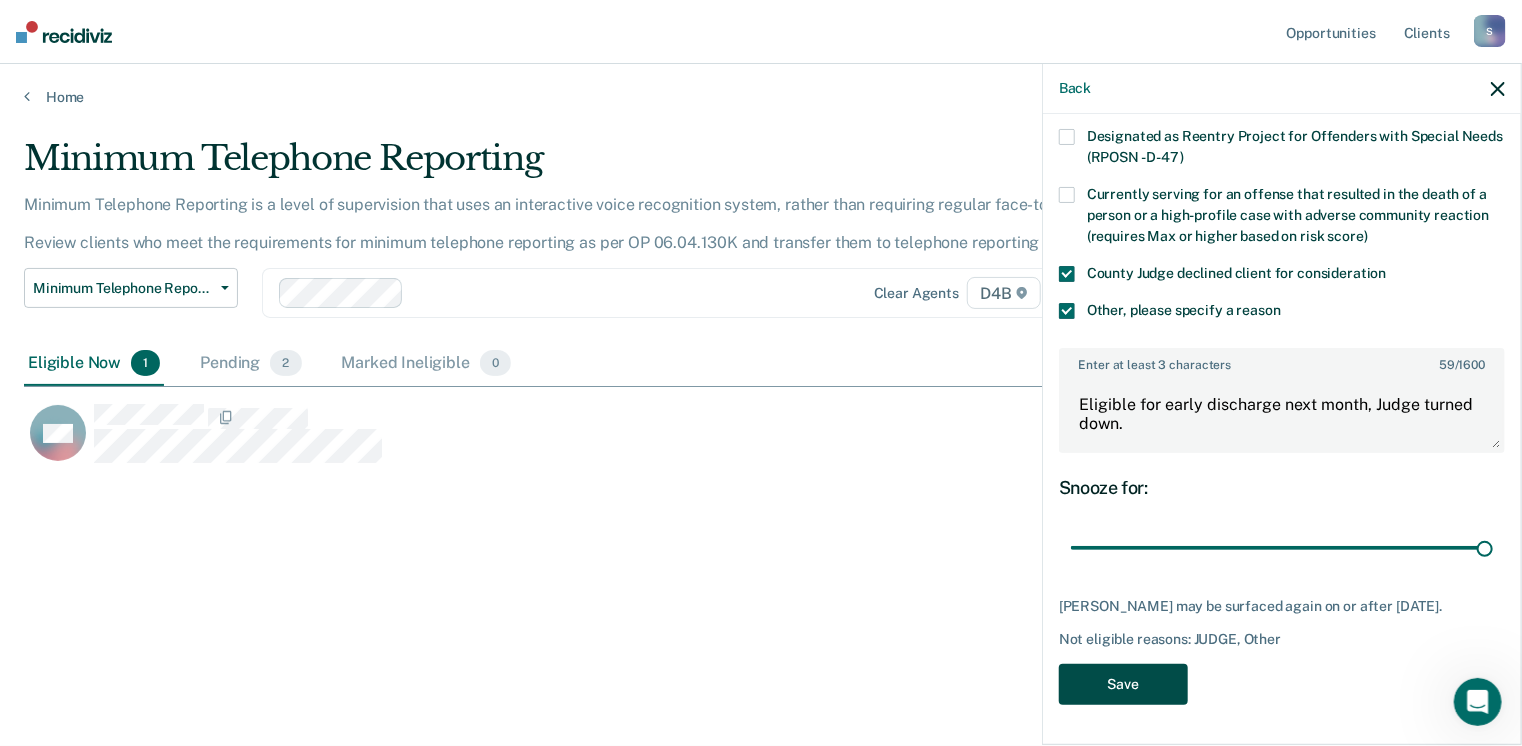 click on "Save" at bounding box center [1123, 684] 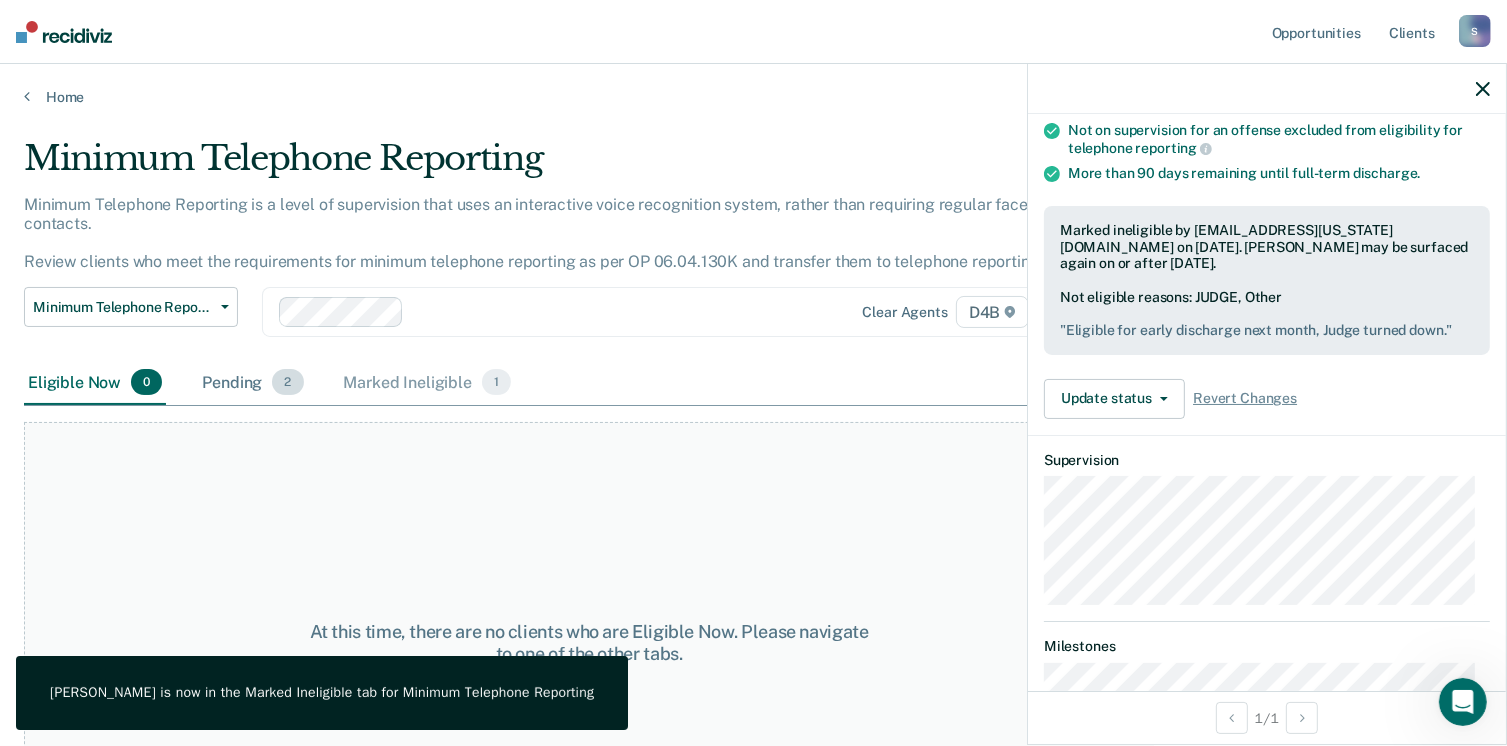 click on "Pending 2" at bounding box center (252, 383) 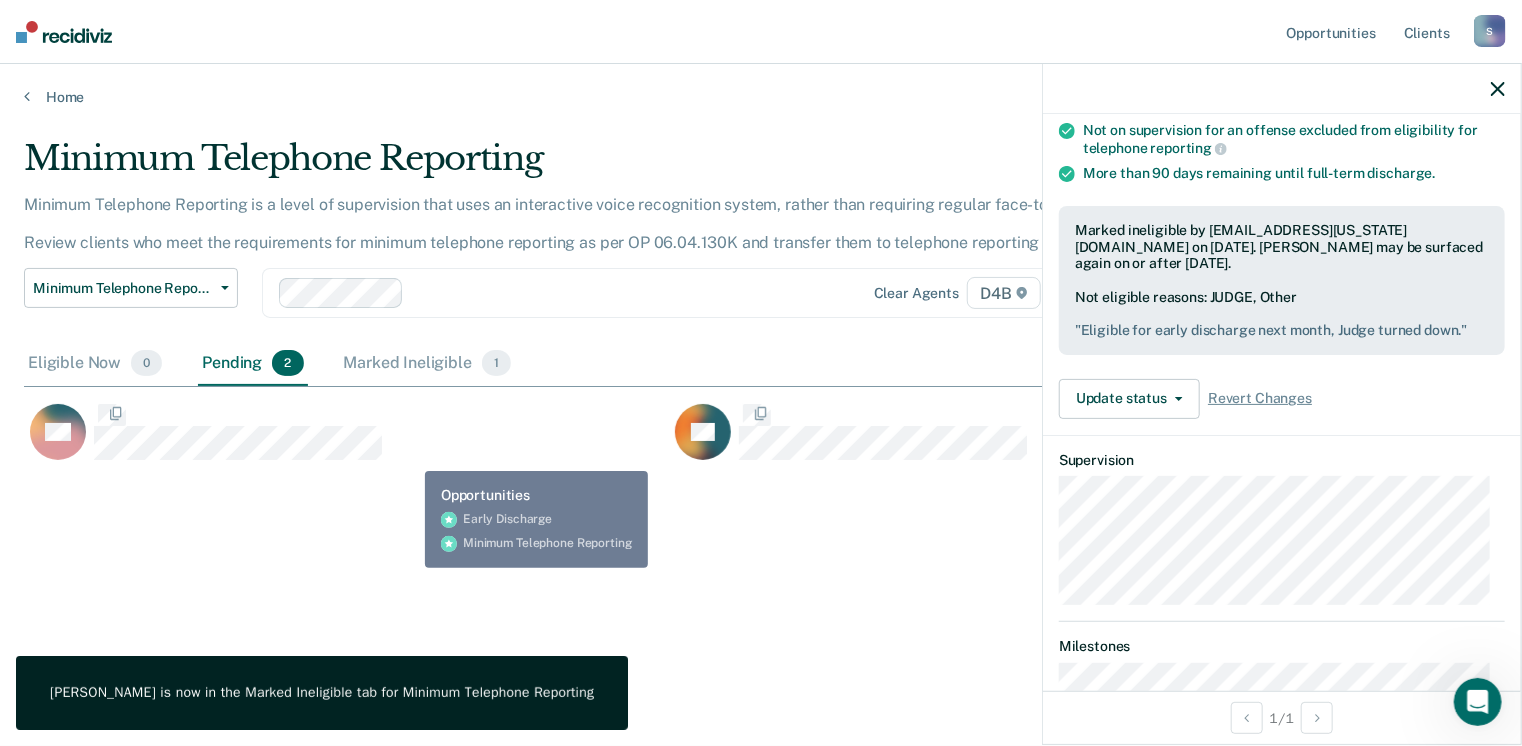 scroll, scrollTop: 16, scrollLeft: 16, axis: both 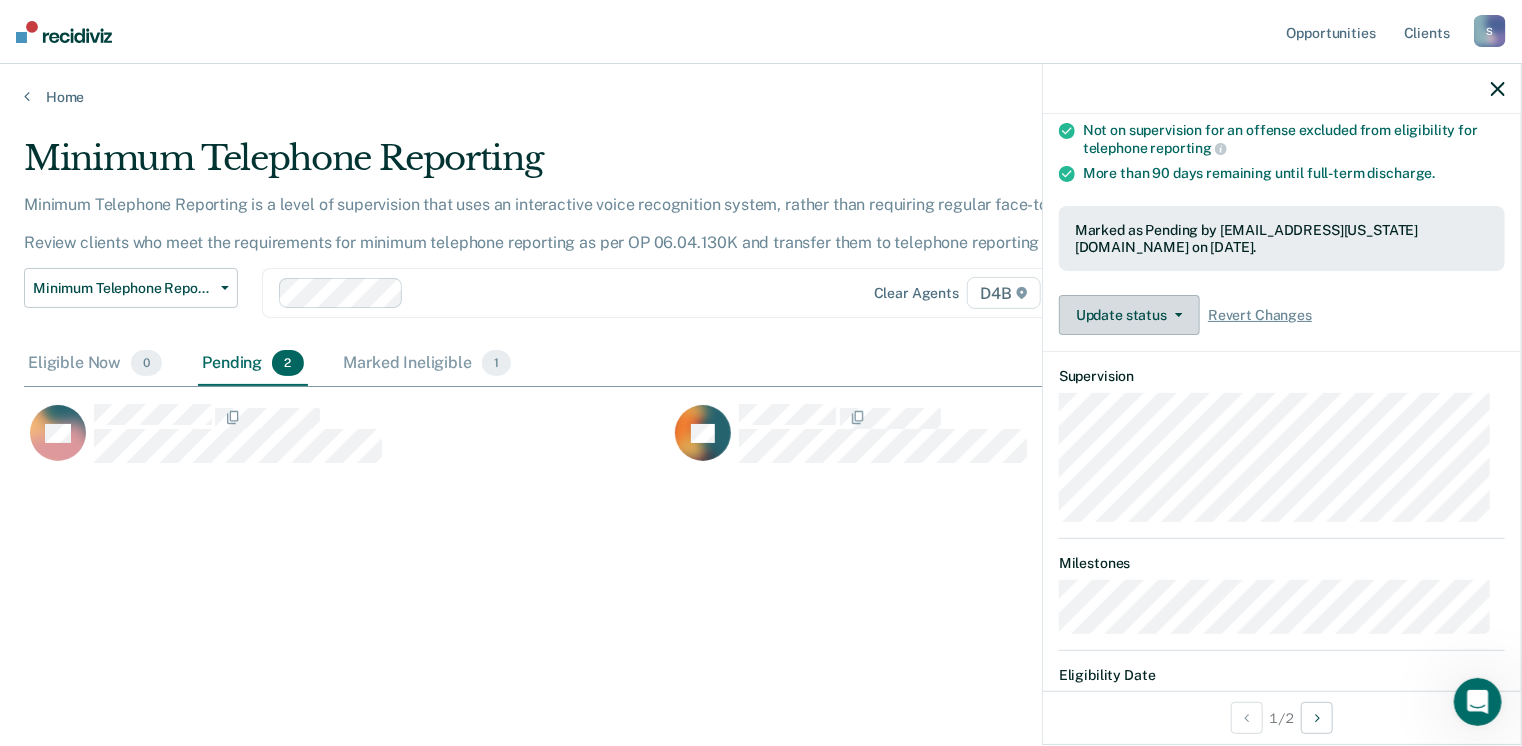 click on "Update status" at bounding box center [1129, 315] 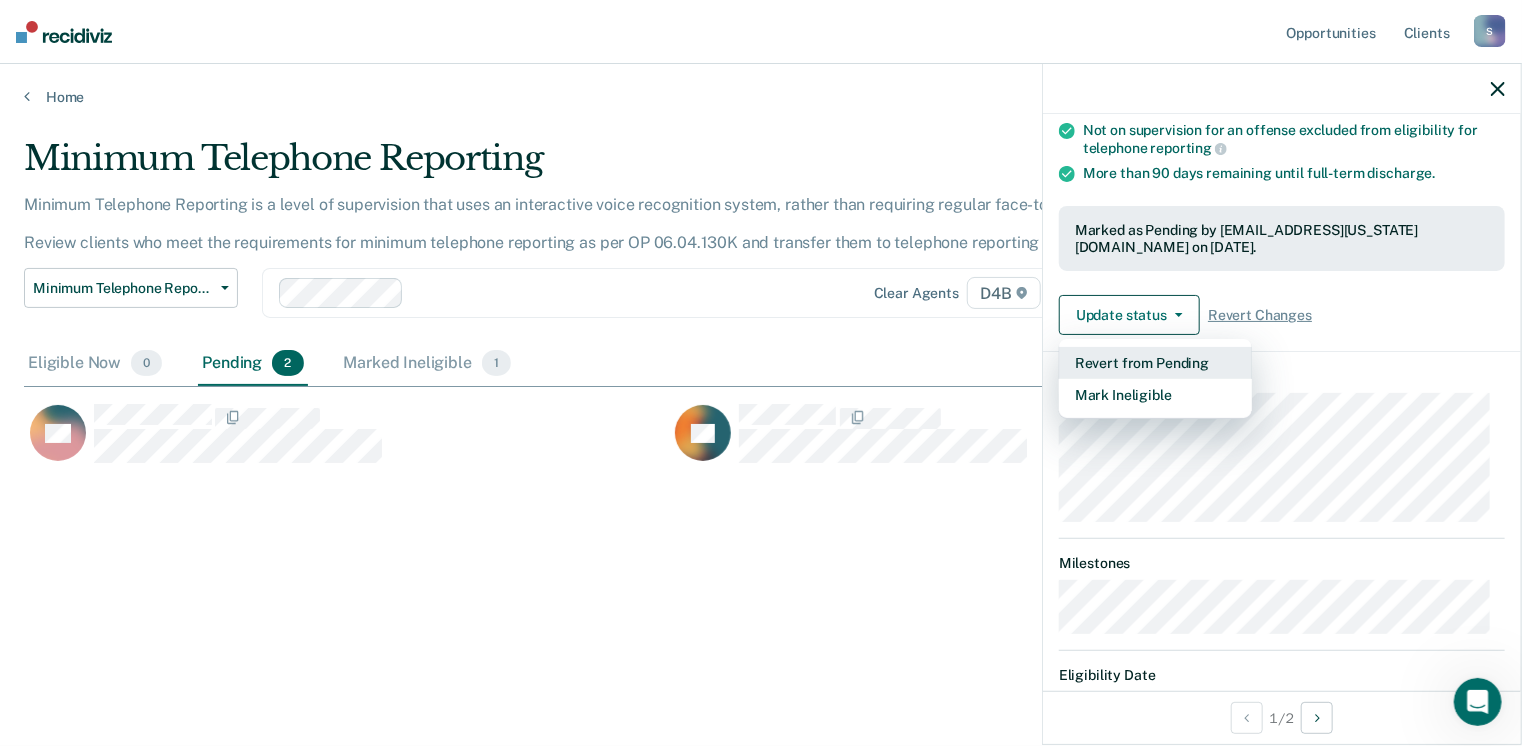 click on "Revert from Pending" at bounding box center [1155, 363] 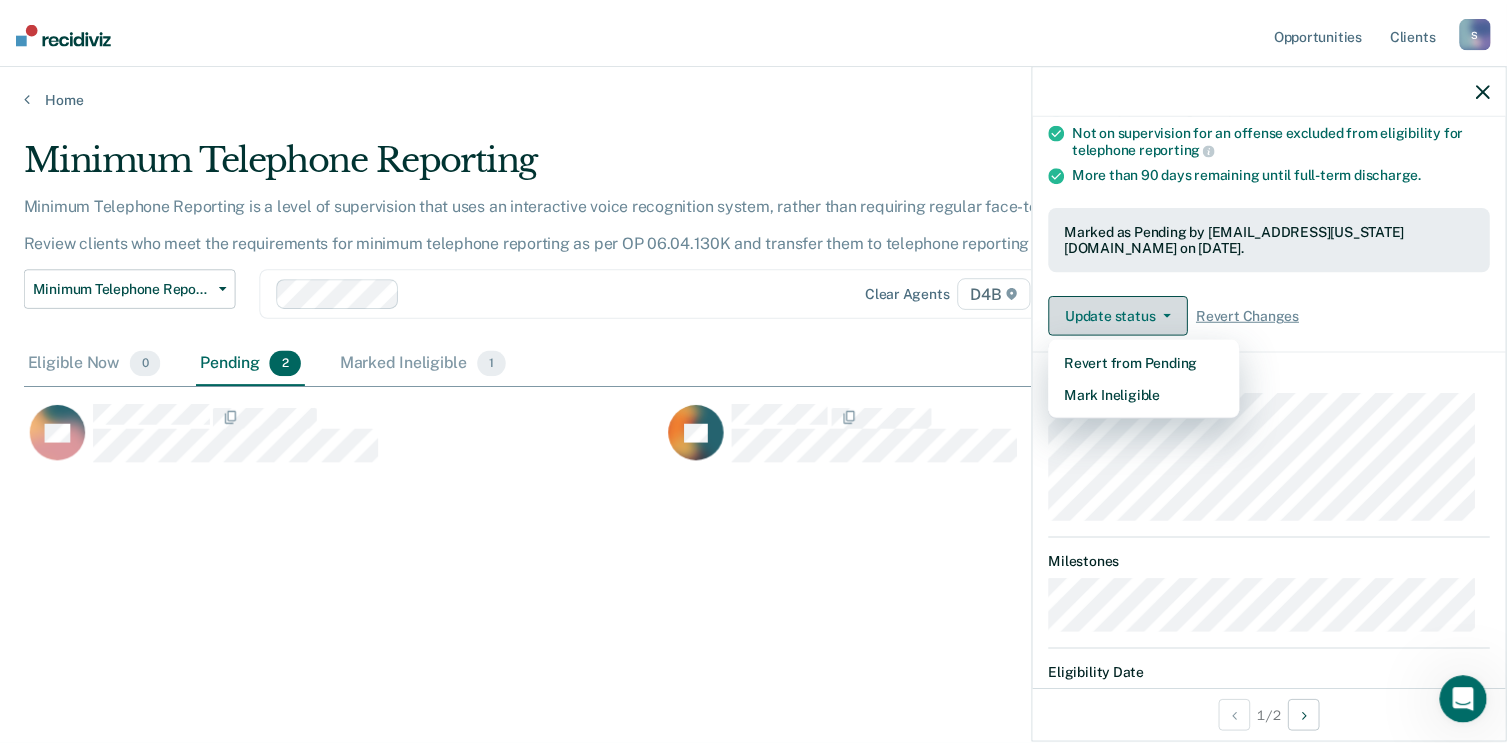 scroll, scrollTop: 239, scrollLeft: 0, axis: vertical 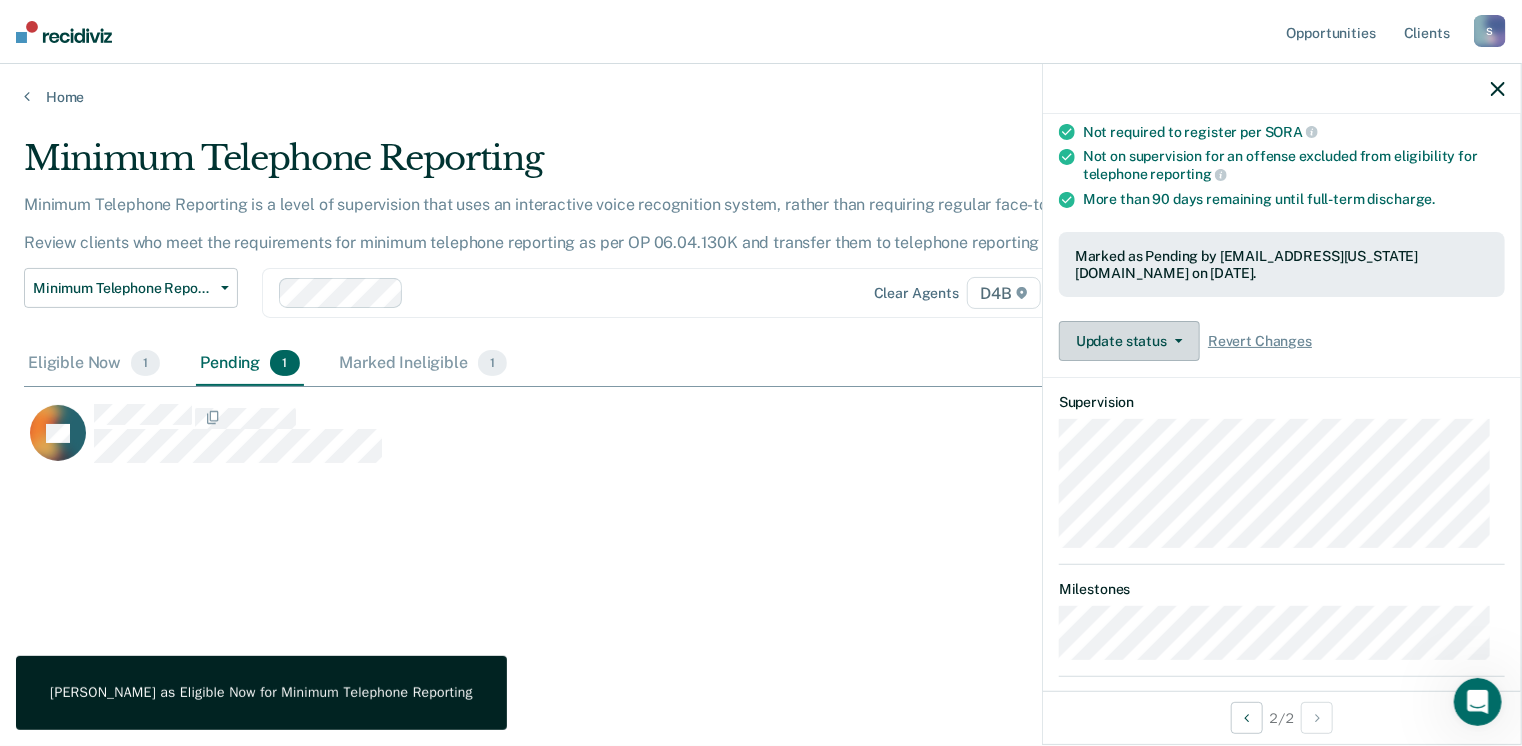 click on "Update status" at bounding box center (1129, 341) 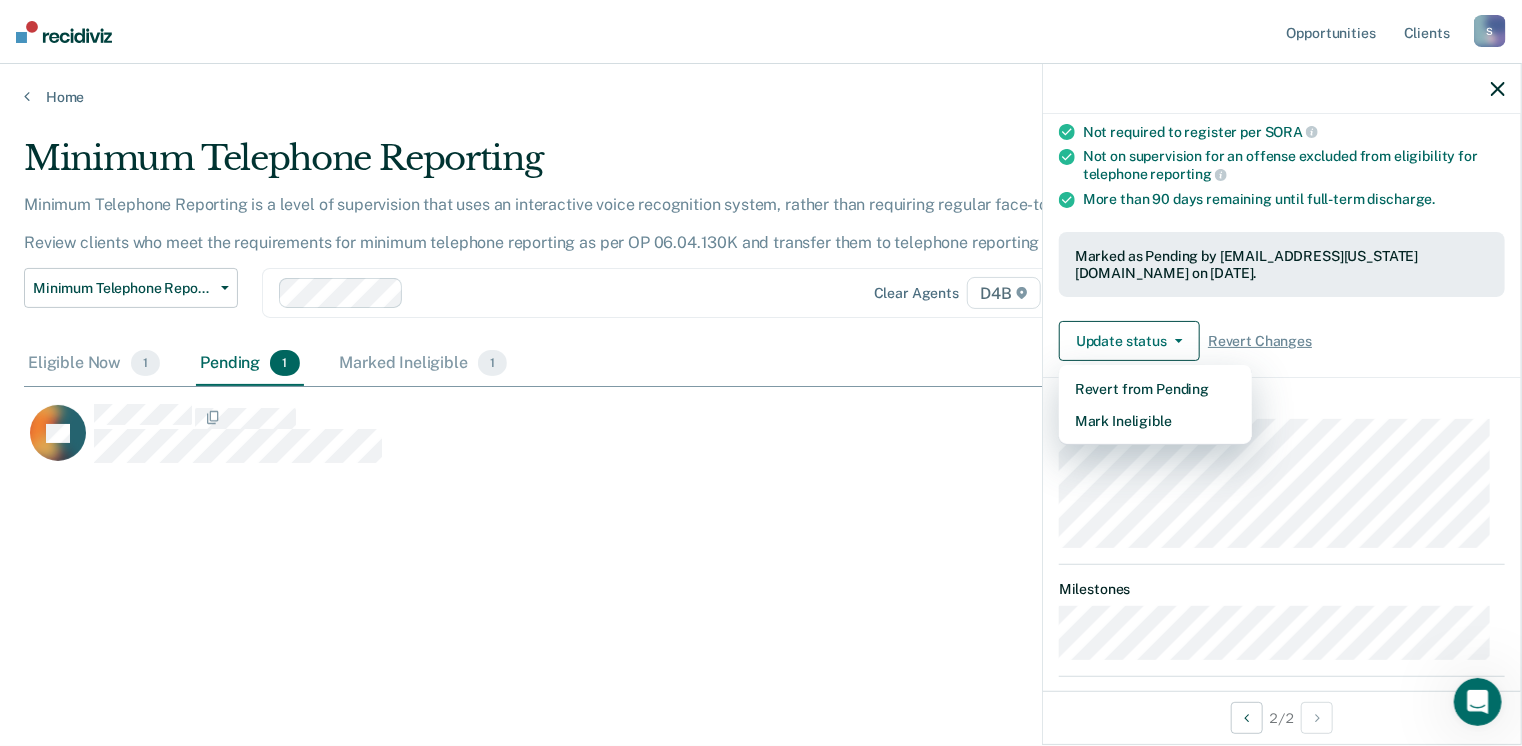 click on "LD" at bounding box center (669, 443) 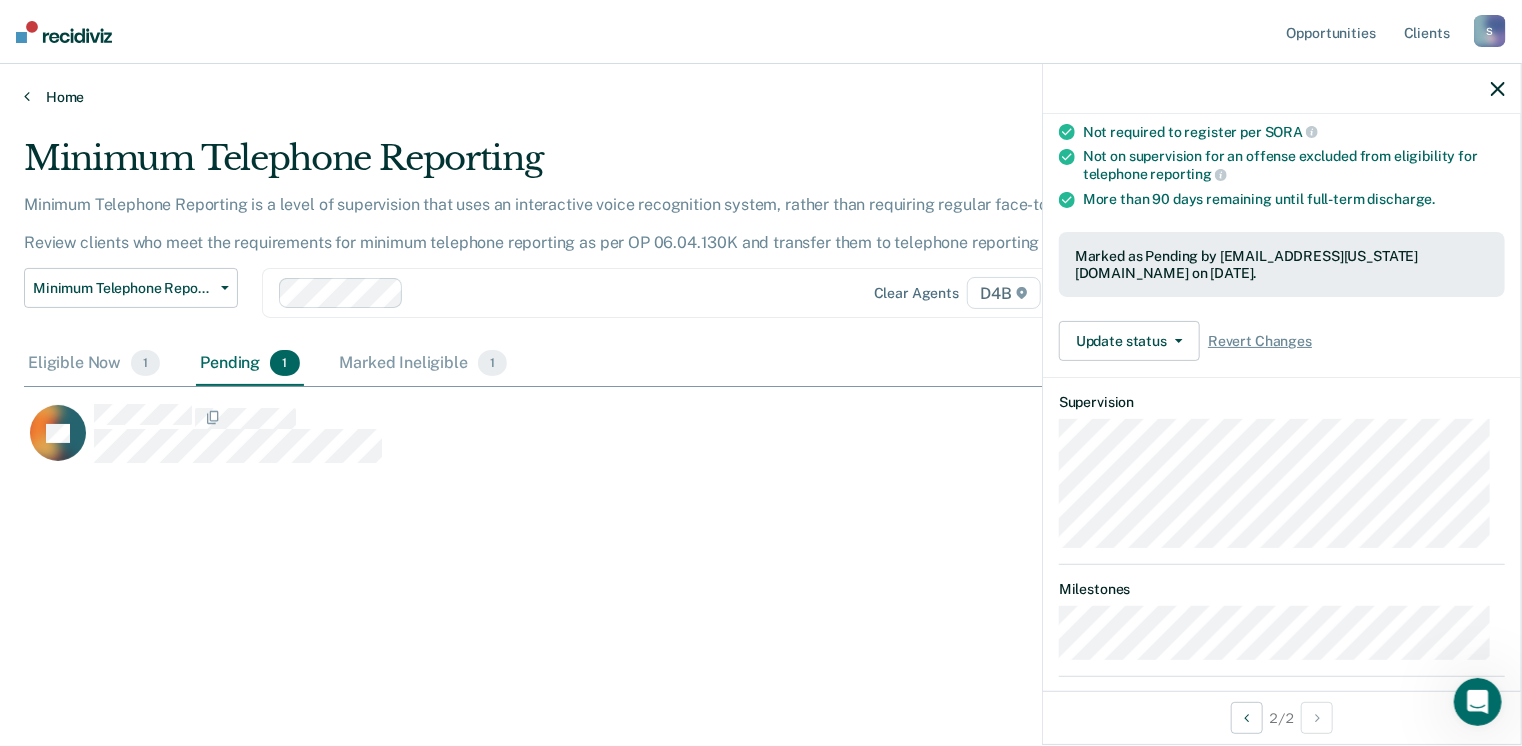 click on "Home" at bounding box center (761, 97) 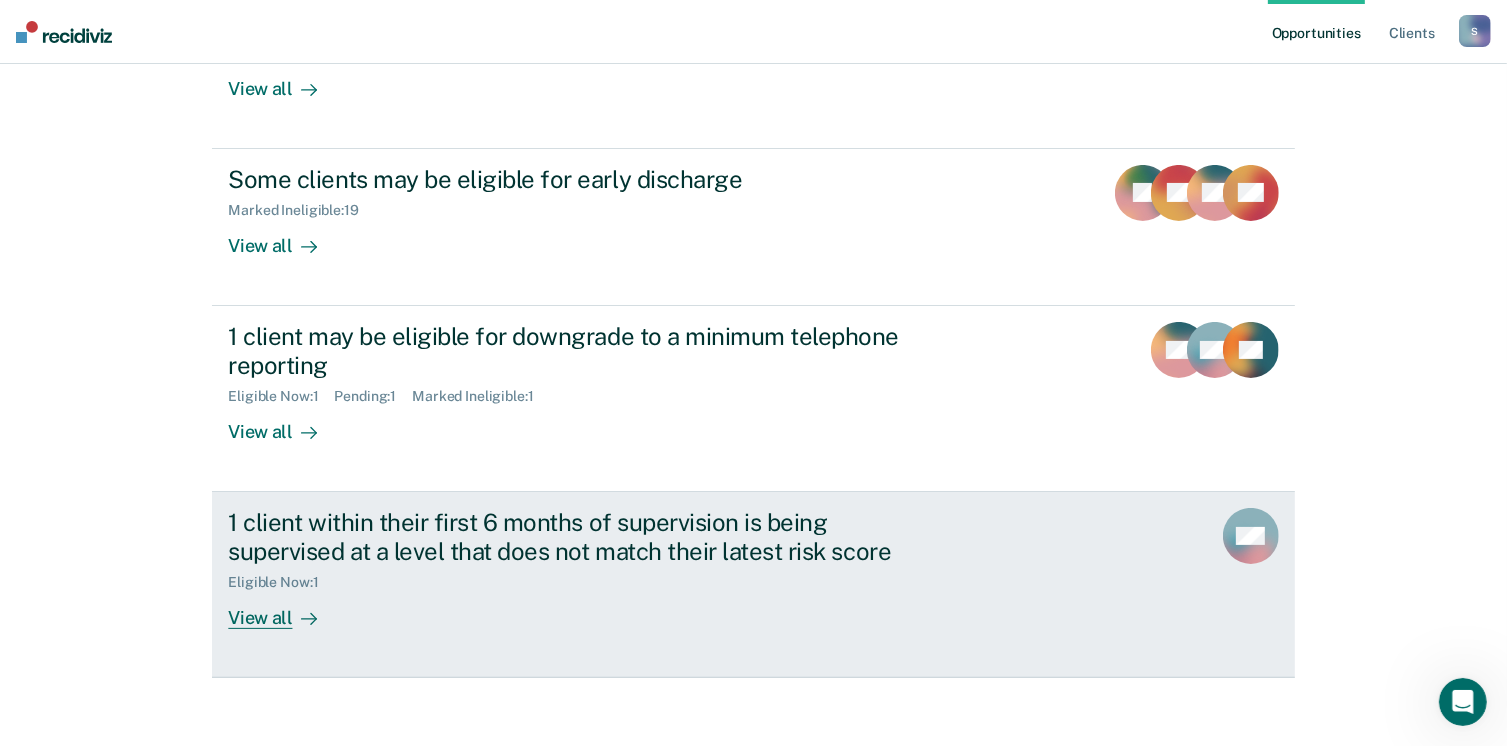 scroll, scrollTop: 319, scrollLeft: 0, axis: vertical 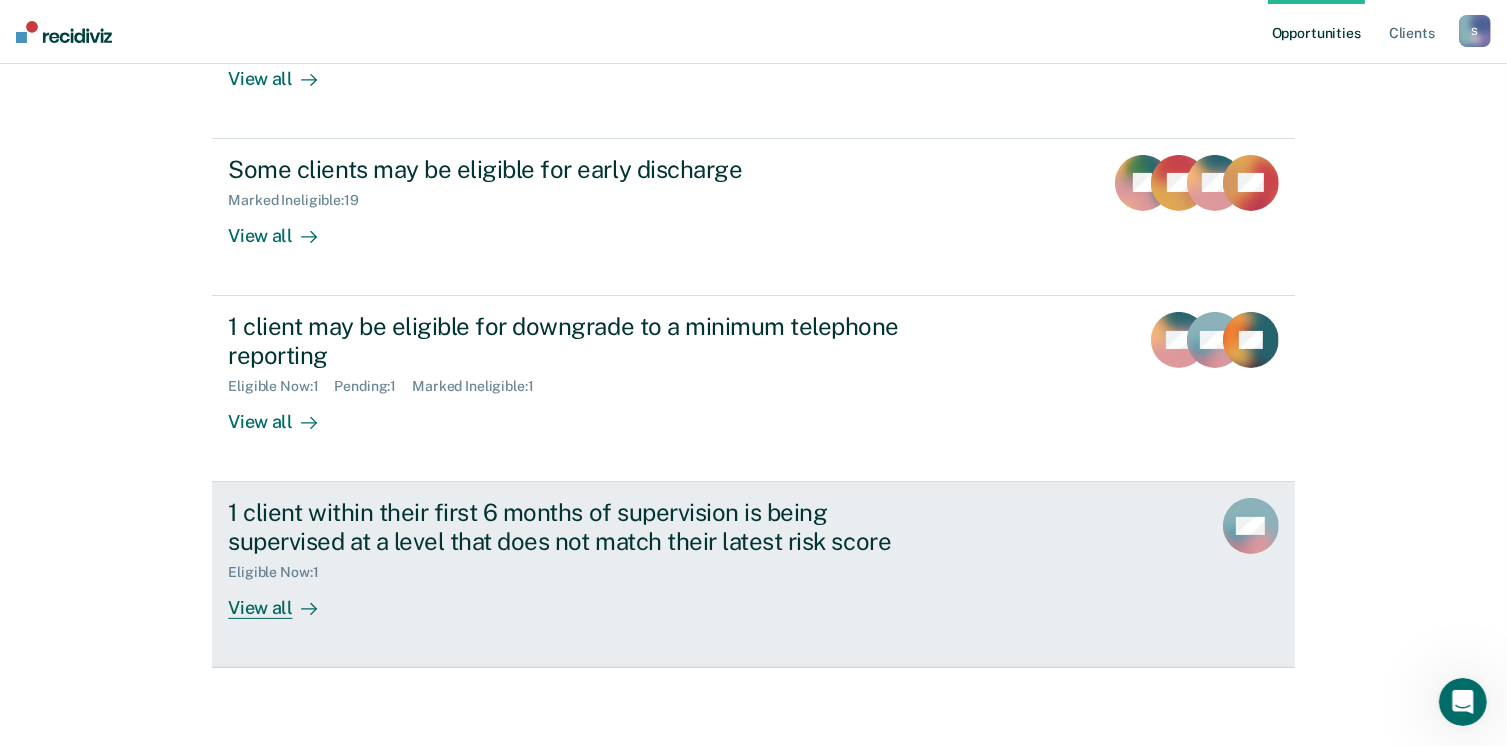 click on "View all" at bounding box center (284, 599) 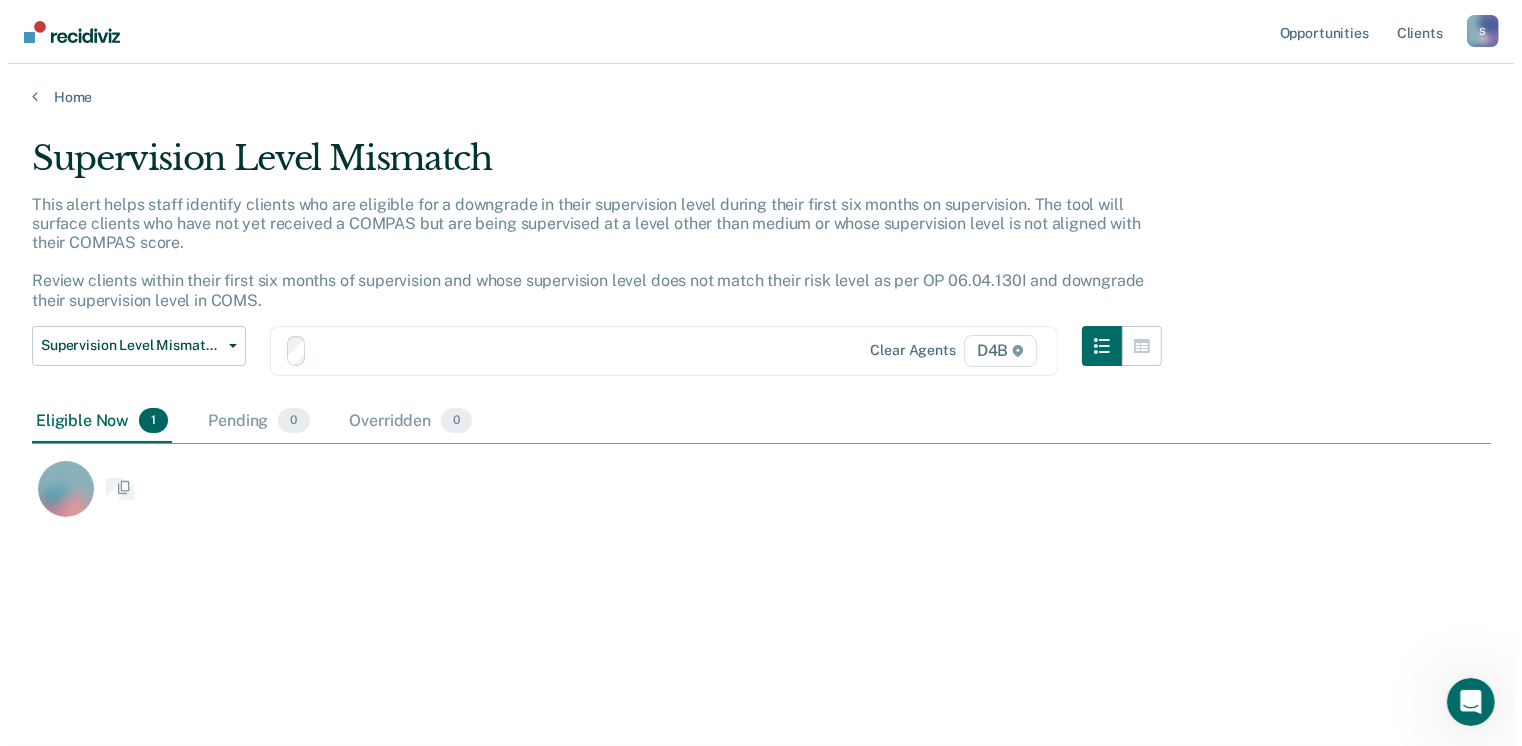 scroll, scrollTop: 0, scrollLeft: 0, axis: both 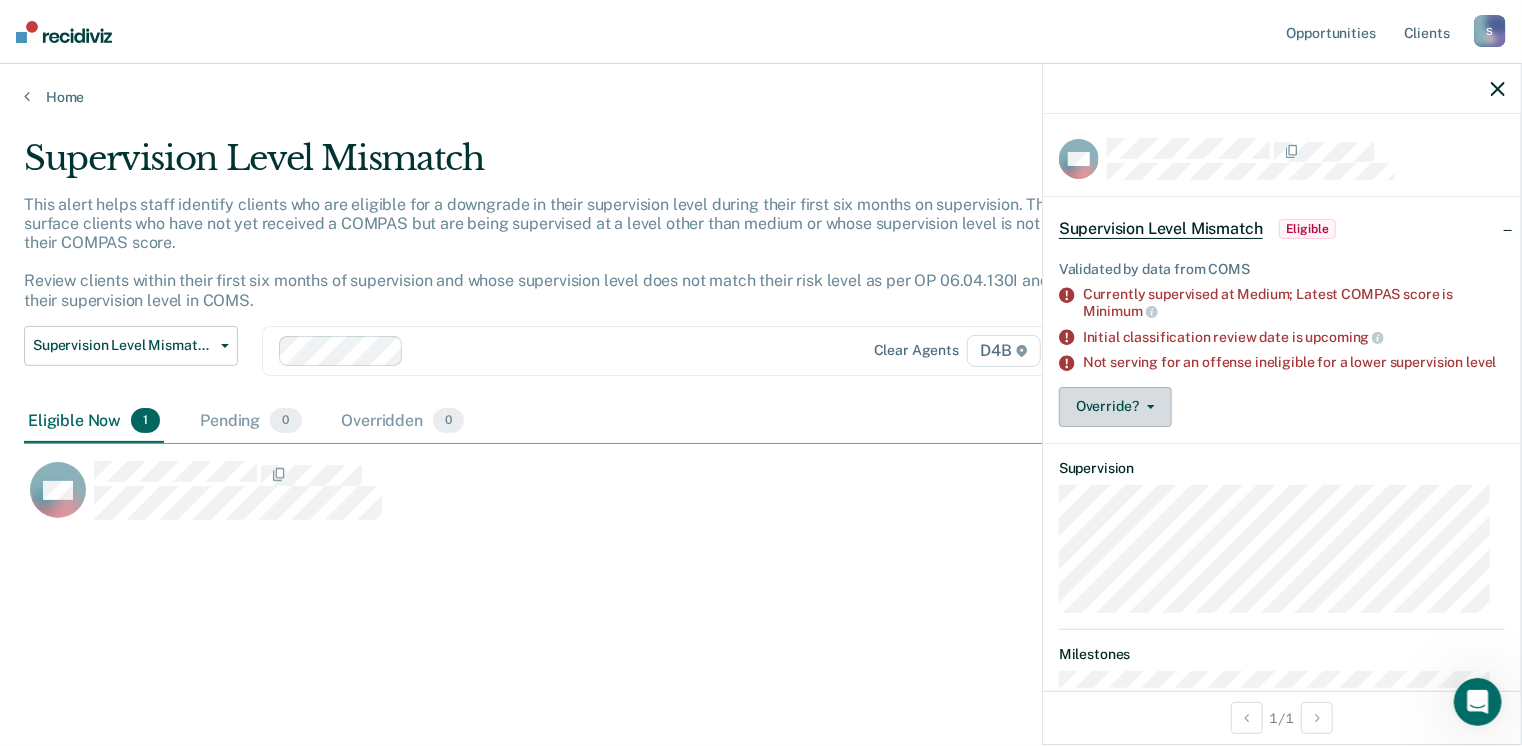 click on "Override?" at bounding box center [1115, 407] 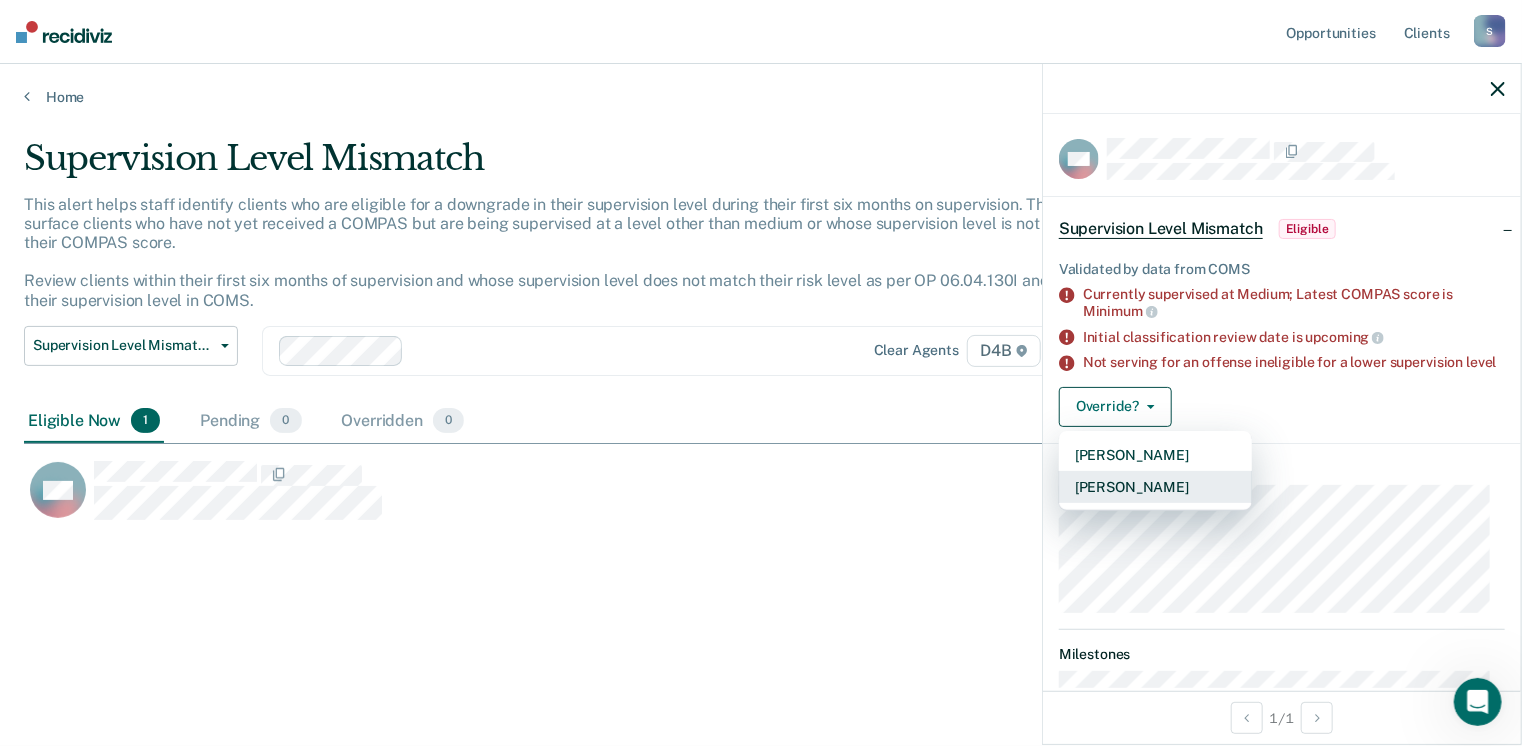 click on "[PERSON_NAME]" at bounding box center (1155, 487) 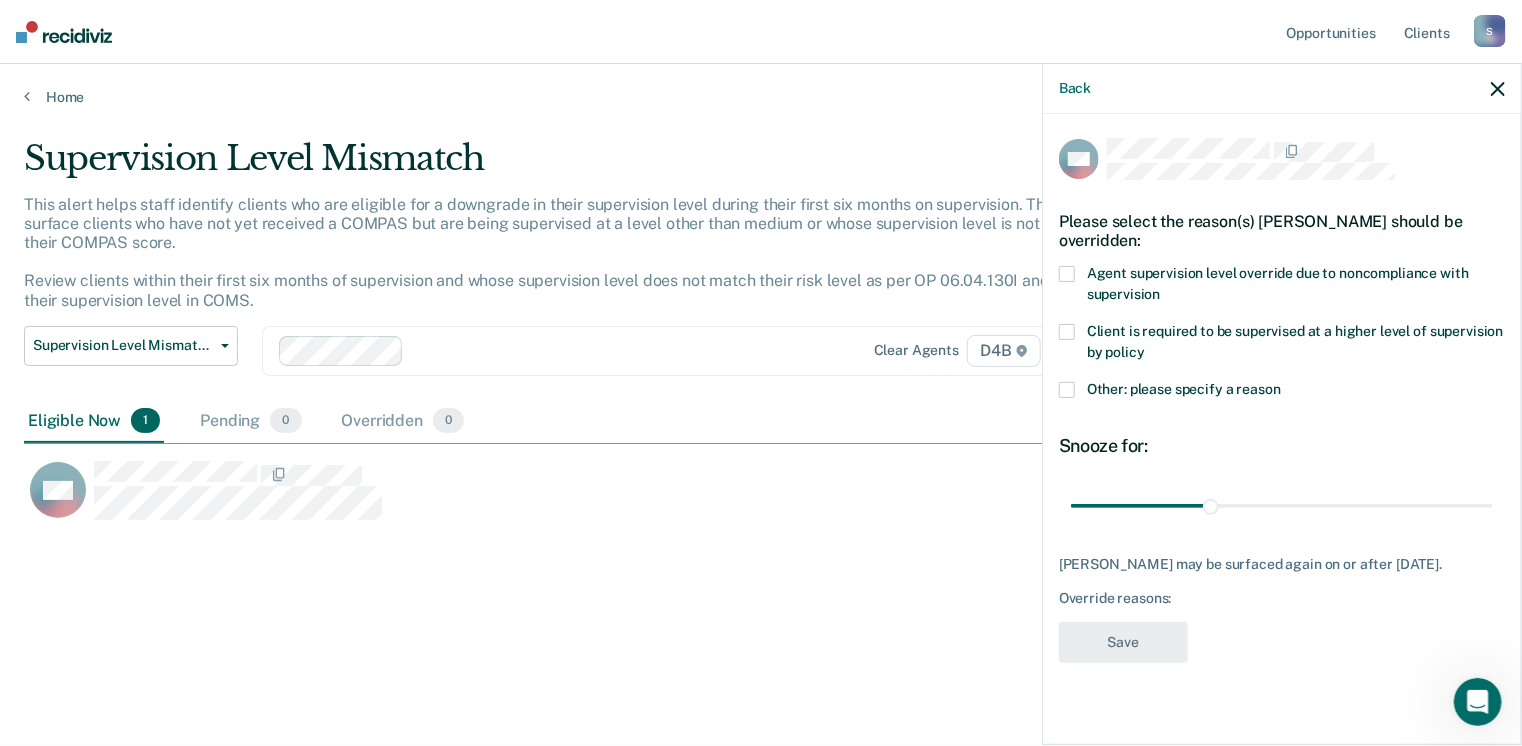 click on "Other: please specify a reason" at bounding box center (1282, 392) 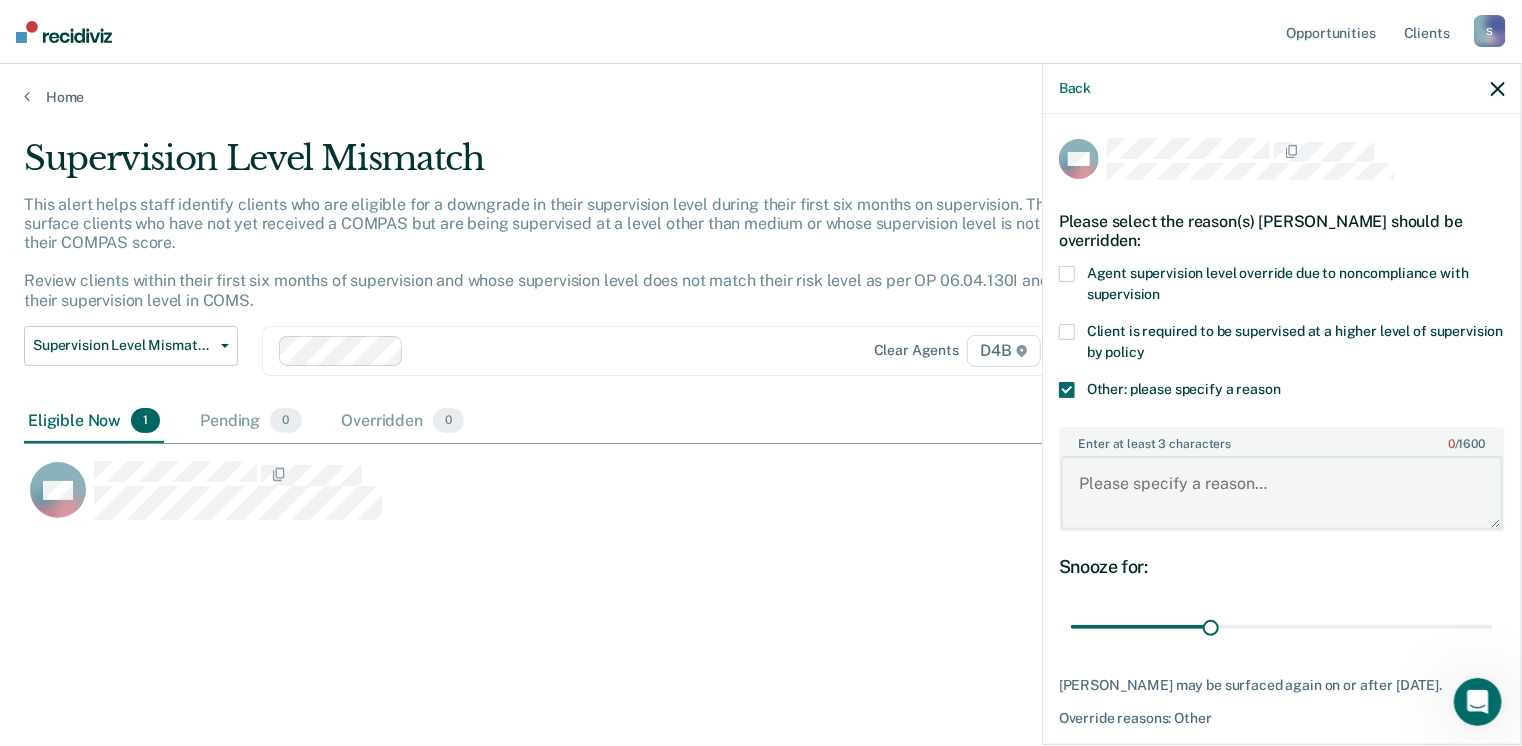 click on "Enter at least 3 characters 0  /  1600" at bounding box center (1282, 493) 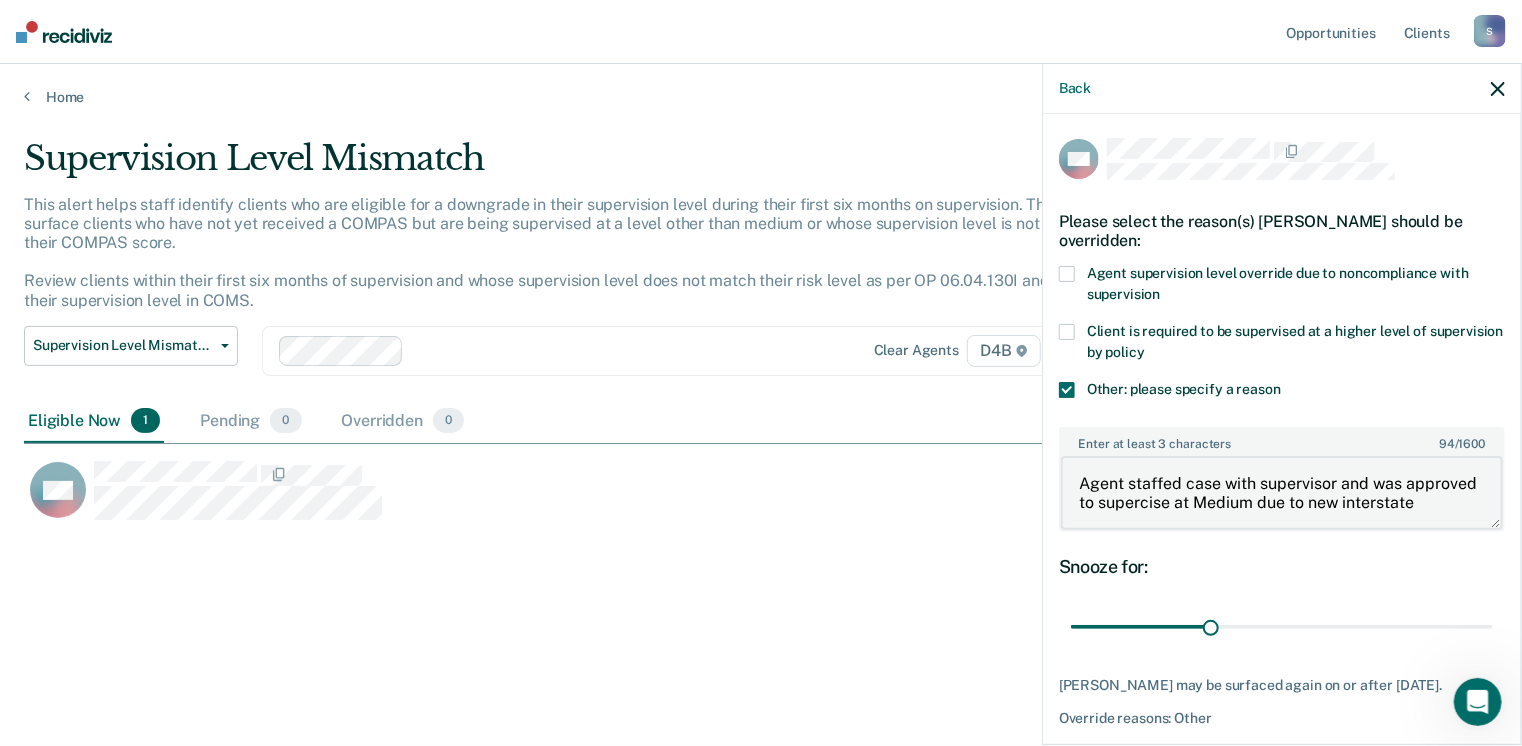 scroll, scrollTop: 4, scrollLeft: 0, axis: vertical 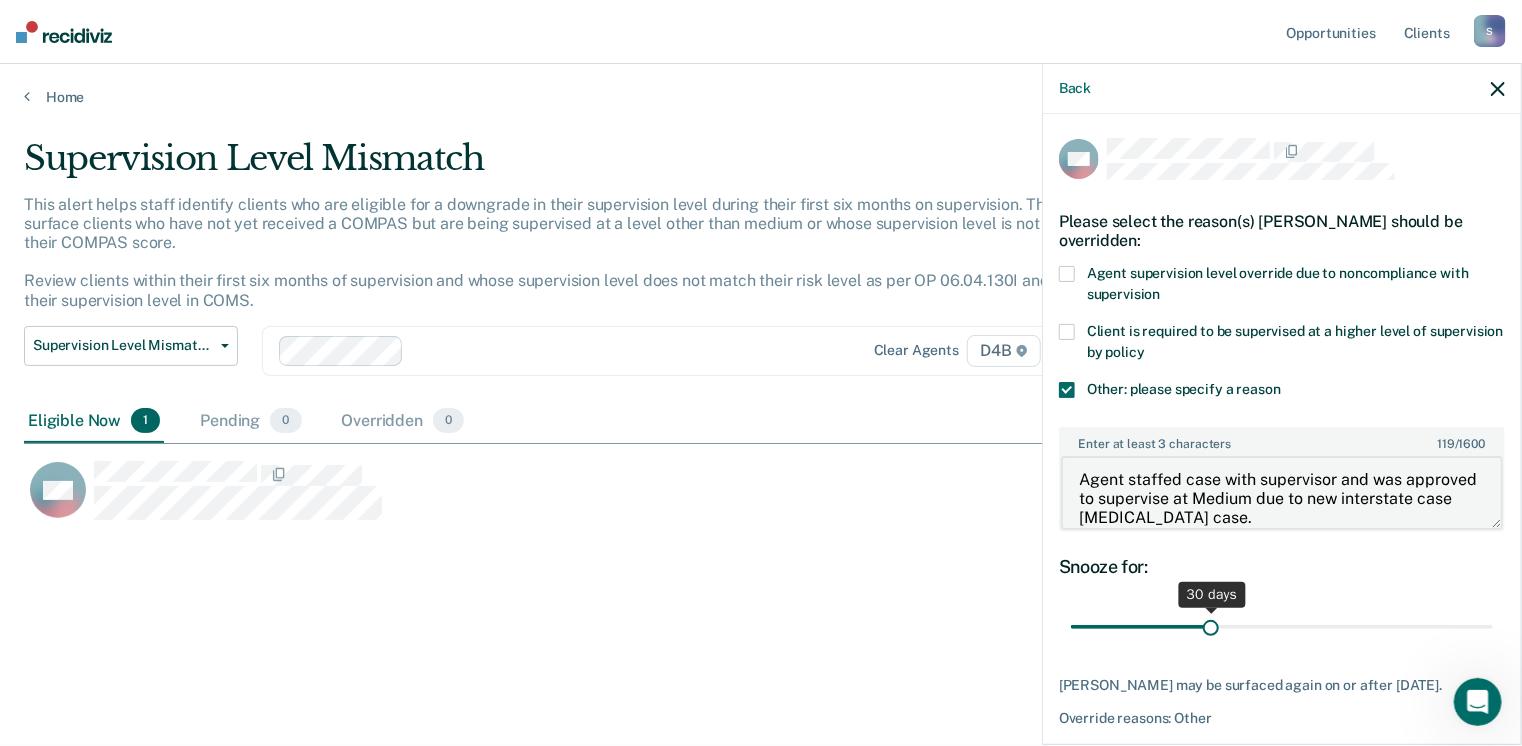 type on "Agent staffed case with supervisor and was approved to supervise at Medium due to new interstate case [MEDICAL_DATA] case." 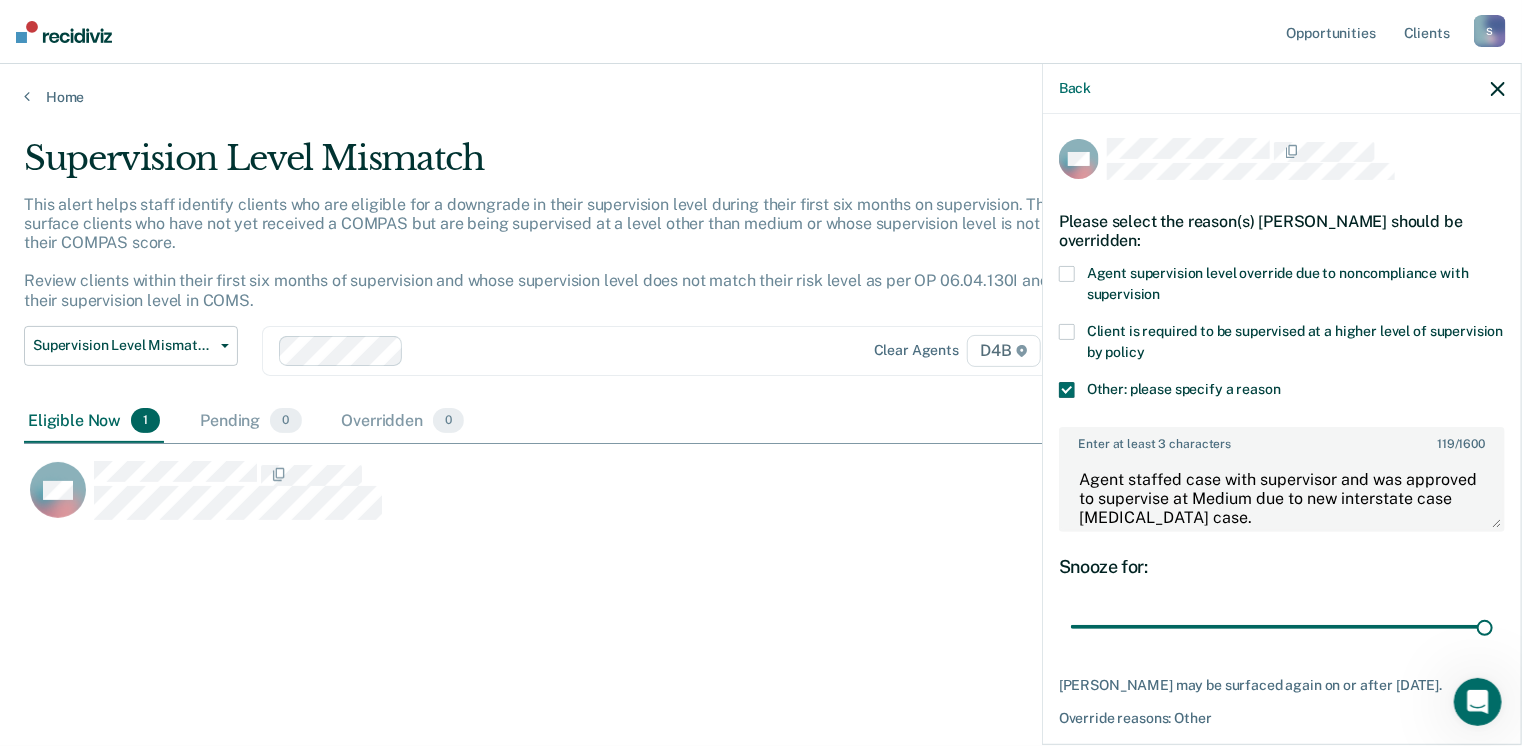 drag, startPoint x: 1208, startPoint y: 625, endPoint x: 1512, endPoint y: 615, distance: 304.16443 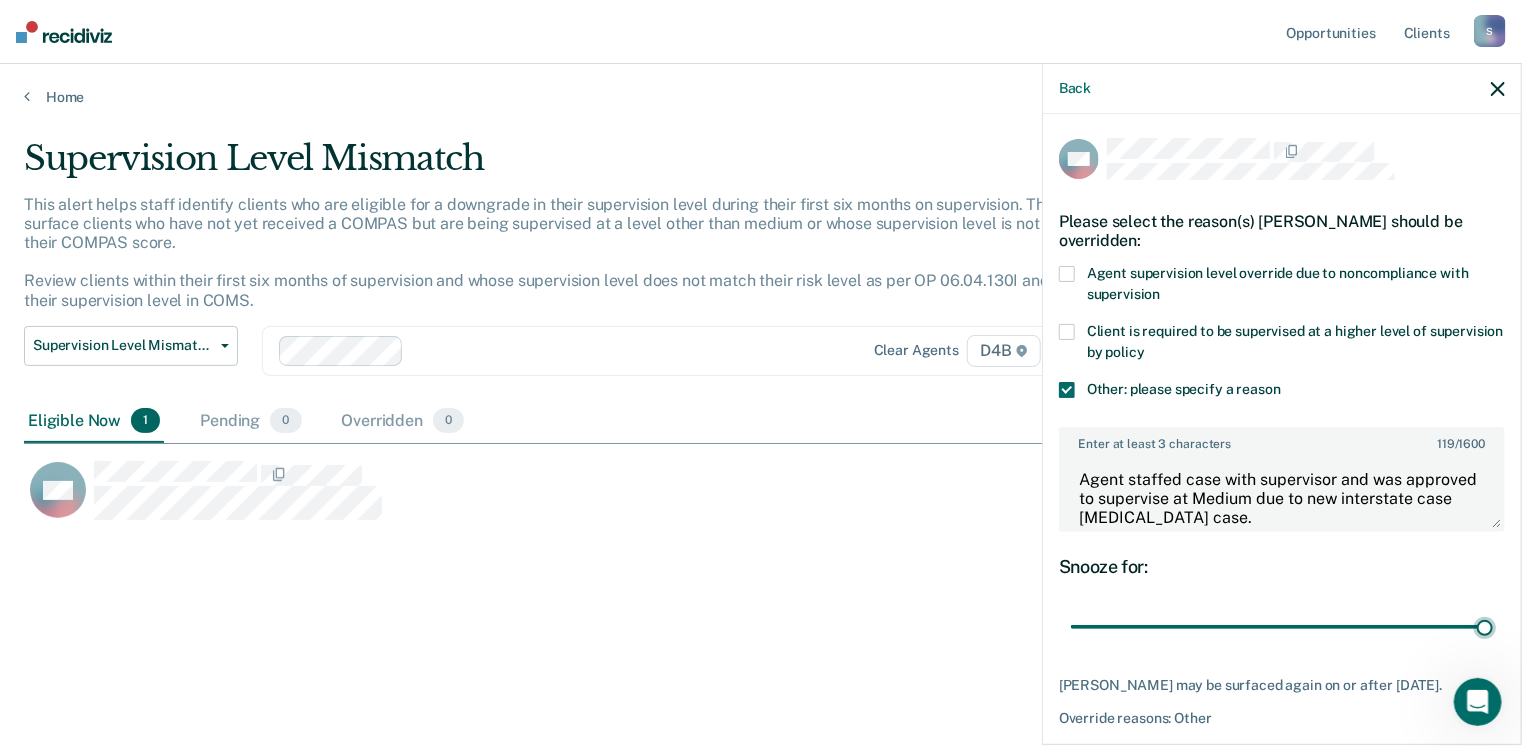 type on "90" 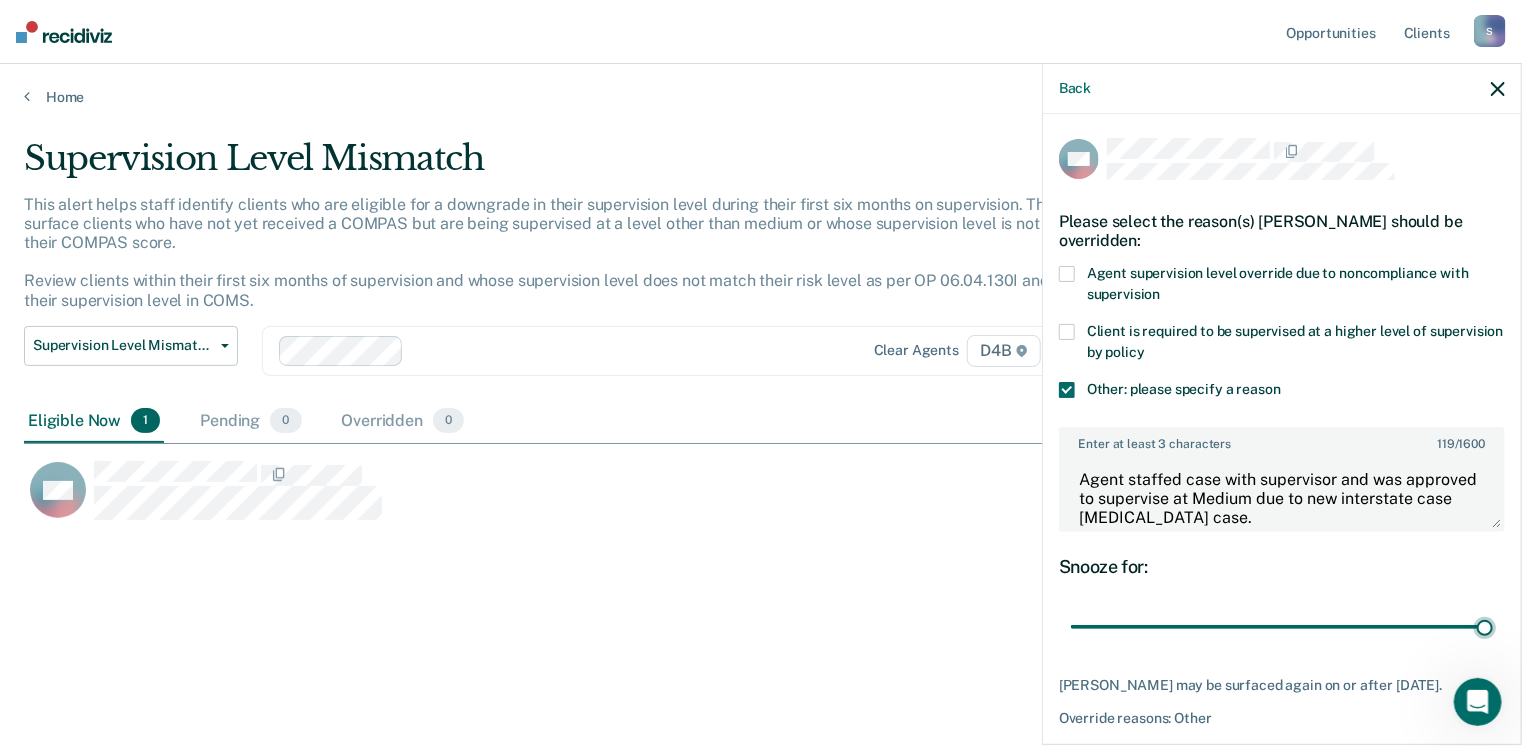 click at bounding box center (1282, 627) 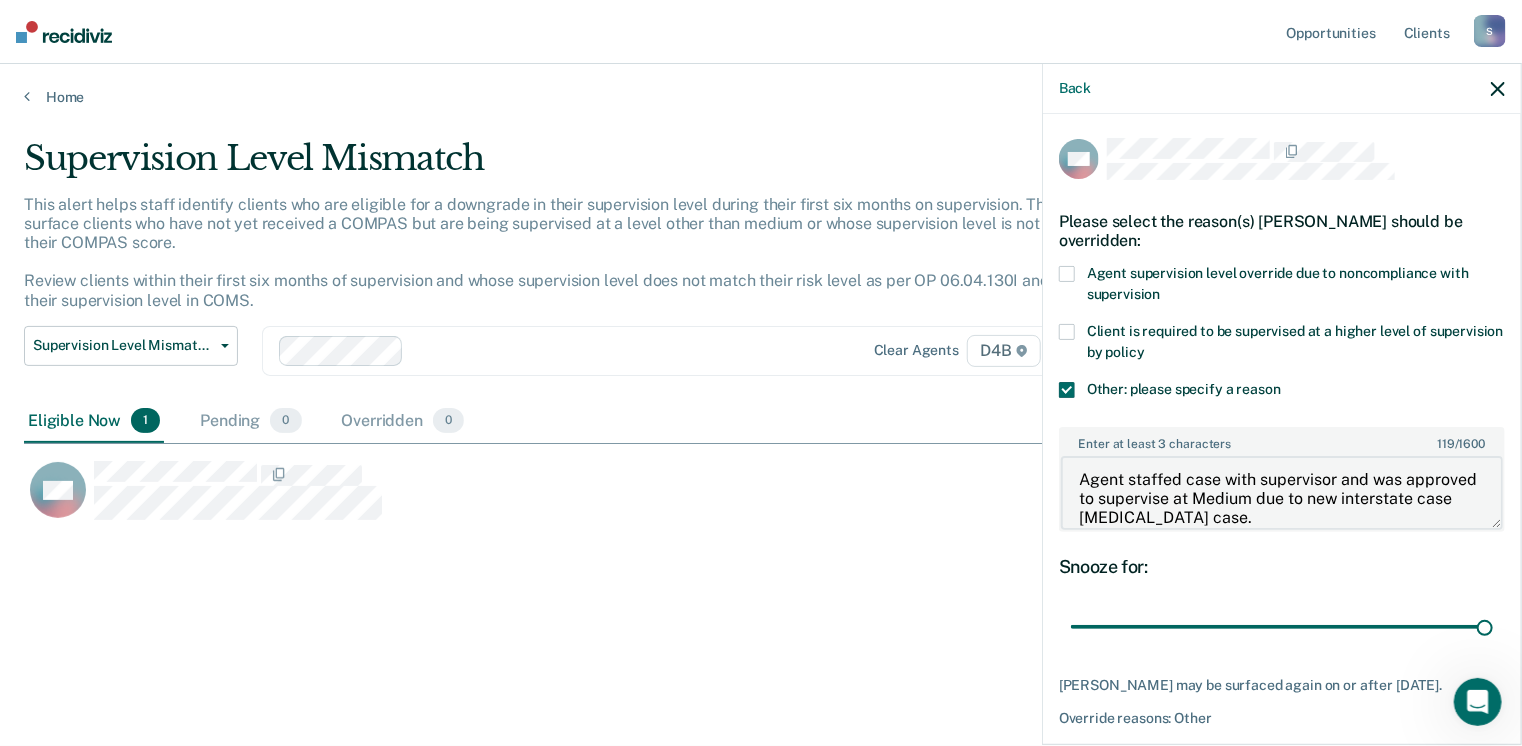 click on "Agent staffed case with supervisor and was approved to supervise at Medium due to new interstate case [MEDICAL_DATA] case." at bounding box center [1282, 493] 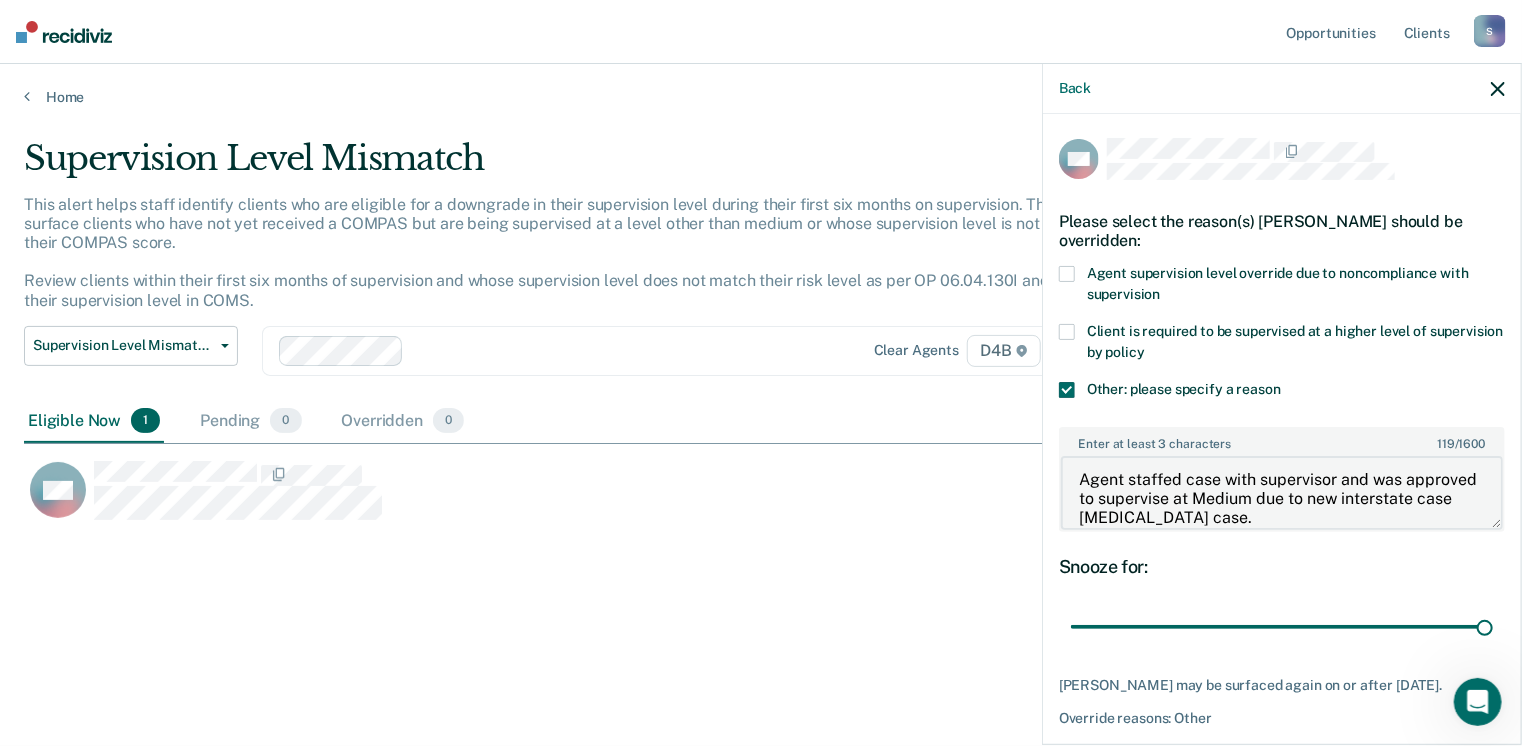 click on "Agent staffed case with supervisor and was approved to supervise at Medium due to new interstate case [MEDICAL_DATA] case." at bounding box center [1282, 493] 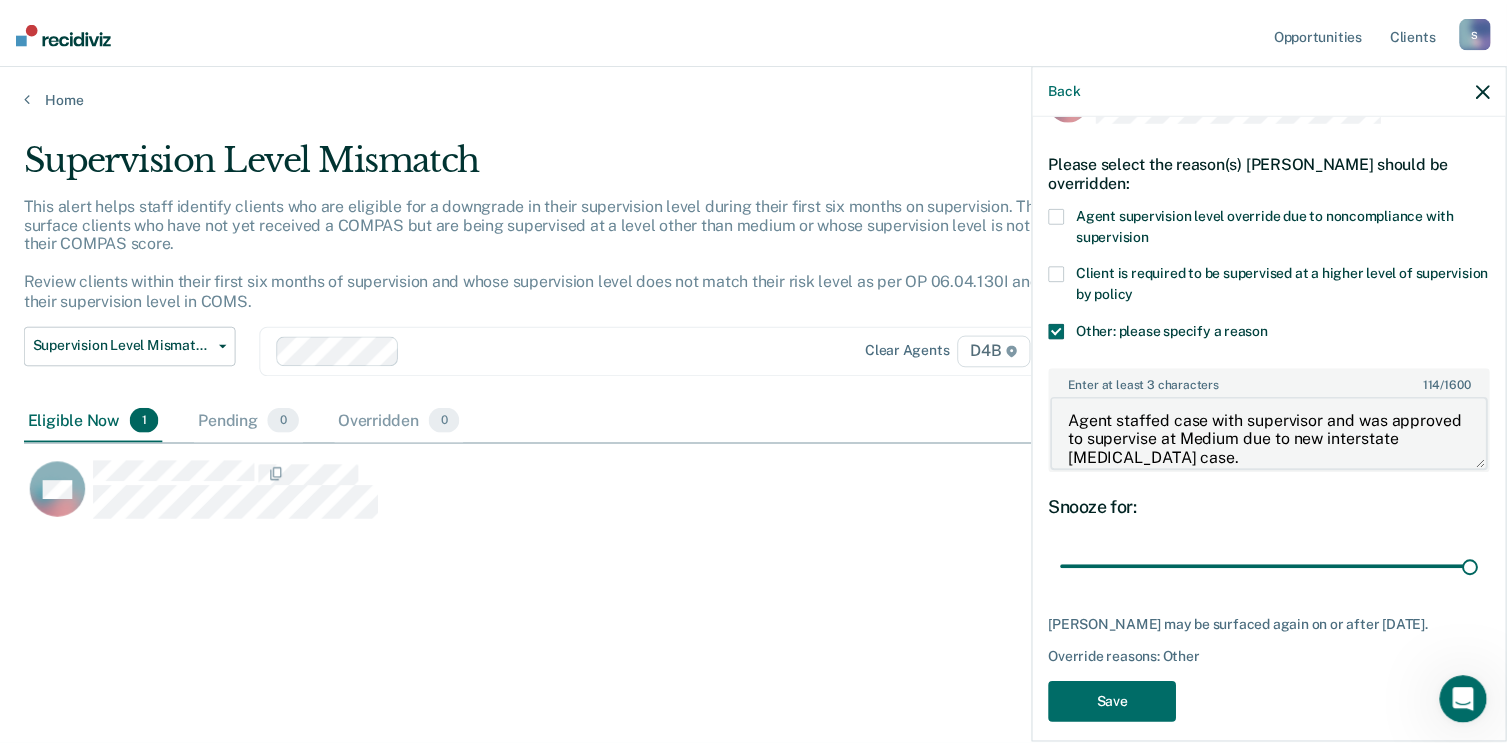 scroll, scrollTop: 91, scrollLeft: 0, axis: vertical 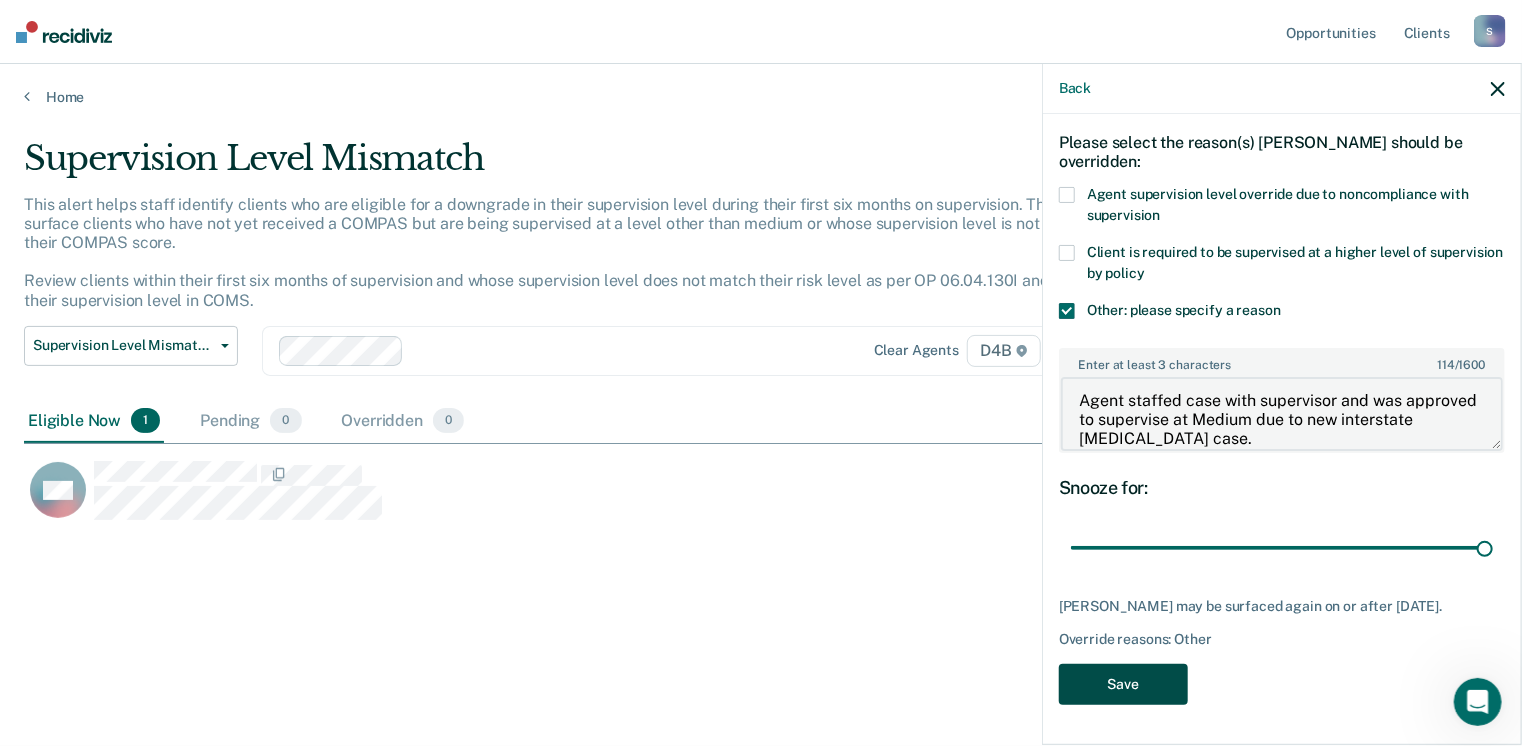 type on "Agent staffed case with supervisor and was approved to supervise at Medium due to new interstate [MEDICAL_DATA] case." 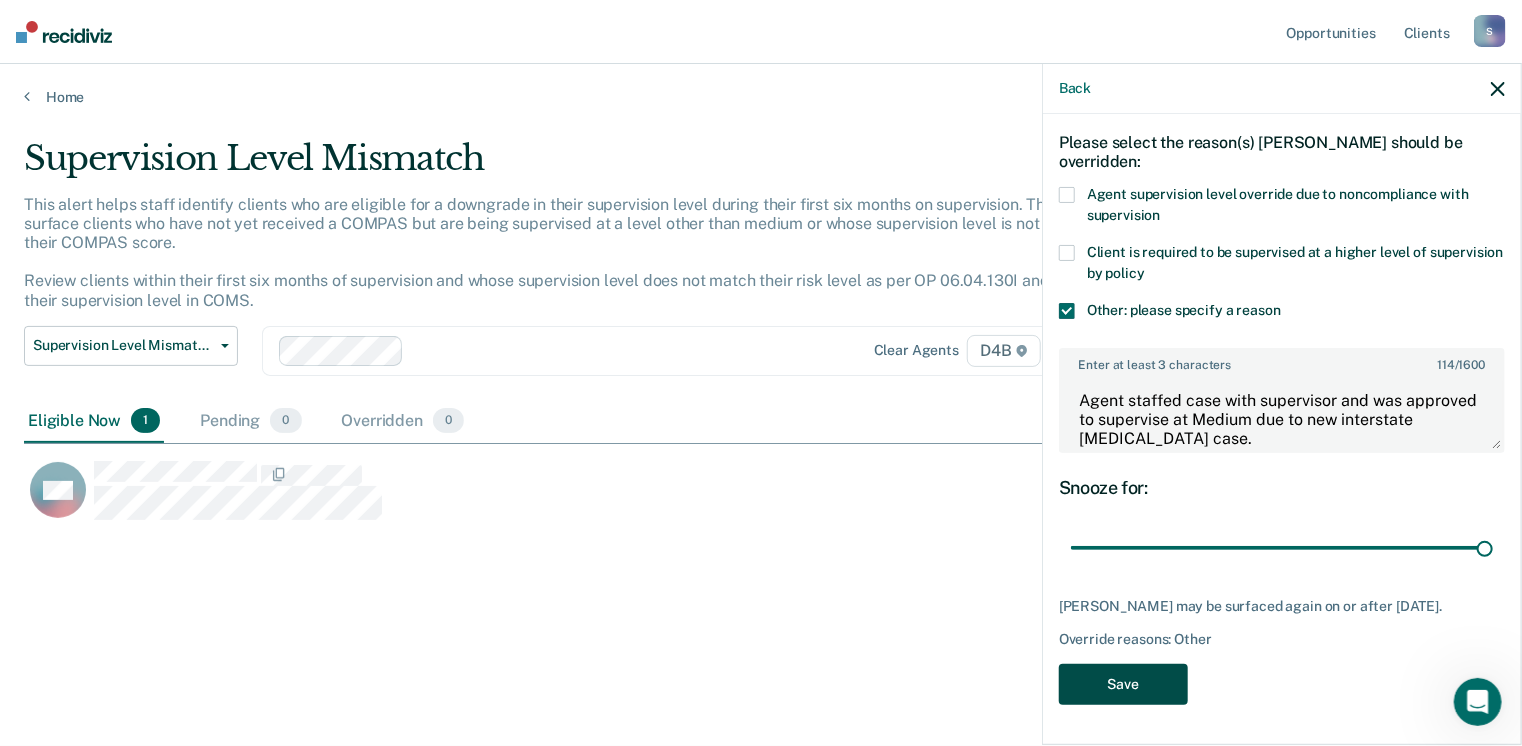 click on "Save" at bounding box center (1123, 684) 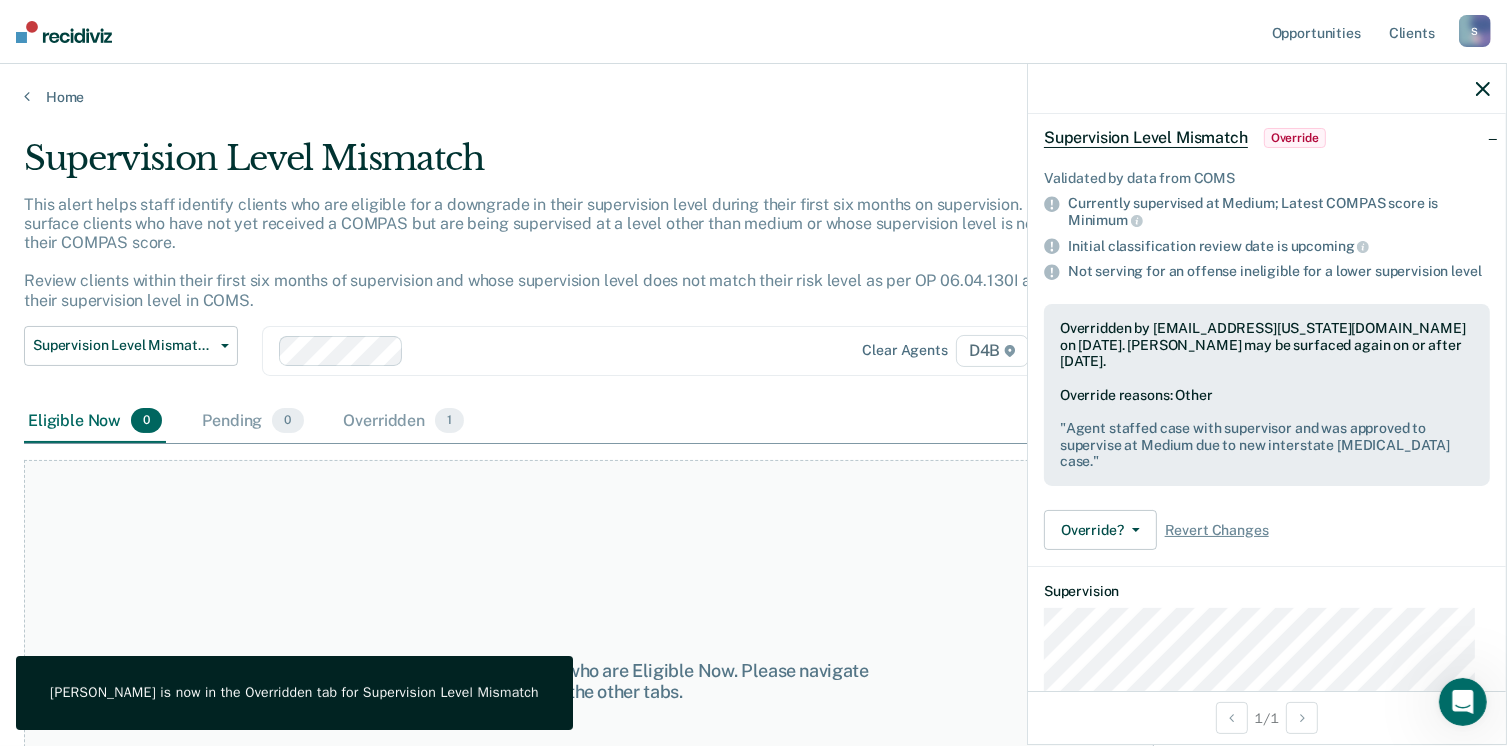 click on "Home" at bounding box center (753, 85) 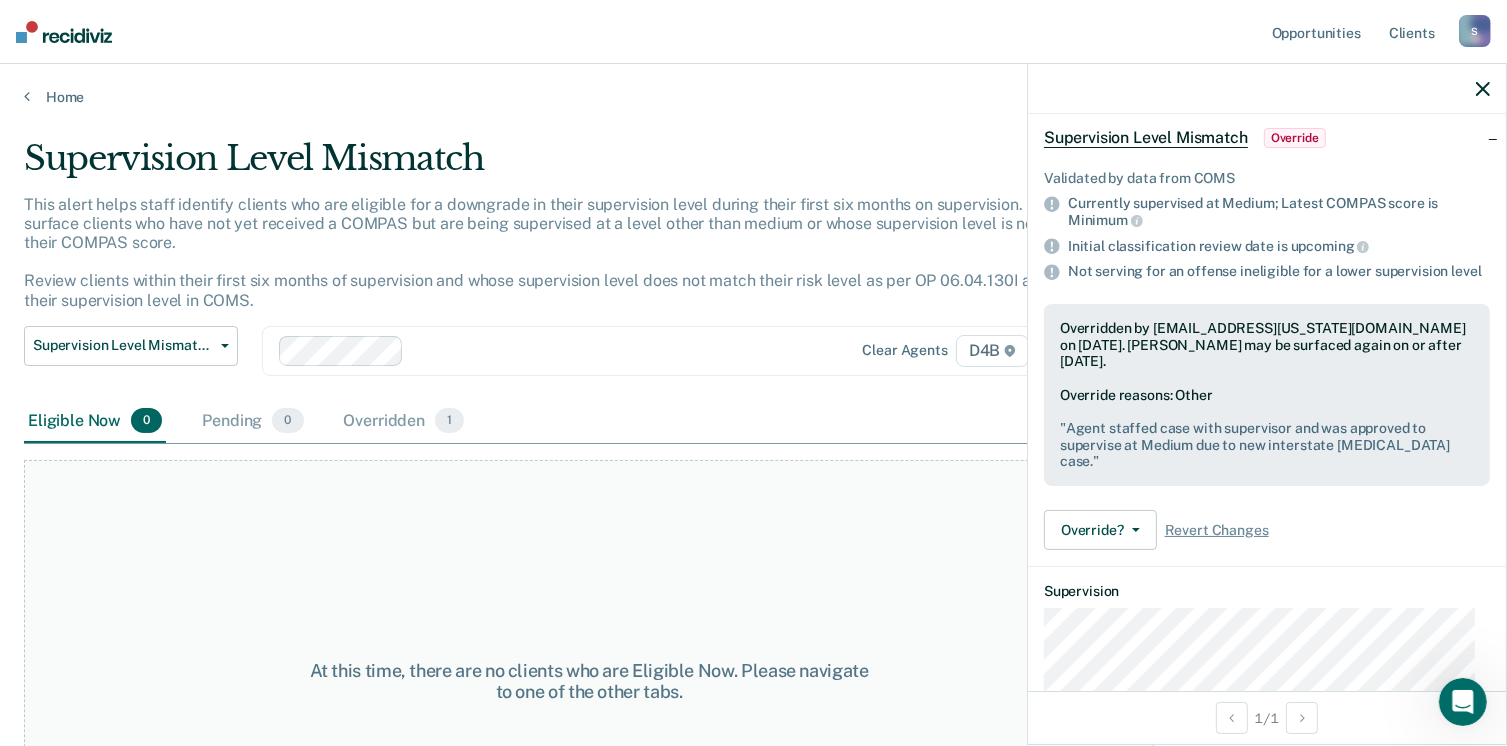 click on "Supervision Level Mismatch   This alert helps staff identify clients who are eligible for a downgrade in their supervision level during their first six months on supervision. The tool will surface clients who have not yet received a COMPAS but are being supervised at a level other than medium or whose supervision level is not aligned with their COMPAS score. Review clients within their first six months of supervision and whose supervision level does not match their risk level as per OP 06.04.130I and downgrade their supervision level in COMS. Supervision Level Mismatch Classification Review Early Discharge Minimum Telephone Reporting Overdue for Discharge Supervision Level Mismatch Clear   agents D4B   Eligible Now 0 Pending 0 Overridden 1
To pick up a draggable item, press the space bar.
While dragging, use the arrow keys to move the item.
Press space again to drop the item in its new position, or press escape to cancel." at bounding box center [753, 423] 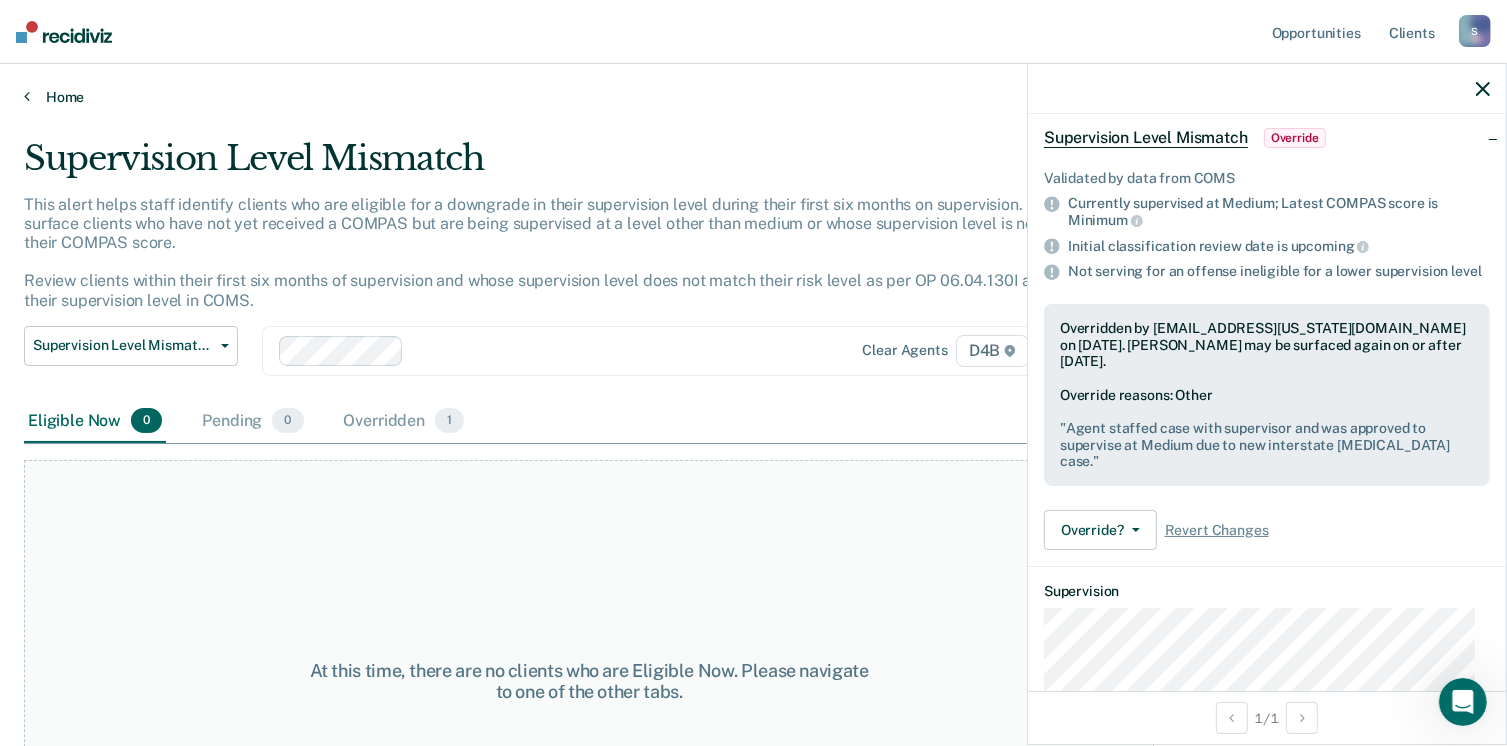 click on "Home" at bounding box center (753, 97) 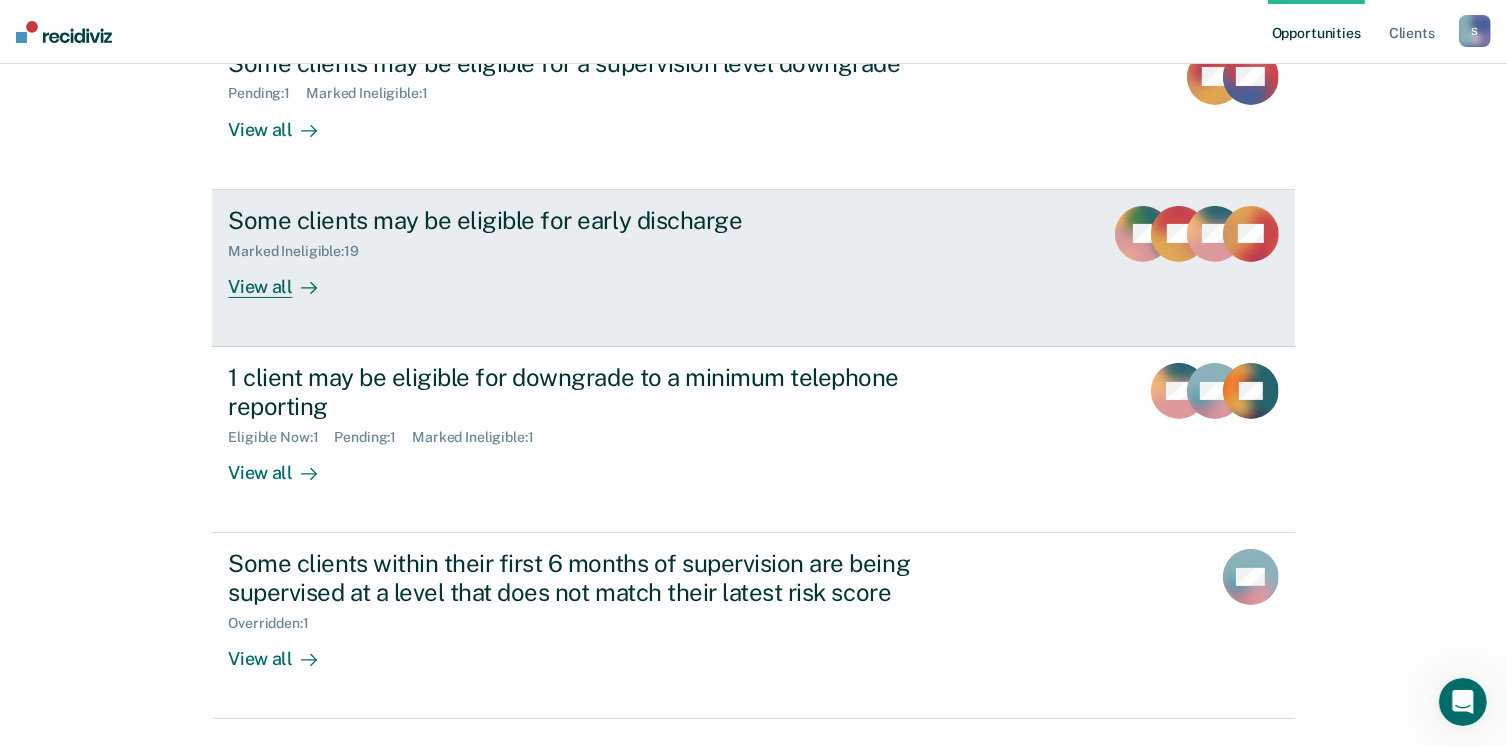 scroll, scrollTop: 319, scrollLeft: 0, axis: vertical 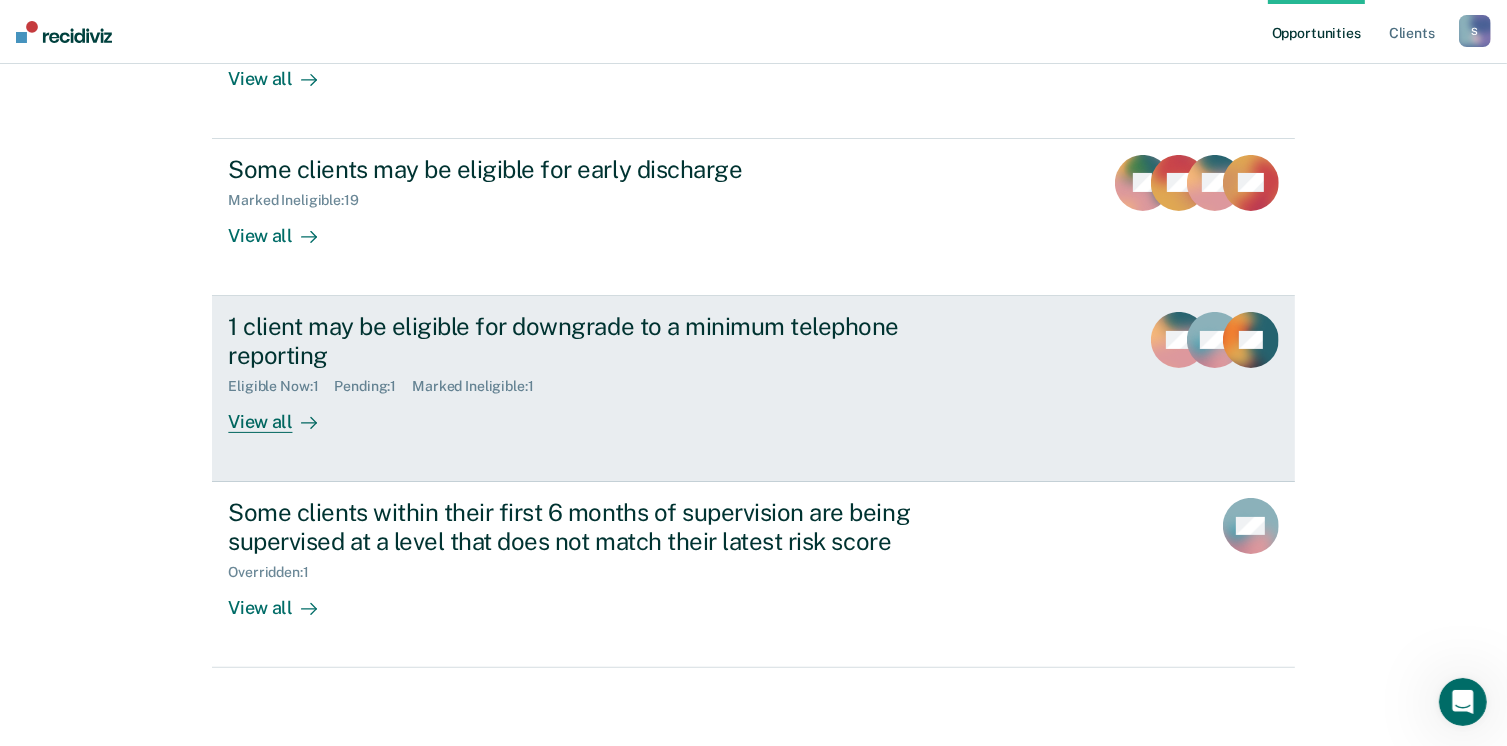 click on "View all" at bounding box center [284, 413] 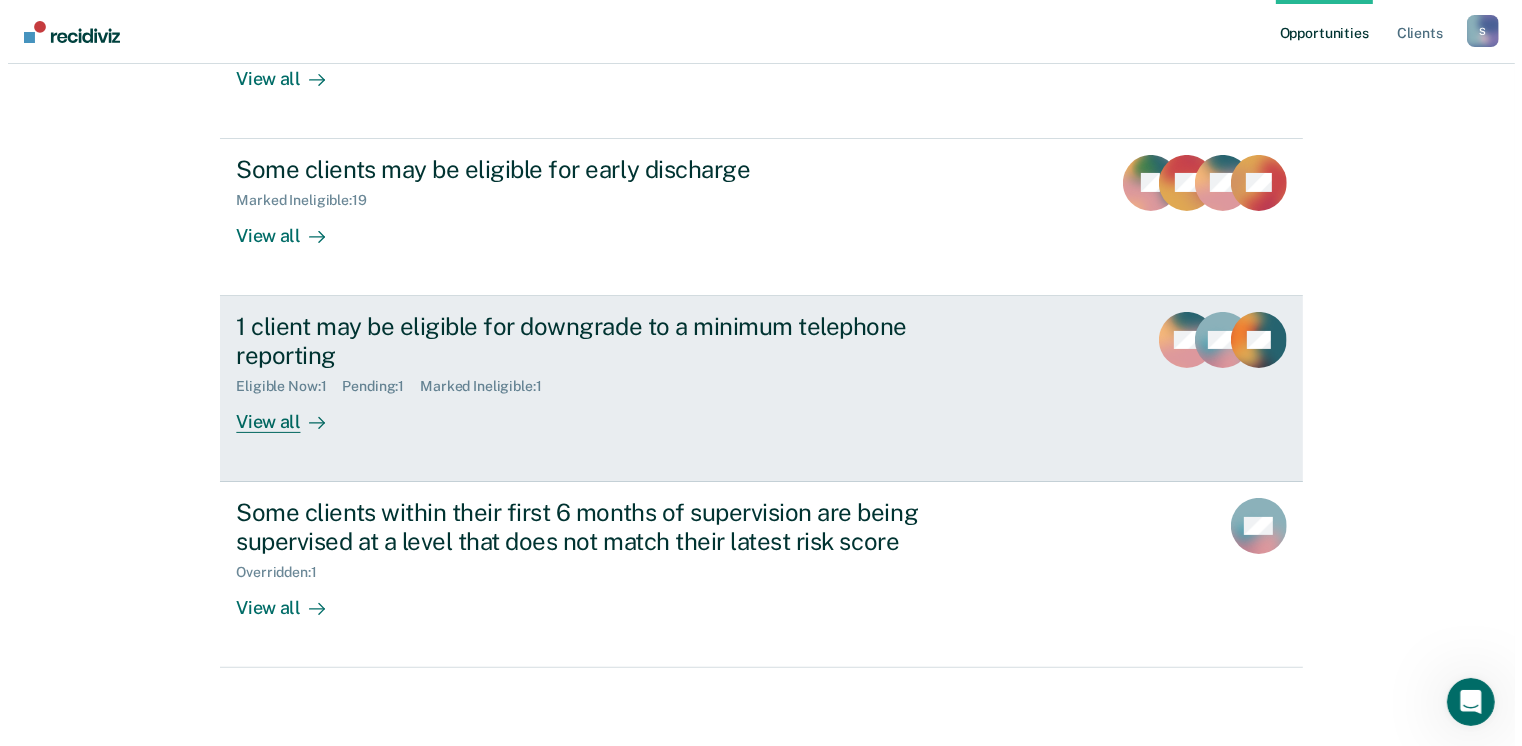 scroll, scrollTop: 0, scrollLeft: 0, axis: both 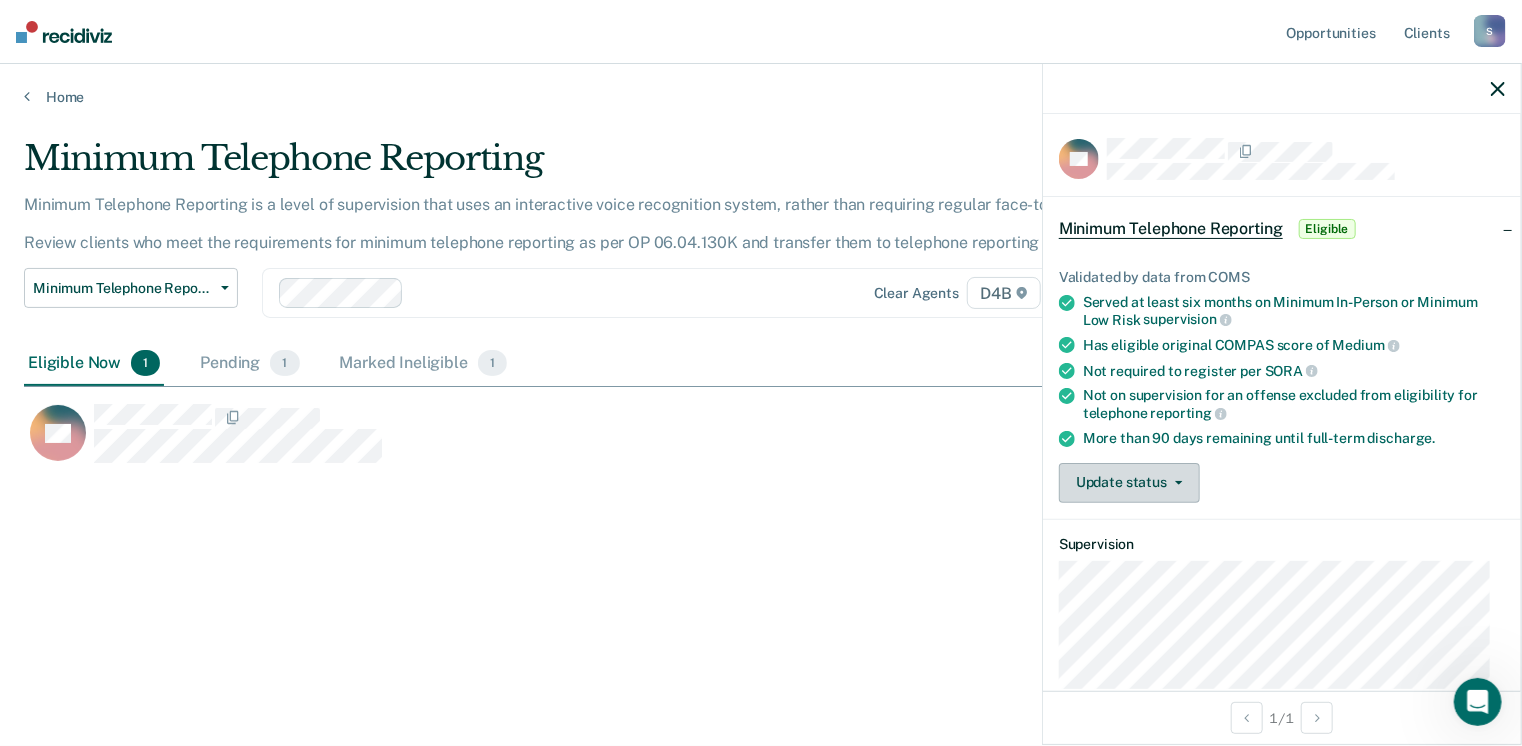 click on "Update status" at bounding box center (1129, 483) 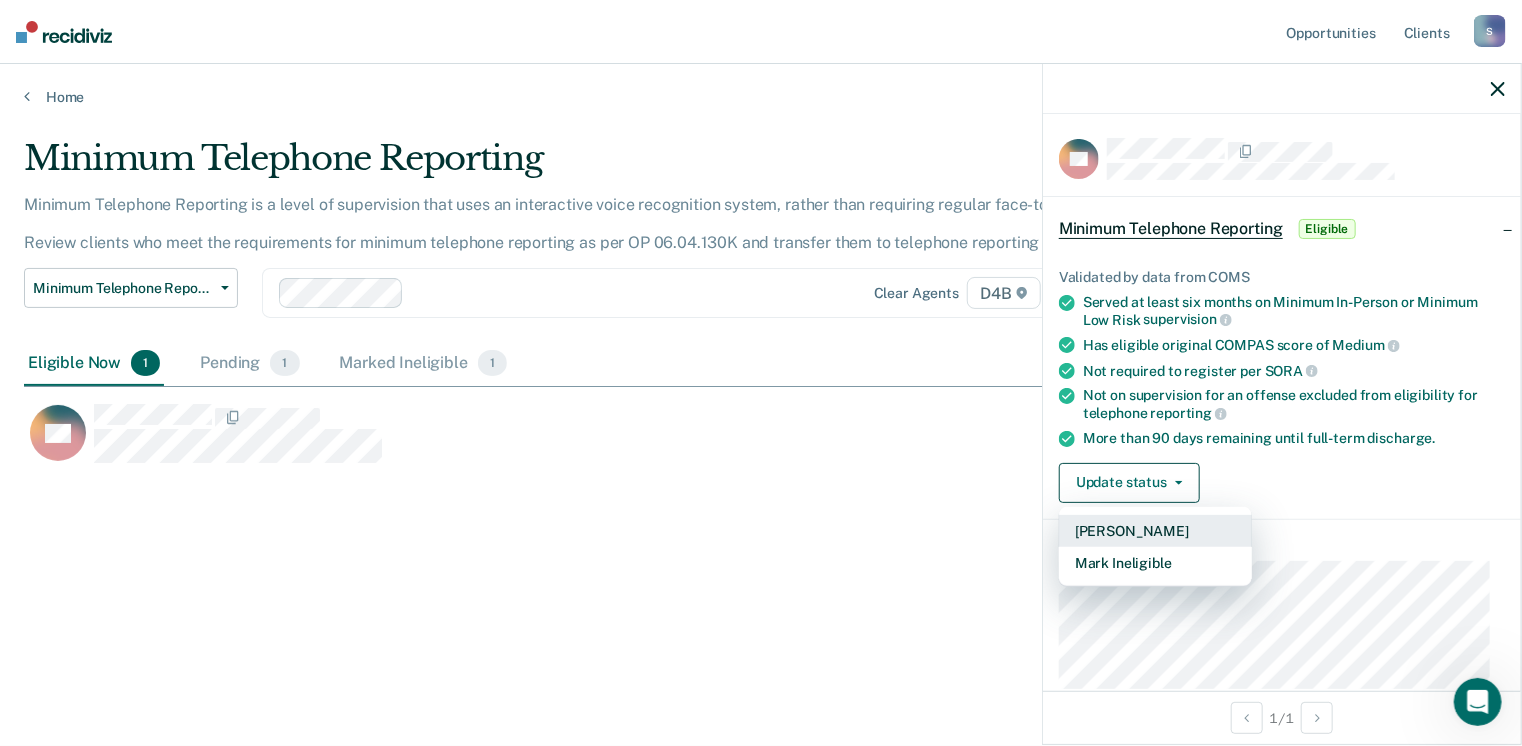 click on "[PERSON_NAME]" at bounding box center [1155, 531] 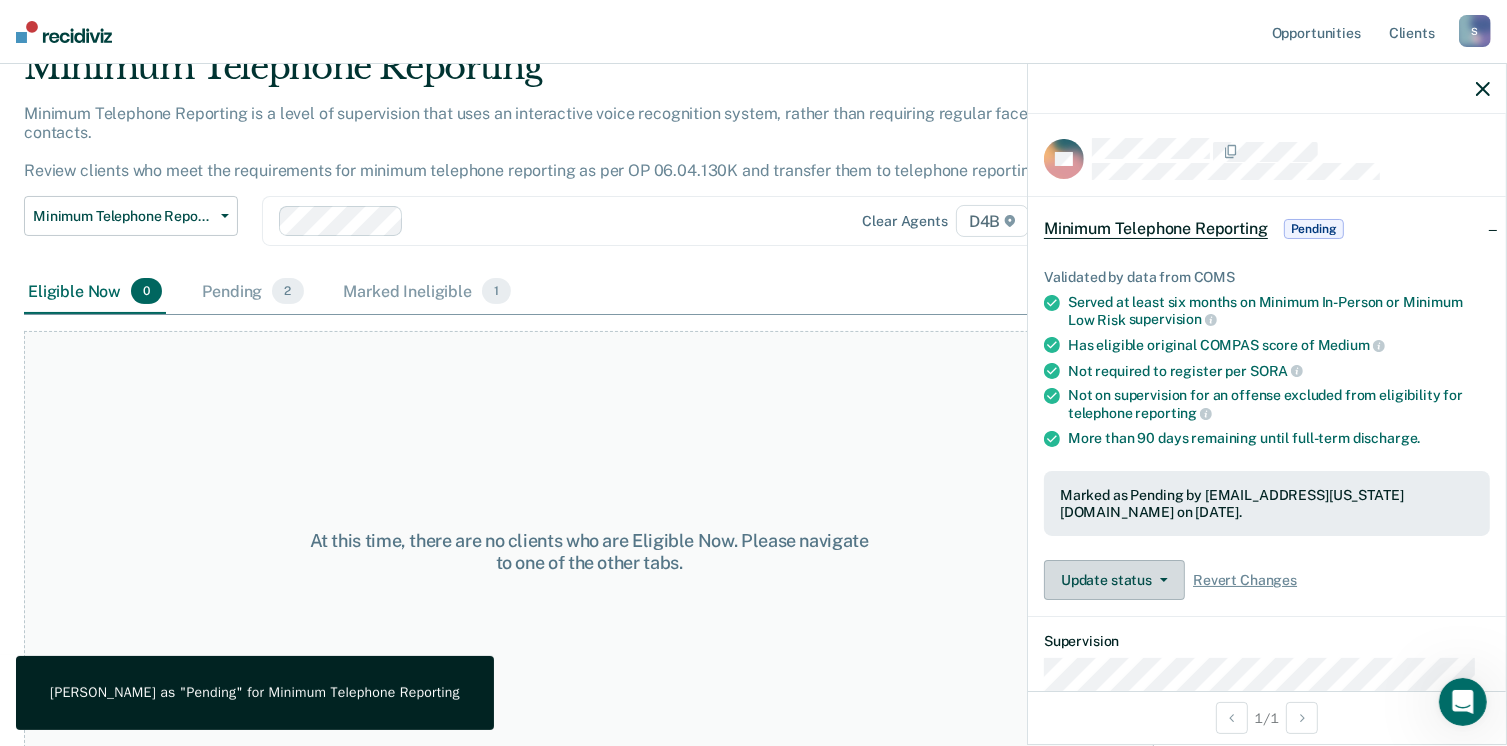 scroll, scrollTop: 0, scrollLeft: 0, axis: both 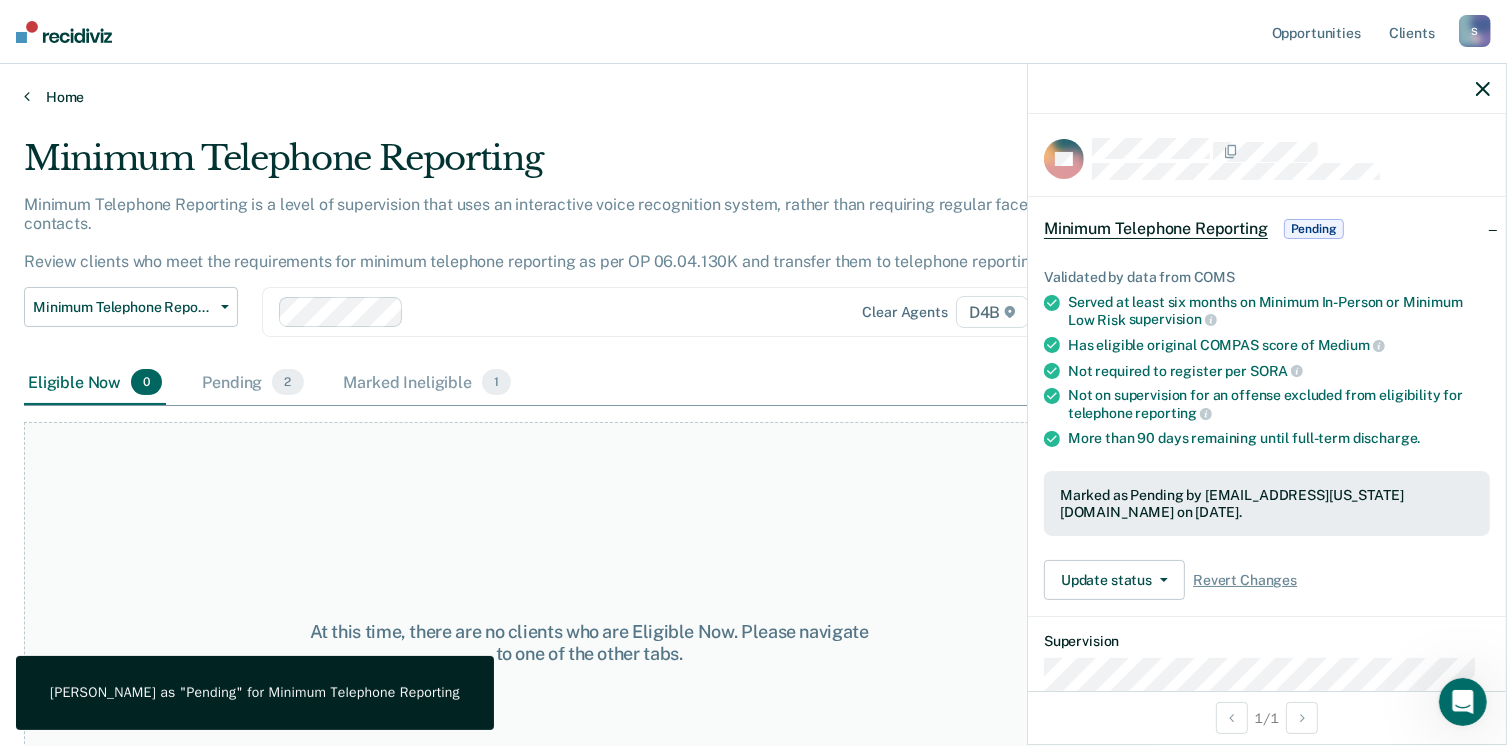 click on "Home" at bounding box center [753, 97] 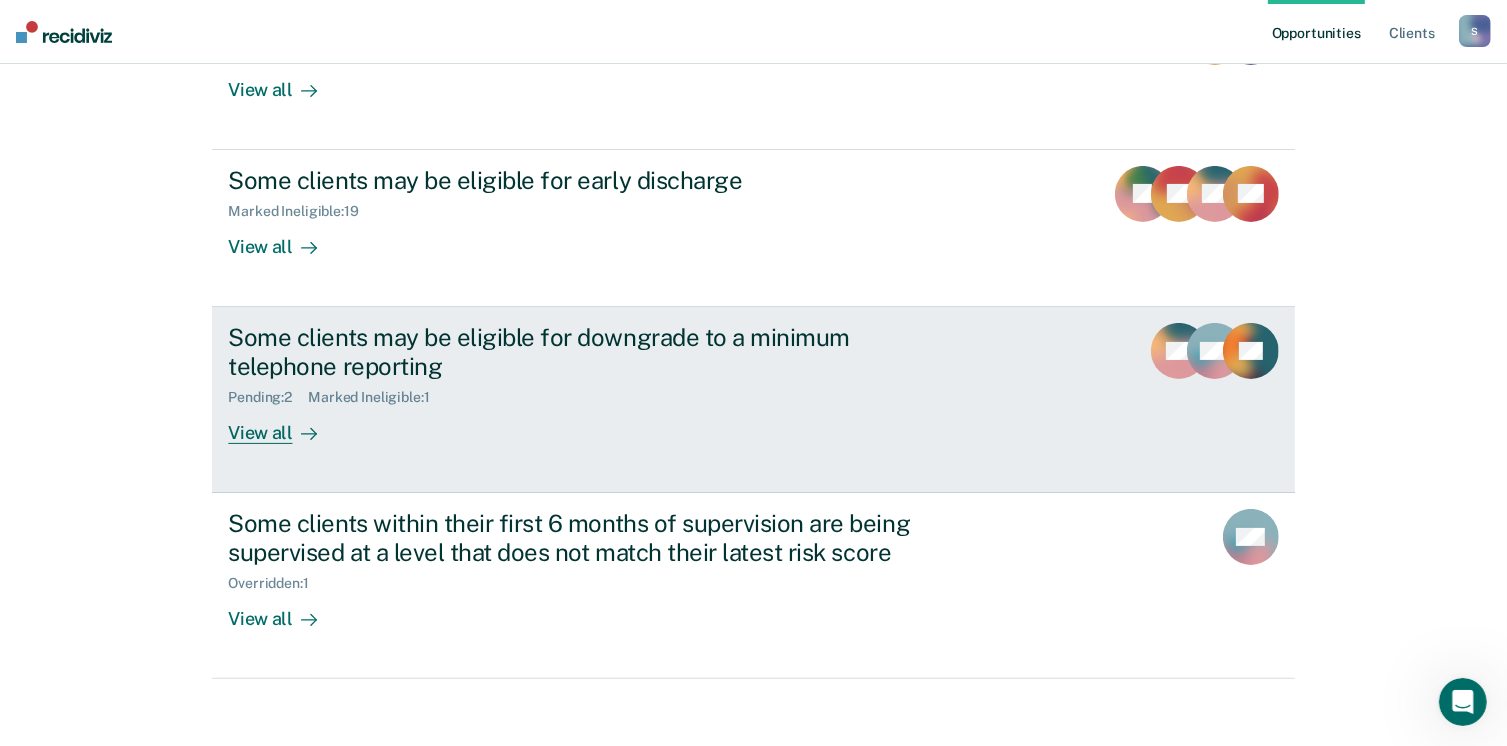 scroll, scrollTop: 319, scrollLeft: 0, axis: vertical 